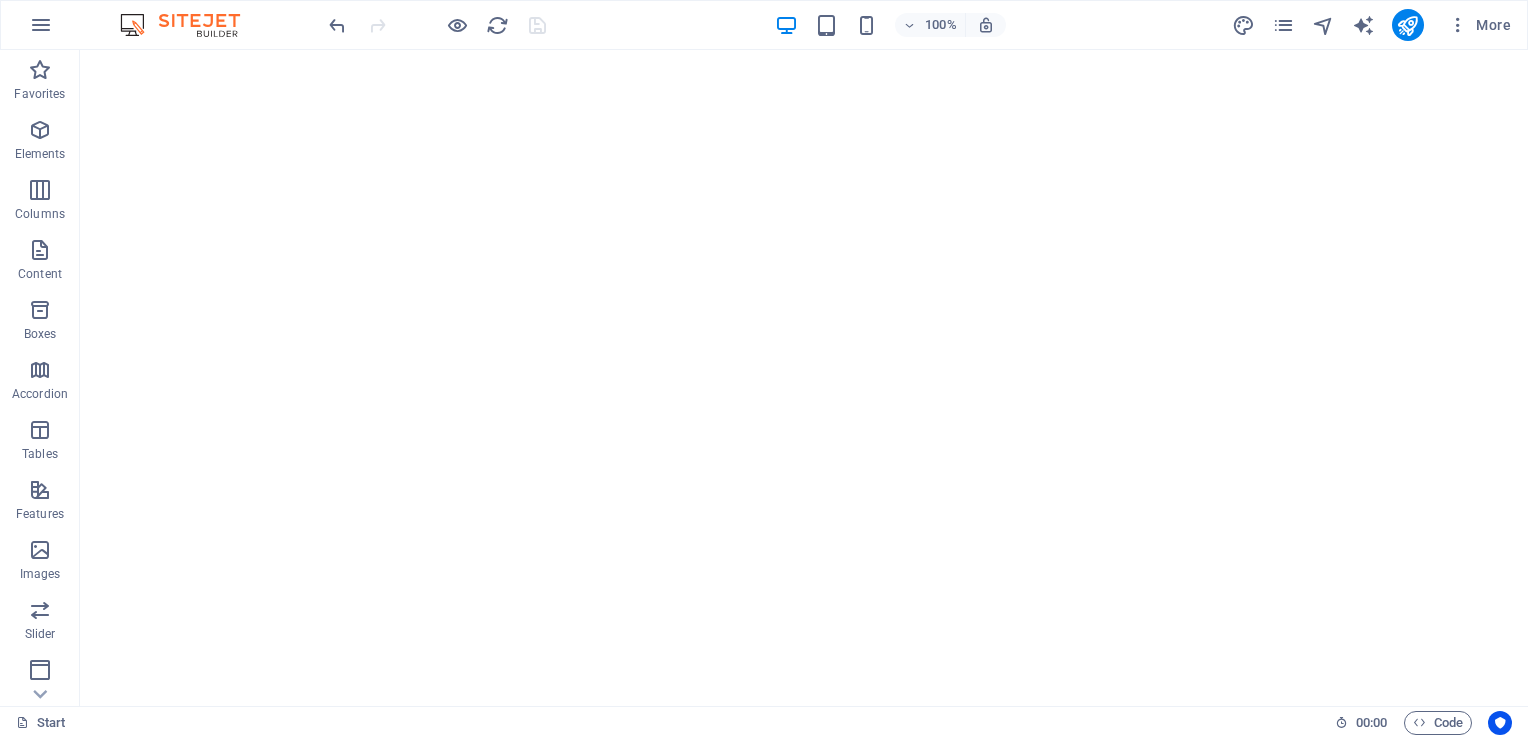 scroll, scrollTop: 0, scrollLeft: 0, axis: both 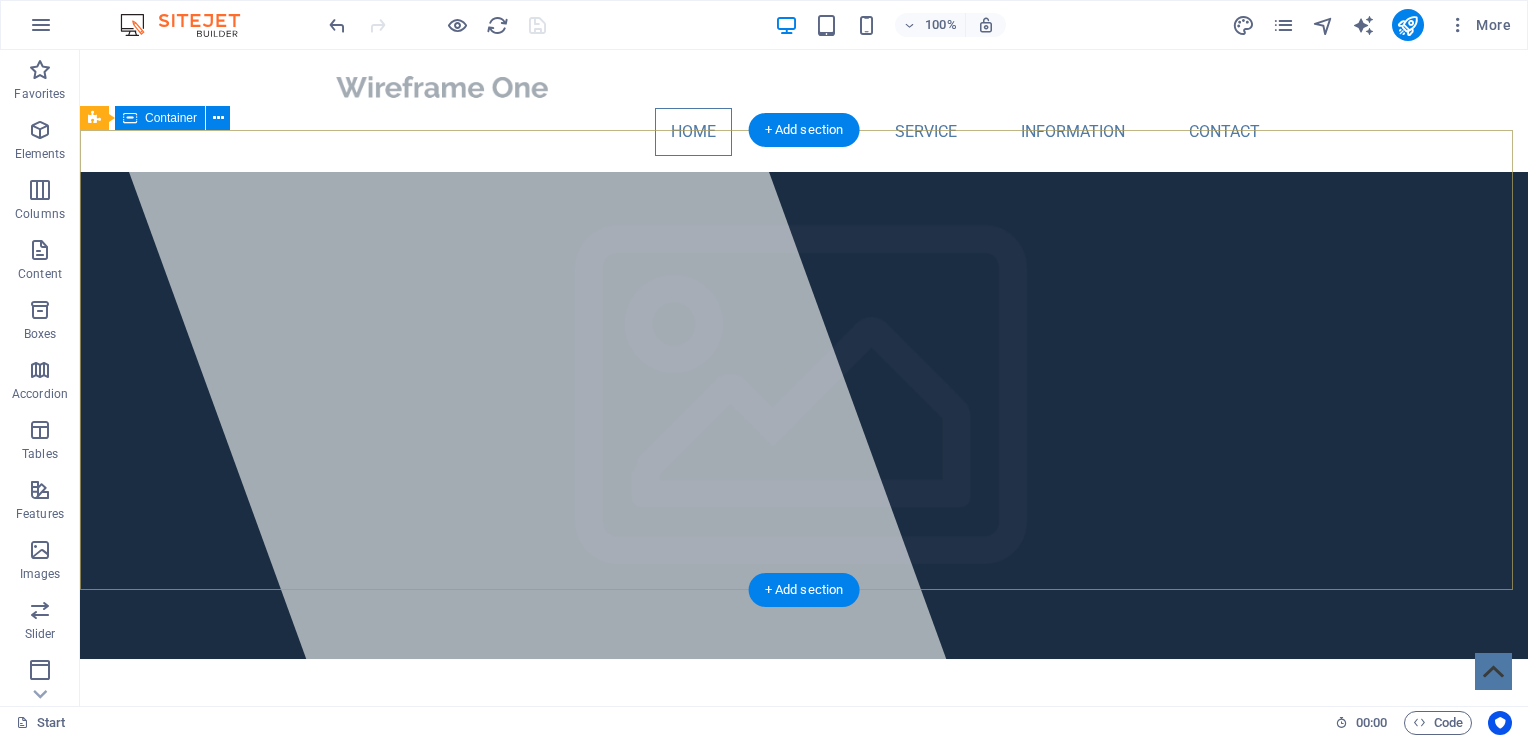 click on "Hubro Insight Strategic Video Solutions We help Oil & Gas and Software ventures drive growth and trust so they can communicate complexity with clarity and strengthen investor confidence,  showcase innovation, simplify technical narratives, and elevate their brand story." at bounding box center [804, 883] 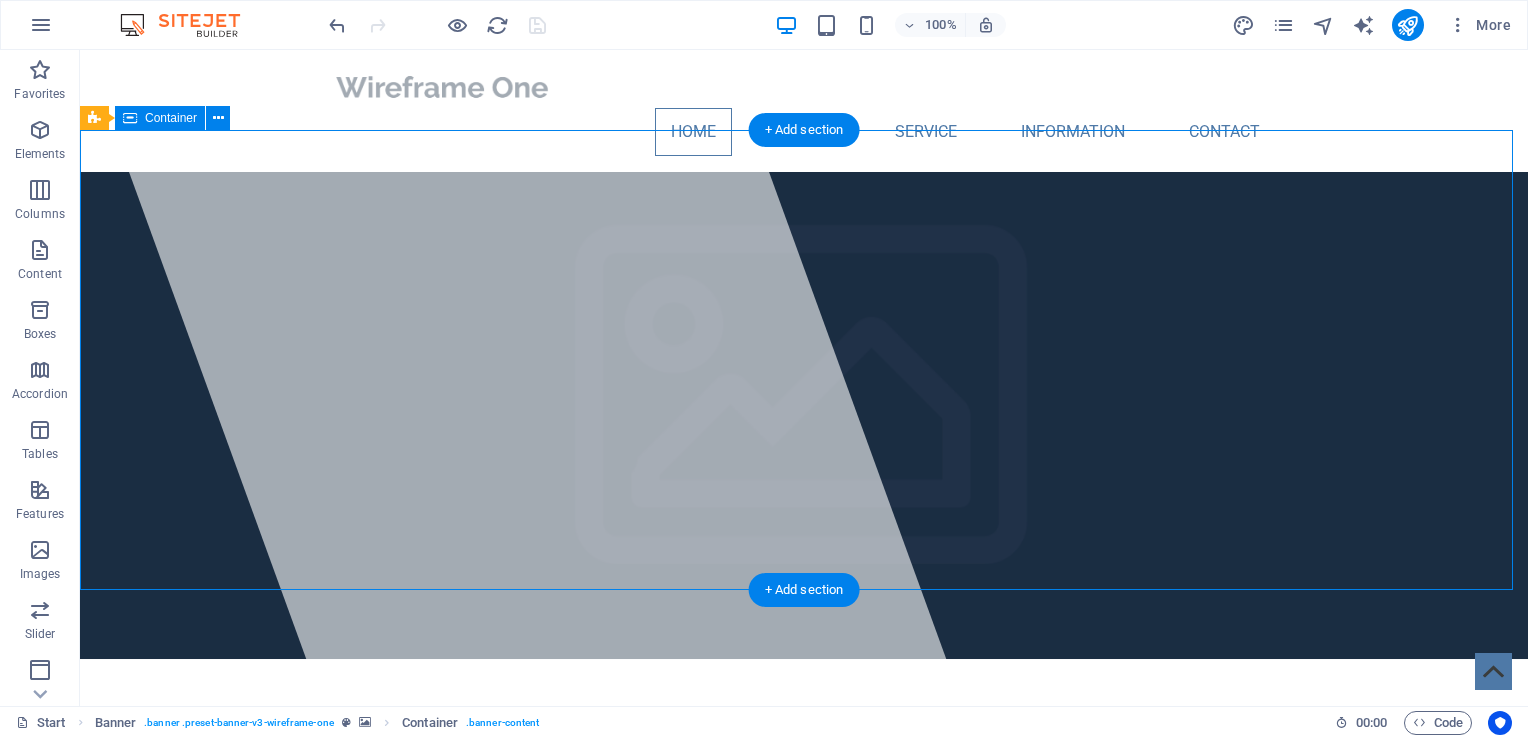 click on "Hubro Insight Strategic Video Solutions We help Oil & Gas and Software ventures drive growth and trust so they can communicate complexity with clarity and strengthen investor confidence,  showcase innovation, simplify technical narratives, and elevate their brand story." at bounding box center [804, 883] 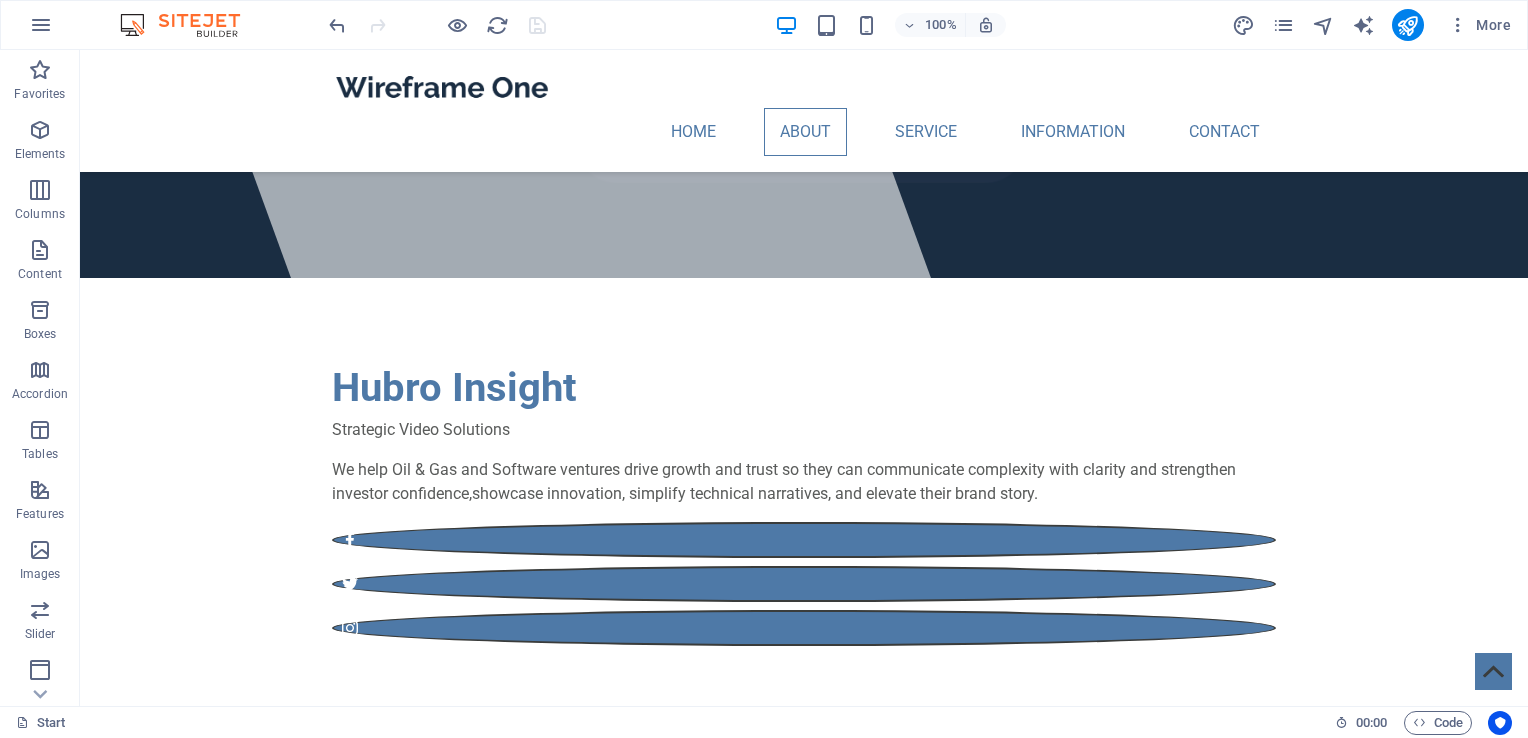 scroll, scrollTop: 362, scrollLeft: 0, axis: vertical 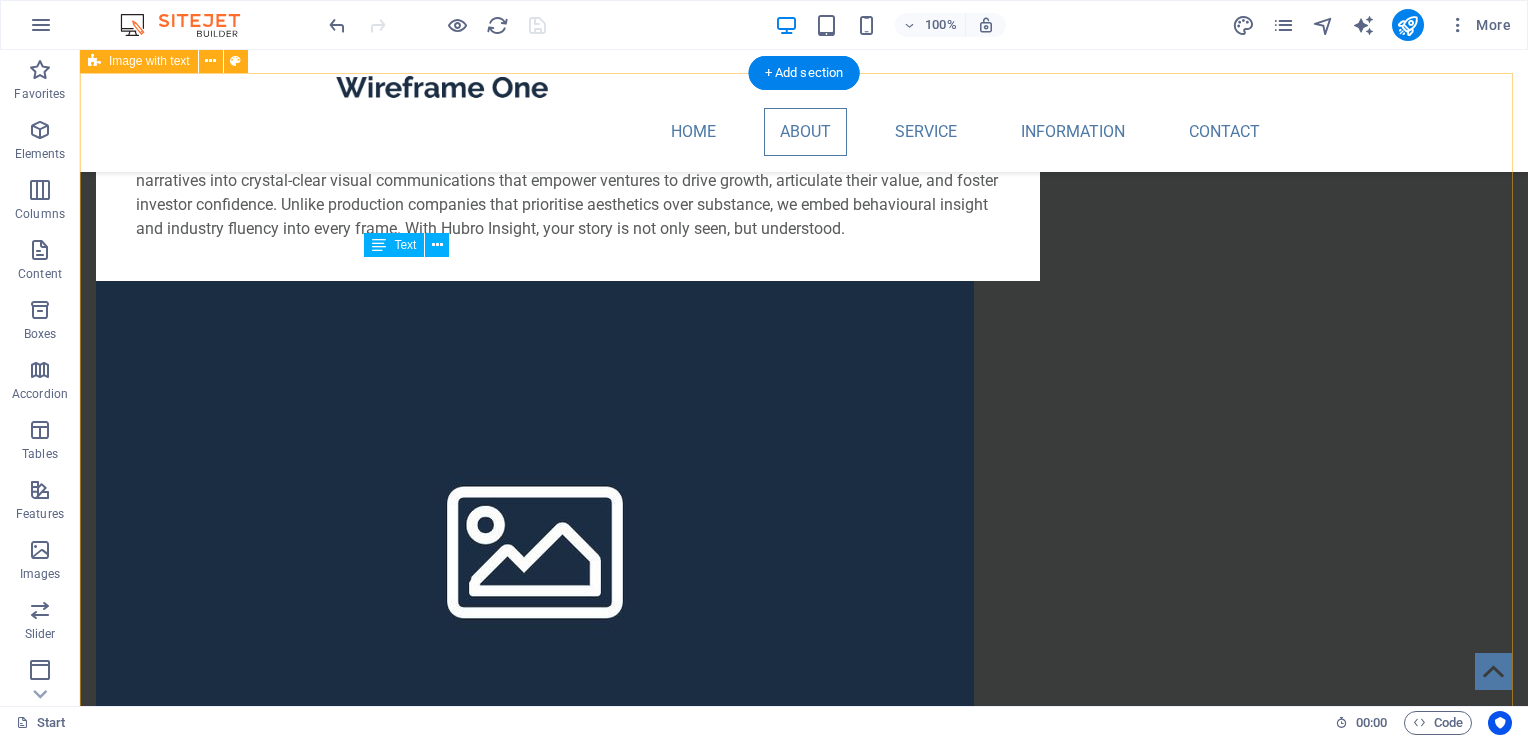 click on "Software Software ventures face the challenge of making the intangible tangible: conveying innovation, speed, and technical sophistication to audiences that may not speak their language. Founders and teams are often brimming with vision, yet struggle to craft narratives that convert complexity into clarity. At [COMPANY], we understand that bridging the gap between code and comprehension is essential for gaining traction and trust. Our strategic video solutions bring purpose, simplicity, and story to the heart of your product and help you attract investment, drive growth, and differentiate in competitive markets. Unlike generic studios that gloss over the technical nuance, we engineer each message with storytelling insight and technological  fluency. Your brilliance deserves a visual strategy that elevates, not dilutes." at bounding box center [804, 1387] 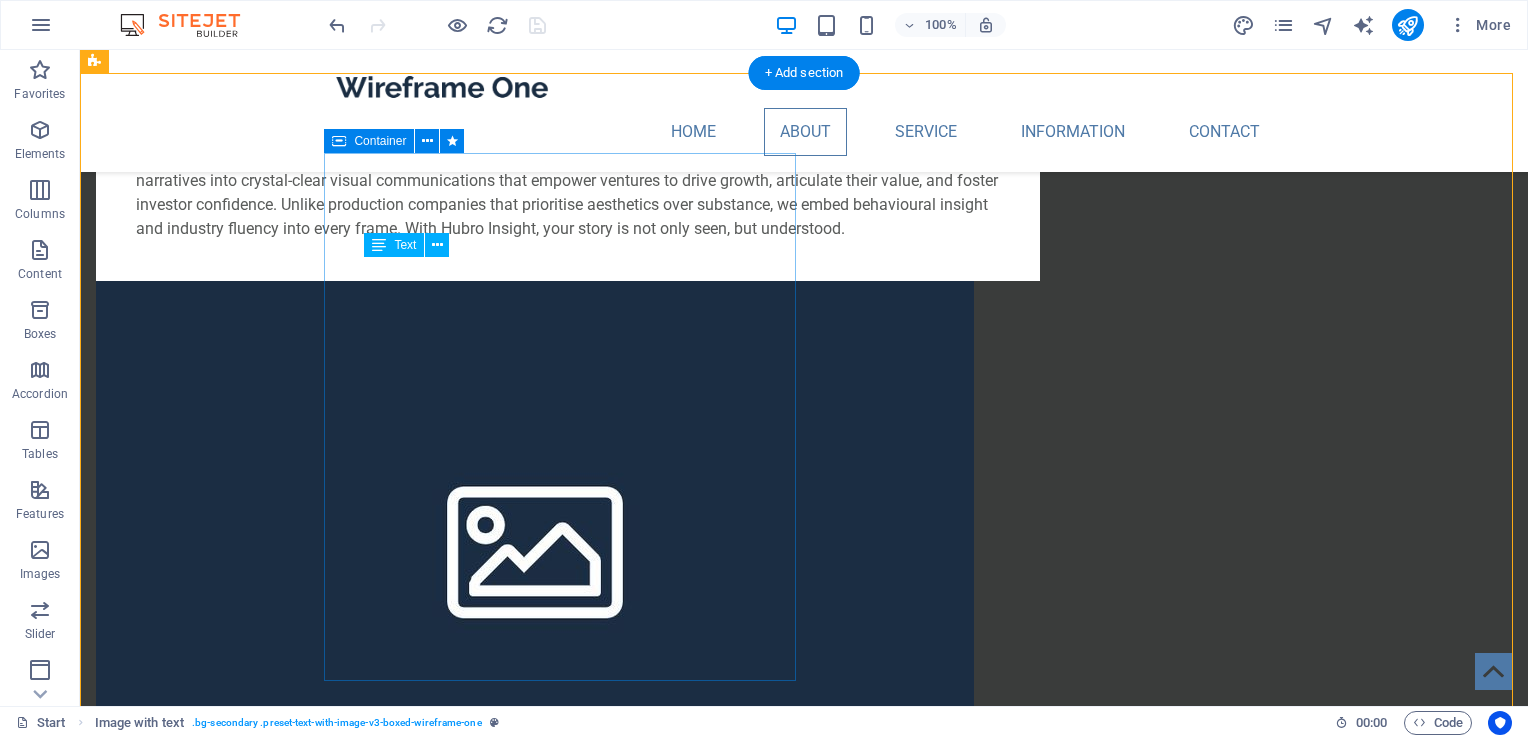 click on "Software Software ventures face the challenge of making the intangible tangible: conveying innovation, speed, and technical sophistication to audiences that may not speak their language. Founders and teams are often brimming with vision, yet struggle to craft narratives that convert complexity into clarity. At [COMPANY], we understand that bridging the gap between code and comprehension is essential for gaining traction and trust. Our strategic video solutions bring purpose, simplicity, and story to the heart of your product and help you attract investment, drive growth, and differentiate in competitive markets. Unlike generic studios that gloss over the technical nuance, we engineer each message with storytelling insight and technological  fluency. Your brilliance deserves a visual strategy that elevates, not dilutes." at bounding box center (568, 1124) 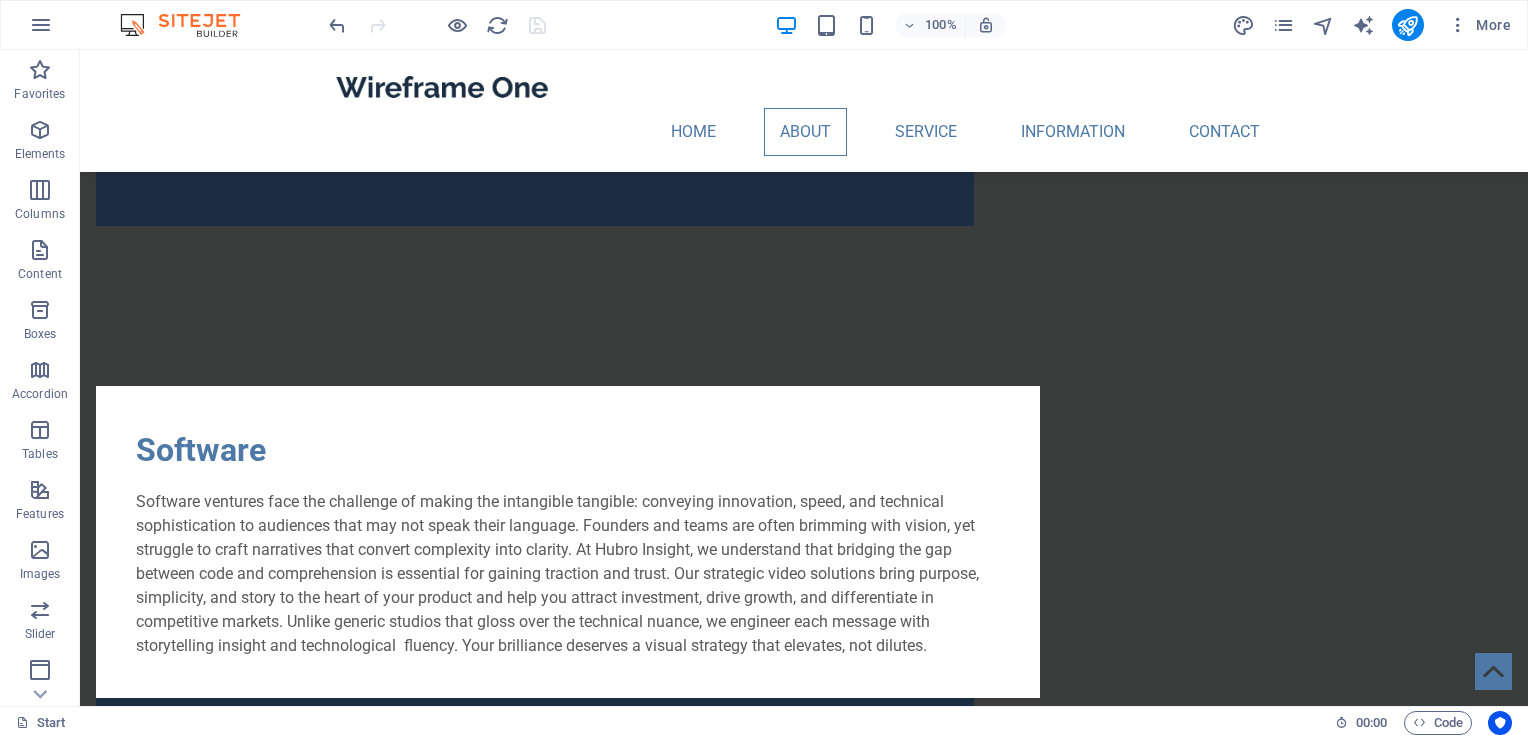 scroll, scrollTop: 2126, scrollLeft: 0, axis: vertical 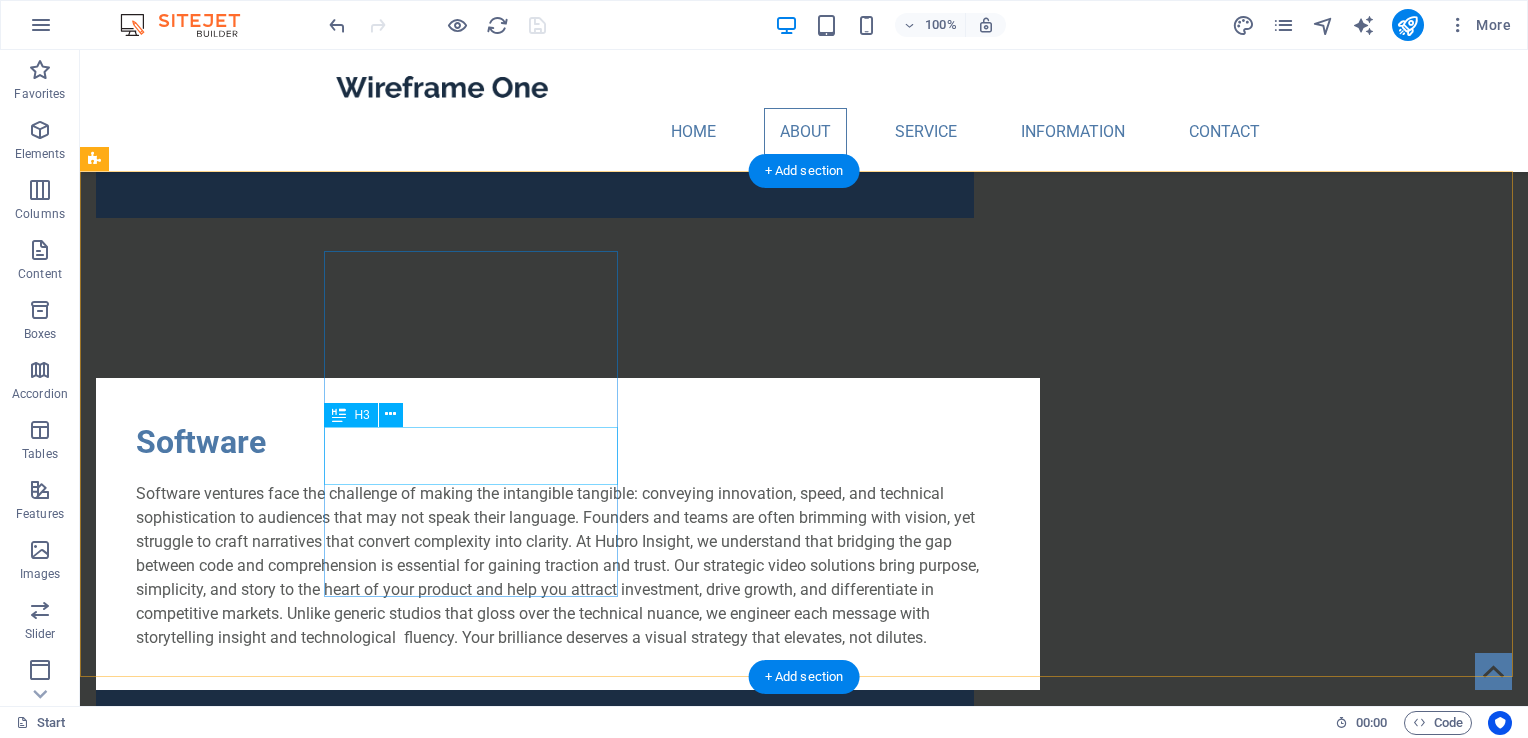 click on "Headline" at bounding box center [242, 1582] 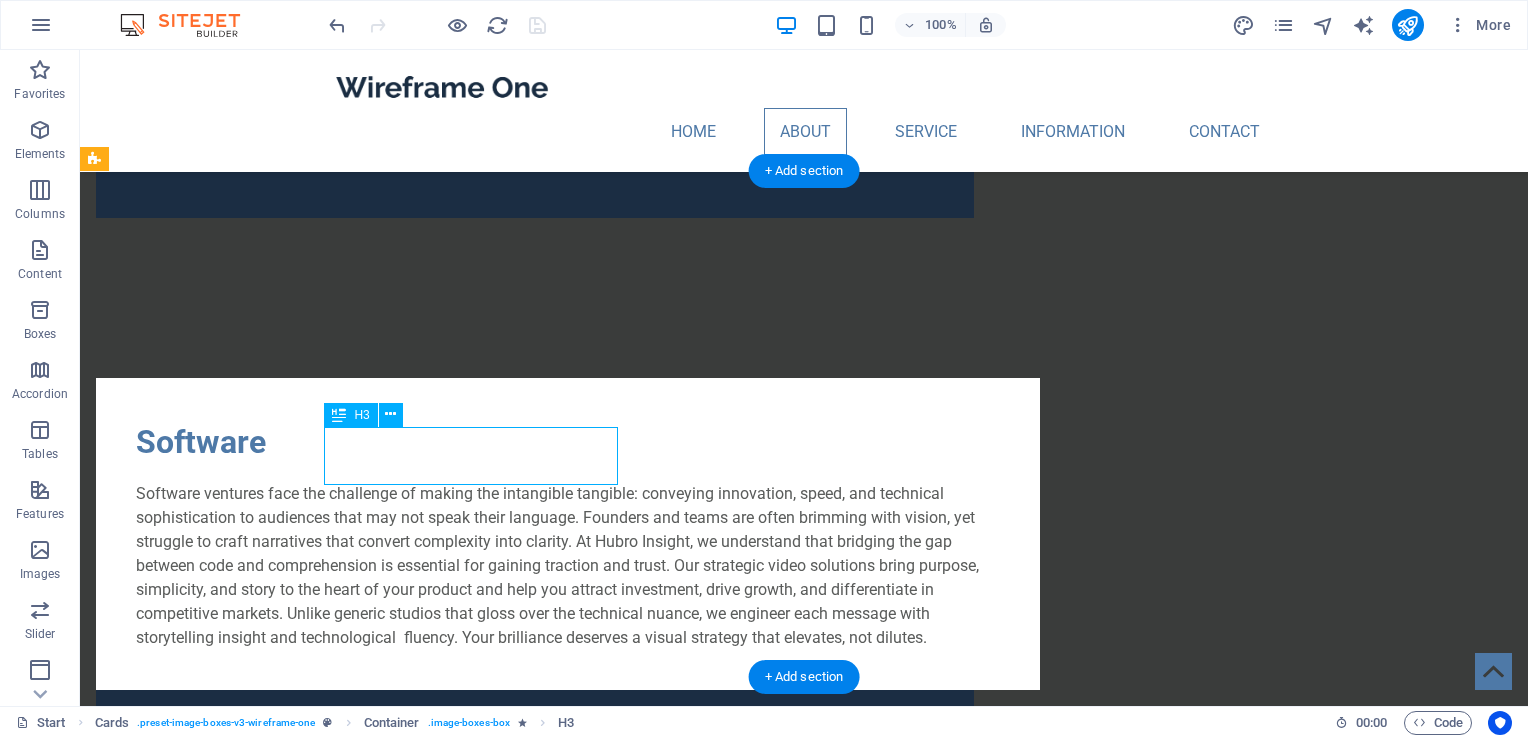 click on "Headline" at bounding box center (242, 1582) 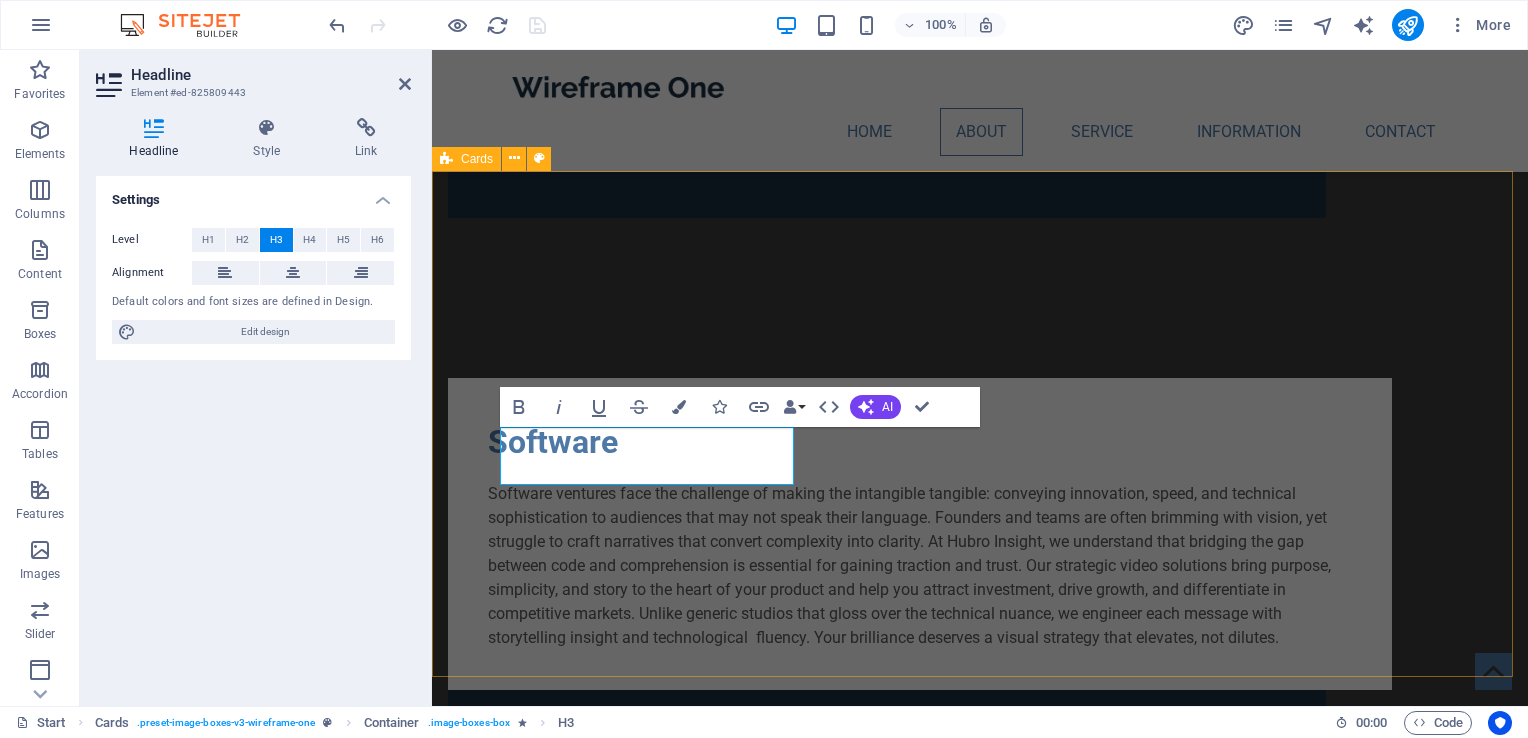 type 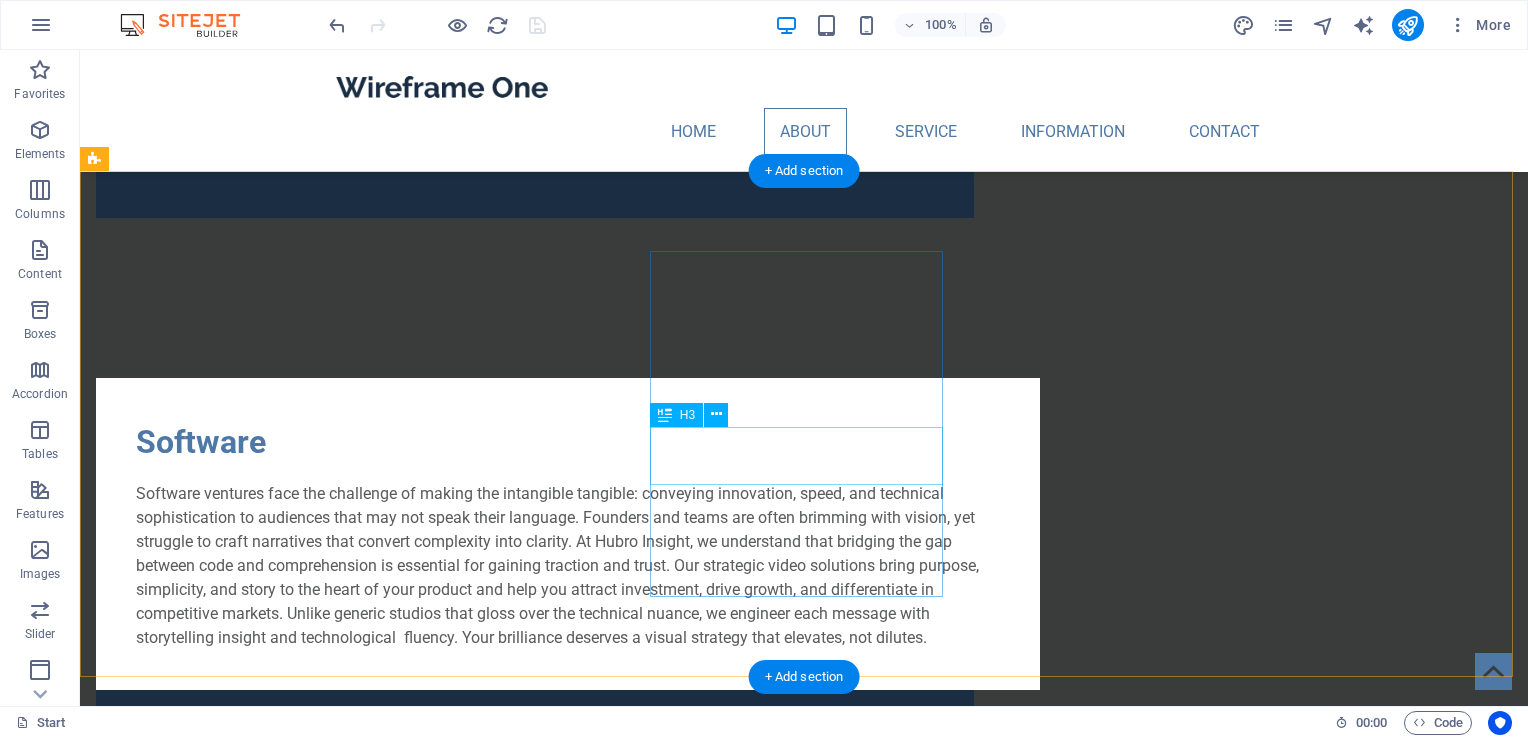 click on "Headline" at bounding box center (242, 1944) 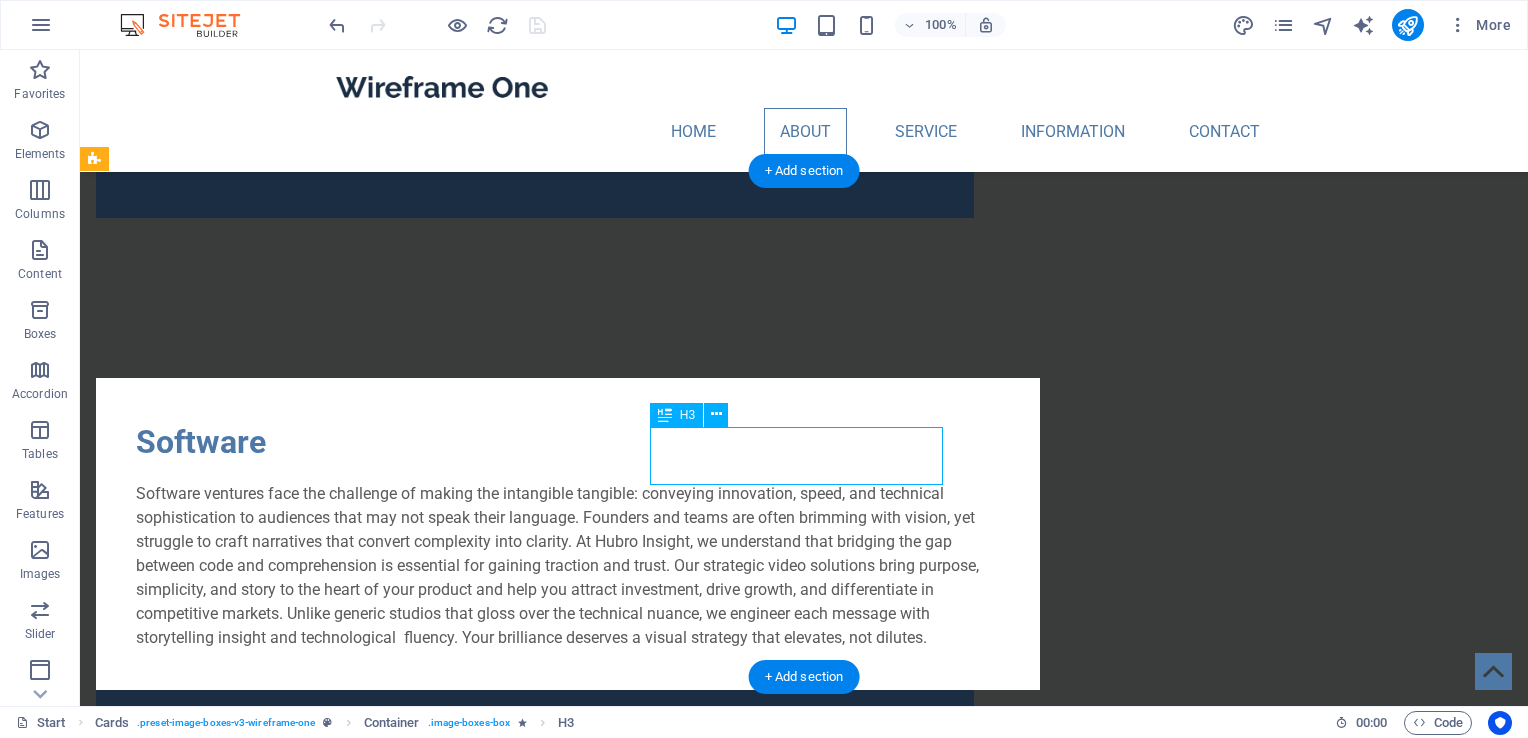 click on "Headline" at bounding box center (242, 1944) 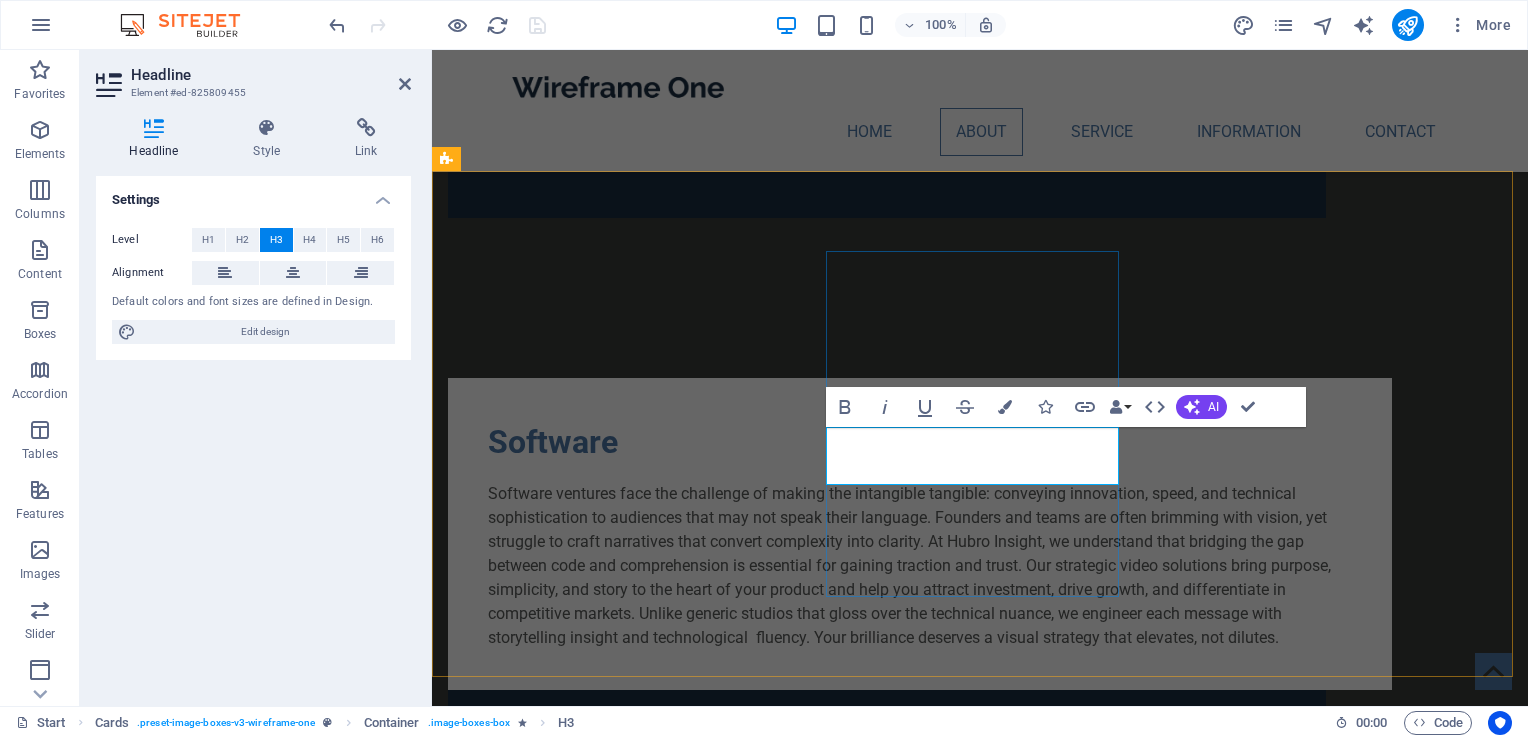 type 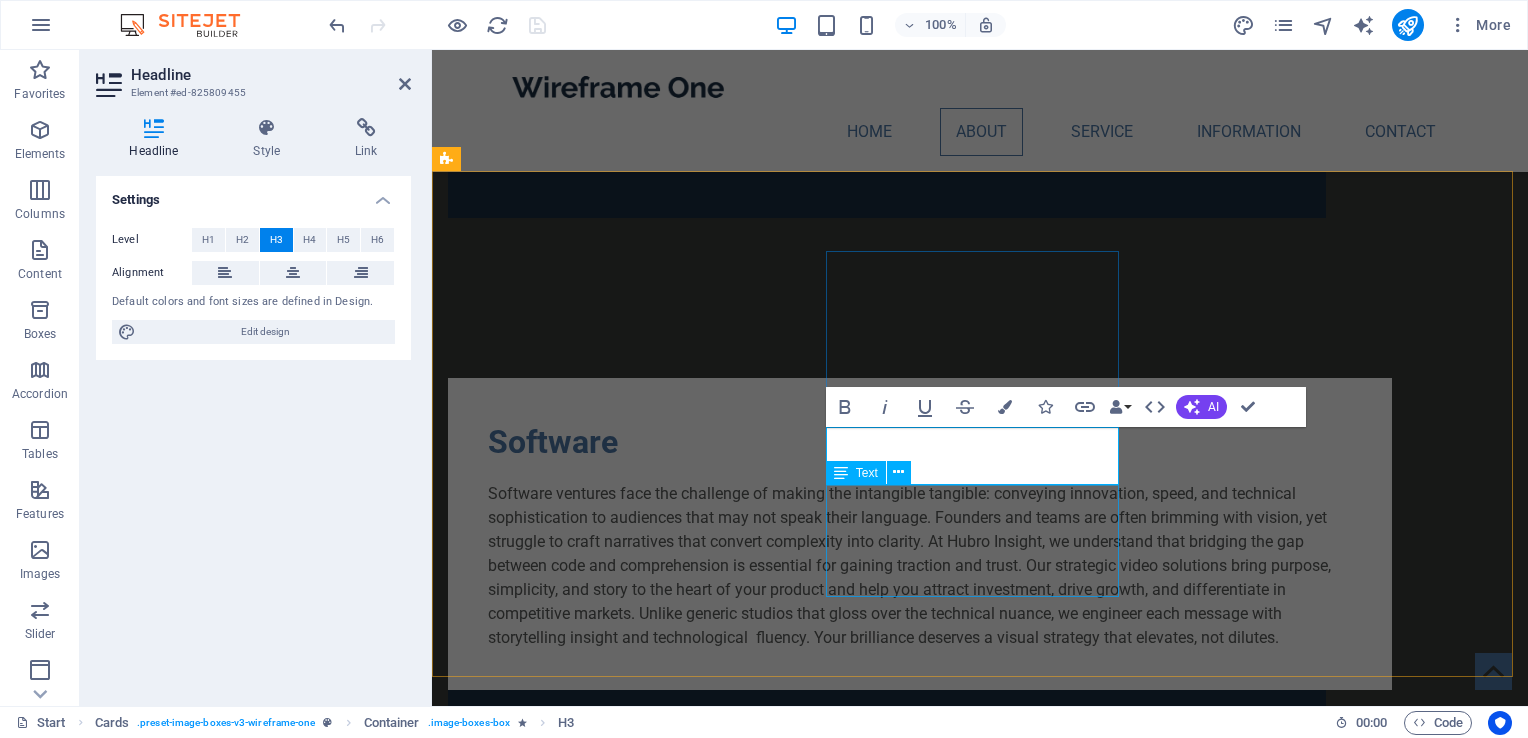 click on "Lorem ipsum dolor sit amet, consectetuer adipiscing elit. Aenean commodo ligula eget dolor. Lorem ipsum dolor sit amet." at bounding box center (594, 2029) 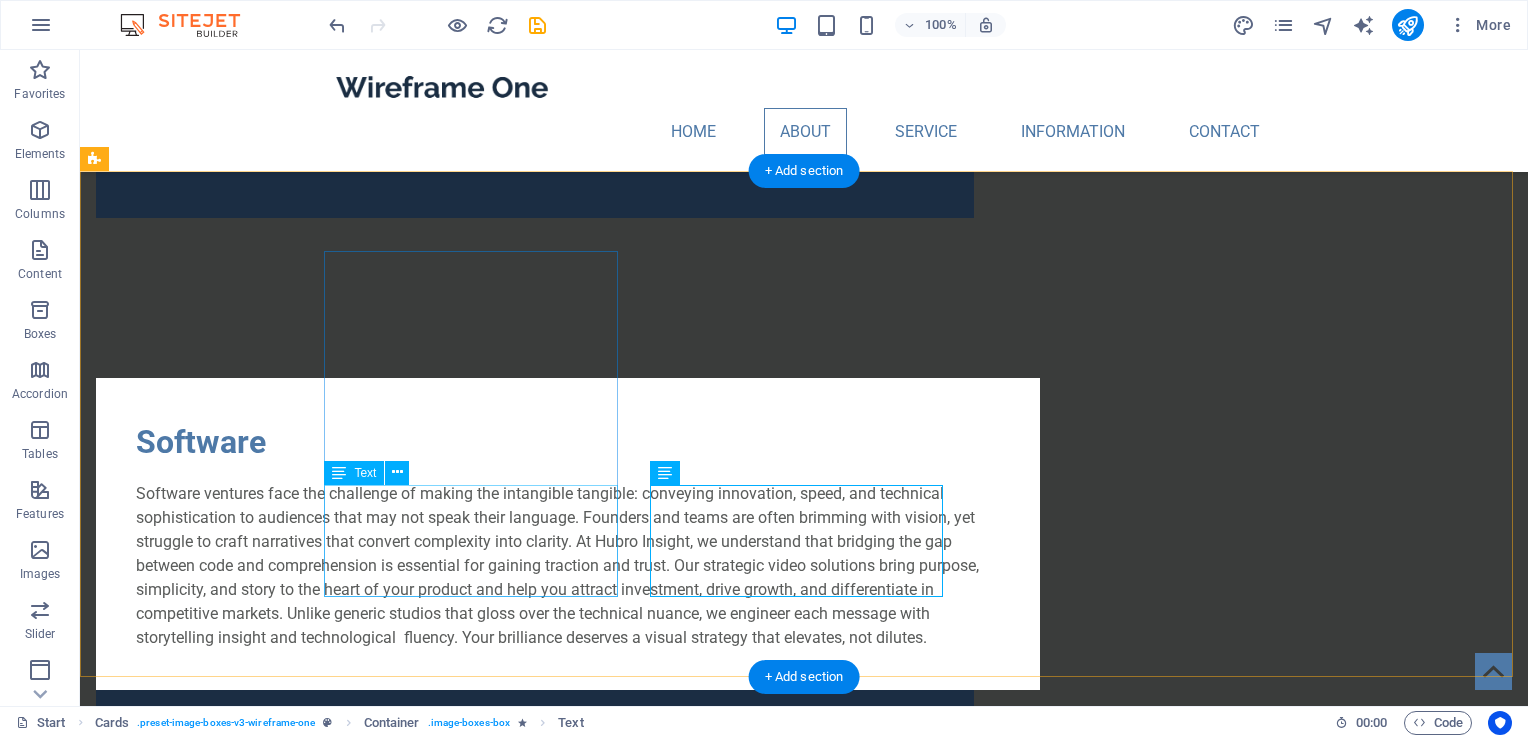 click on "Lorem ipsum dolor sit amet, consectetuer adipiscing elit. Aenean commodo ligula eget dolor. Lorem ipsum dolor sit amet." at bounding box center [242, 1667] 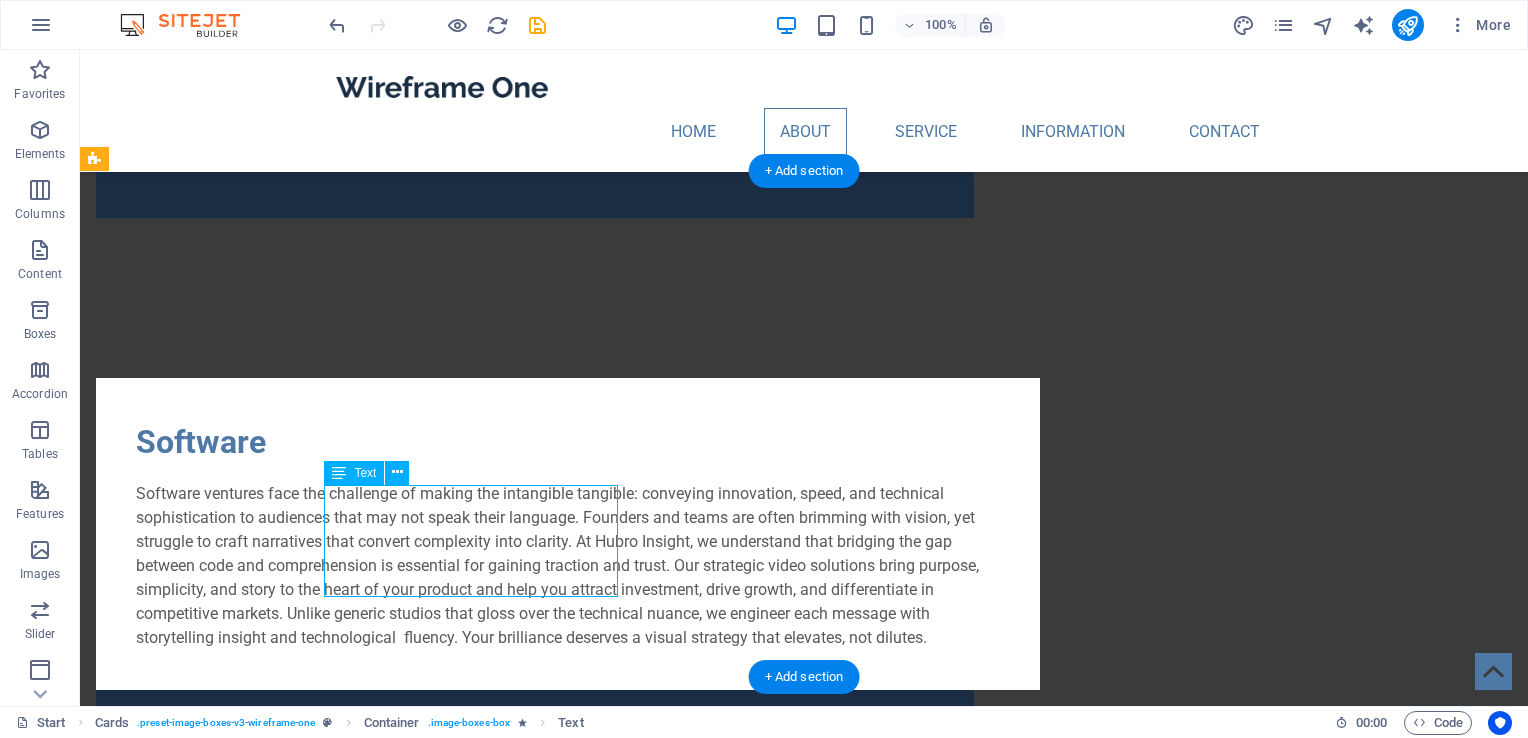 click on "Lorem ipsum dolor sit amet, consectetuer adipiscing elit. Aenean commodo ligula eget dolor. Lorem ipsum dolor sit amet." at bounding box center (242, 1667) 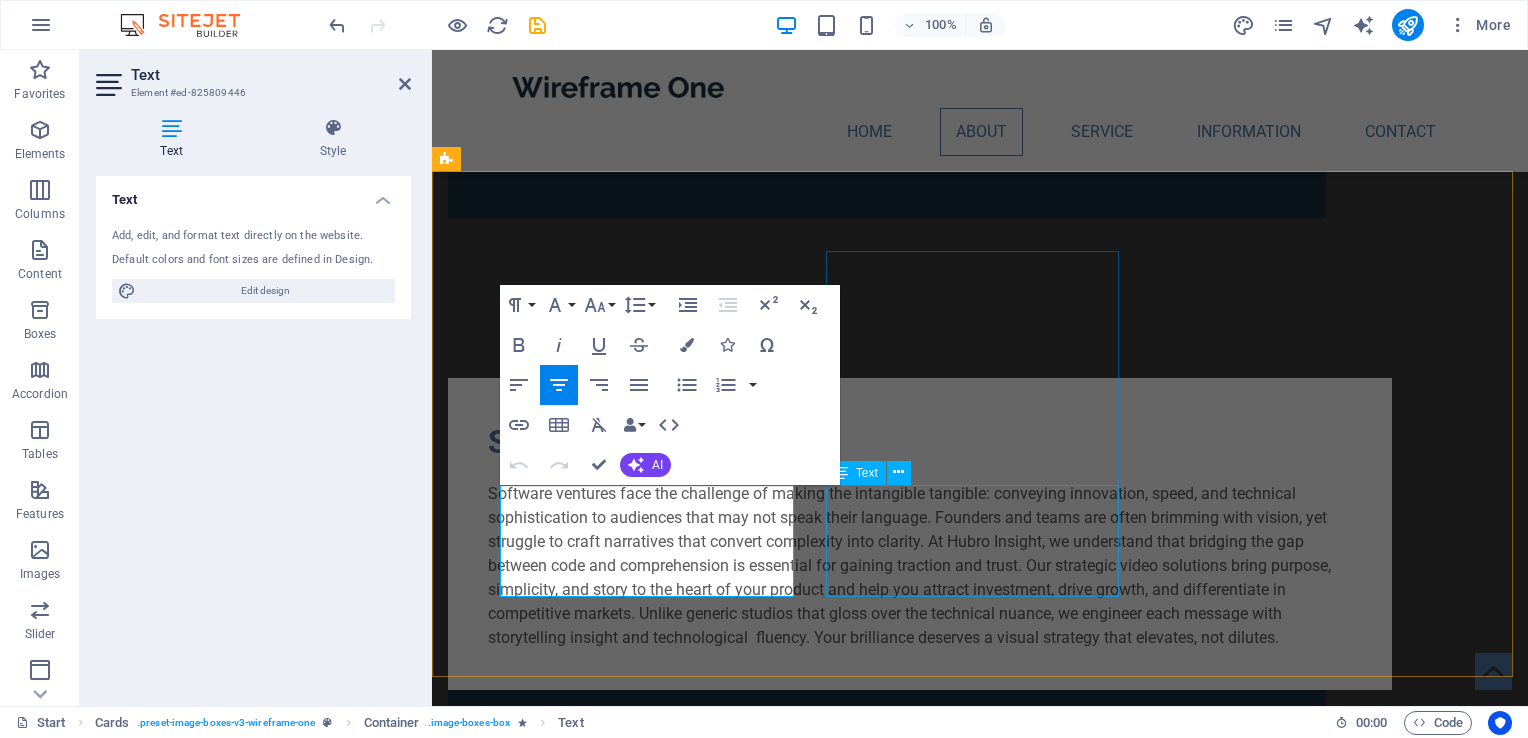 drag, startPoint x: 544, startPoint y: 493, endPoint x: 829, endPoint y: 574, distance: 296.28702 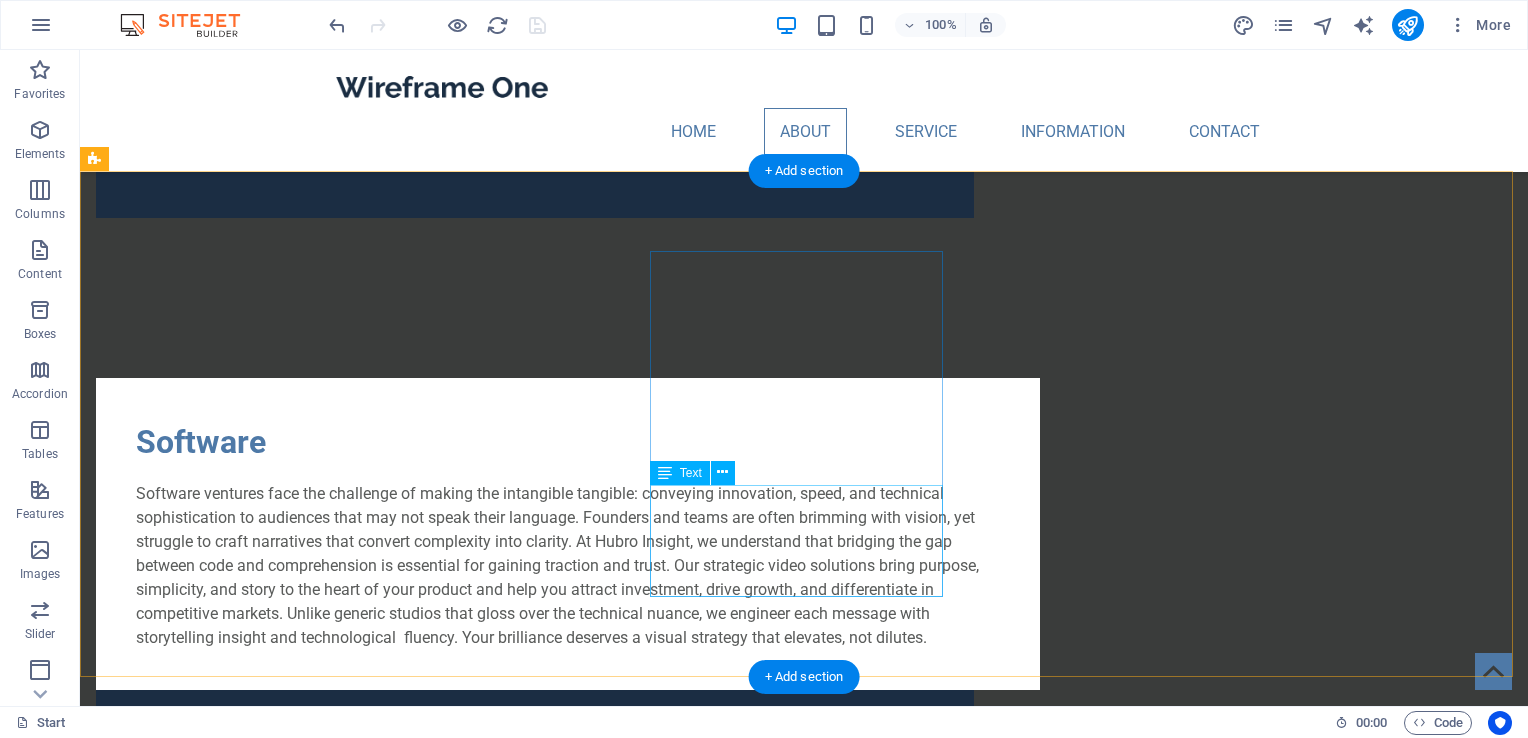 click on "Lorem ipsum dolor sit amet, consectetuer adipiscing elit. Aenean commodo ligula eget dolor. Lorem ipsum dolor sit amet." at bounding box center (242, 1981) 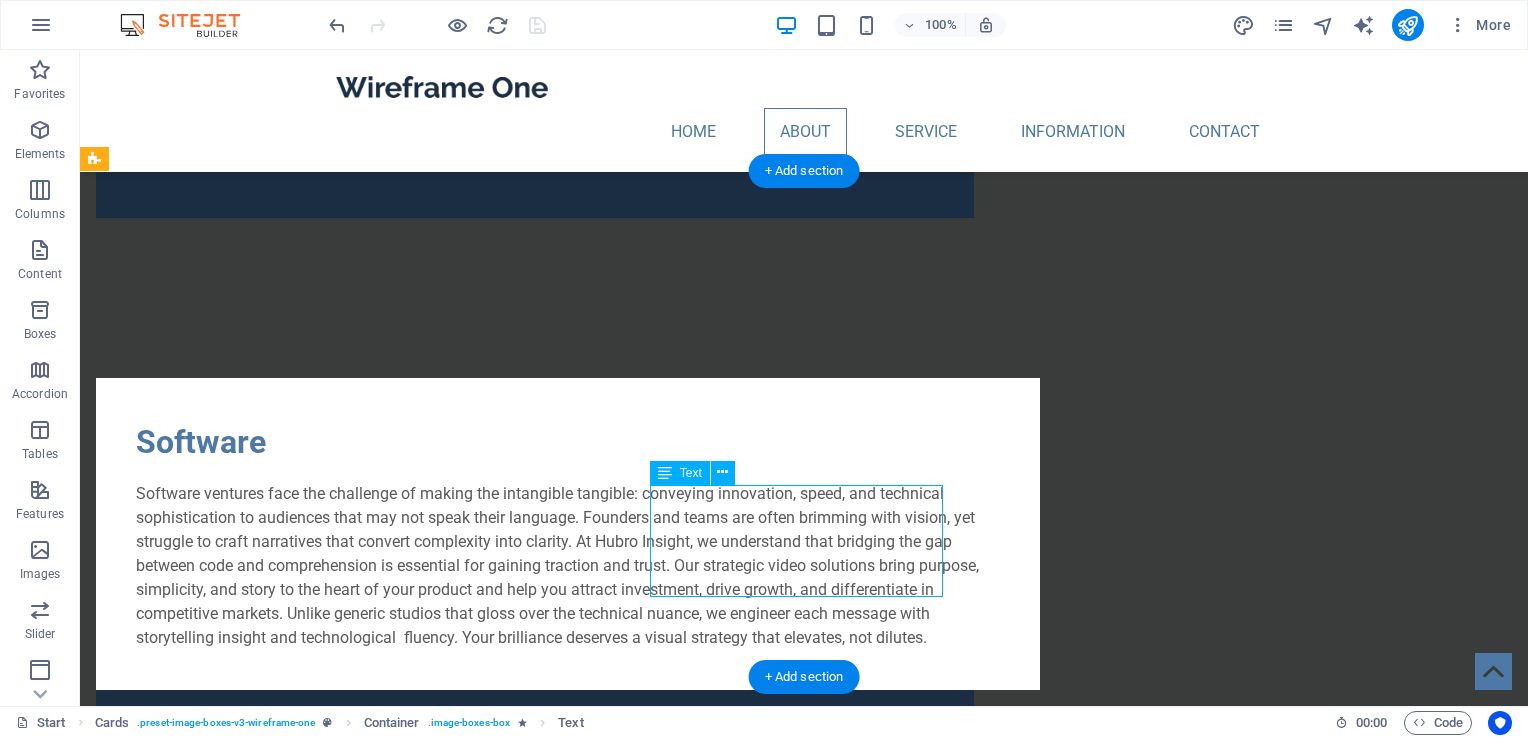 click on "Lorem ipsum dolor sit amet, consectetuer adipiscing elit. Aenean commodo ligula eget dolor. Lorem ipsum dolor sit amet." at bounding box center [242, 1981] 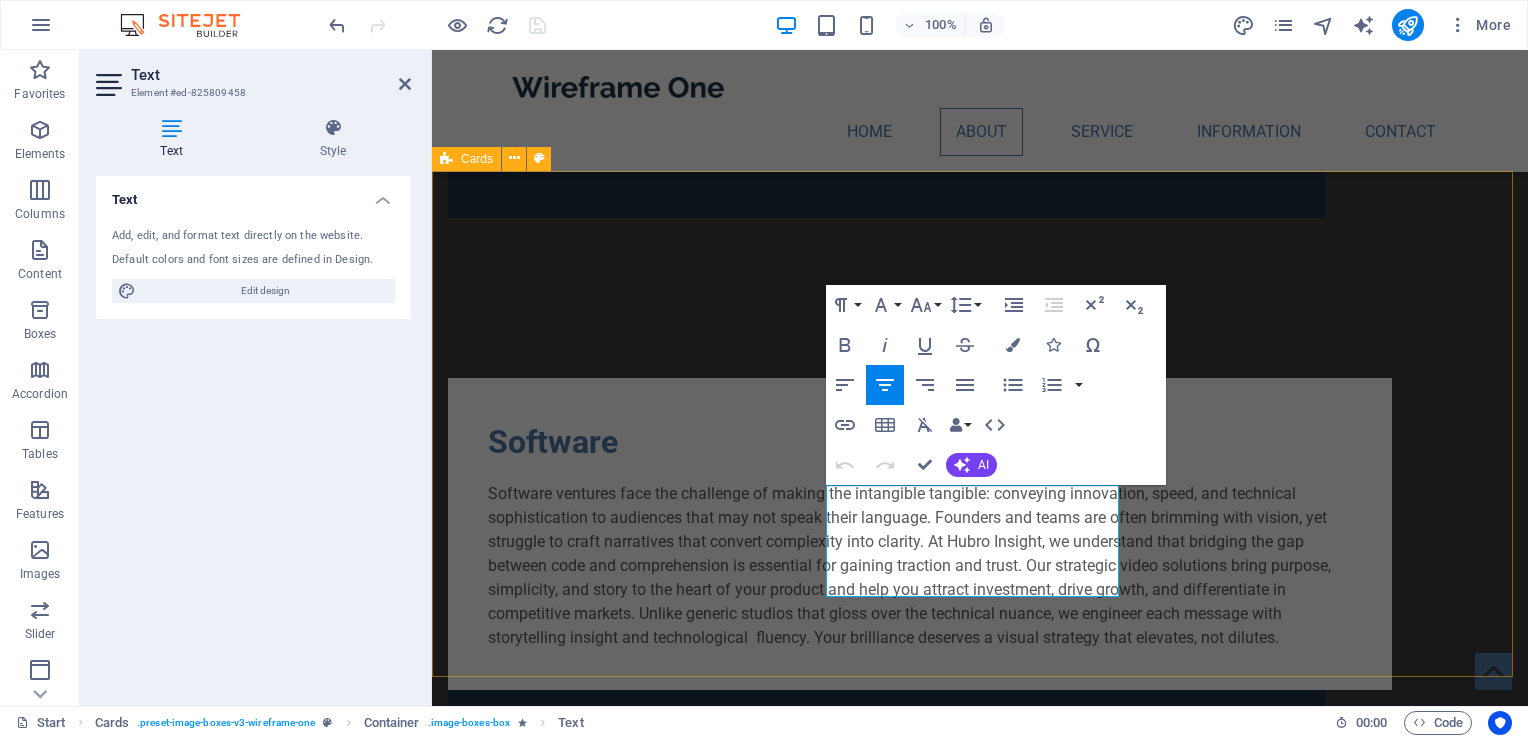 drag, startPoint x: 871, startPoint y: 500, endPoint x: 1128, endPoint y: 586, distance: 271.0074 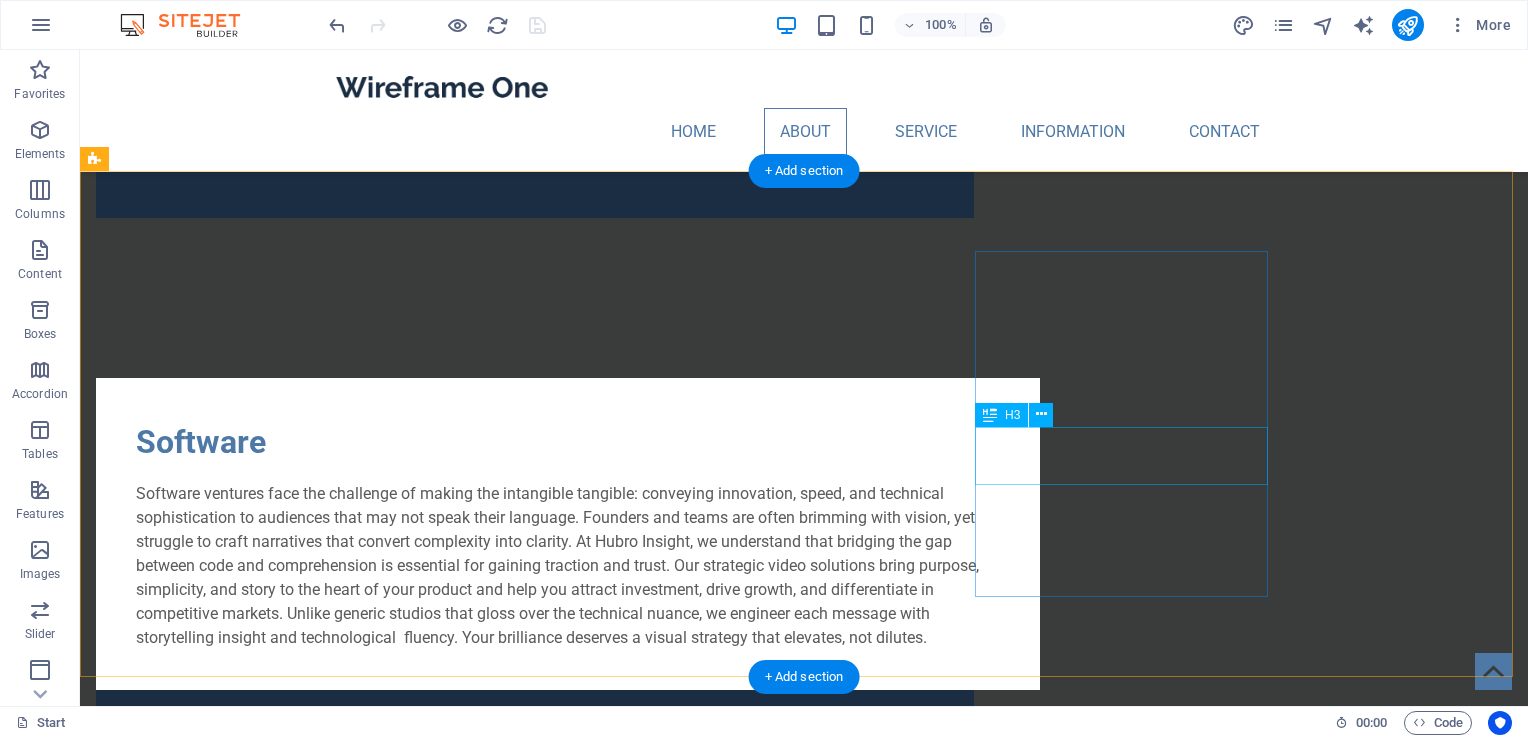 click on "Headline" at bounding box center [242, 2211] 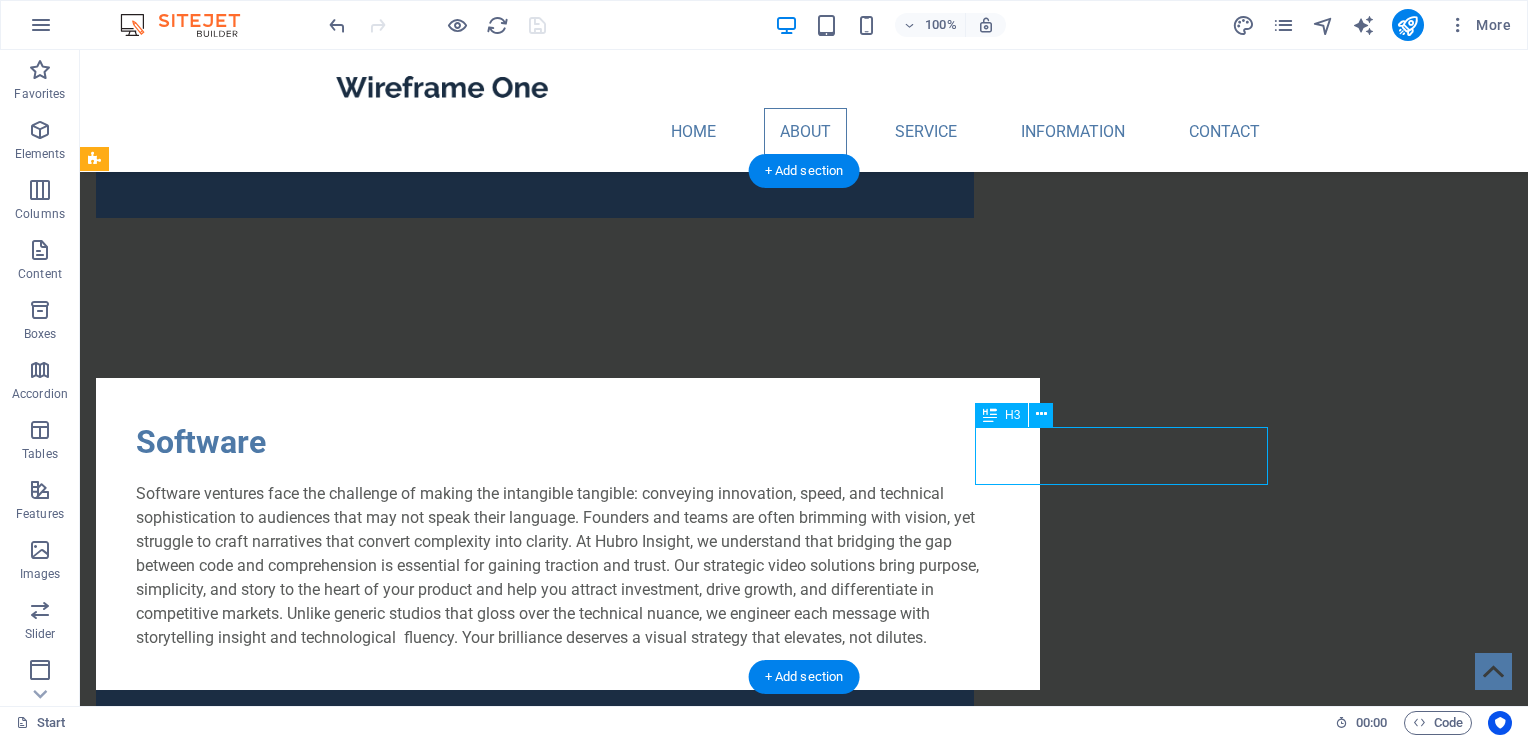 click on "Headline" at bounding box center [242, 2211] 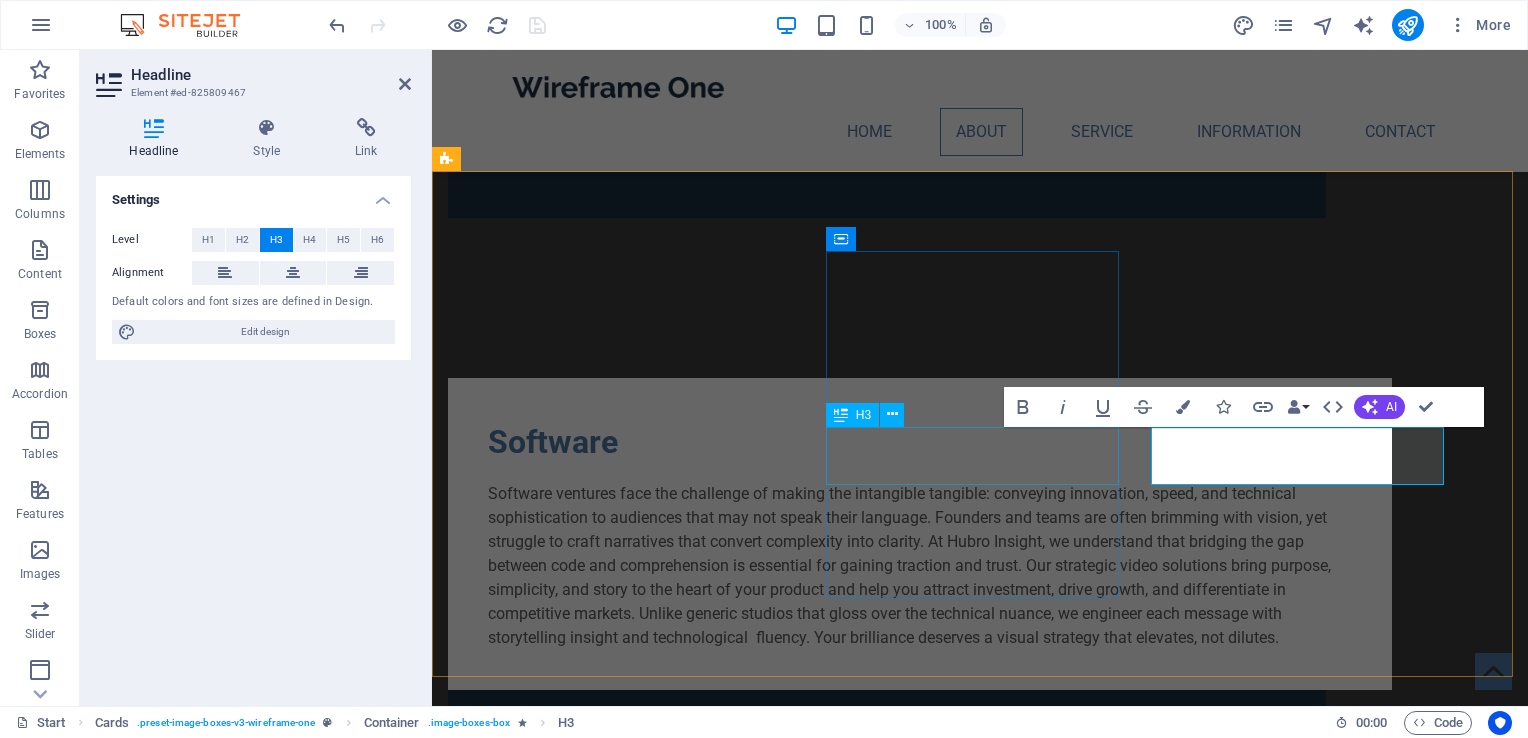 type 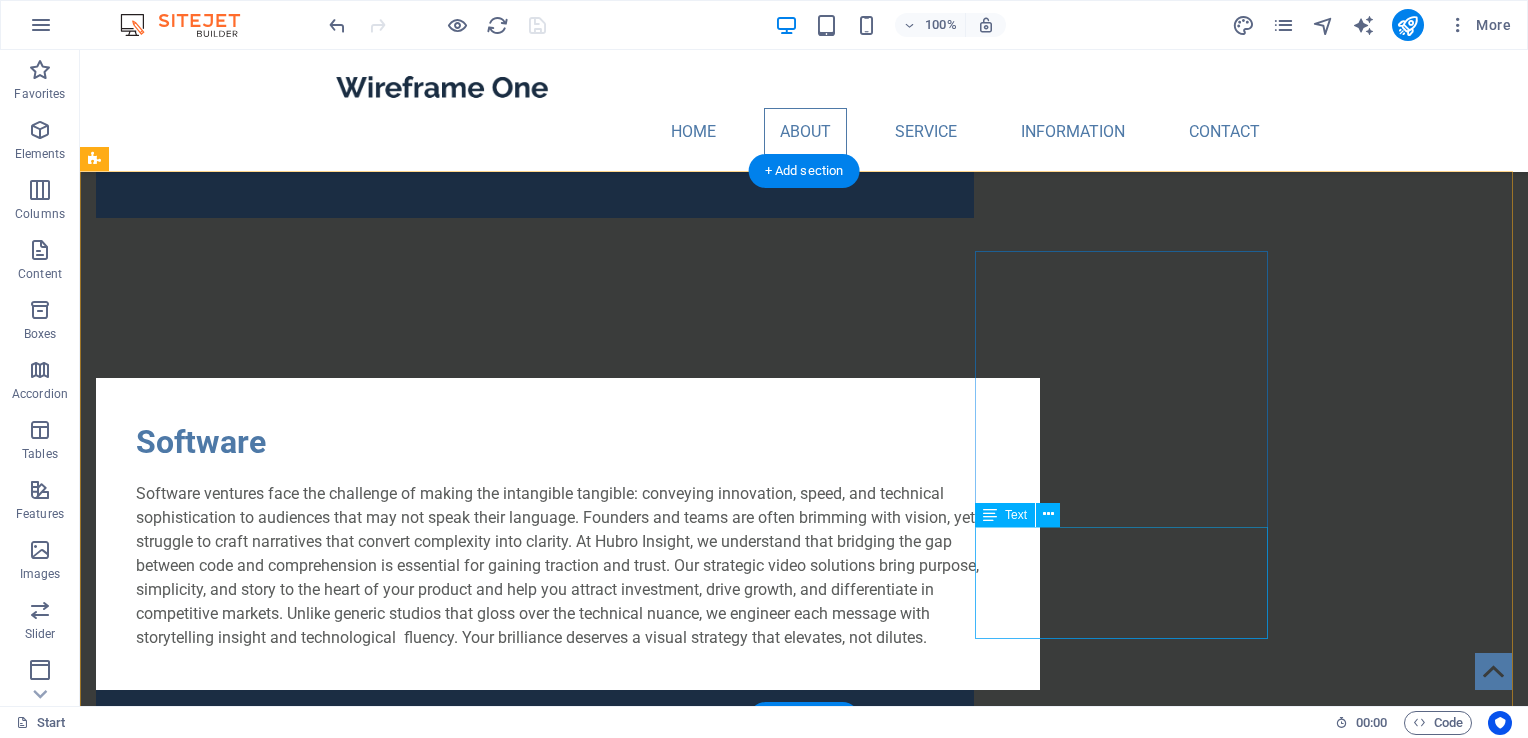 click on "Lorem ipsum dolor sit amet, consectetuer adipiscing elit. Aenean commodo ligula eget dolor. Lorem ipsum dolor sit amet." at bounding box center [242, 2296] 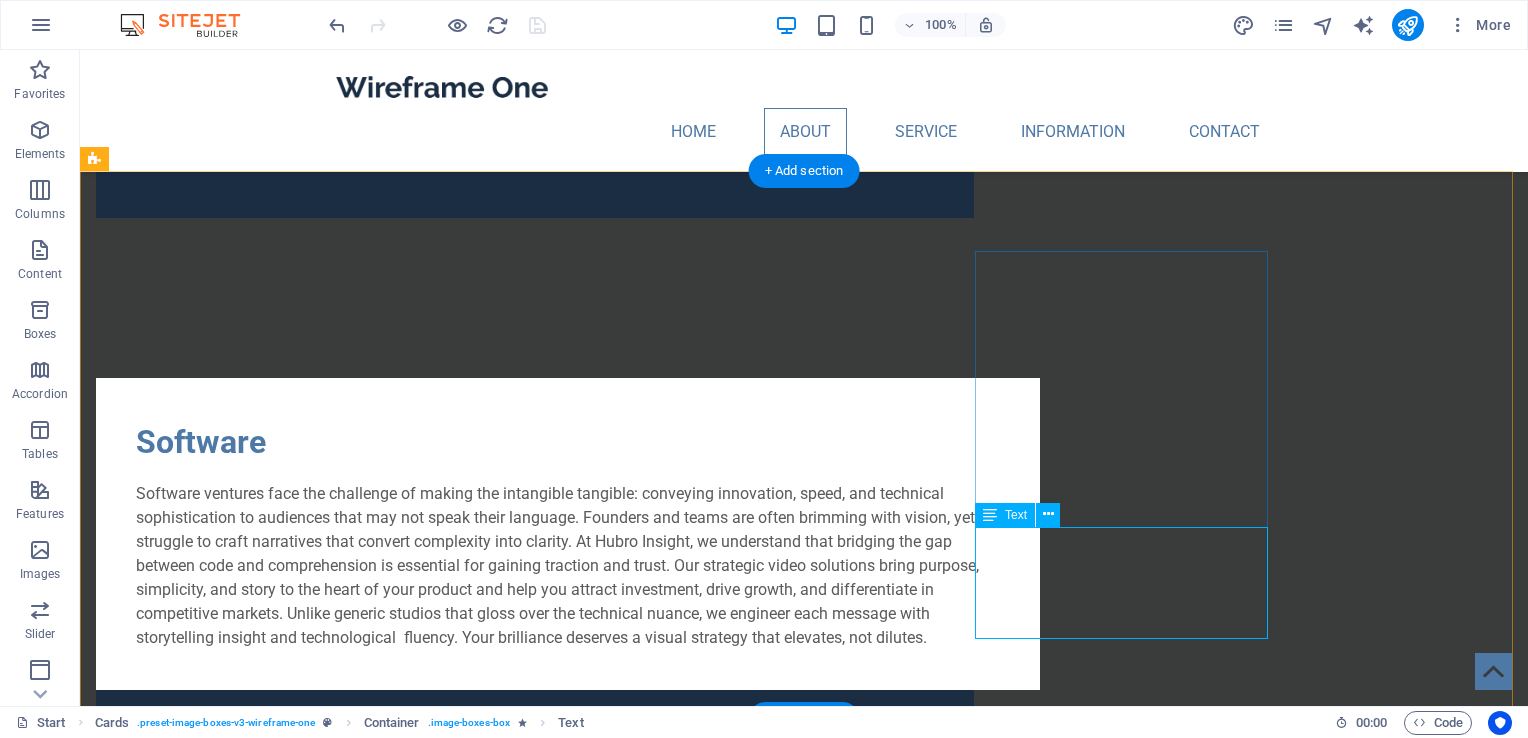 click on "Lorem ipsum dolor sit amet, consectetuer adipiscing elit. Aenean commodo ligula eget dolor. Lorem ipsum dolor sit amet." at bounding box center [242, 2296] 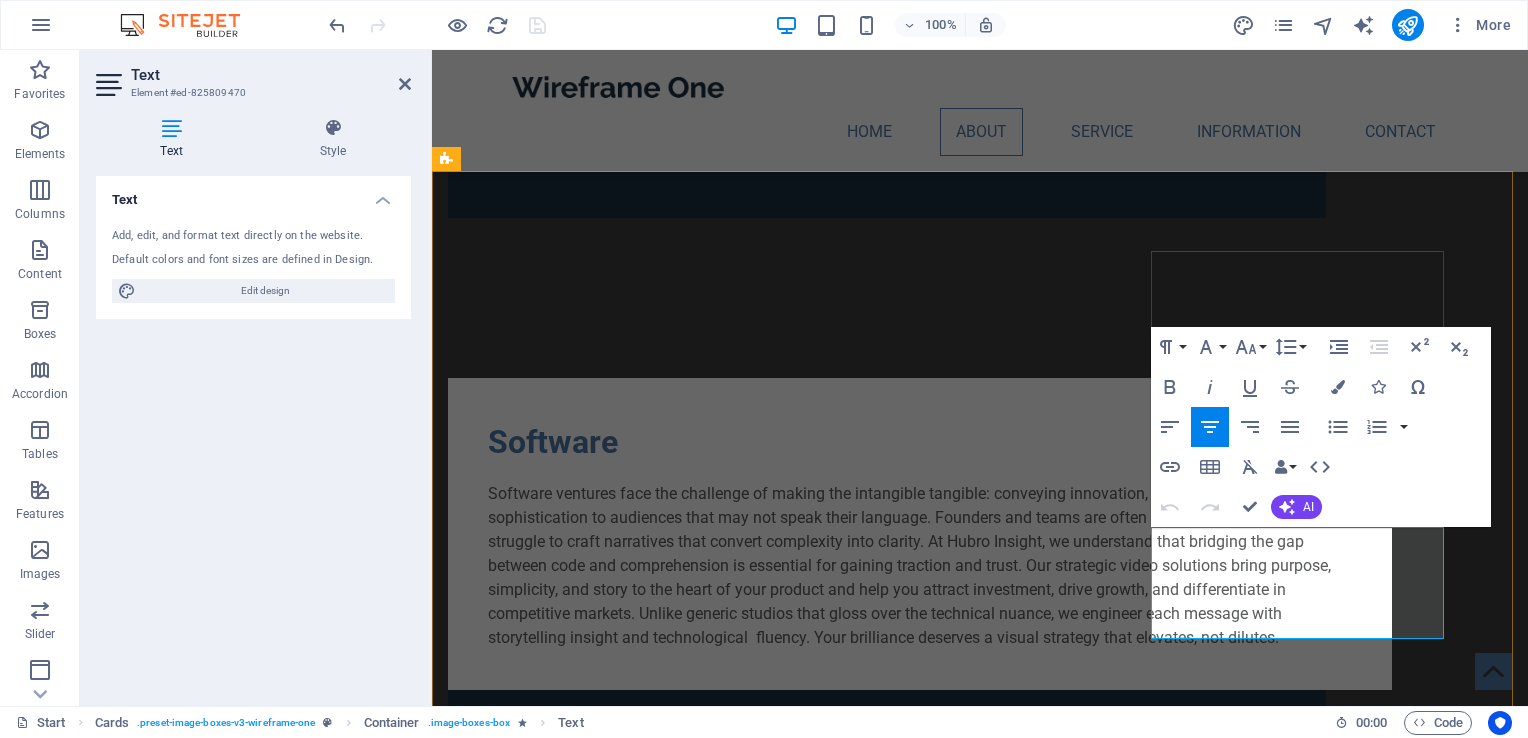 drag, startPoint x: 1199, startPoint y: 540, endPoint x: 1427, endPoint y: 613, distance: 239.40134 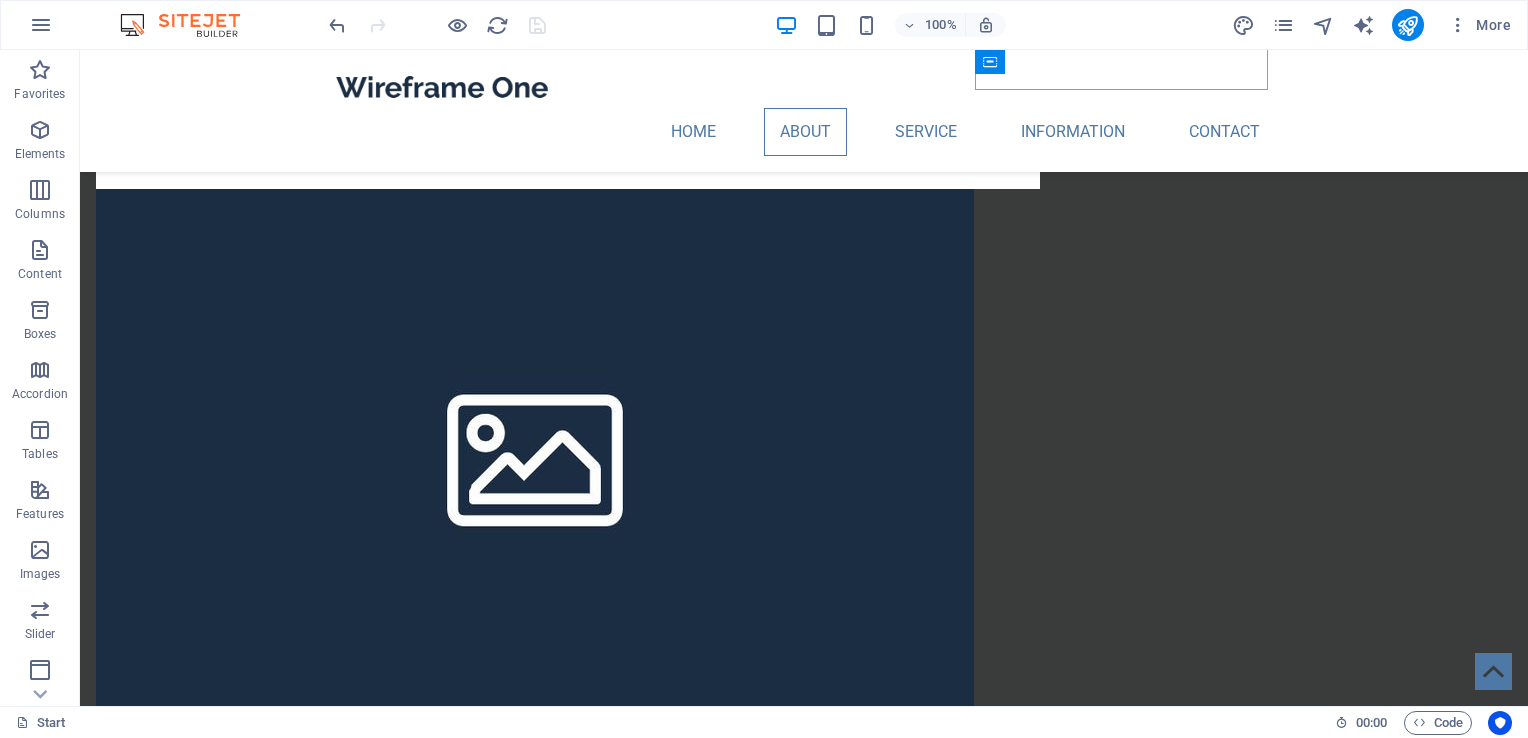 scroll, scrollTop: 2635, scrollLeft: 0, axis: vertical 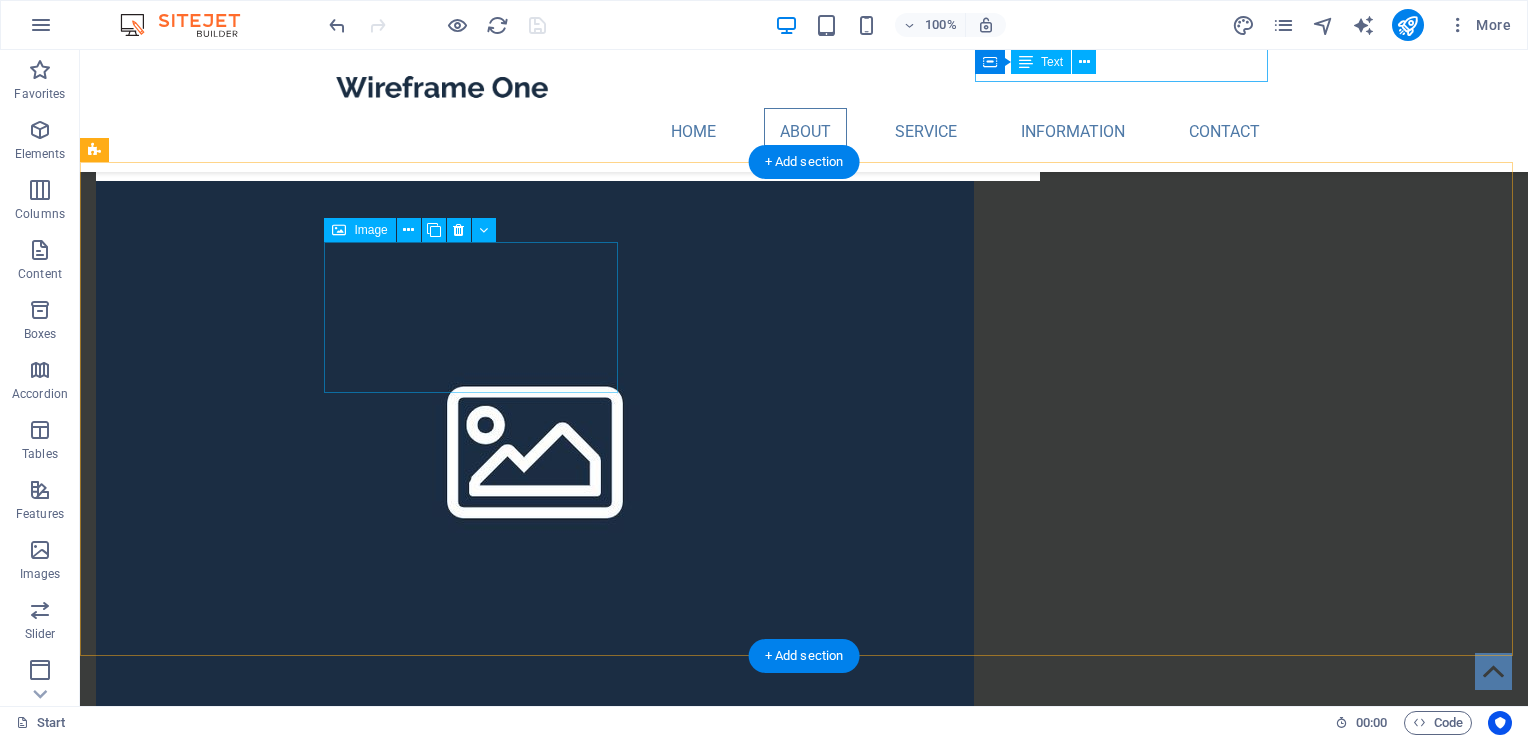 click at bounding box center [242, 2590] 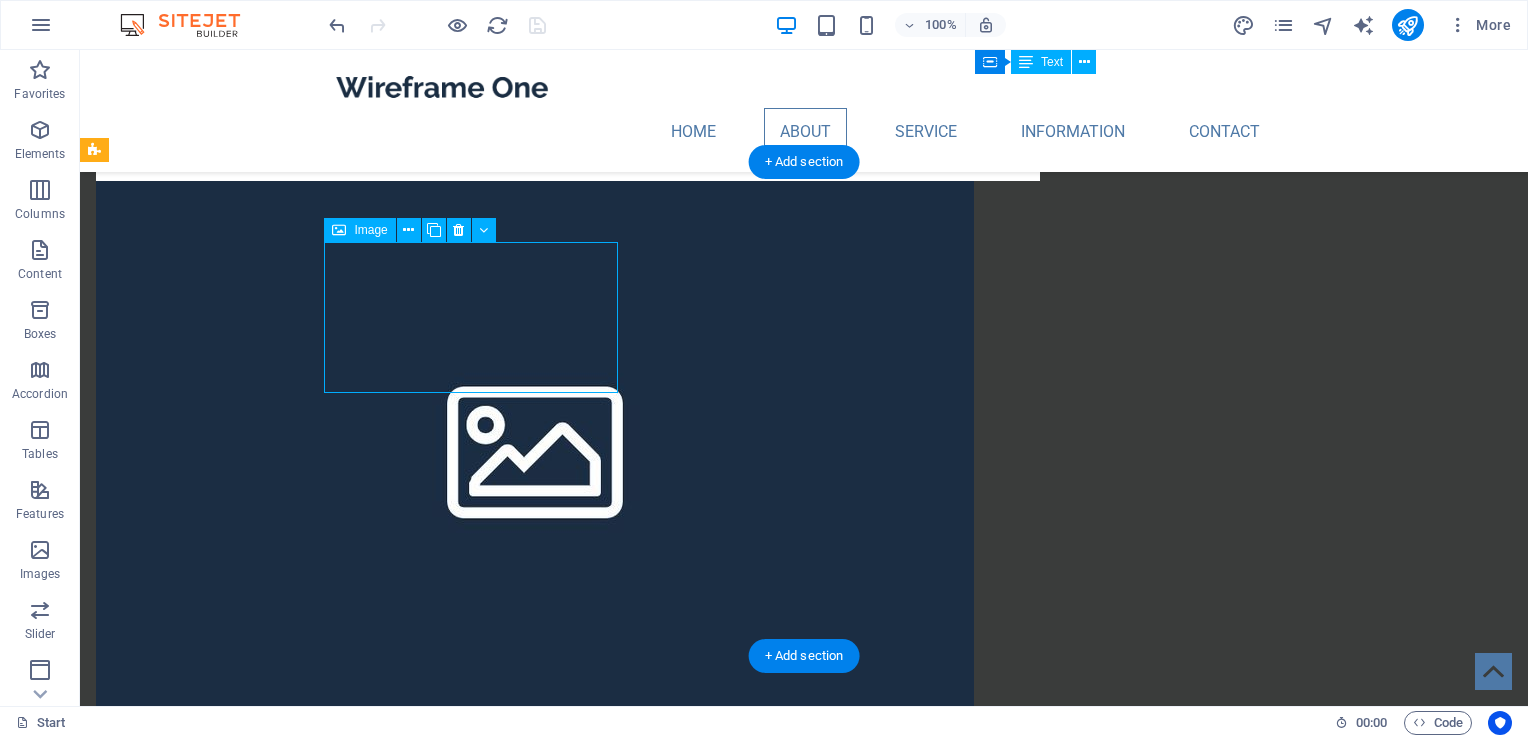 click at bounding box center (242, 2590) 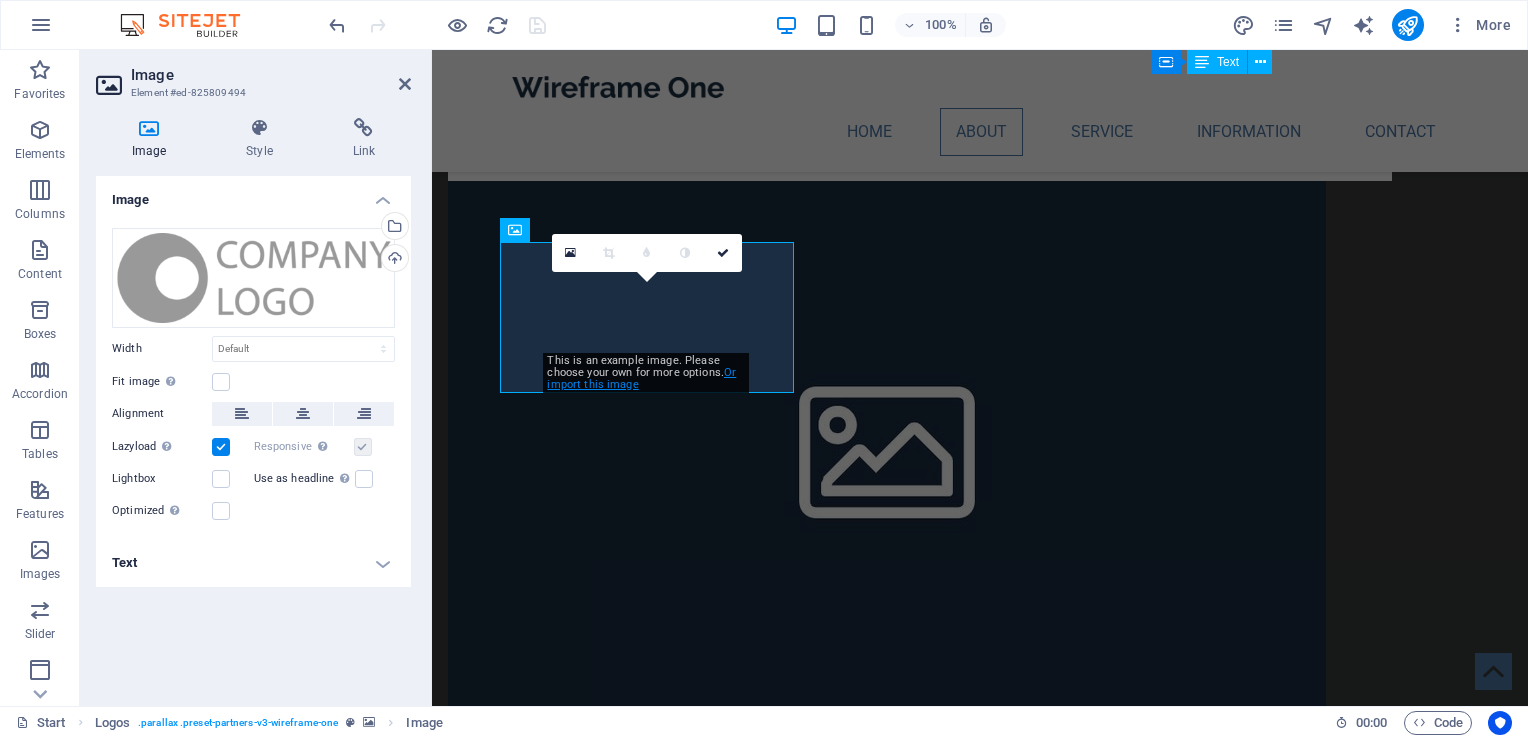 click on "Or import this image" at bounding box center [641, 378] 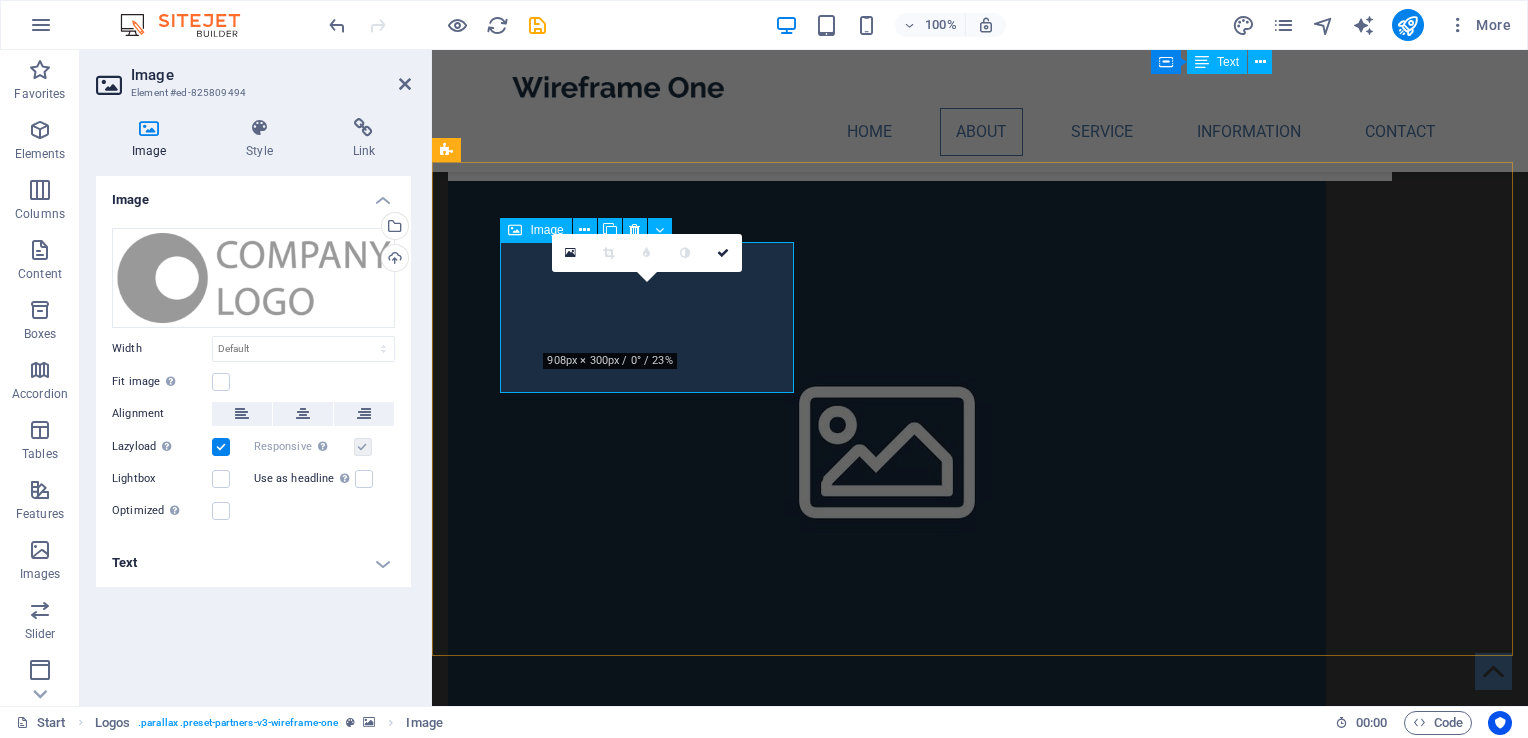 click at bounding box center [594, 2590] 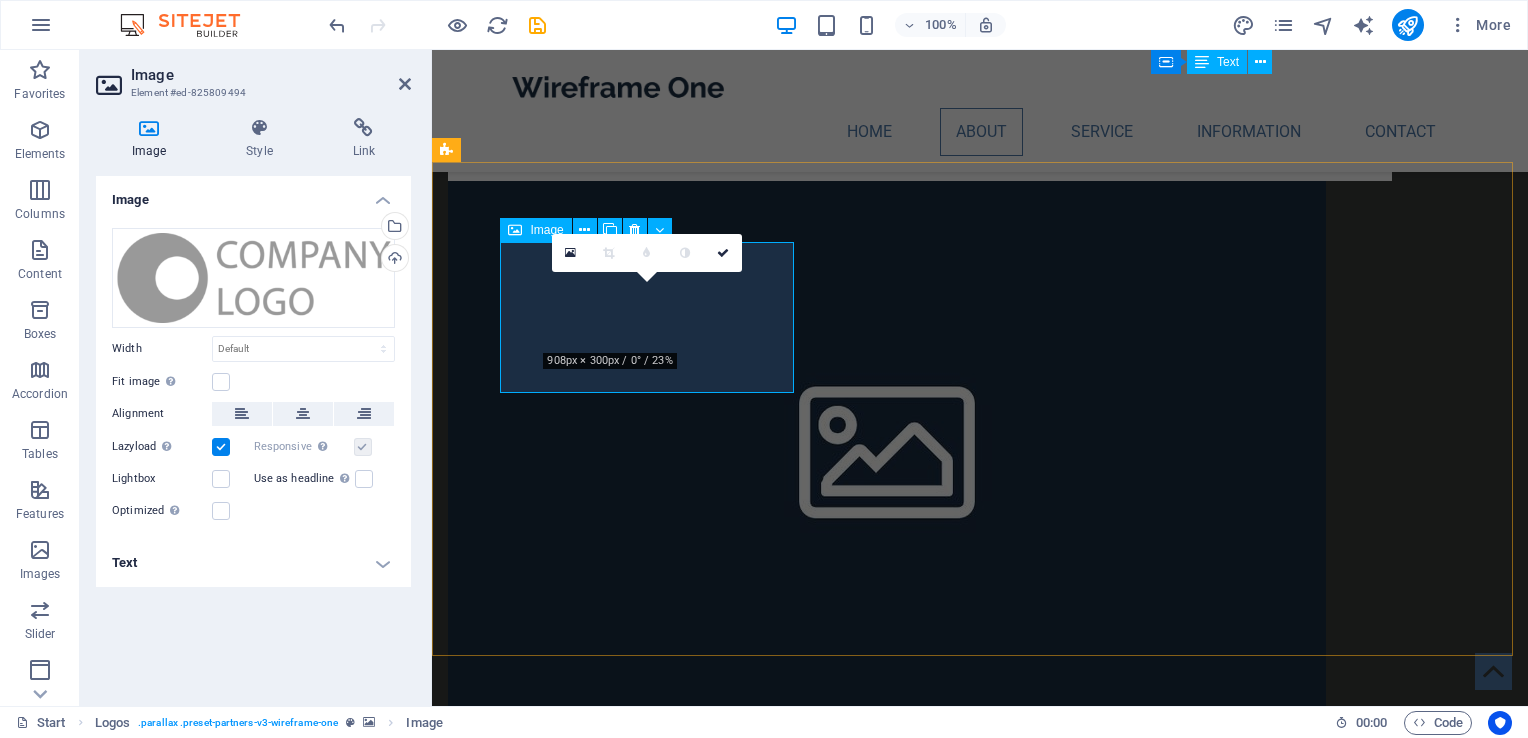 click at bounding box center [594, 2590] 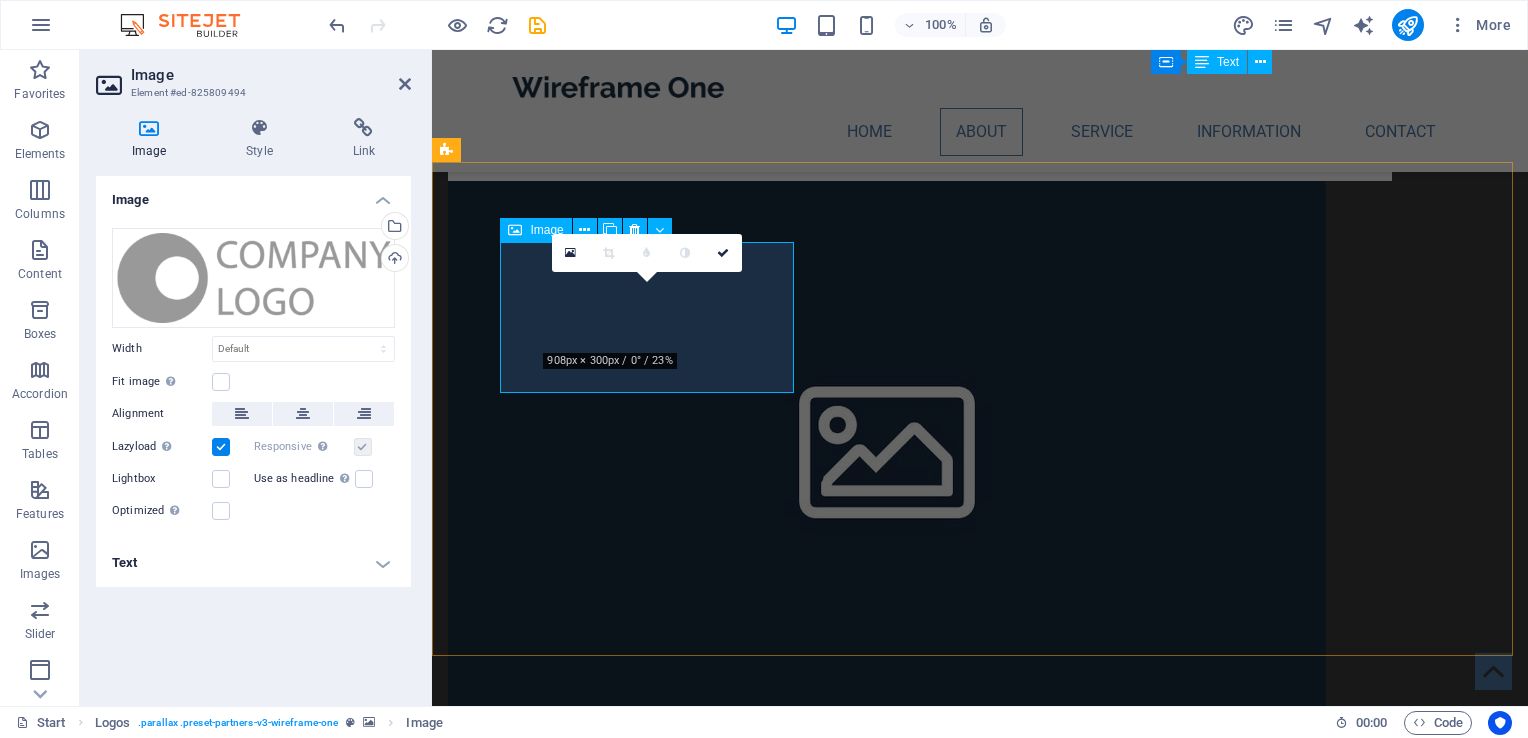 click at bounding box center [594, 2590] 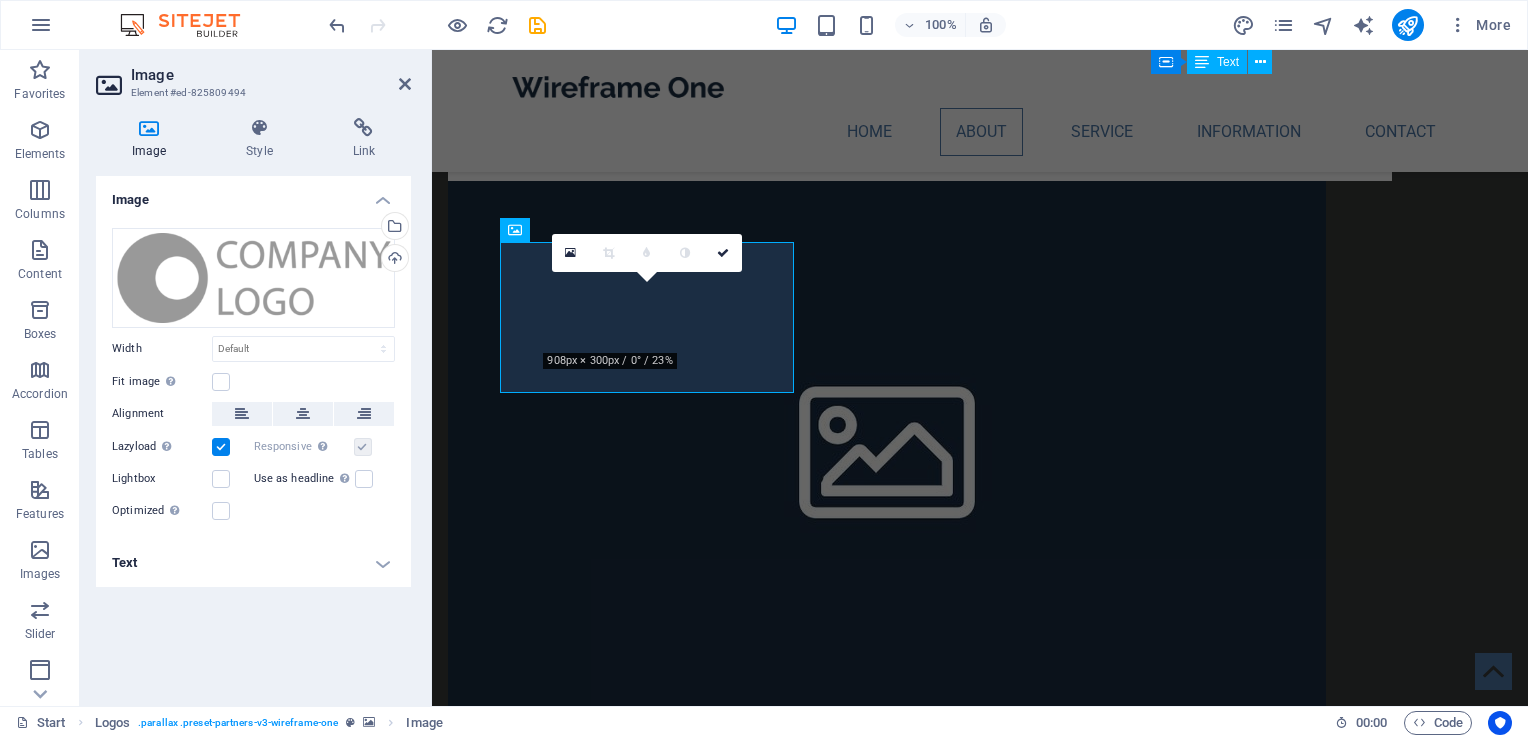 click at bounding box center (980, 2110) 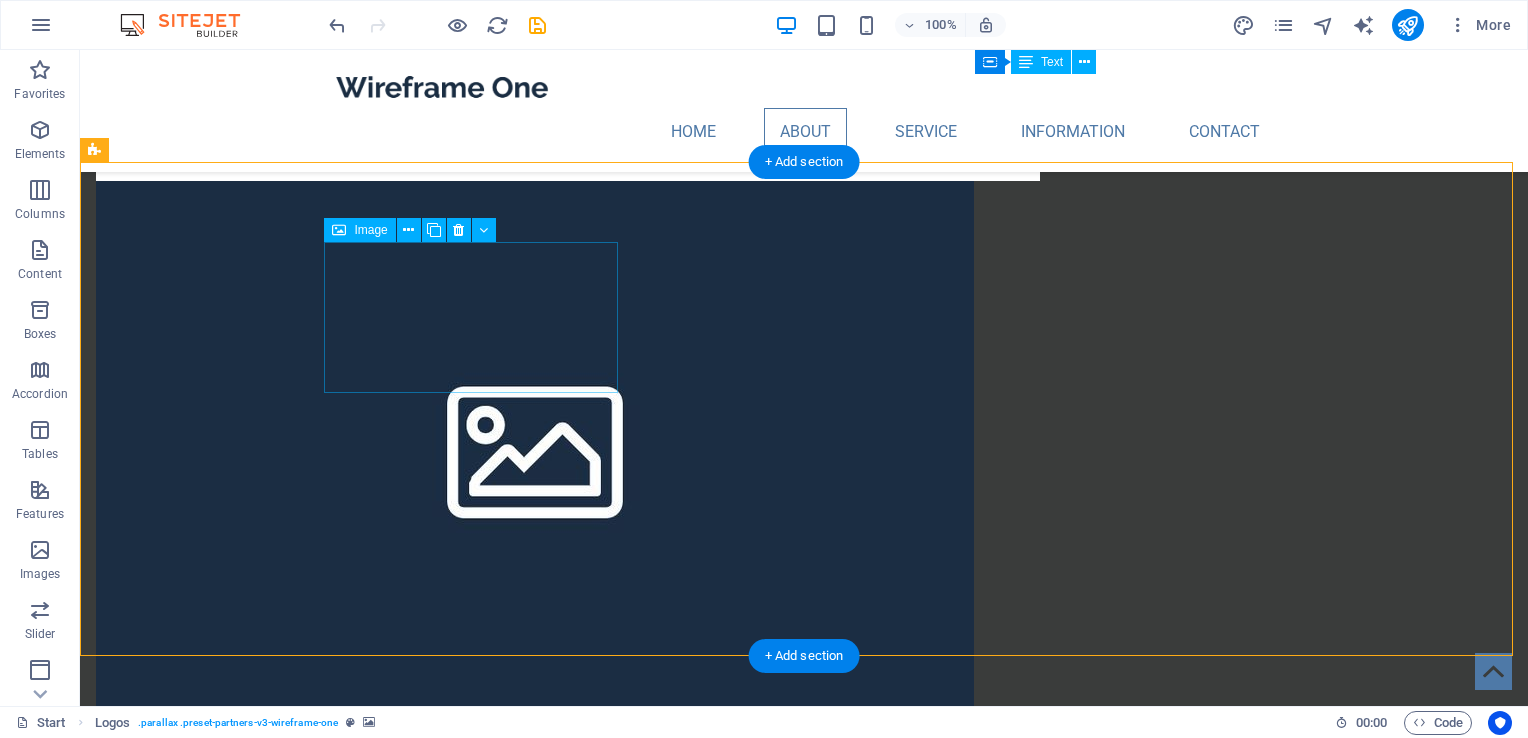 click at bounding box center [242, 2590] 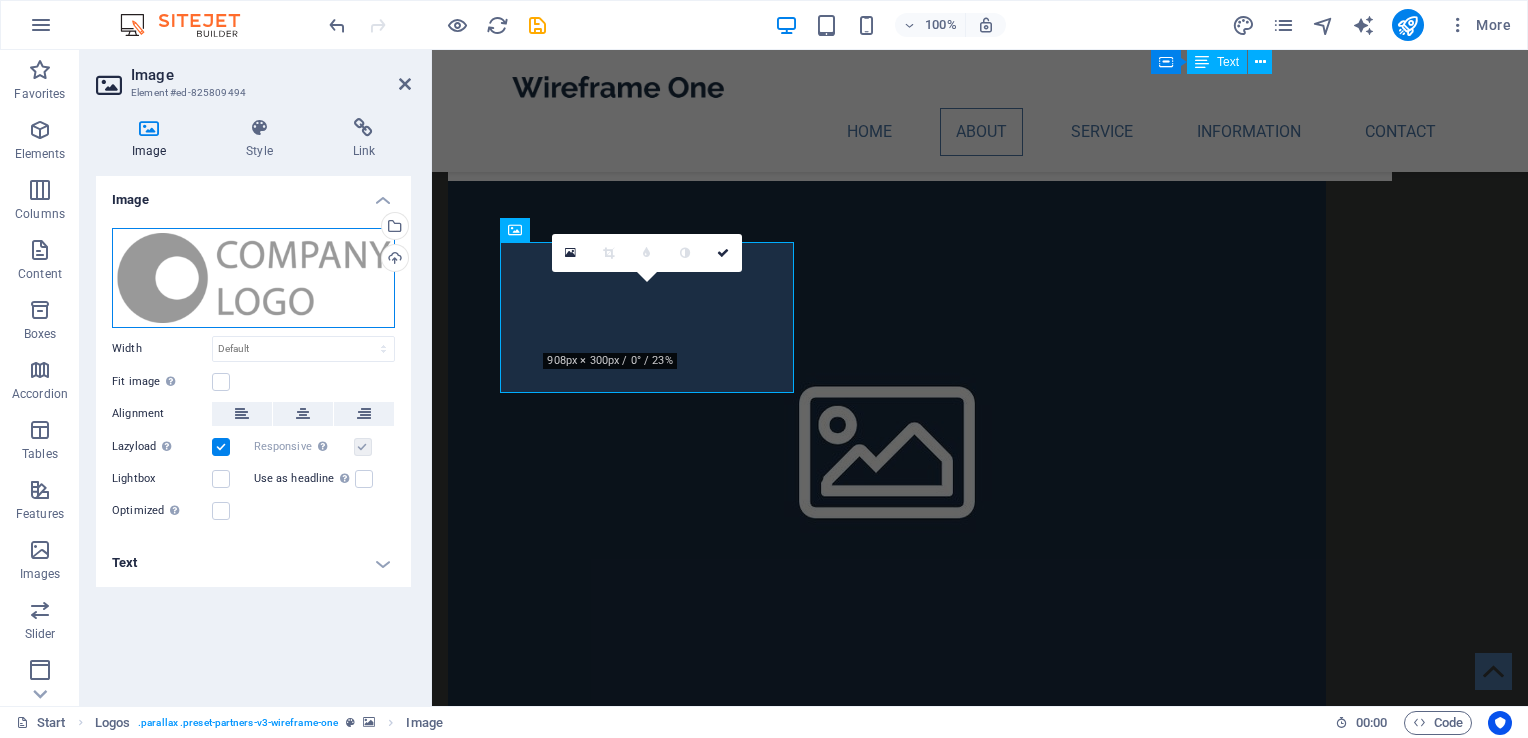 click on "Drag files here, click to choose files or select files from Files or our free stock photos & videos" at bounding box center [253, 278] 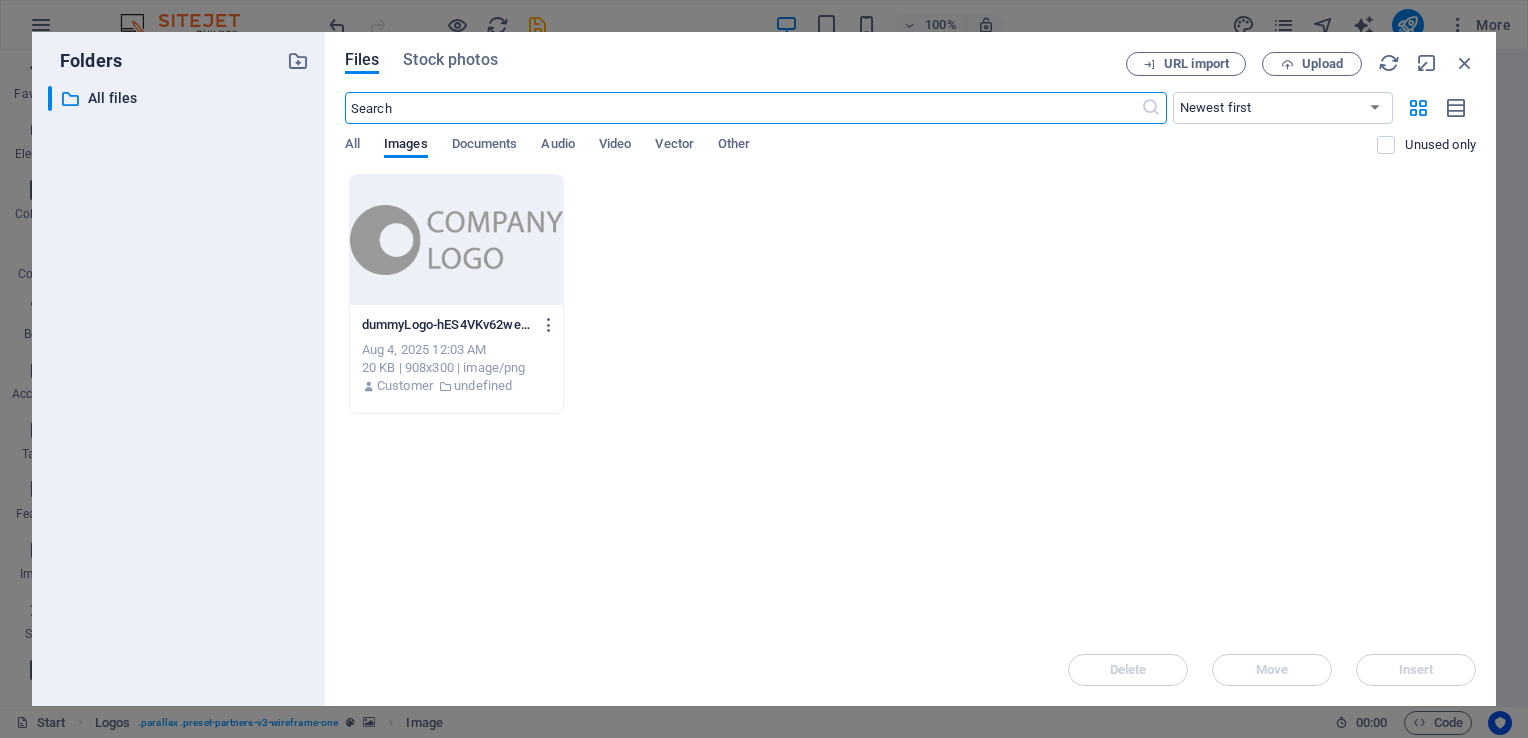 scroll, scrollTop: 2914, scrollLeft: 0, axis: vertical 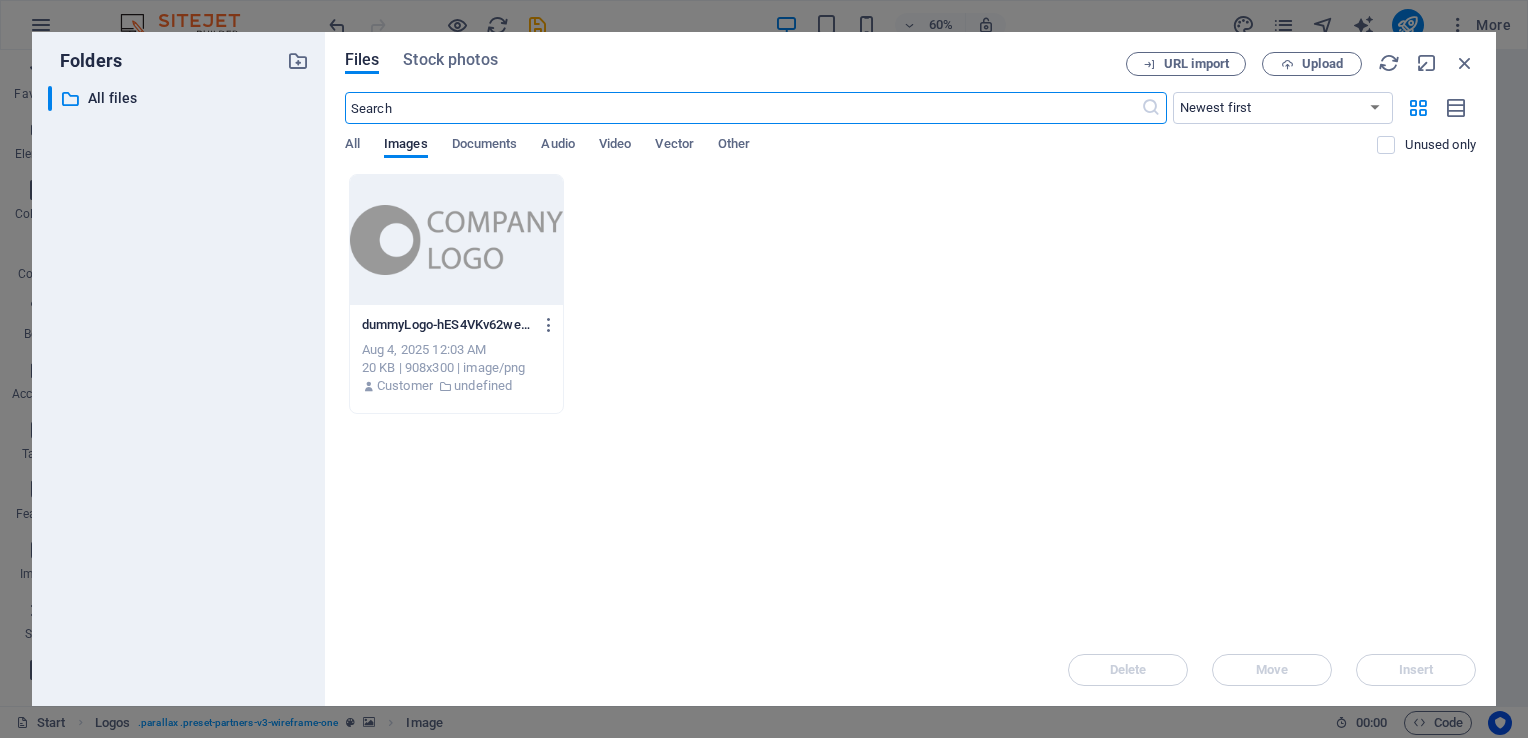 click at bounding box center [456, 240] 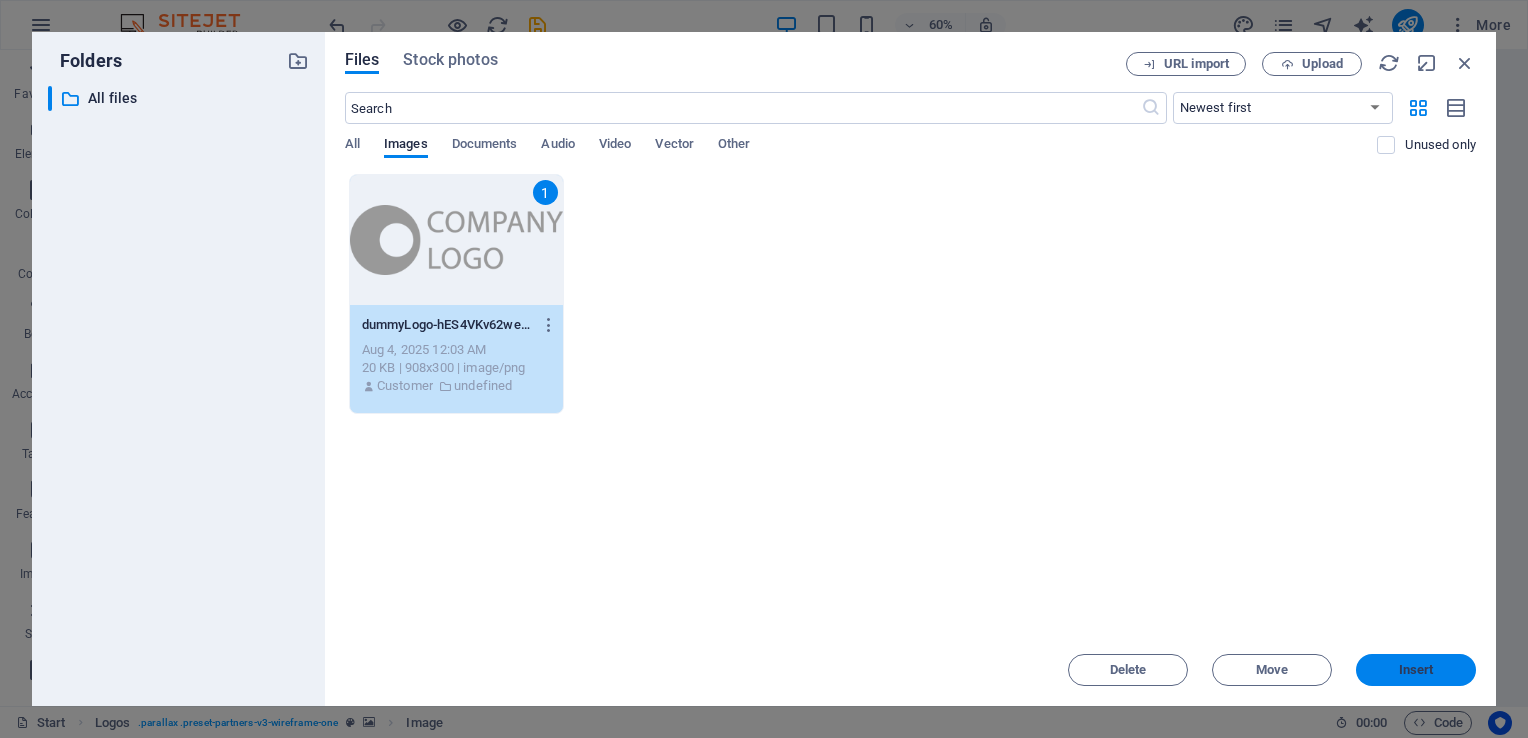 click on "Insert" at bounding box center (1416, 670) 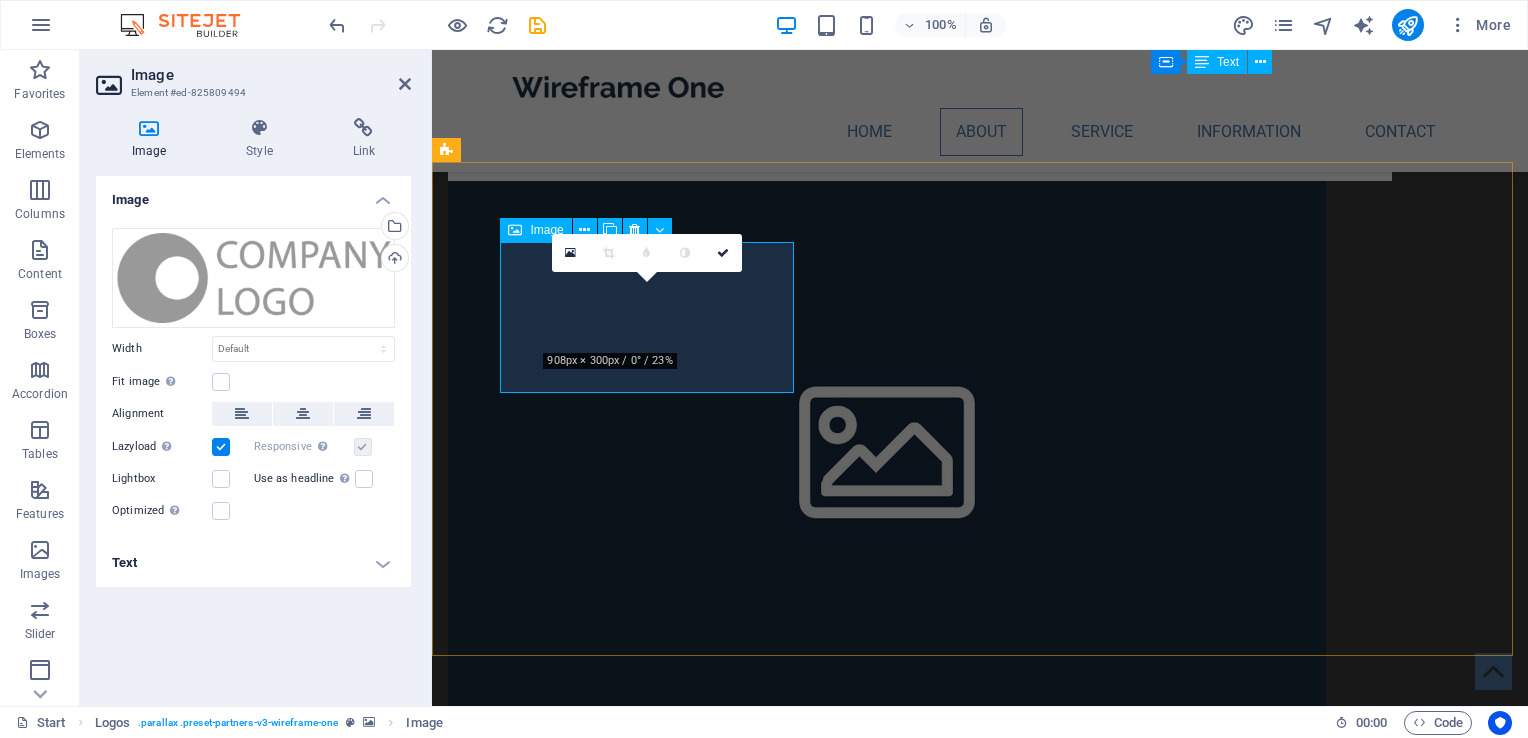 click at bounding box center (594, 2590) 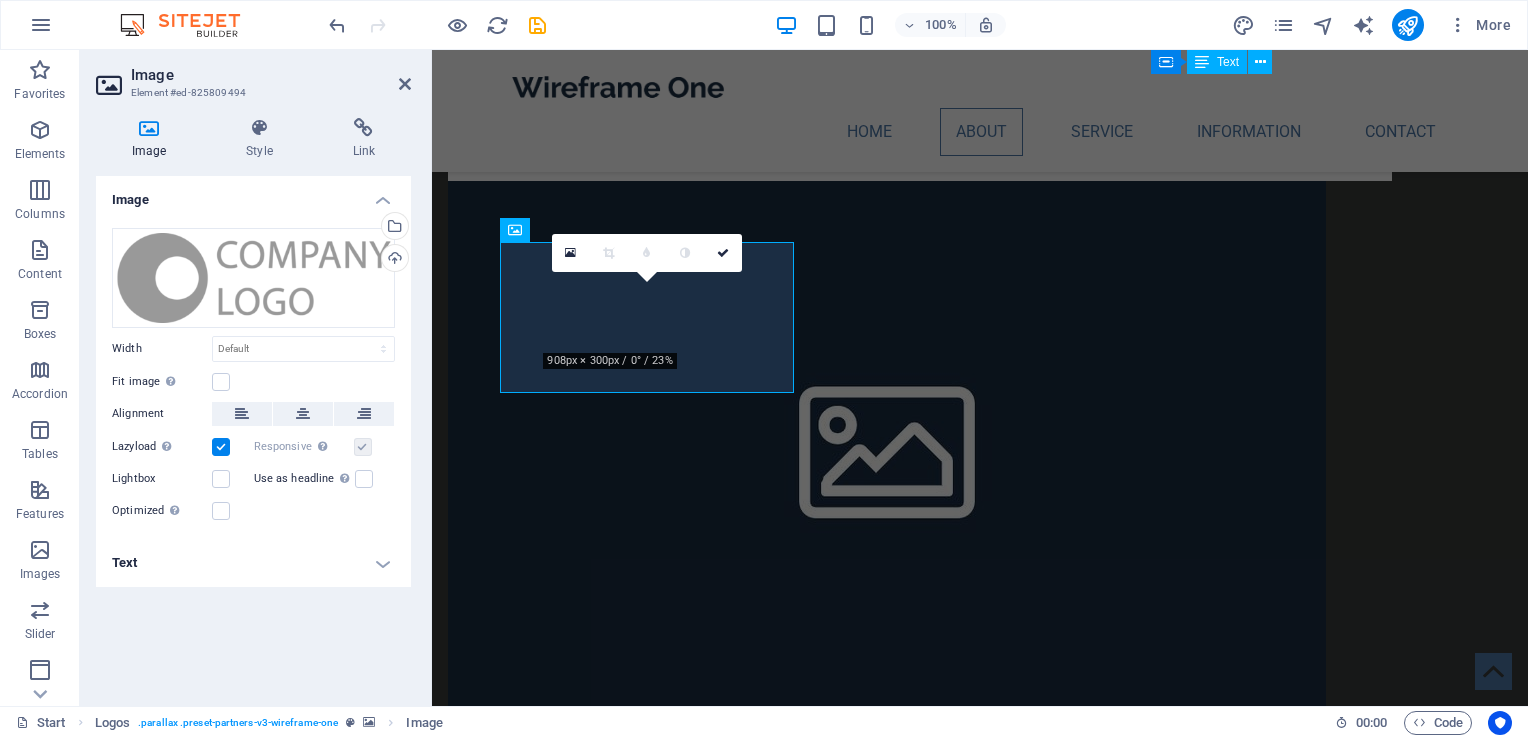 click on "Image" at bounding box center (253, 194) 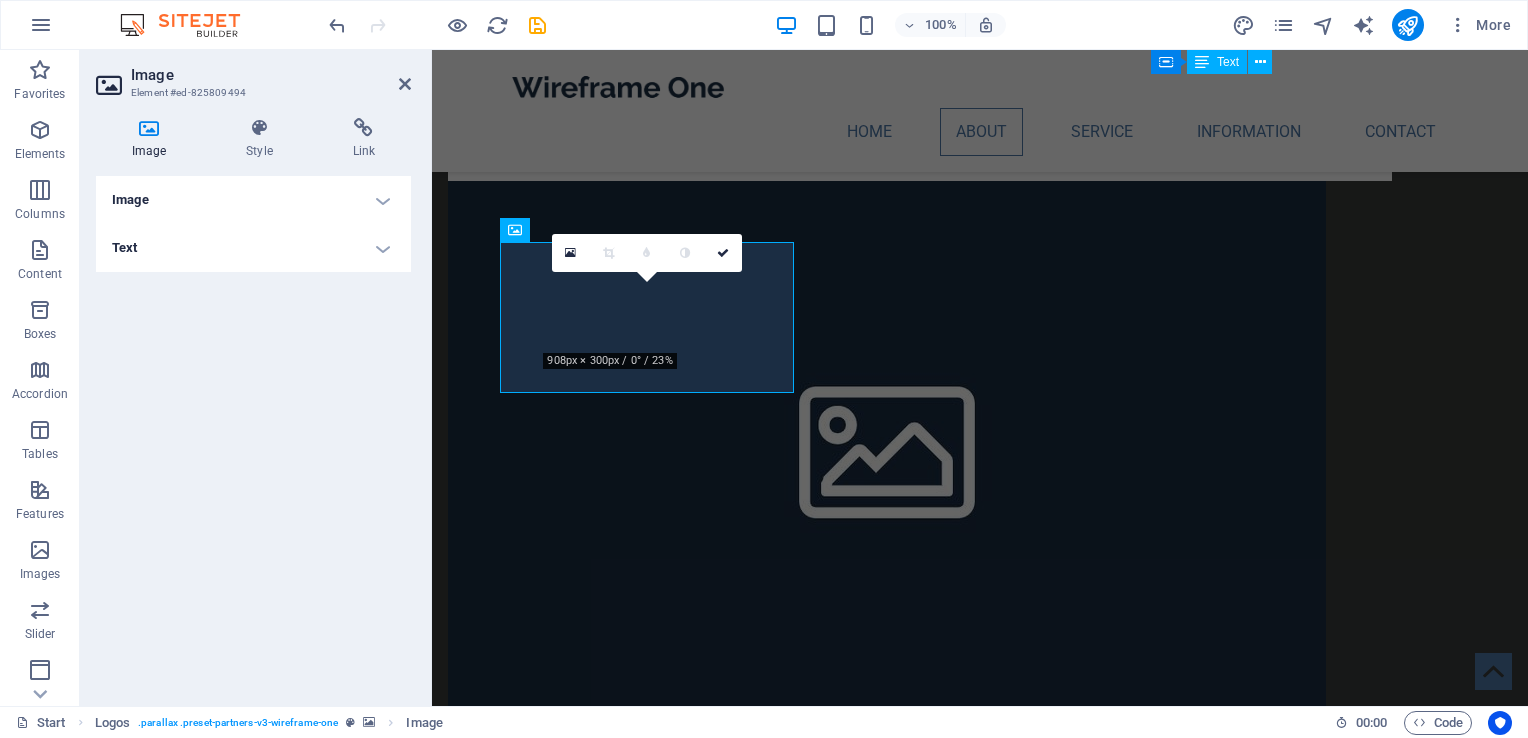 click on "Image" at bounding box center [253, 200] 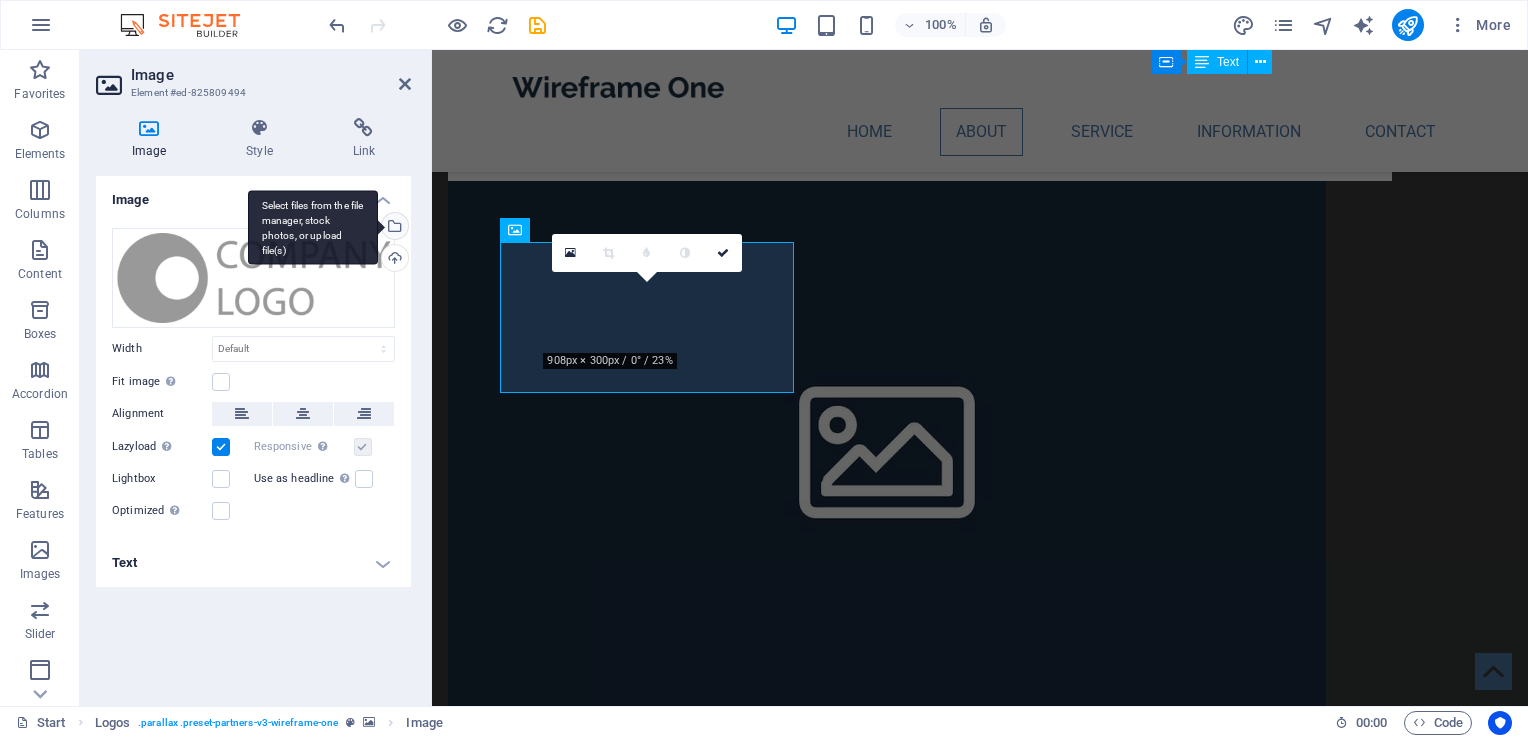 click on "Select files from the file manager, stock photos, or upload file(s)" at bounding box center [393, 228] 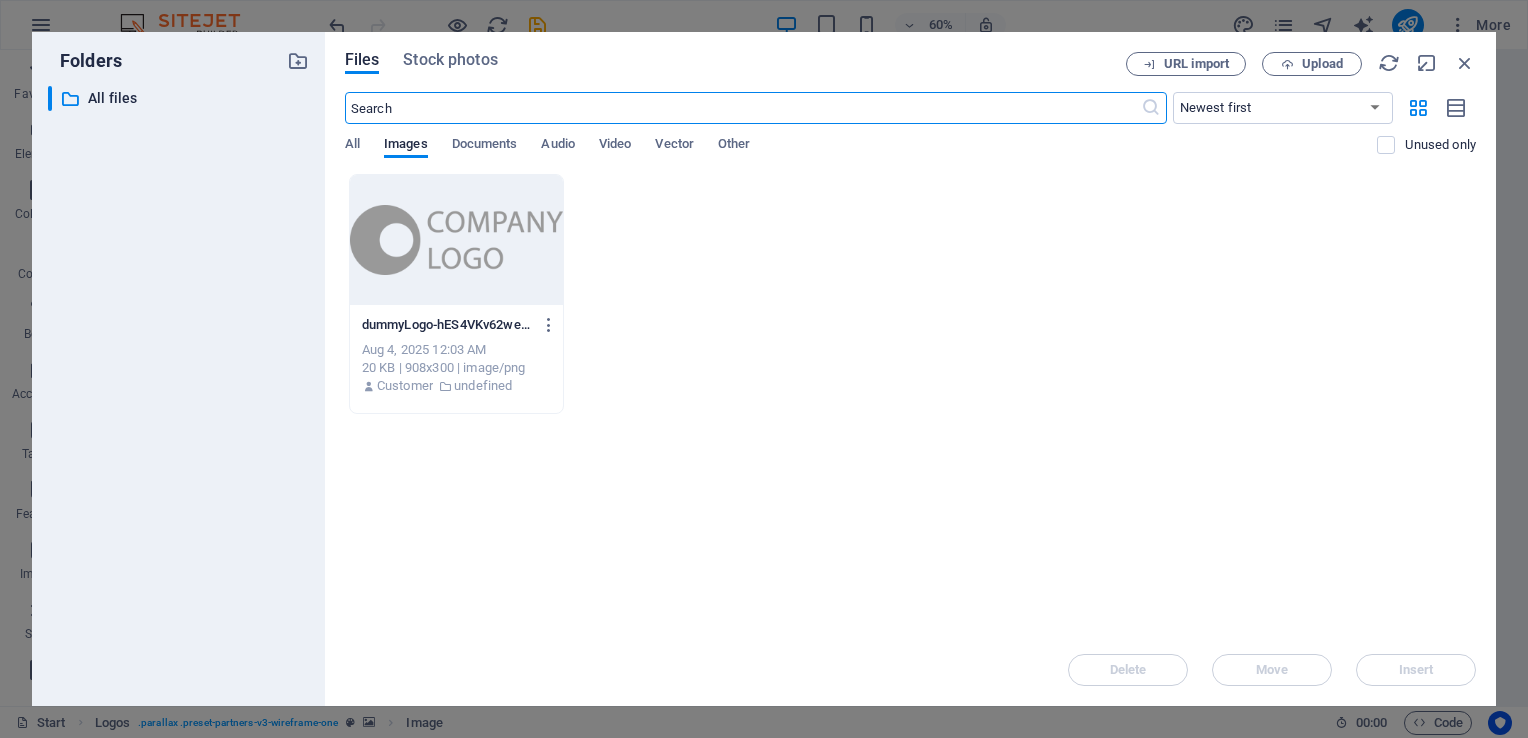 scroll, scrollTop: 2914, scrollLeft: 0, axis: vertical 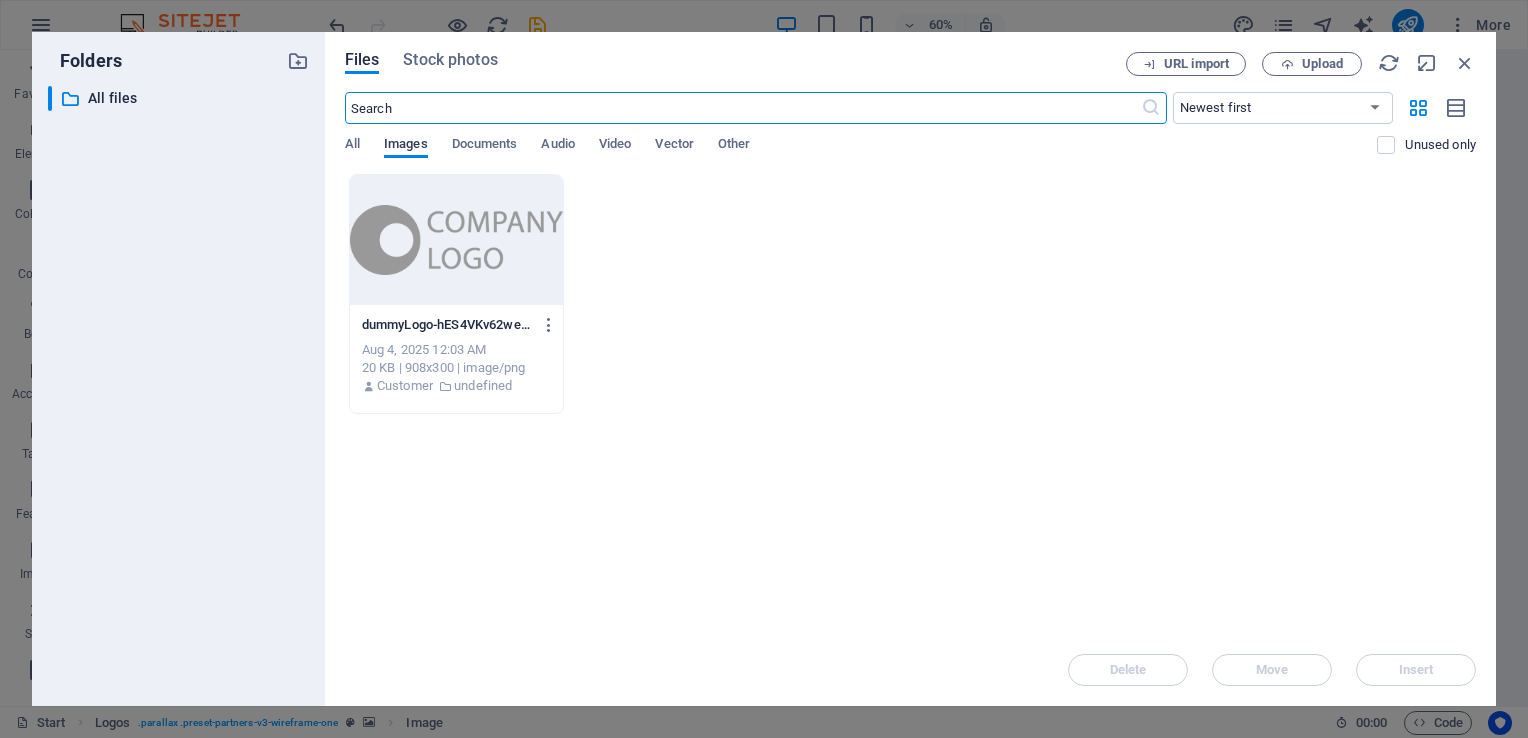 click on "Images" at bounding box center [406, 146] 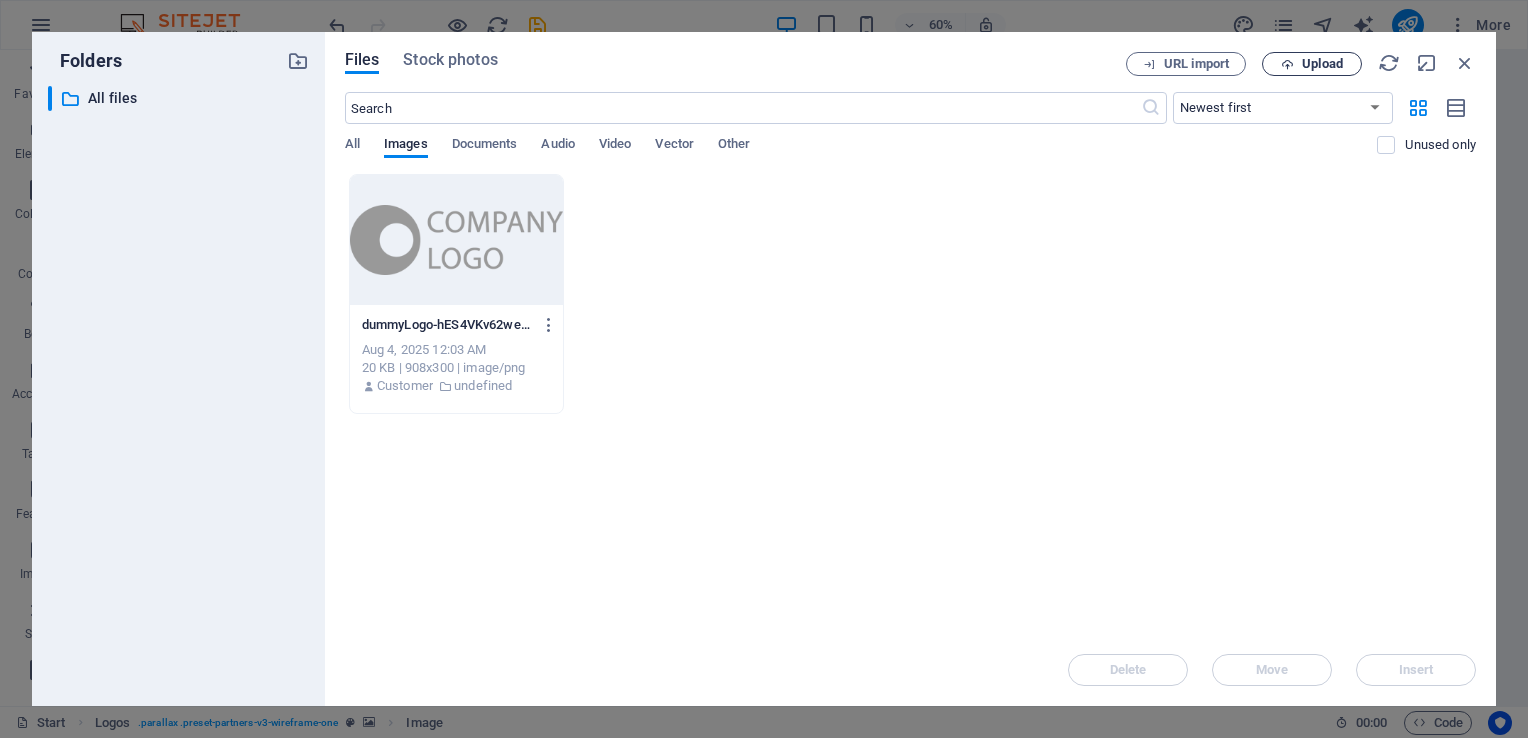 click on "Upload" at bounding box center (1312, 64) 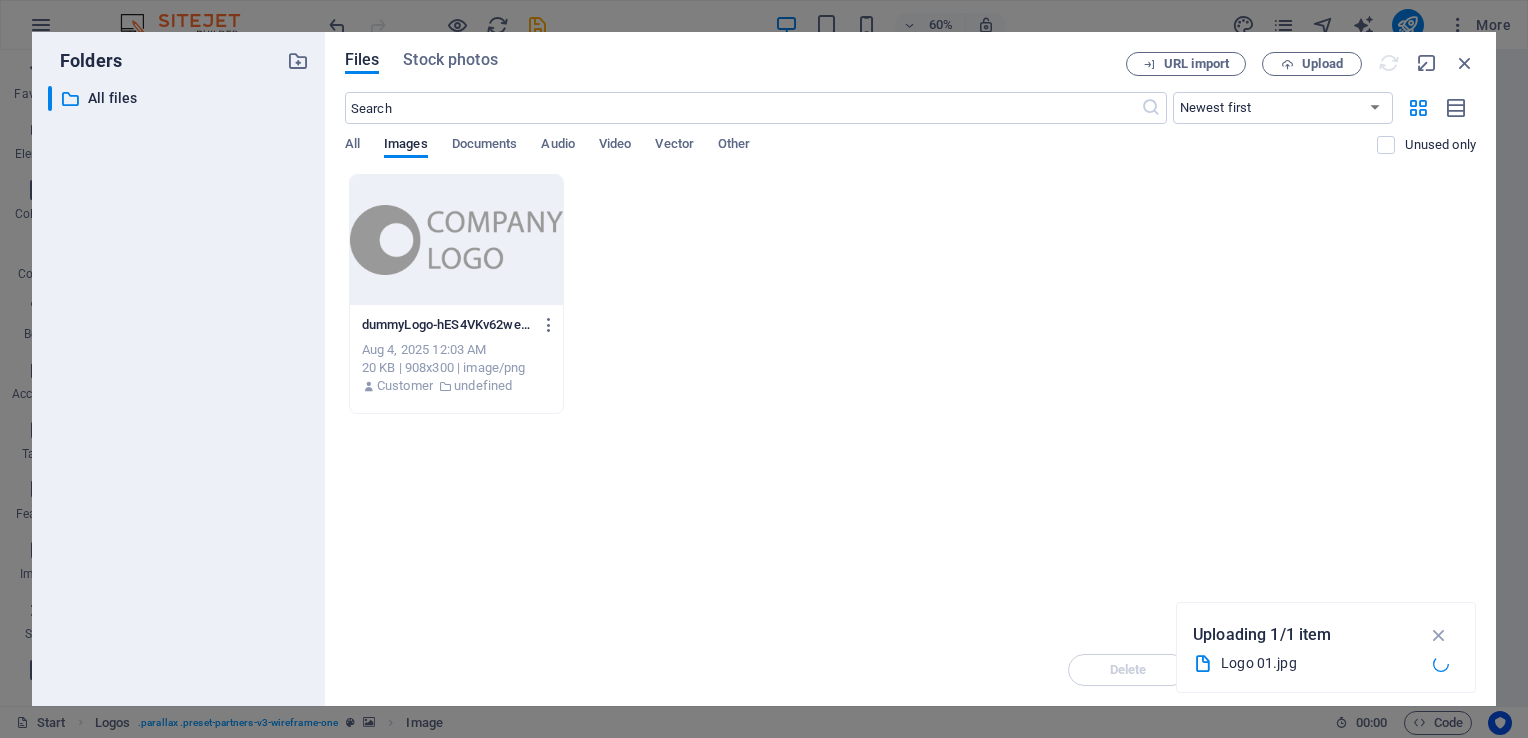 scroll, scrollTop: 2635, scrollLeft: 0, axis: vertical 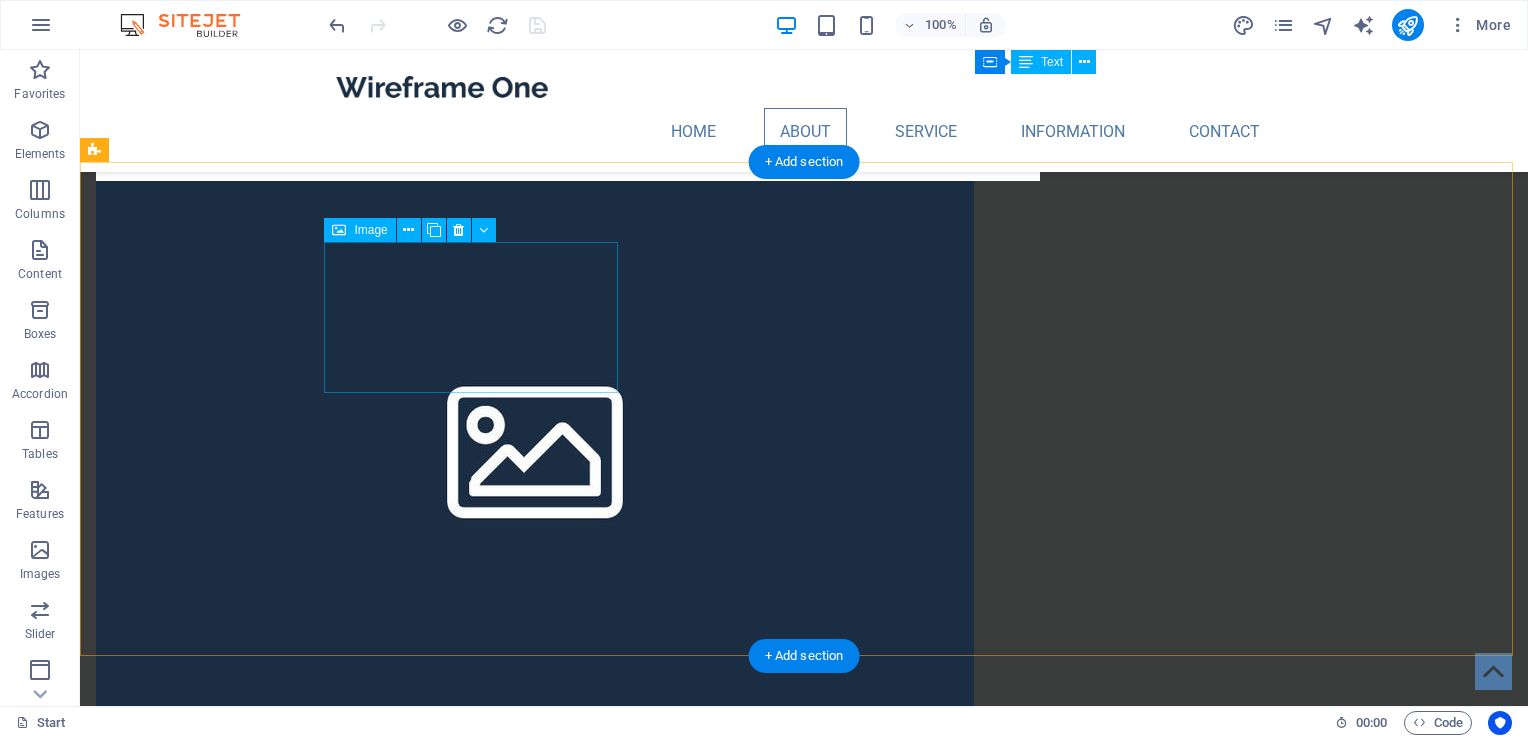 click at bounding box center (242, 2590) 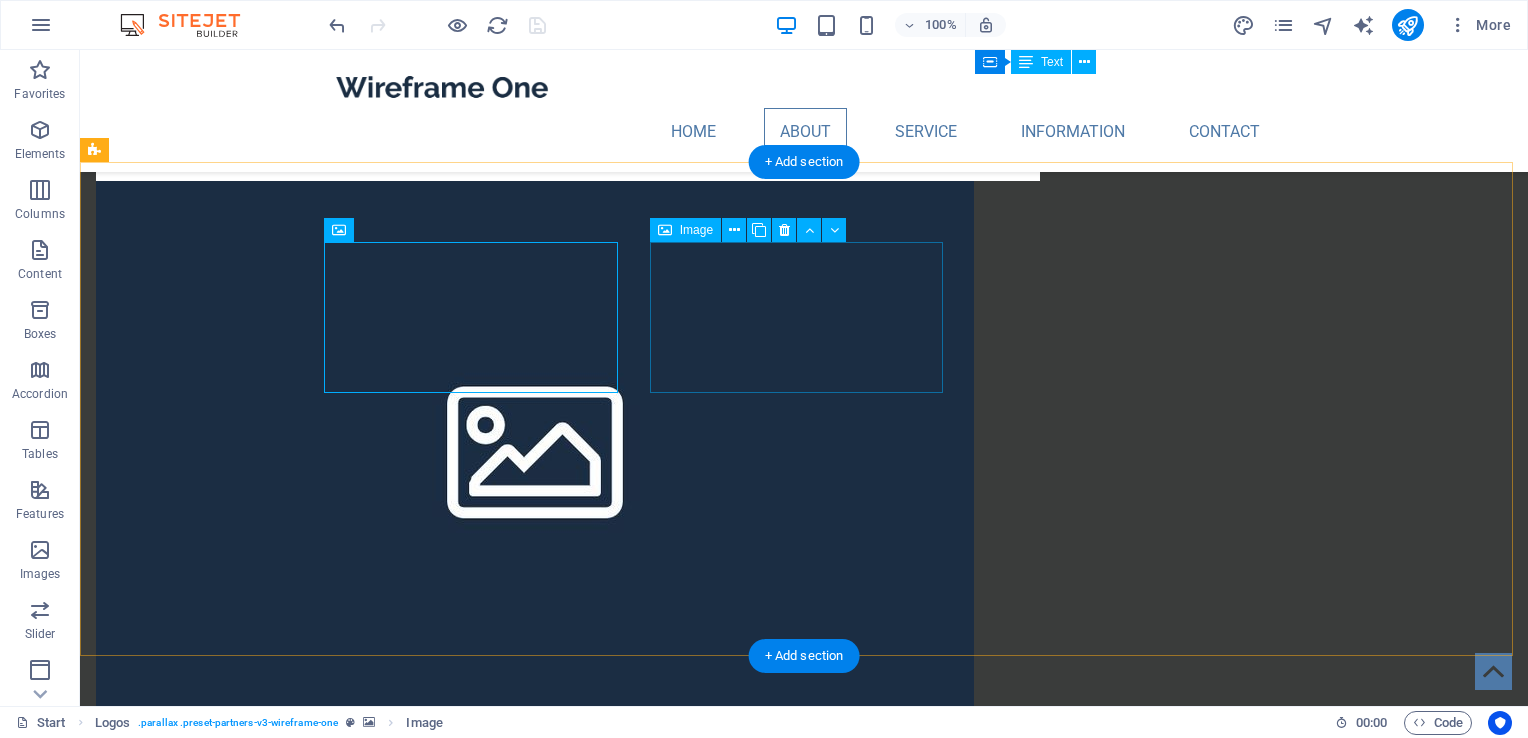 click at bounding box center [242, 2757] 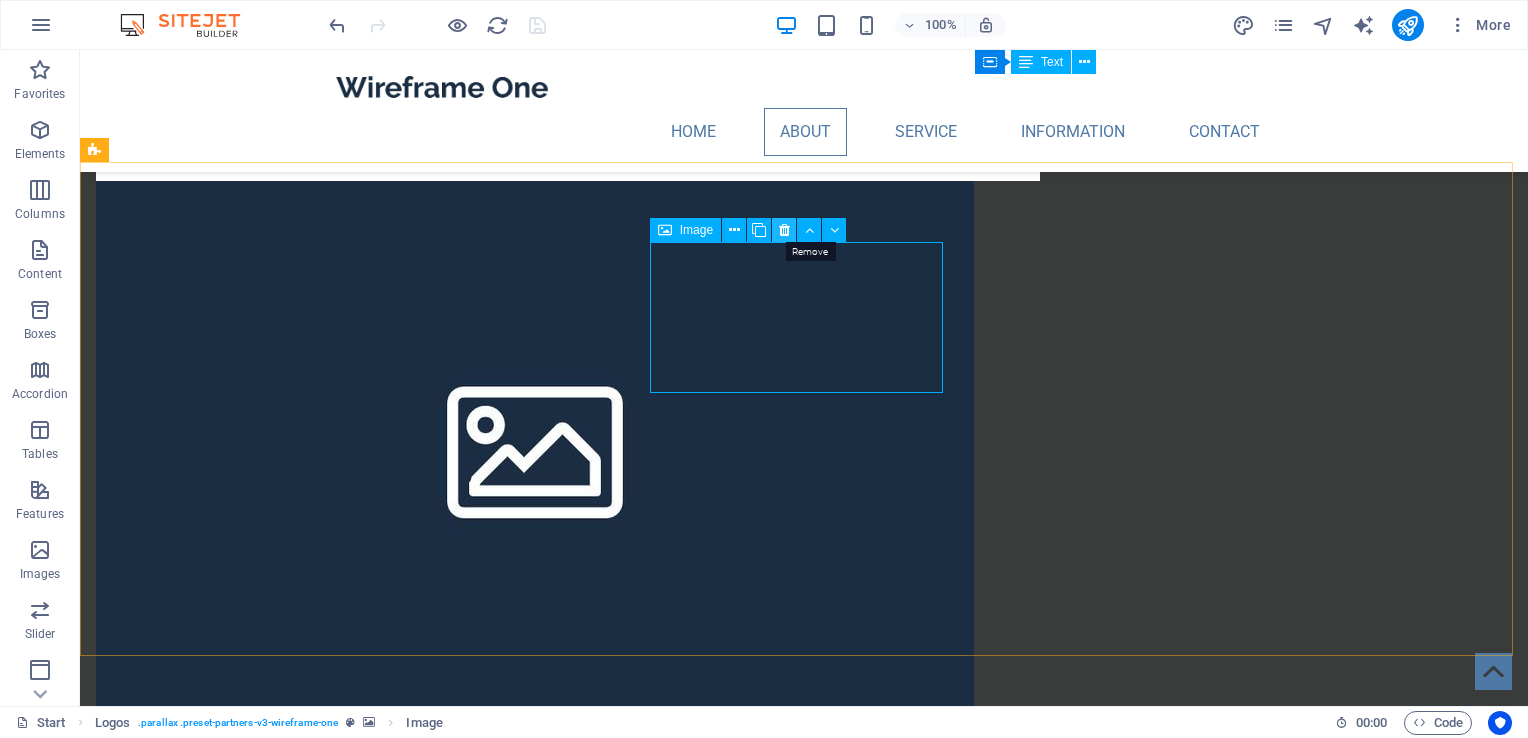 click at bounding box center [784, 230] 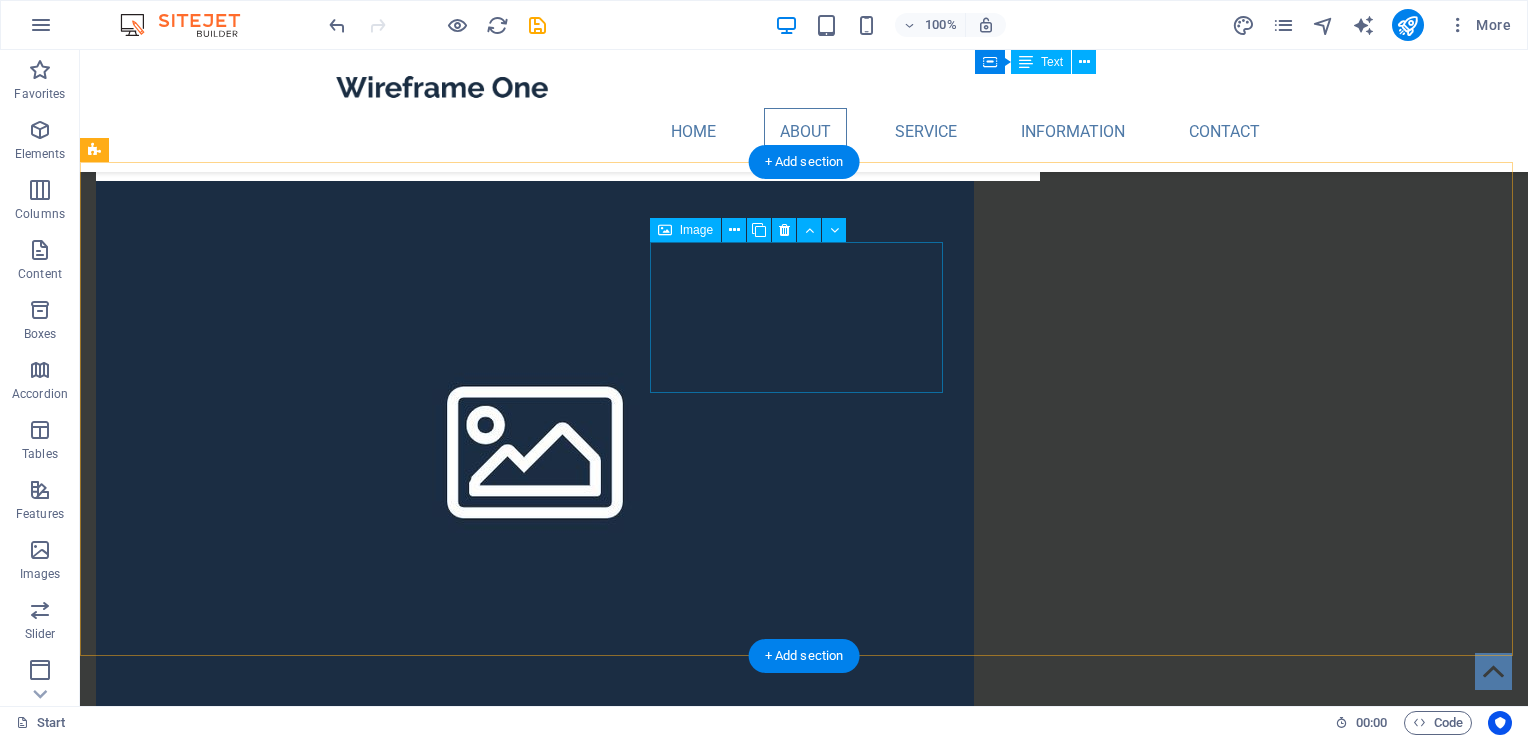 click at bounding box center [242, 2757] 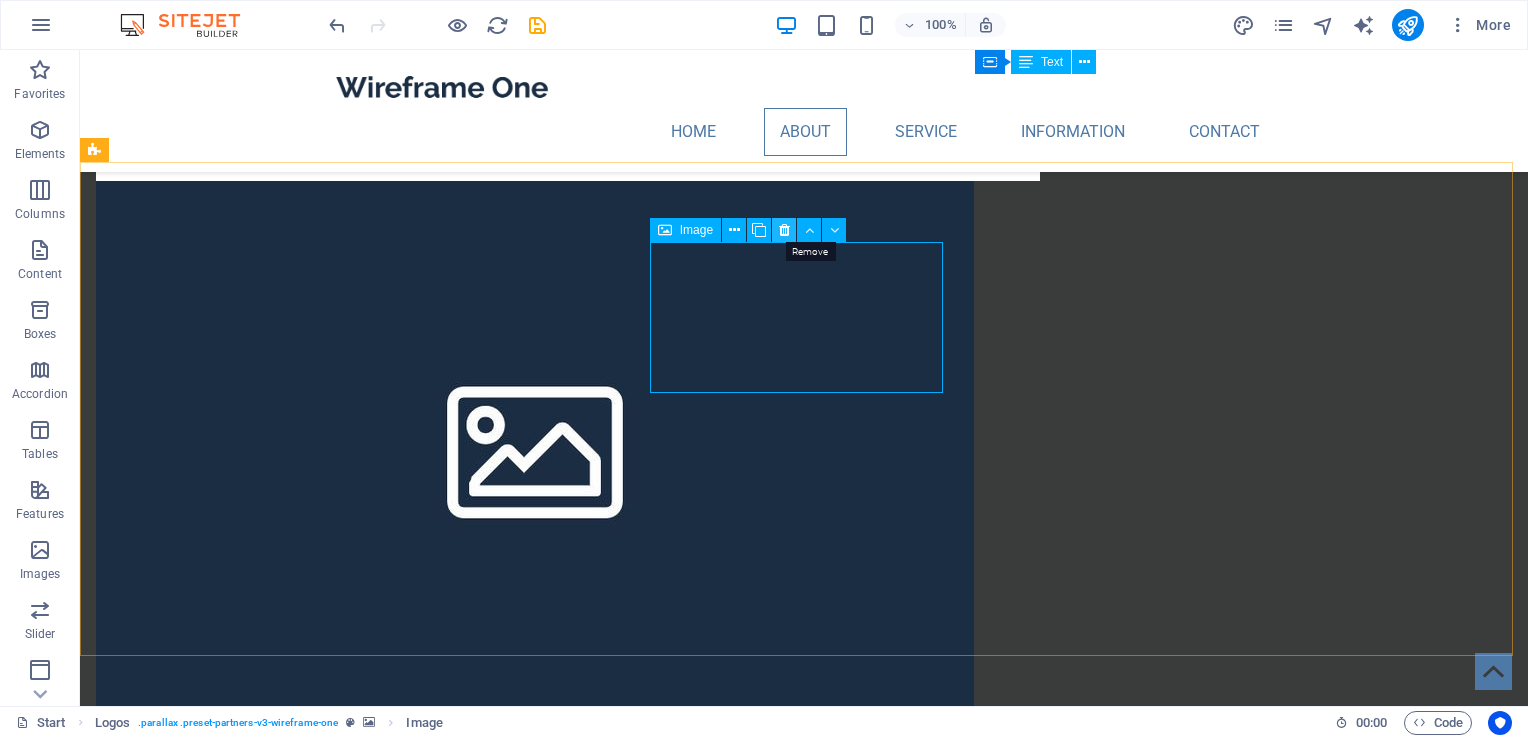 click at bounding box center [784, 230] 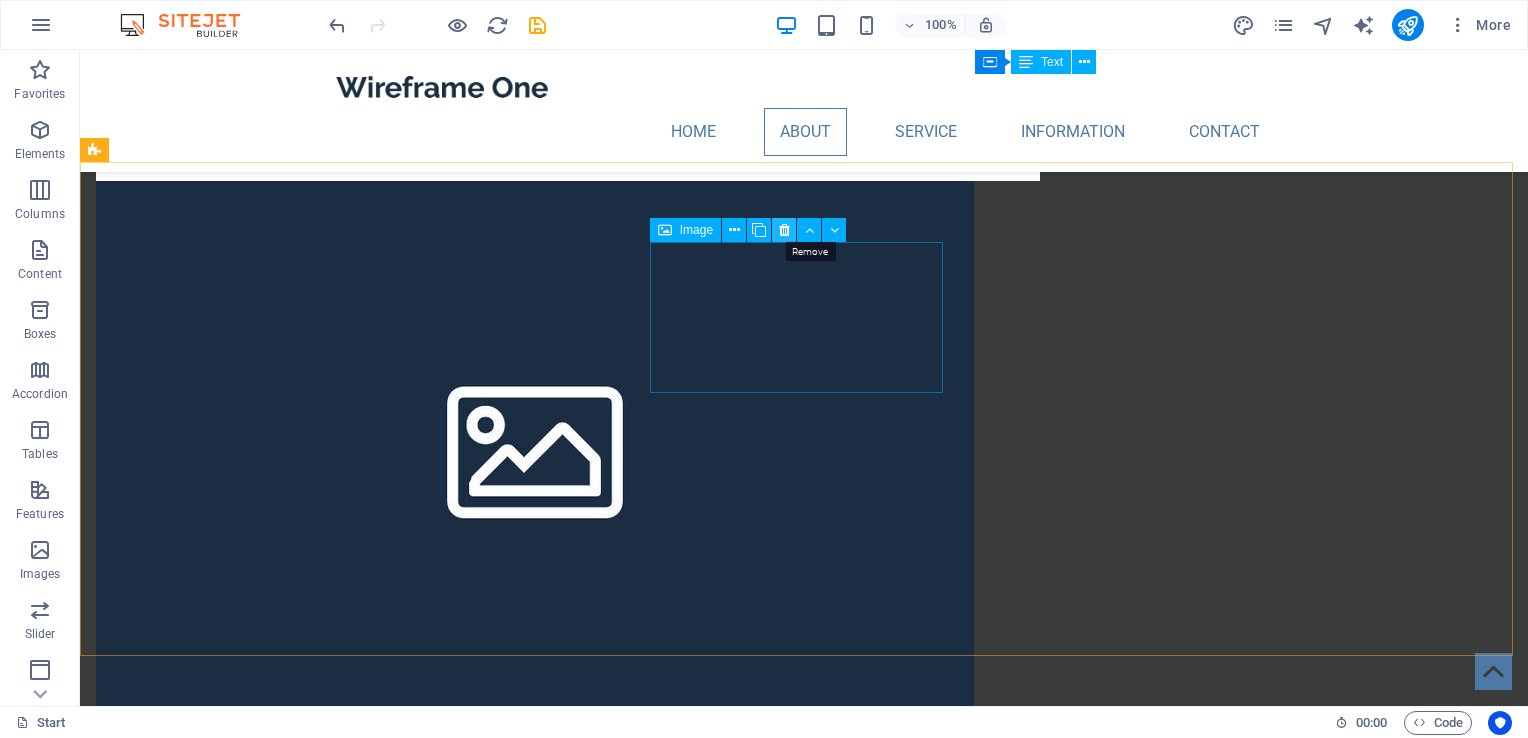 click at bounding box center (784, 230) 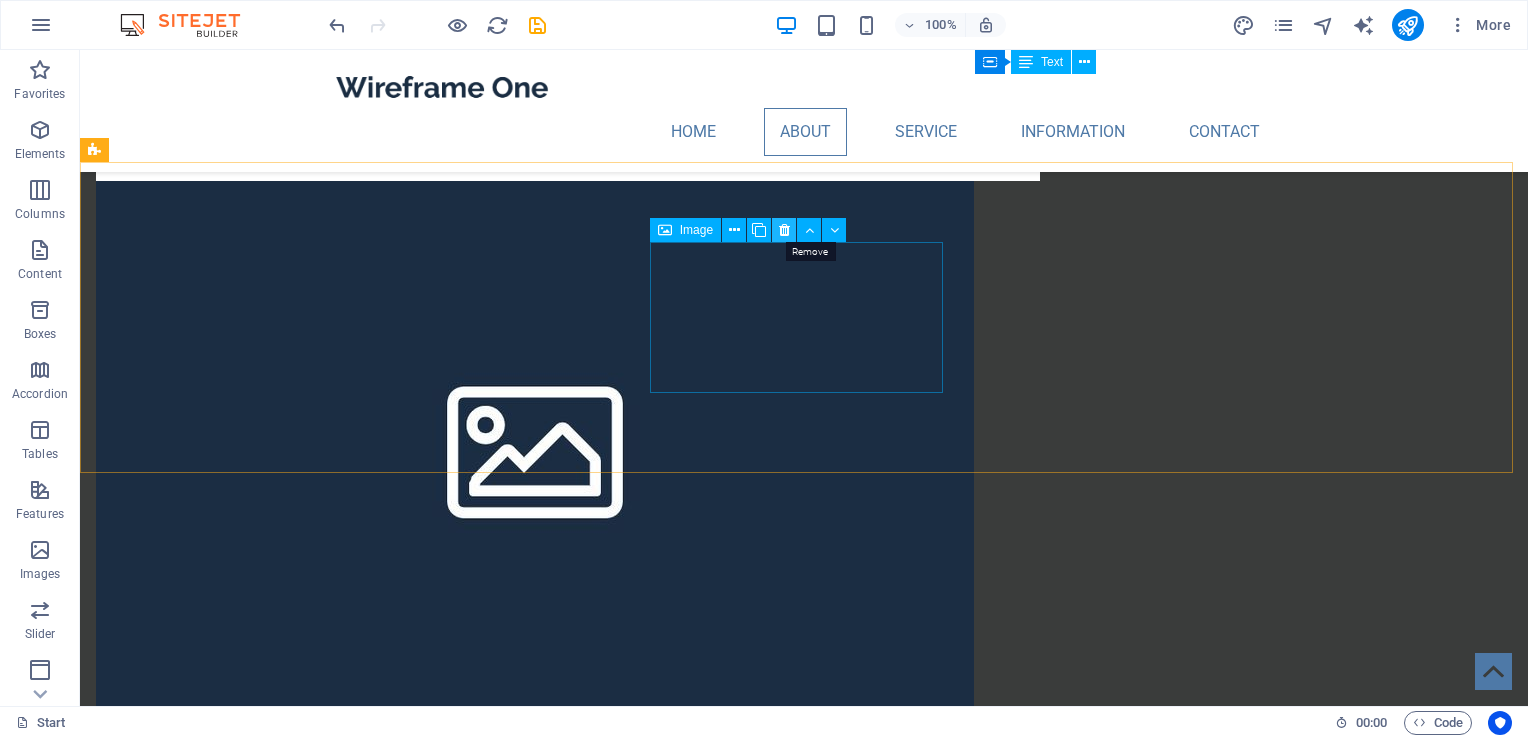click at bounding box center [784, 230] 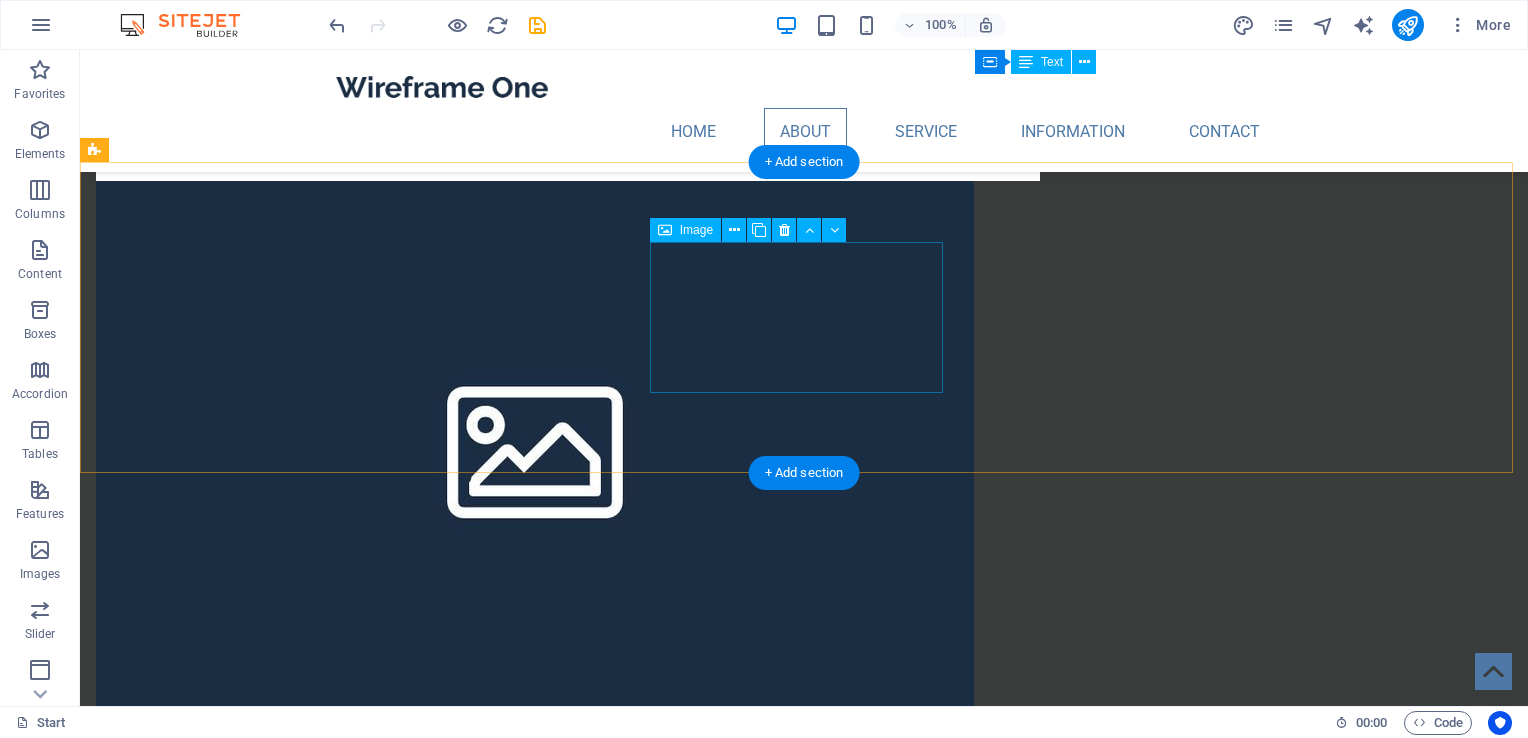 click at bounding box center [242, 2647] 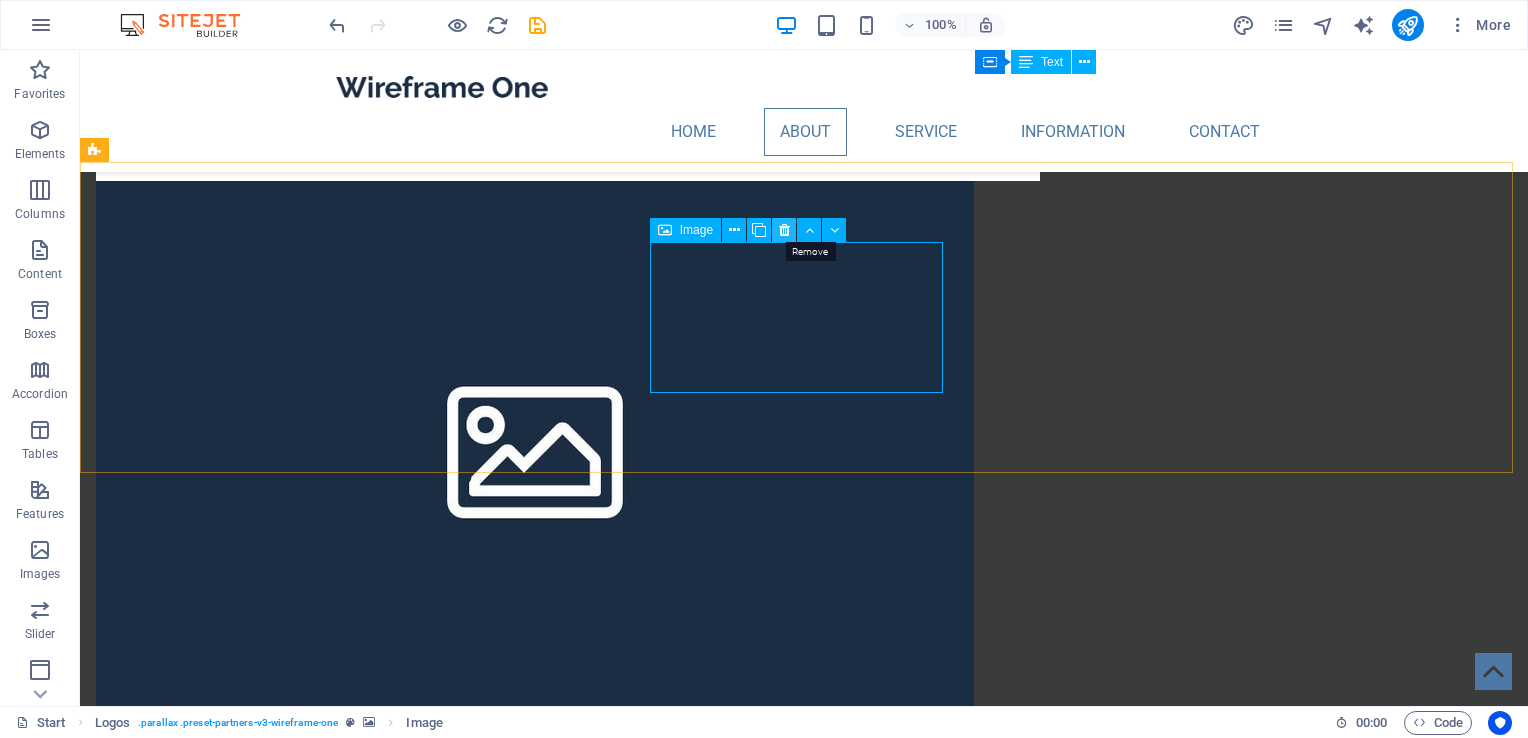 click at bounding box center [784, 230] 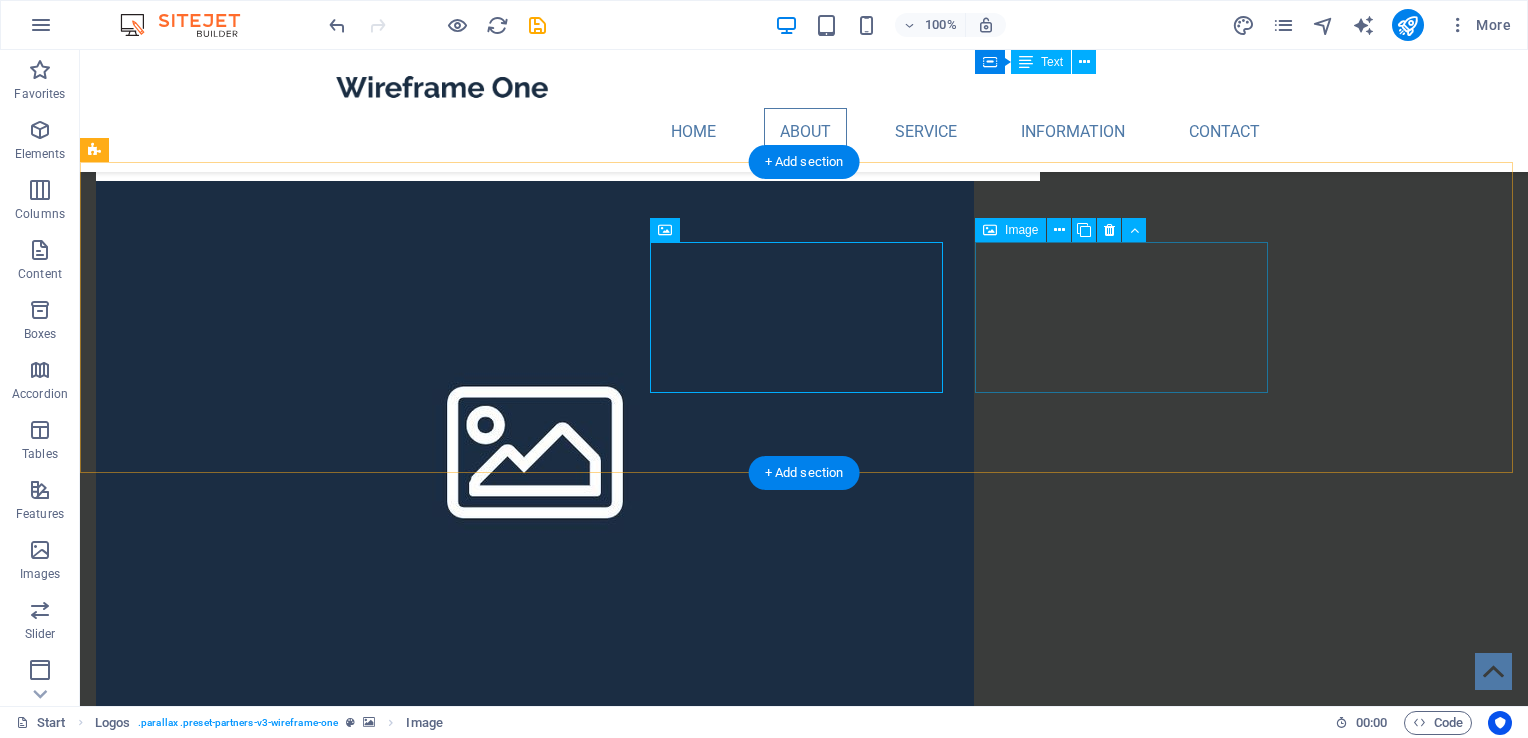 click at bounding box center [242, 2814] 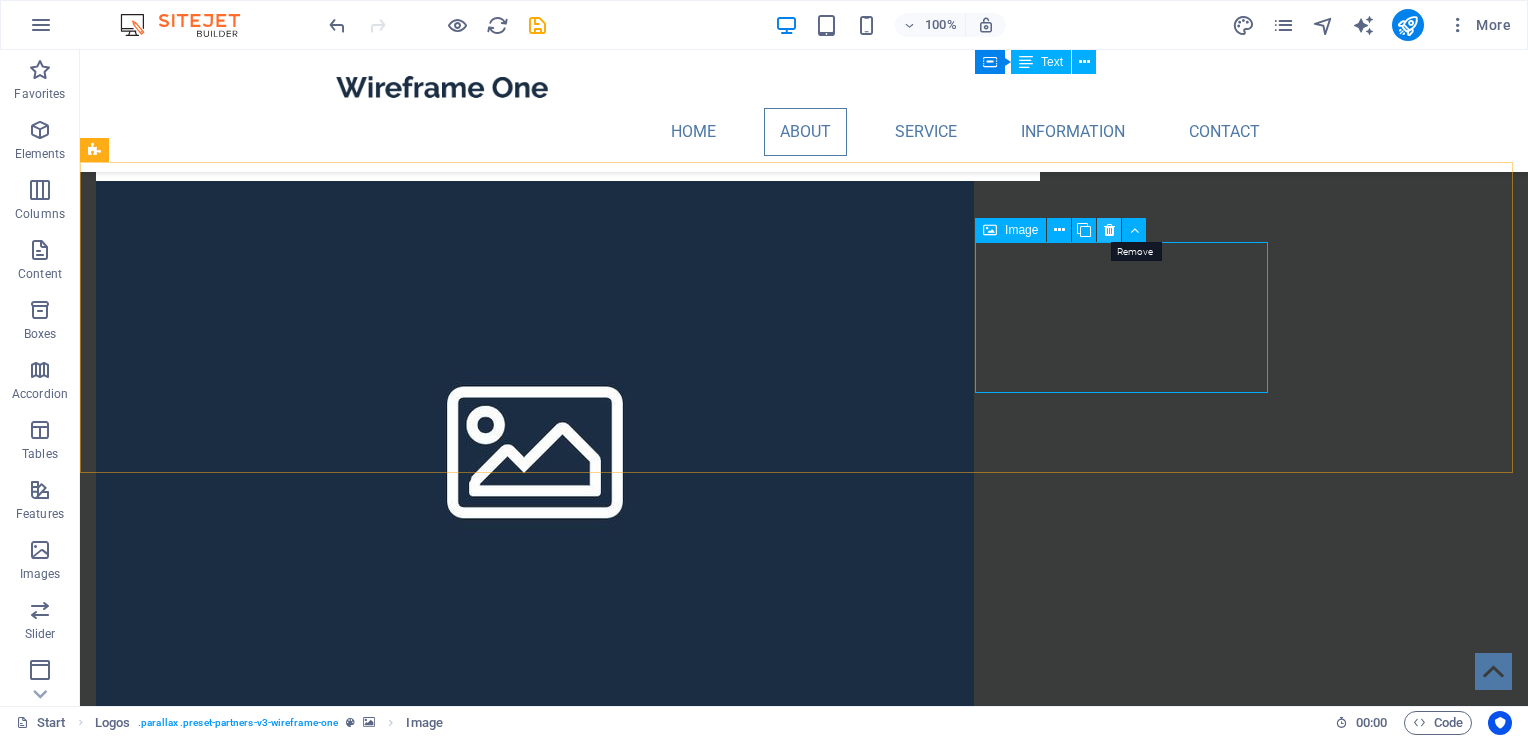 click at bounding box center [1109, 230] 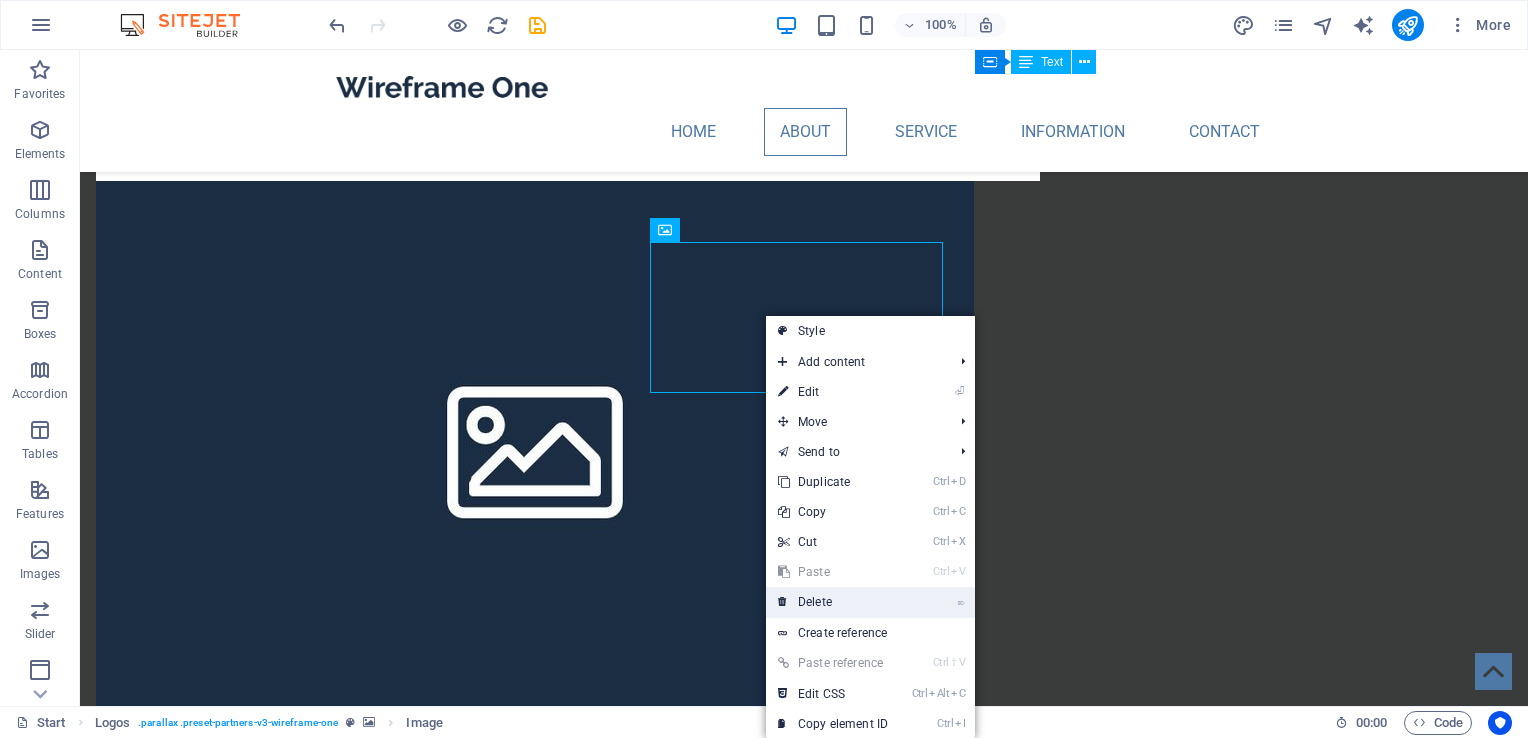 click on "⌦  Delete" at bounding box center (833, 602) 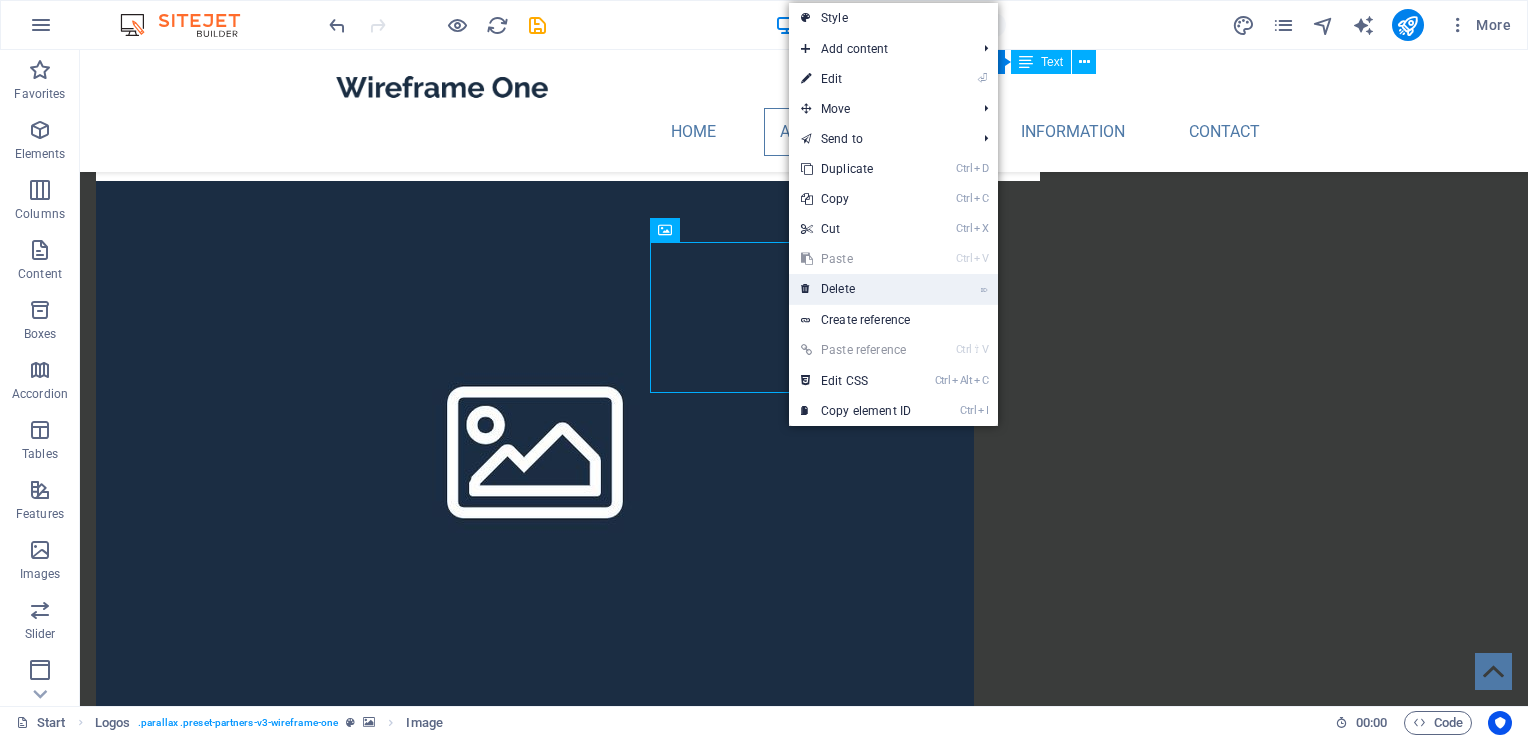 click on "⌦  Delete" at bounding box center (856, 289) 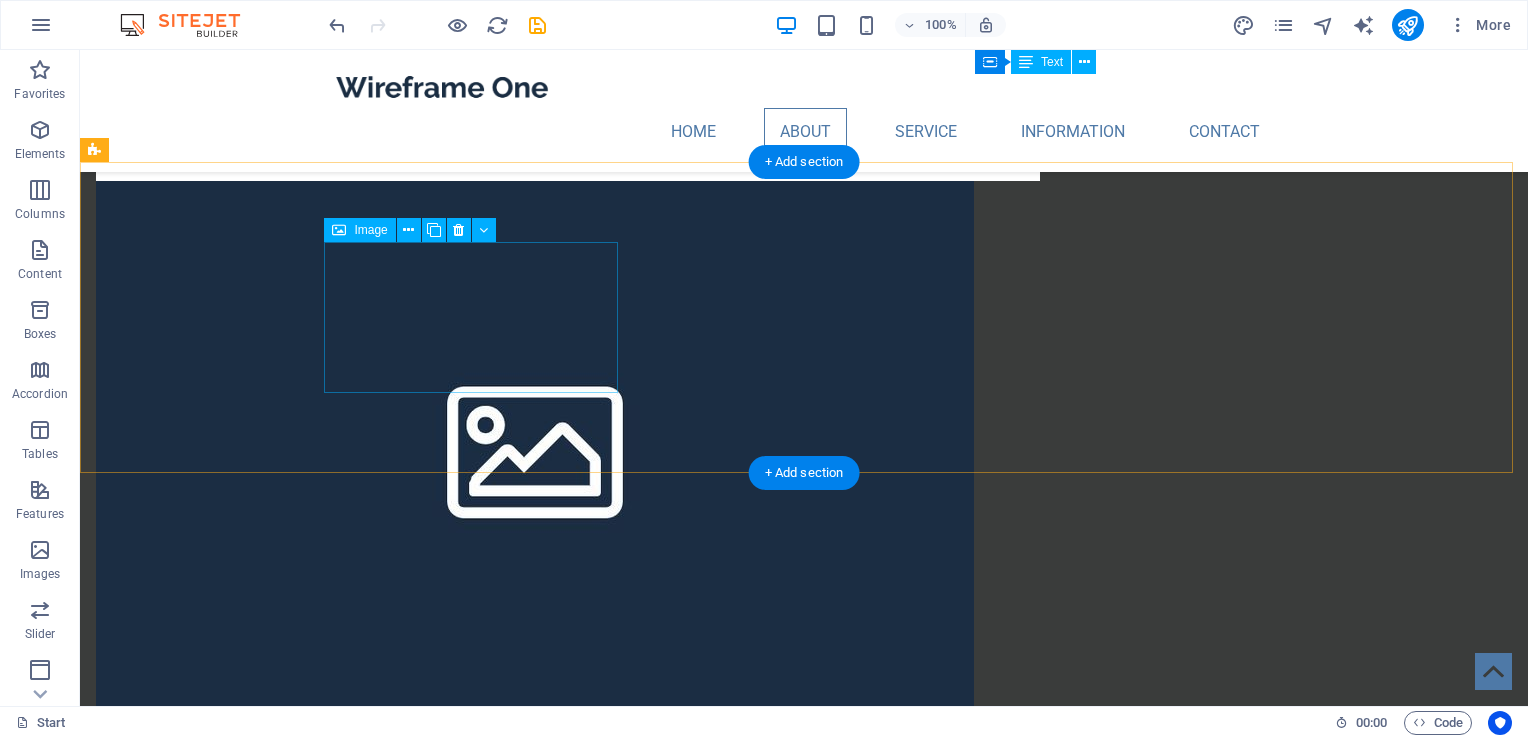 click at bounding box center [242, 2480] 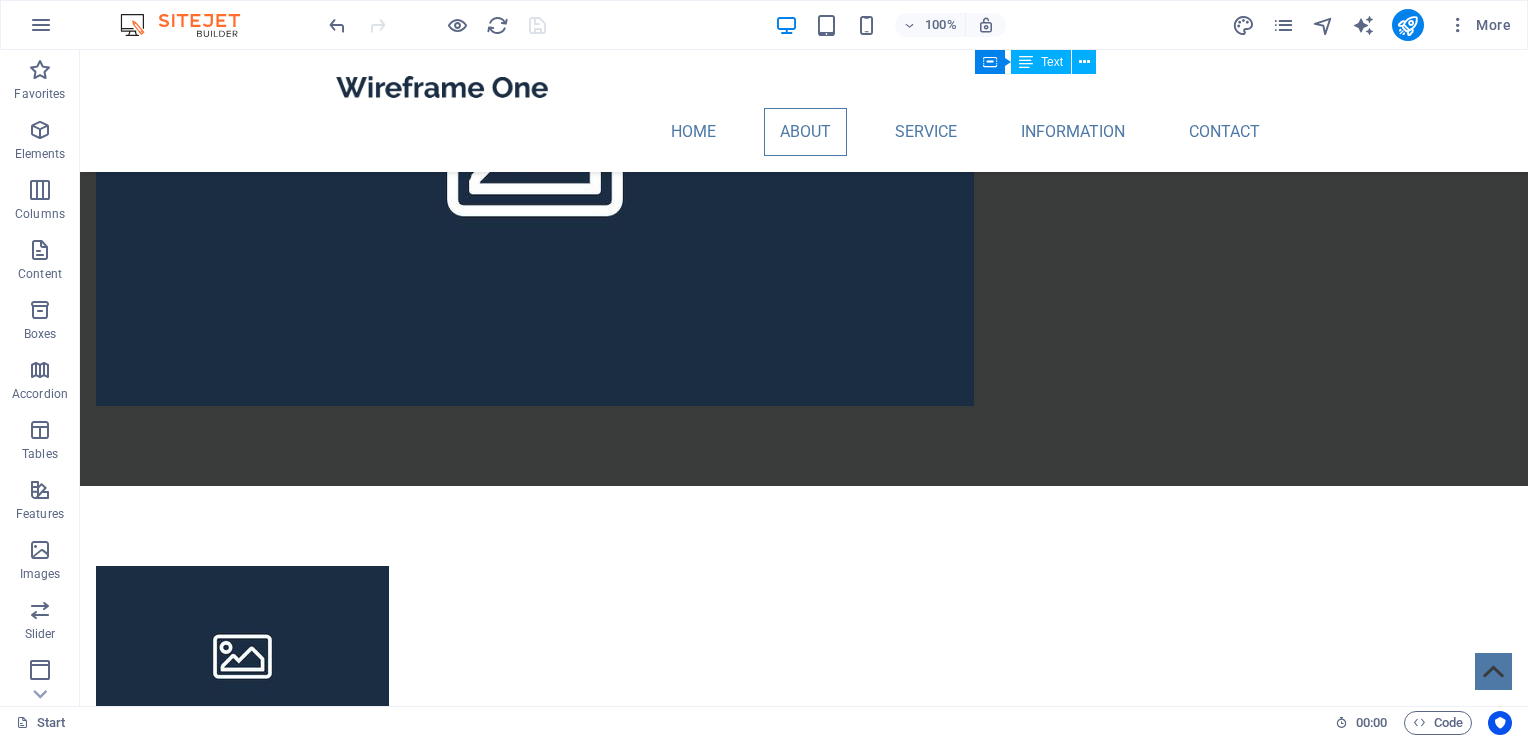 scroll, scrollTop: 2945, scrollLeft: 0, axis: vertical 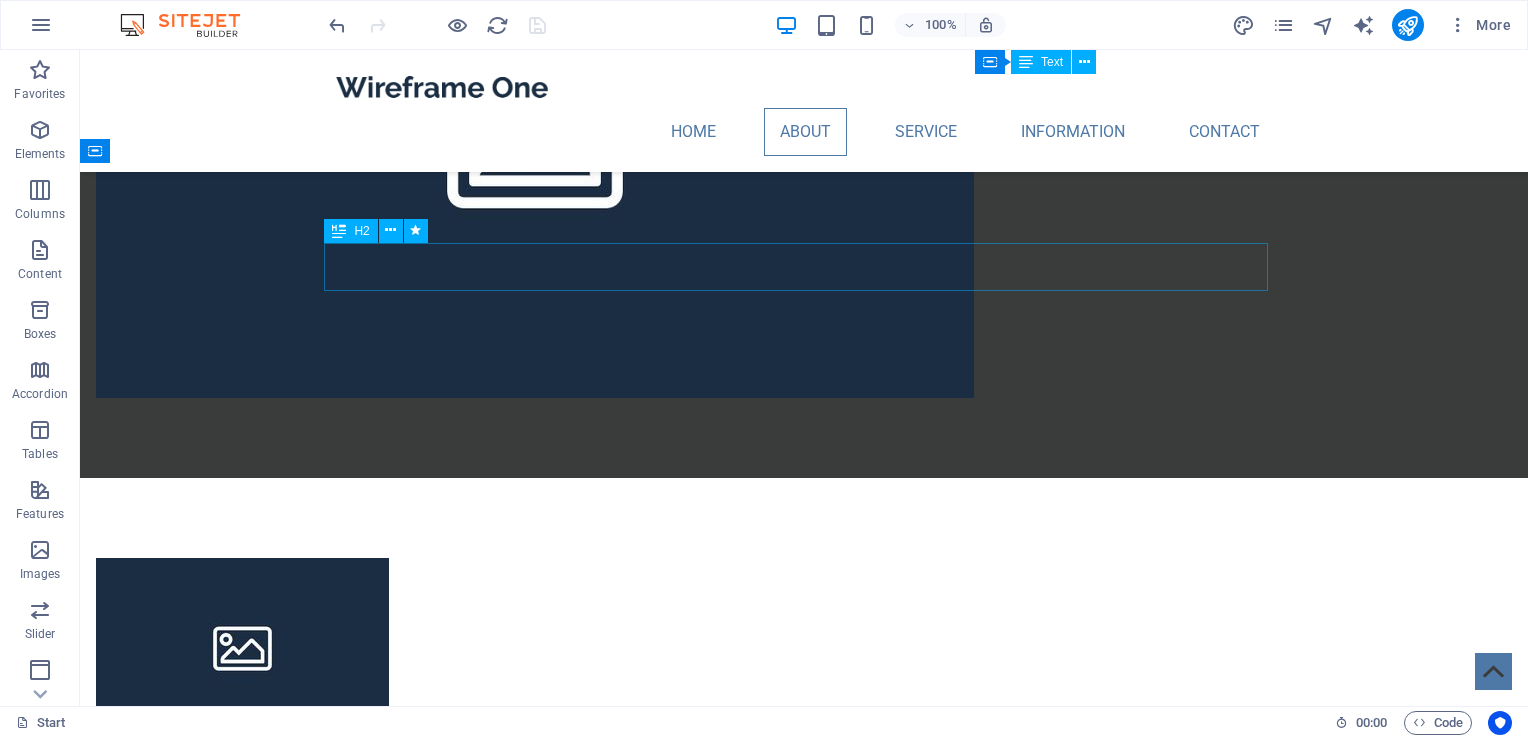 drag, startPoint x: 888, startPoint y: 203, endPoint x: 578, endPoint y: 275, distance: 318.25146 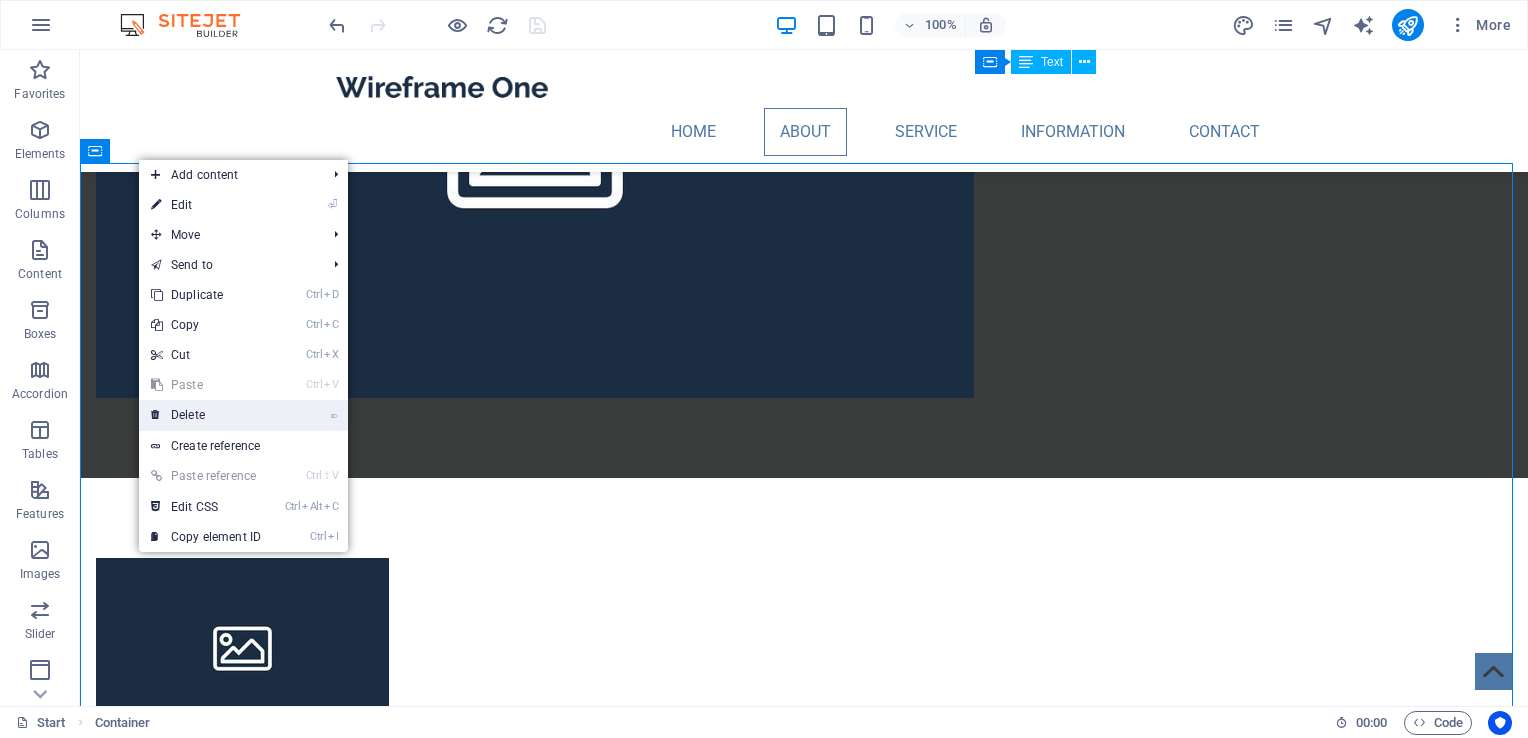 click on "⌦  Delete" at bounding box center [206, 415] 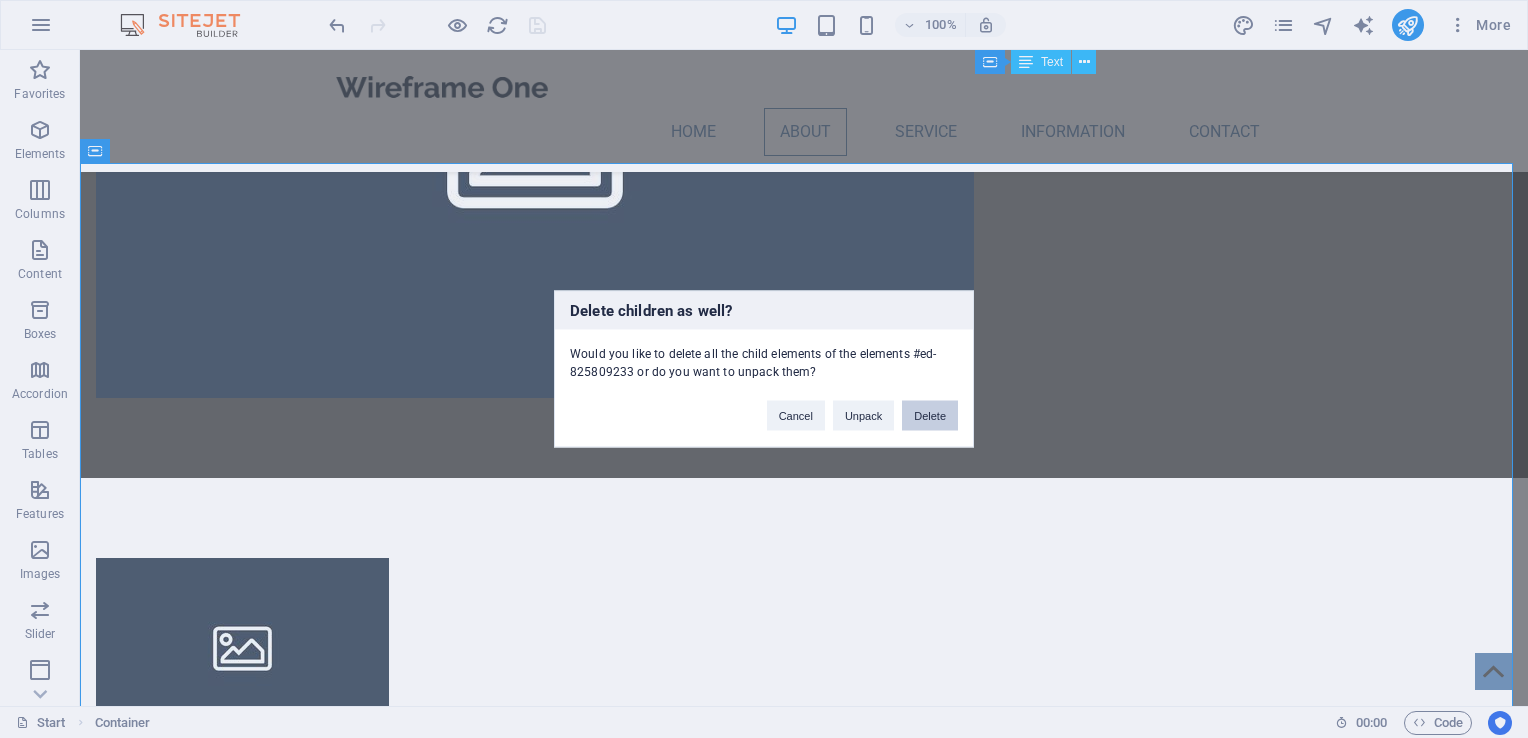 click on "Delete" at bounding box center (930, 416) 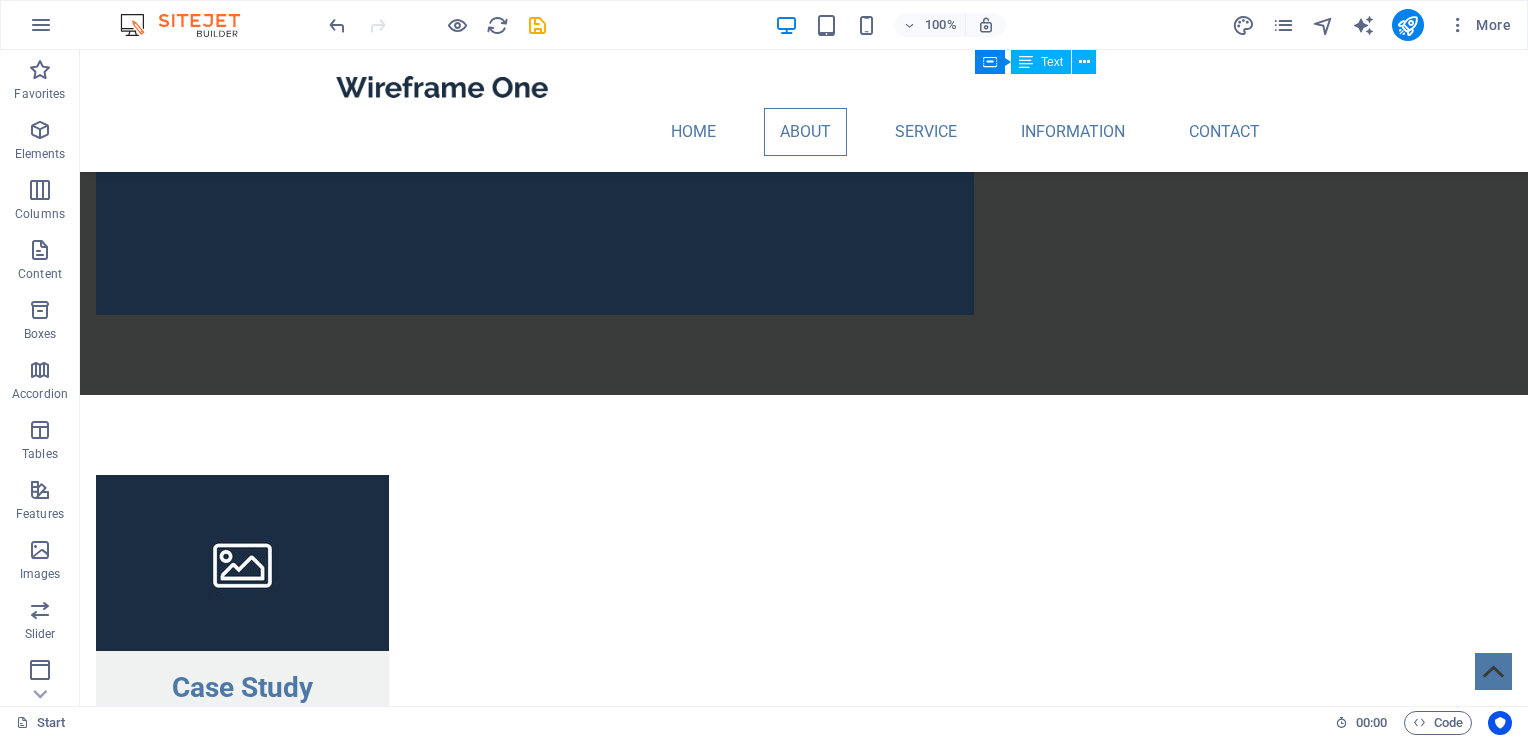 scroll, scrollTop: 3000, scrollLeft: 0, axis: vertical 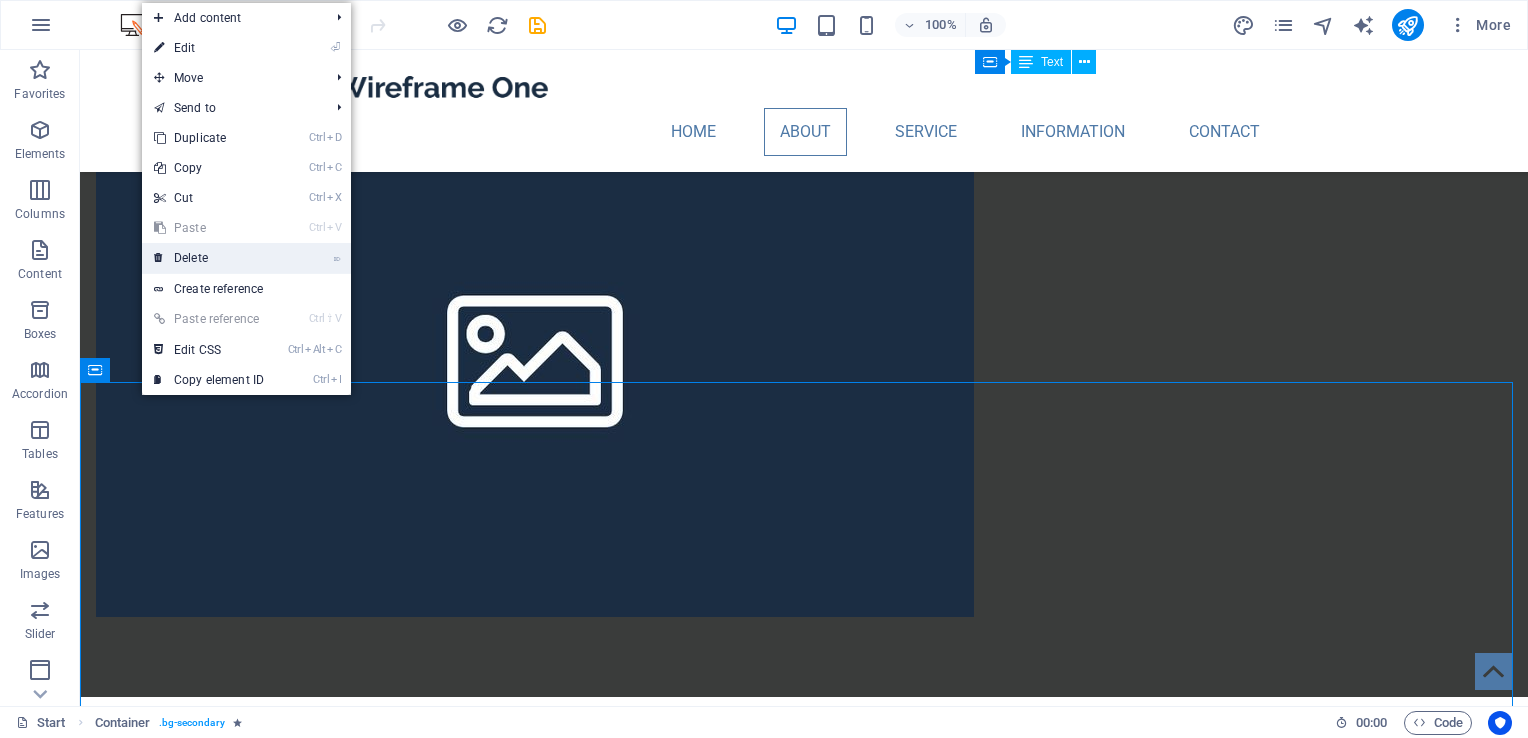 click on "⌦  Delete" at bounding box center [209, 258] 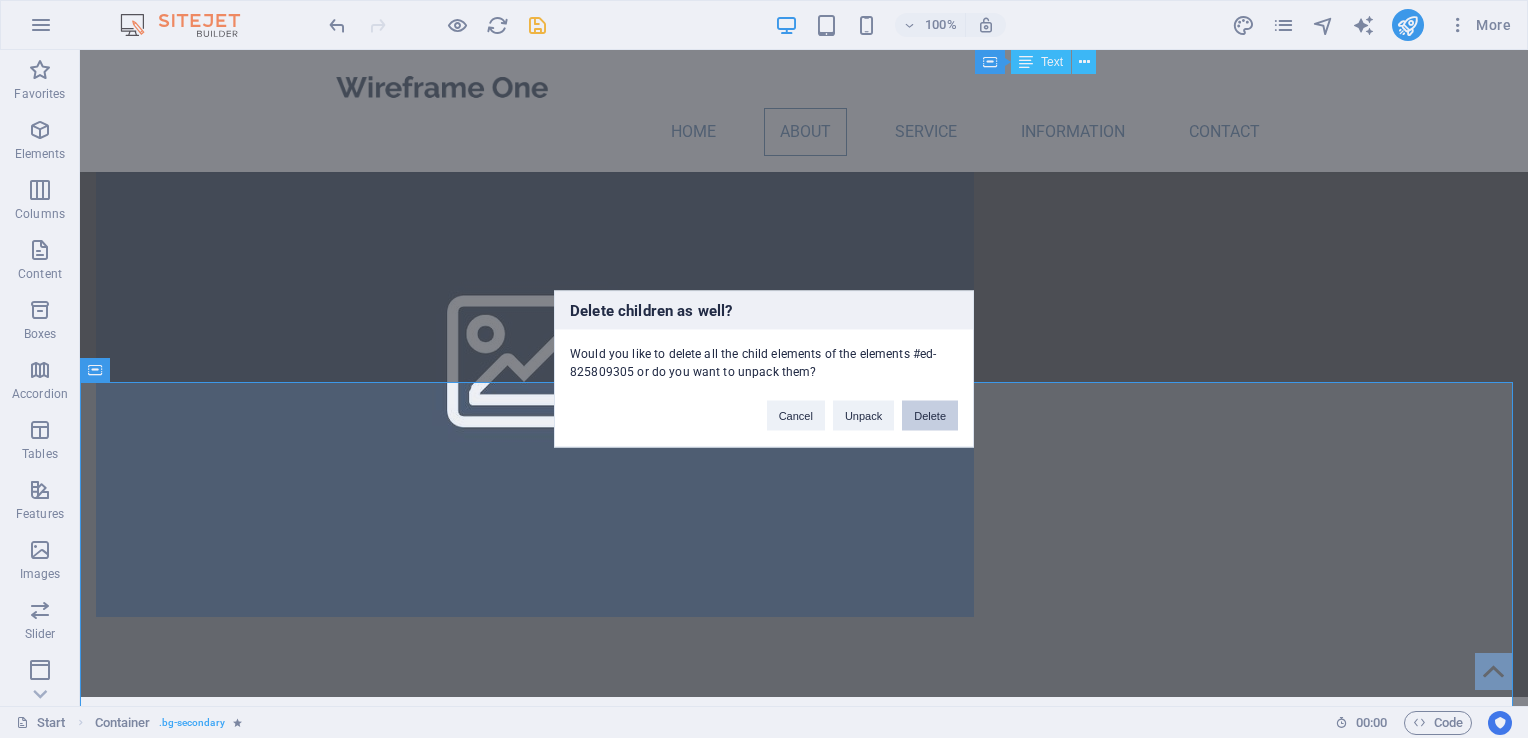 click on "Delete" at bounding box center [930, 416] 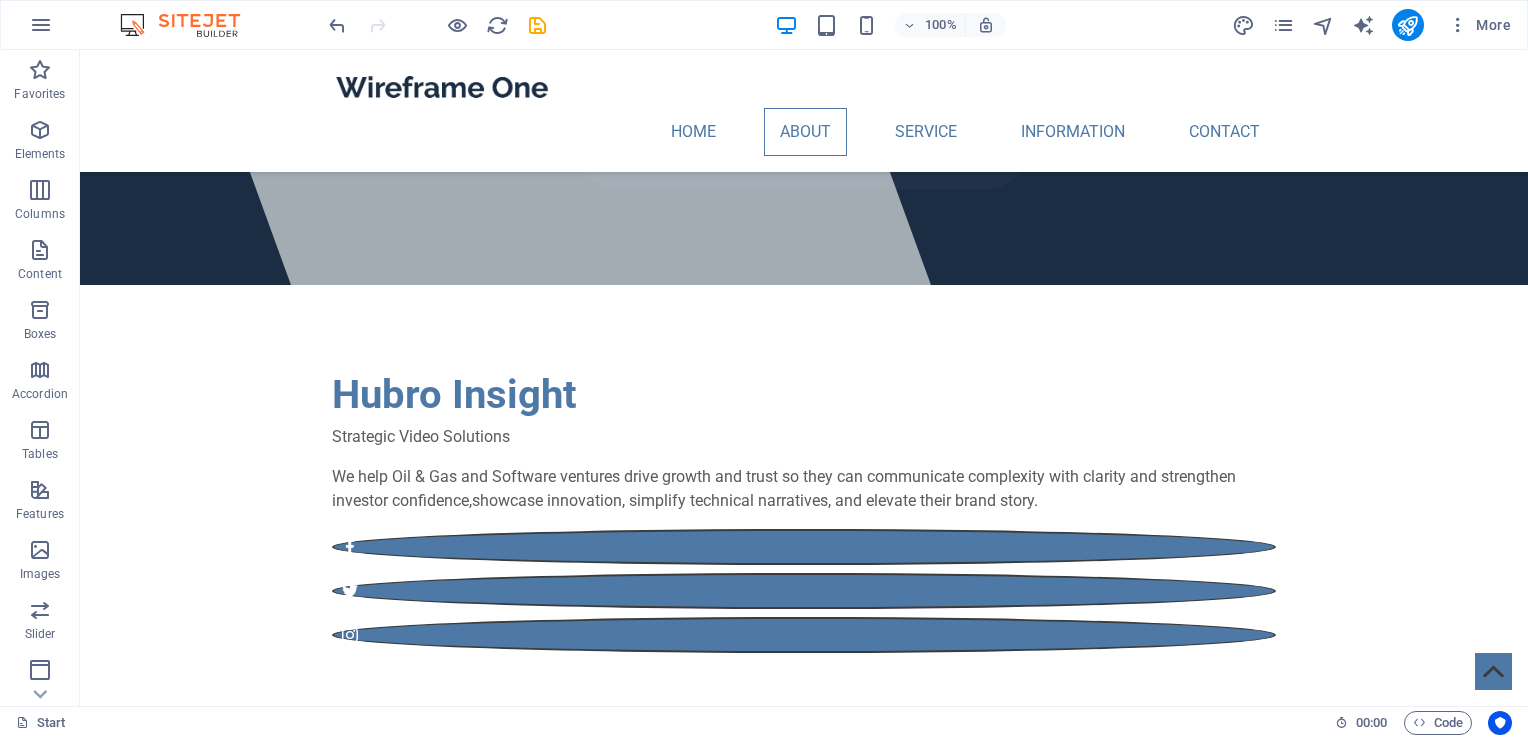 scroll, scrollTop: 0, scrollLeft: 0, axis: both 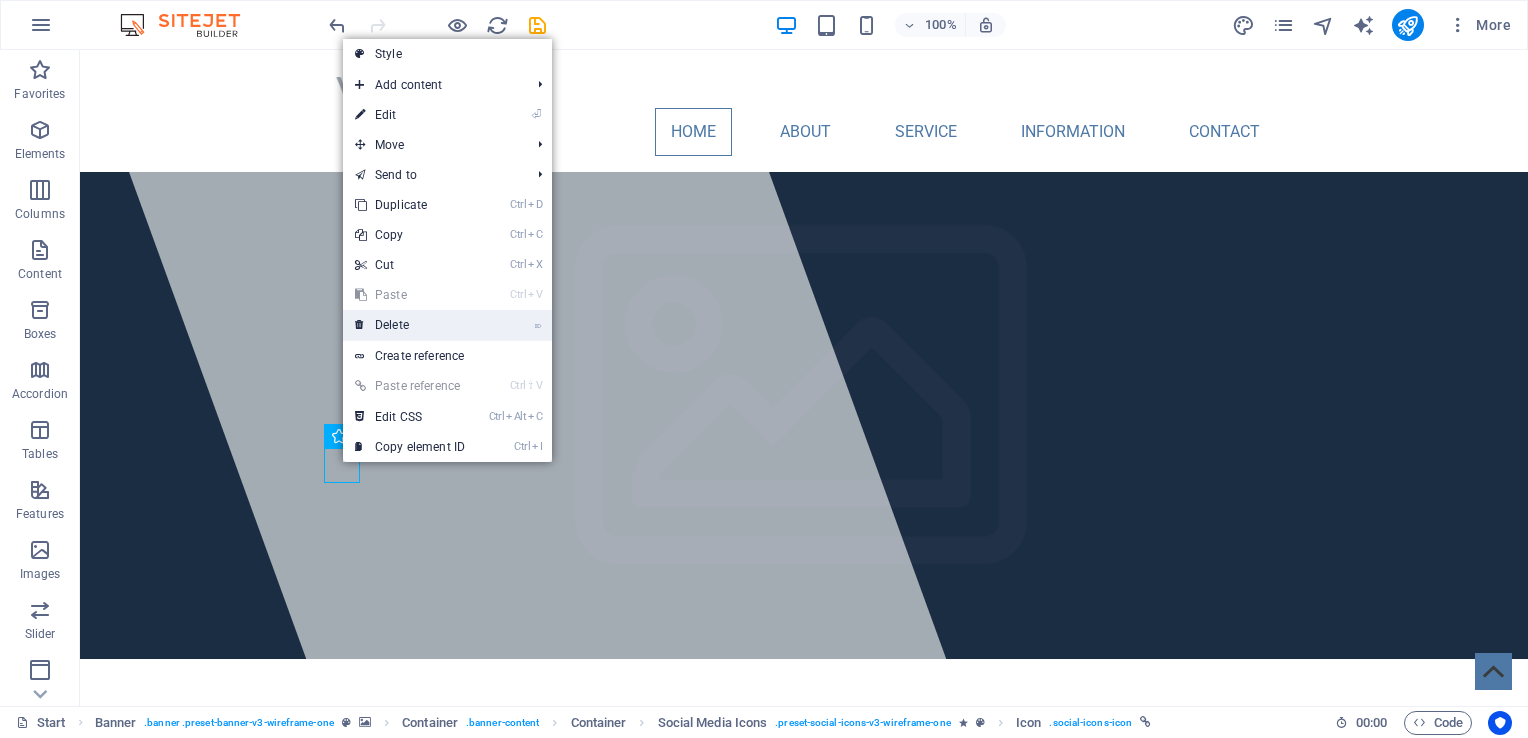 click on "⌦  Delete" at bounding box center [410, 325] 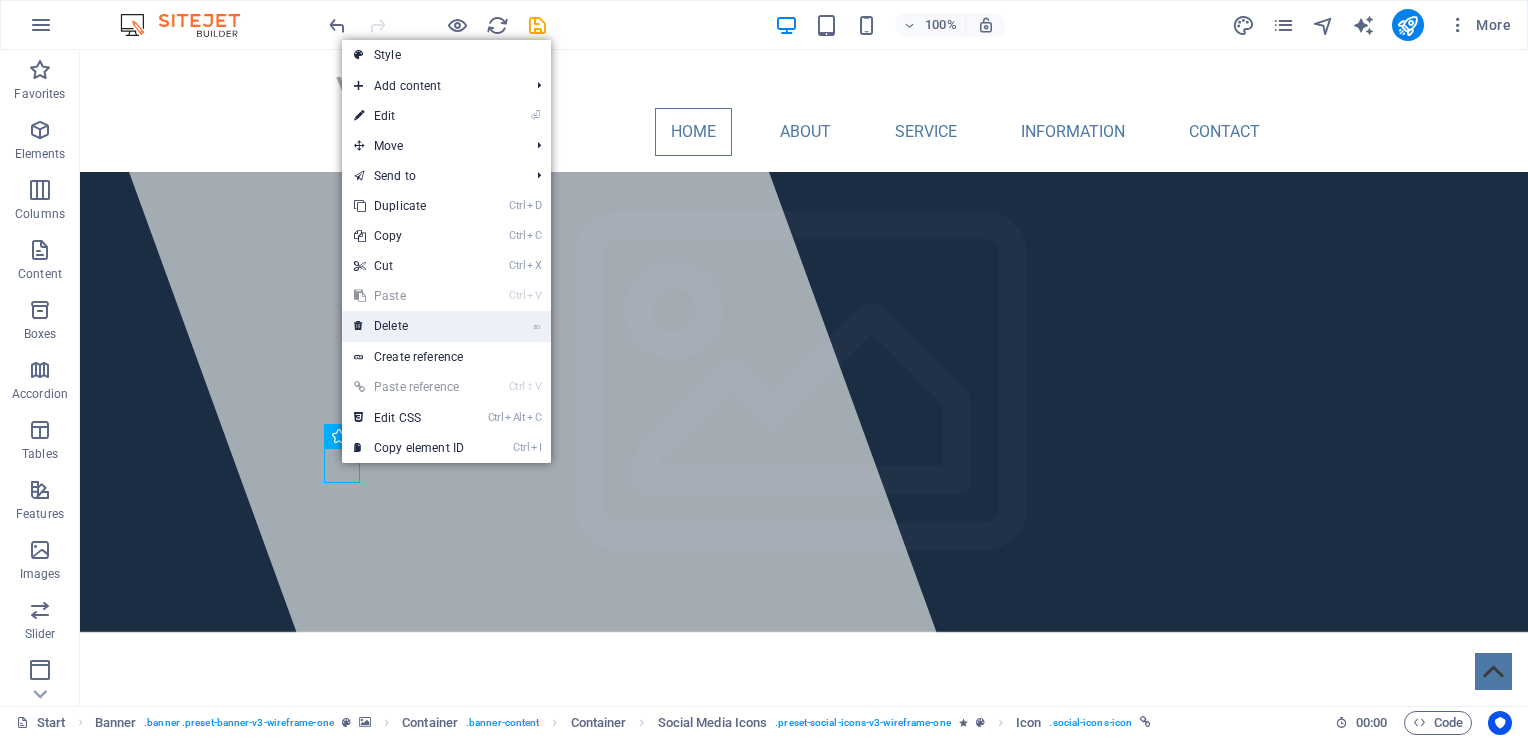 click on "⌦  Delete" at bounding box center (409, 326) 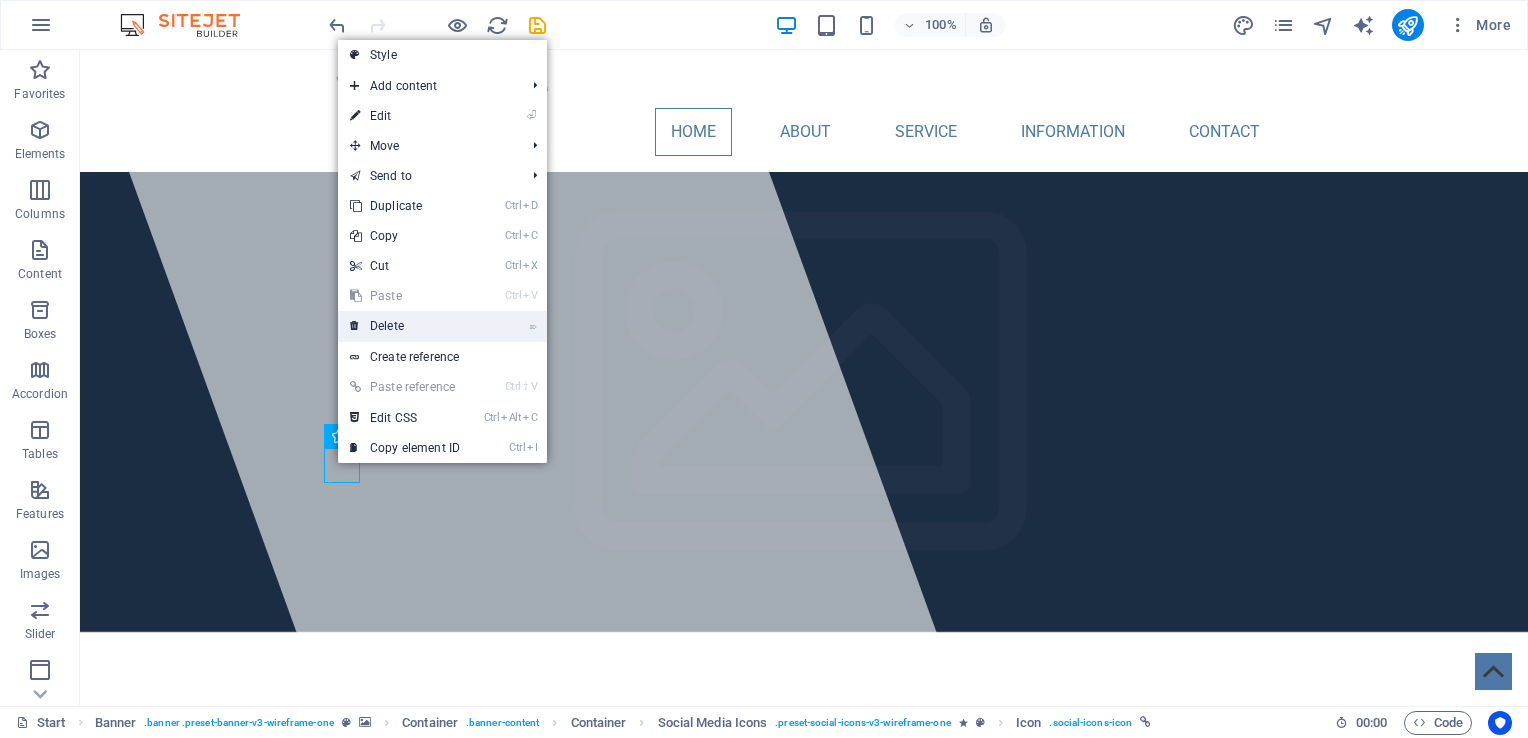 click on "⌦  Delete" at bounding box center [405, 326] 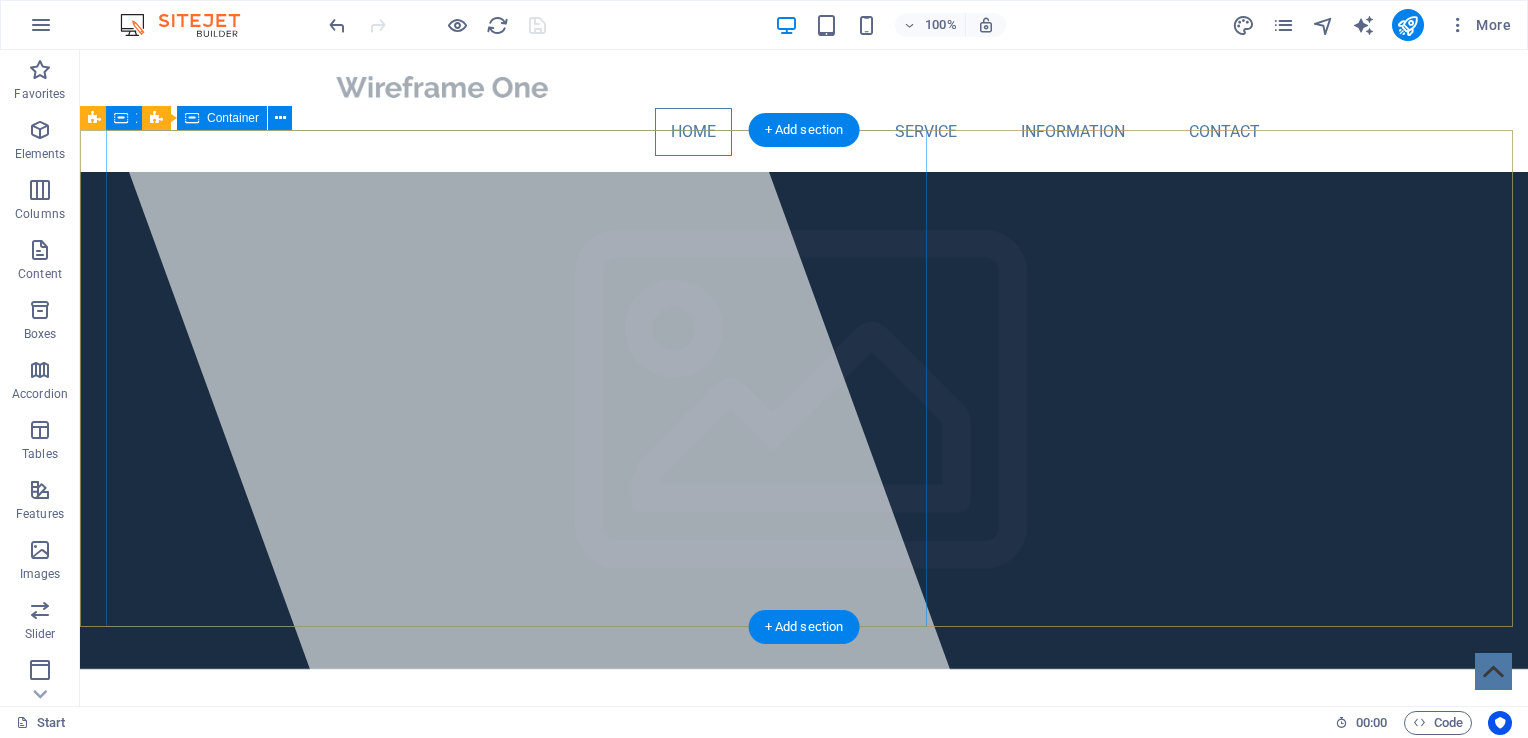 click at bounding box center [524, 378] 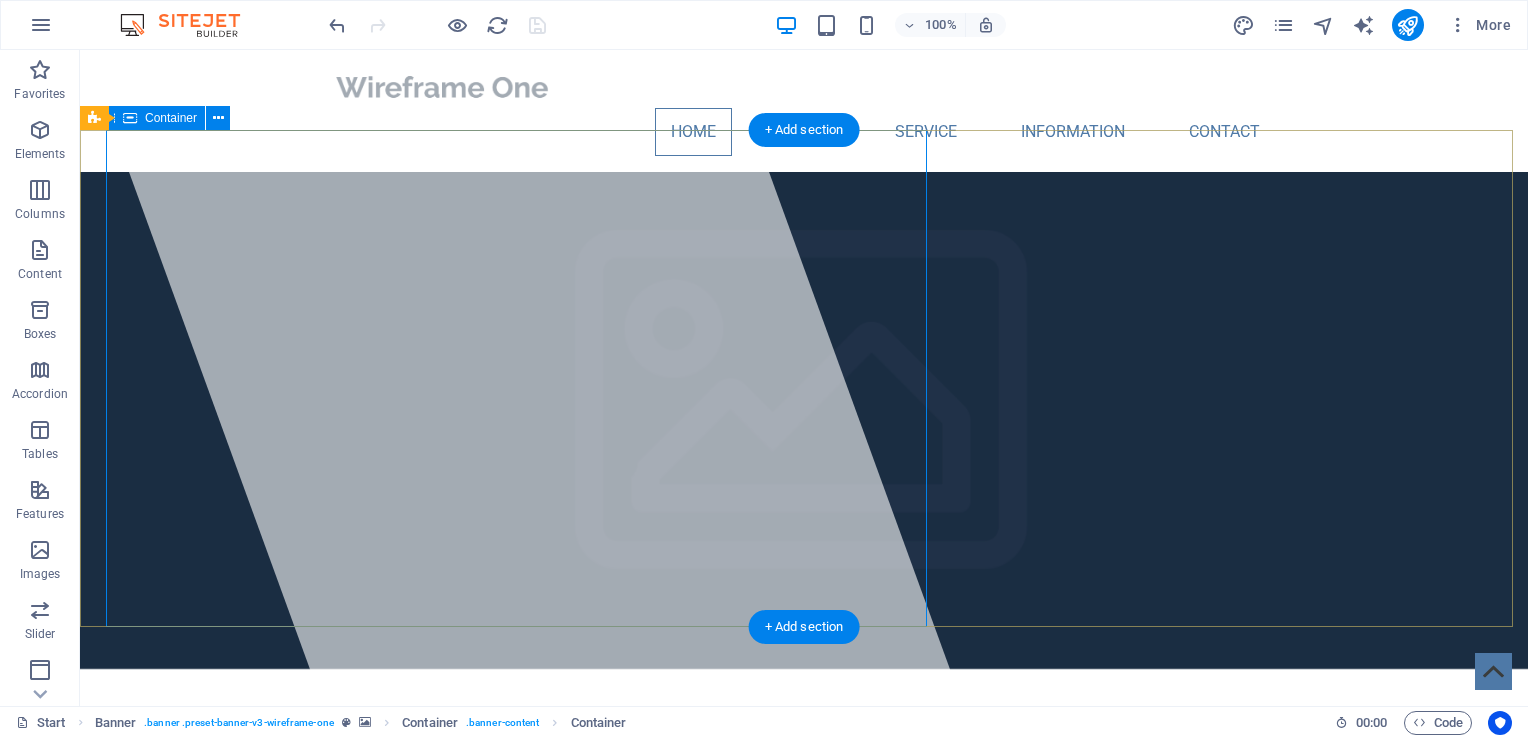 click on "Hubro Insight Strategic Video Solutions We help Oil & Gas and Software ventures drive growth and trust so they can communicate complexity with clarity and strengthen investor confidence,  showcase innovation, simplify technical narratives, and elevate their brand story. Drop content here or  Add elements  Paste clipboard" at bounding box center [804, 894] 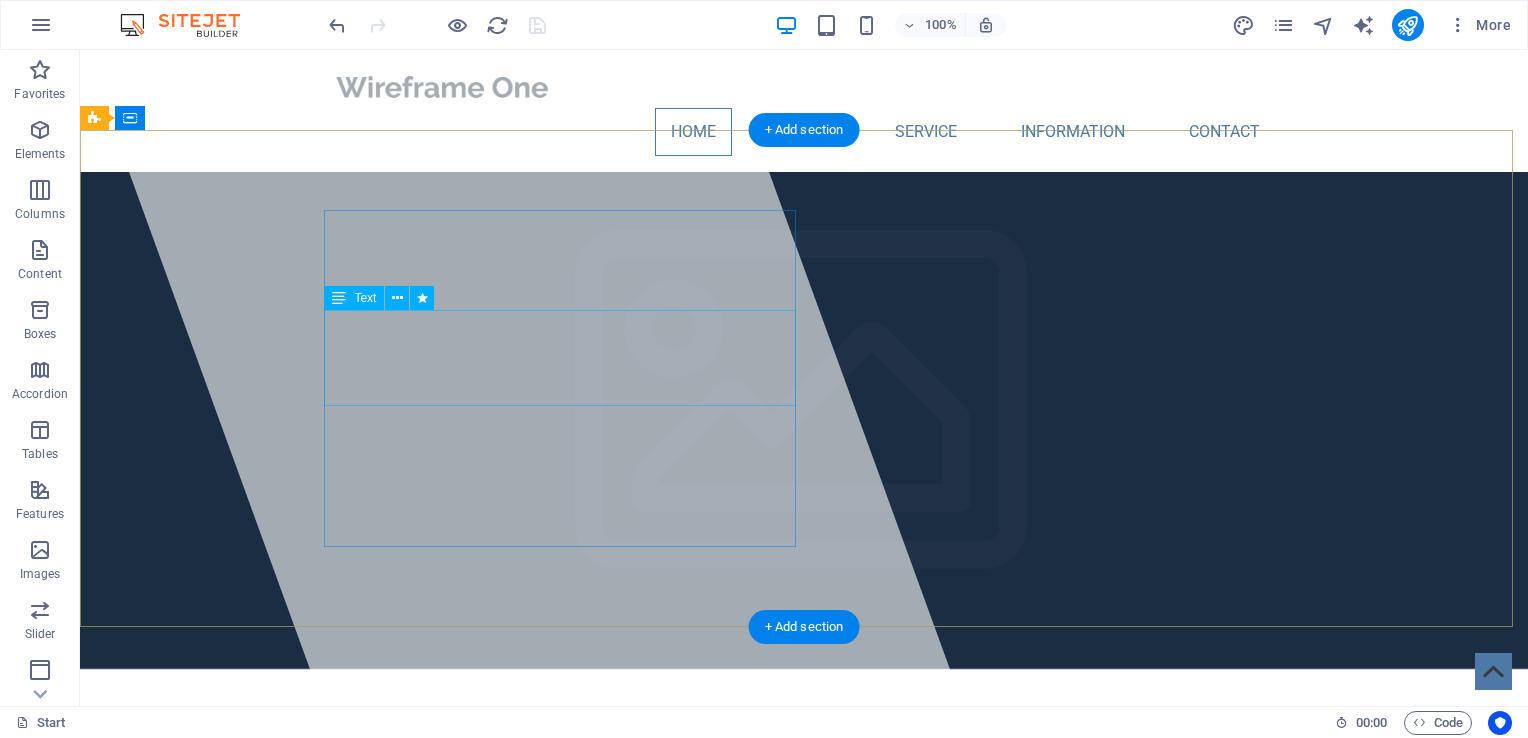 click on "We help Oil & Gas and Software ventures drive growth and trust so they can communicate complexity with clarity and strengthen investor confidence,  showcase innovation, simplify technical narratives, and elevate their brand story." at bounding box center [804, 873] 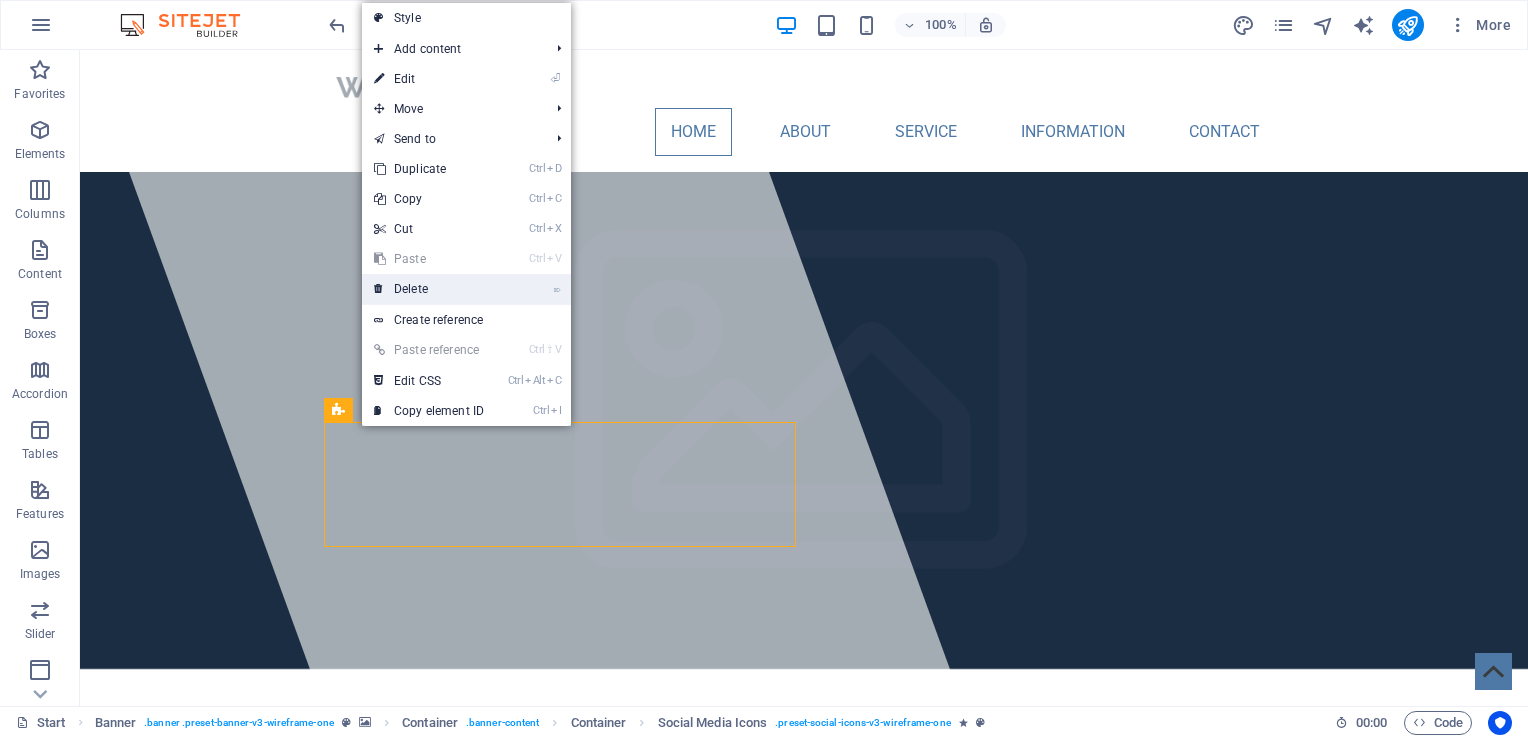 click on "⌦  Delete" at bounding box center [429, 289] 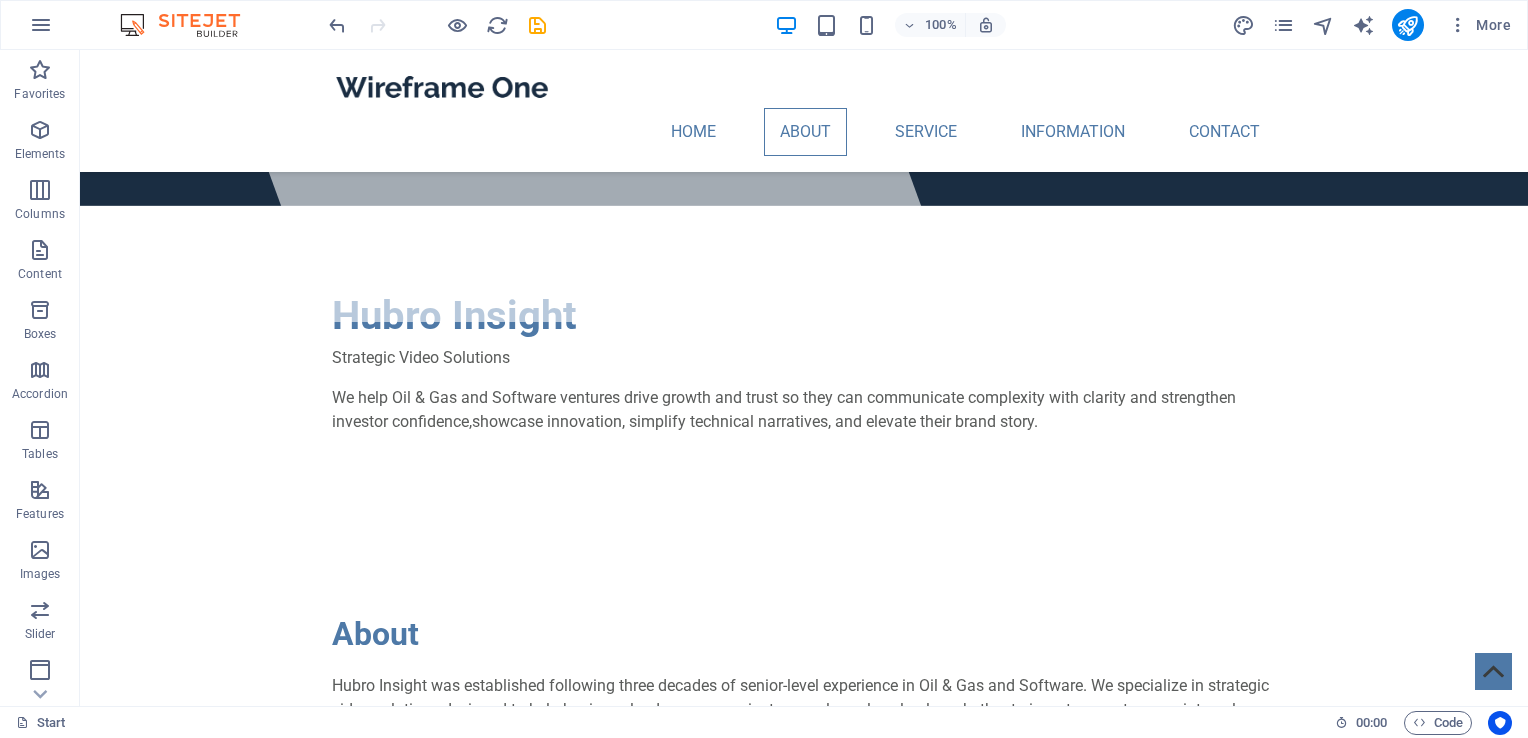 scroll, scrollTop: 351, scrollLeft: 0, axis: vertical 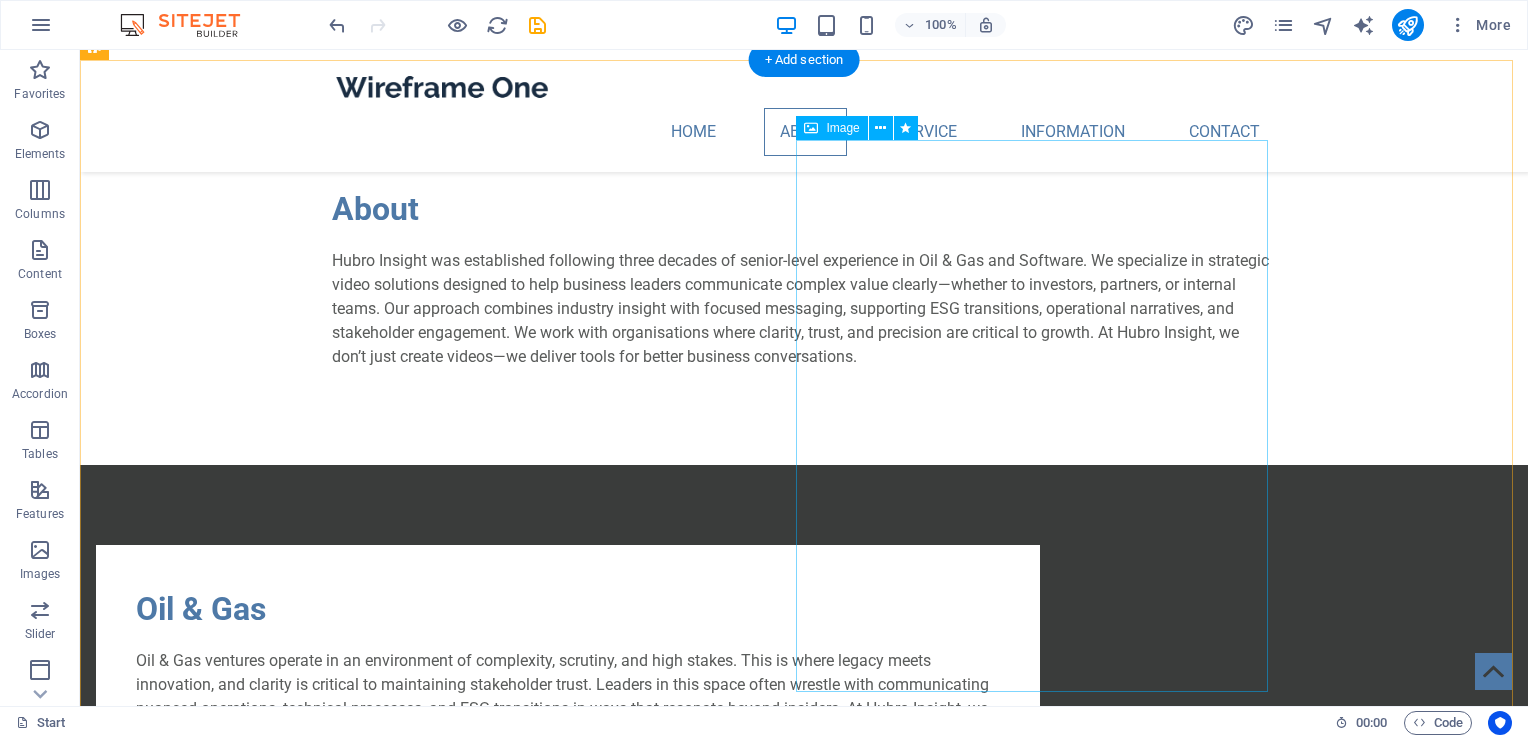click at bounding box center [568, 1120] 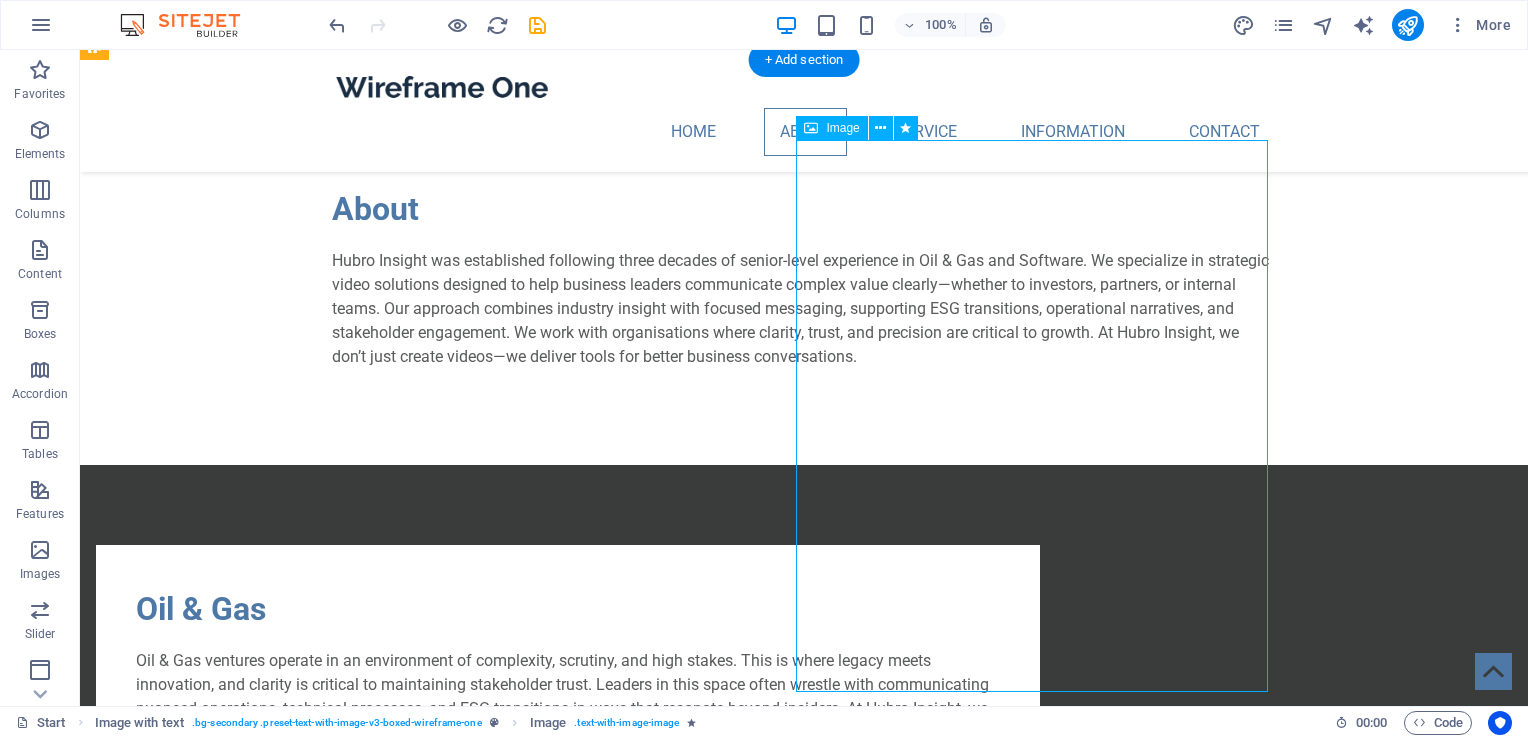 click at bounding box center [568, 1120] 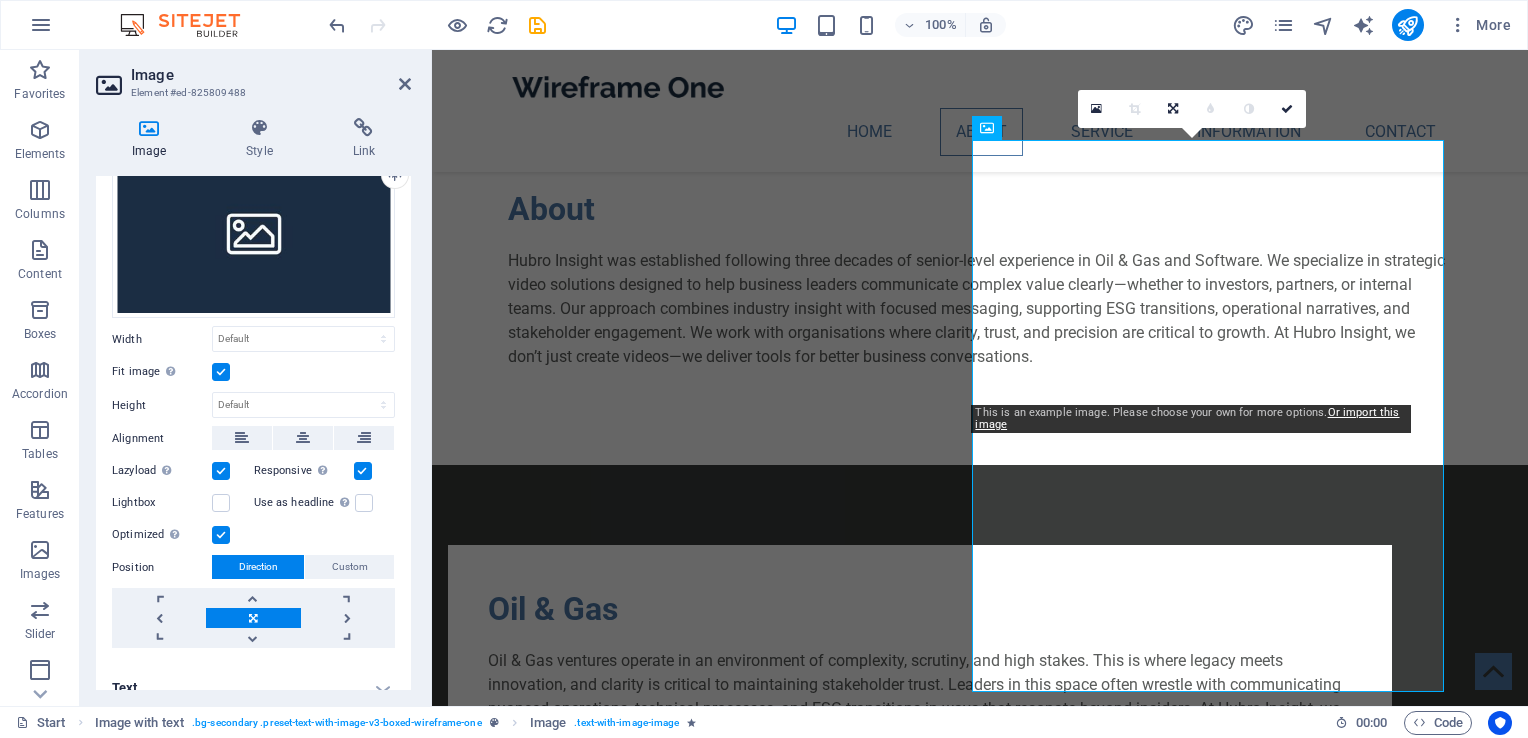 scroll, scrollTop: 101, scrollLeft: 0, axis: vertical 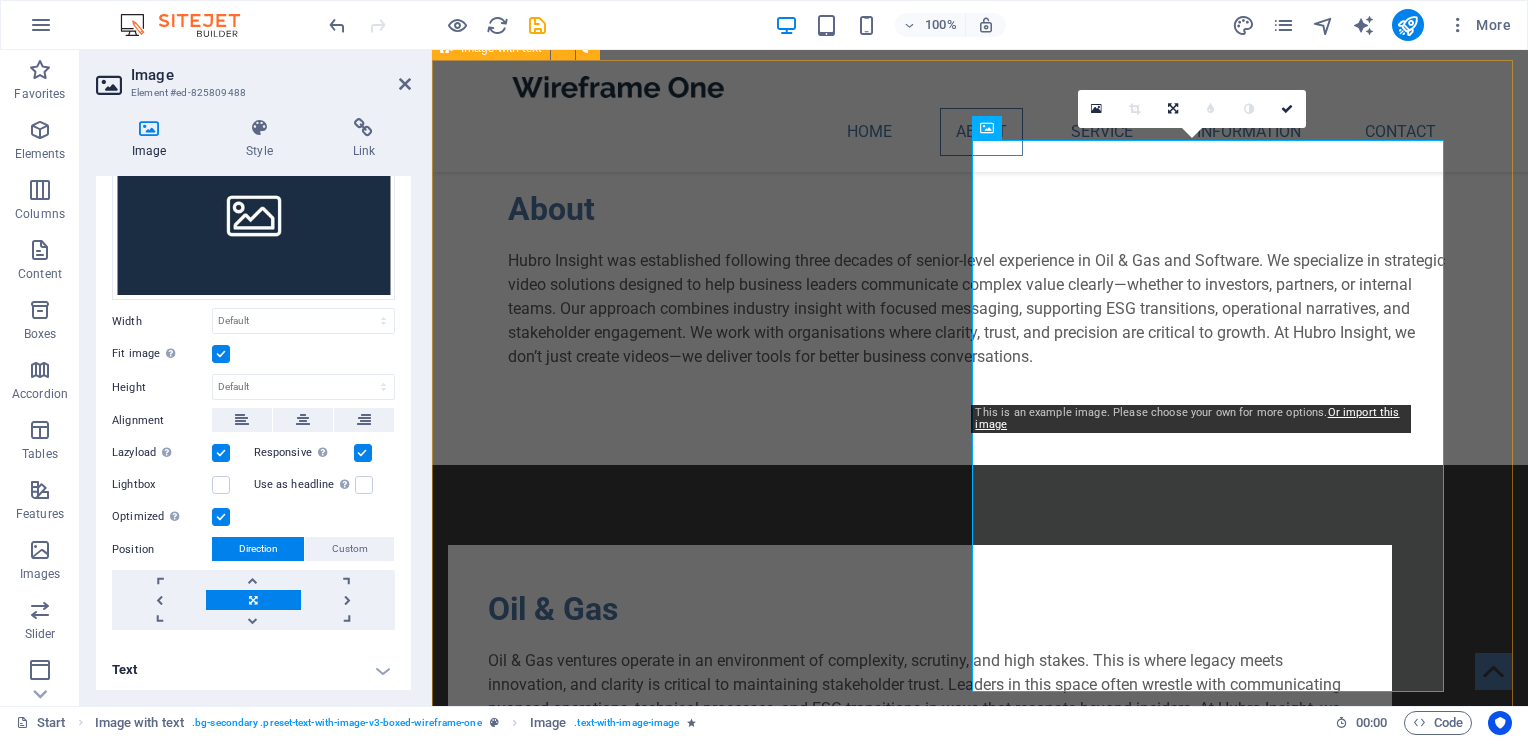 click on "Oil & Gas Oil & Gas ventures operate in an environment of complexity, scrutiny, and high stakes. This is where legacy meets innovation, and clarity is critical to maintaining stakeholder trust. Leaders in this space often wrestle with communicating nuanced operations, technical processes, and ESG transitions in ways that resonate beyond insiders. At Hubro Insight, we recognise these pressures and the need for precision in storytelling. Our strategic video solutions translate layered narratives into crystal-clear visual communications that empower ventures to drive growth, articulate their value, and foster investor confidence. Unlike production companies that prioritise aesthetics over substance, we embed behavioural insight and industry fluency into every frame. With Hubro Insight, your story is not only seen, but understood." at bounding box center (980, 964) 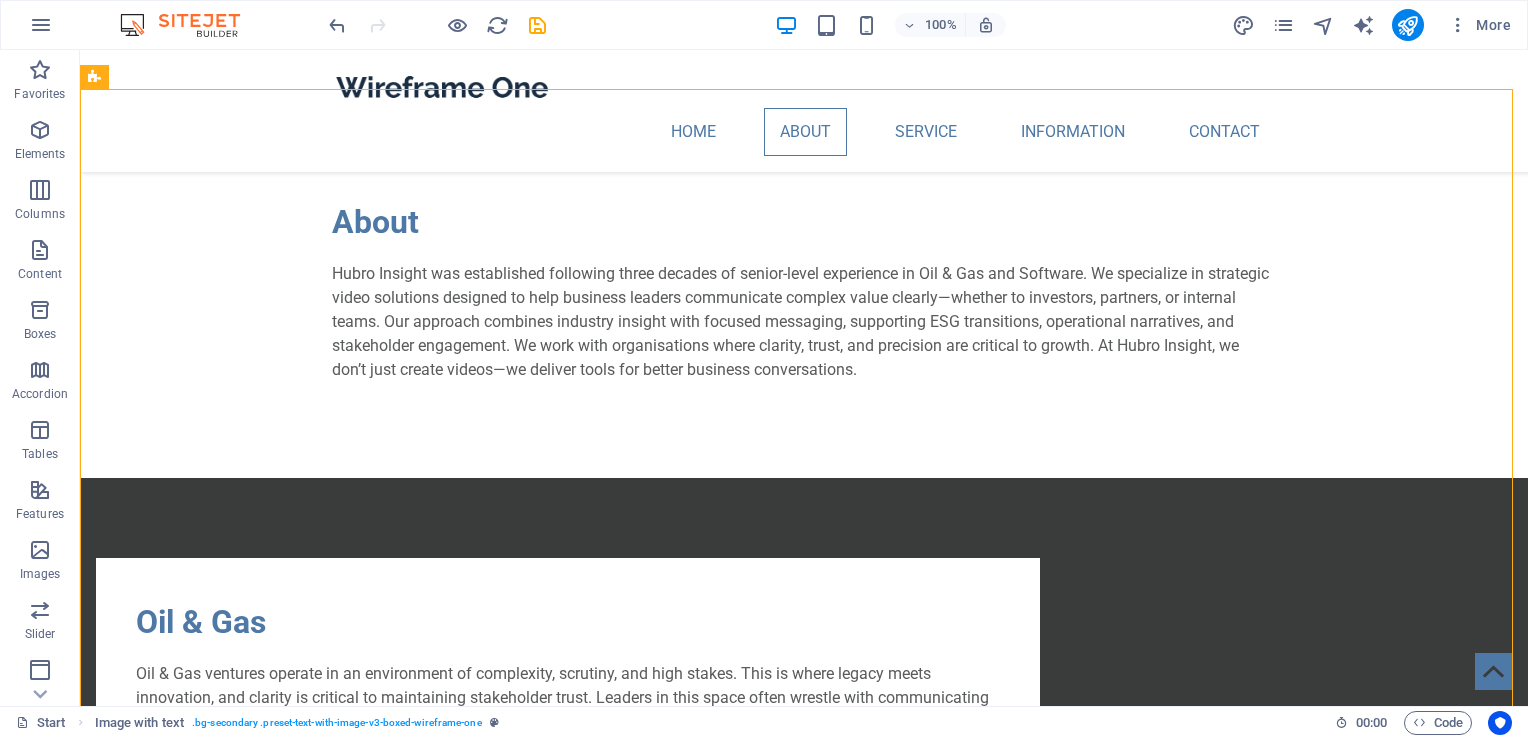 scroll, scrollTop: 780, scrollLeft: 0, axis: vertical 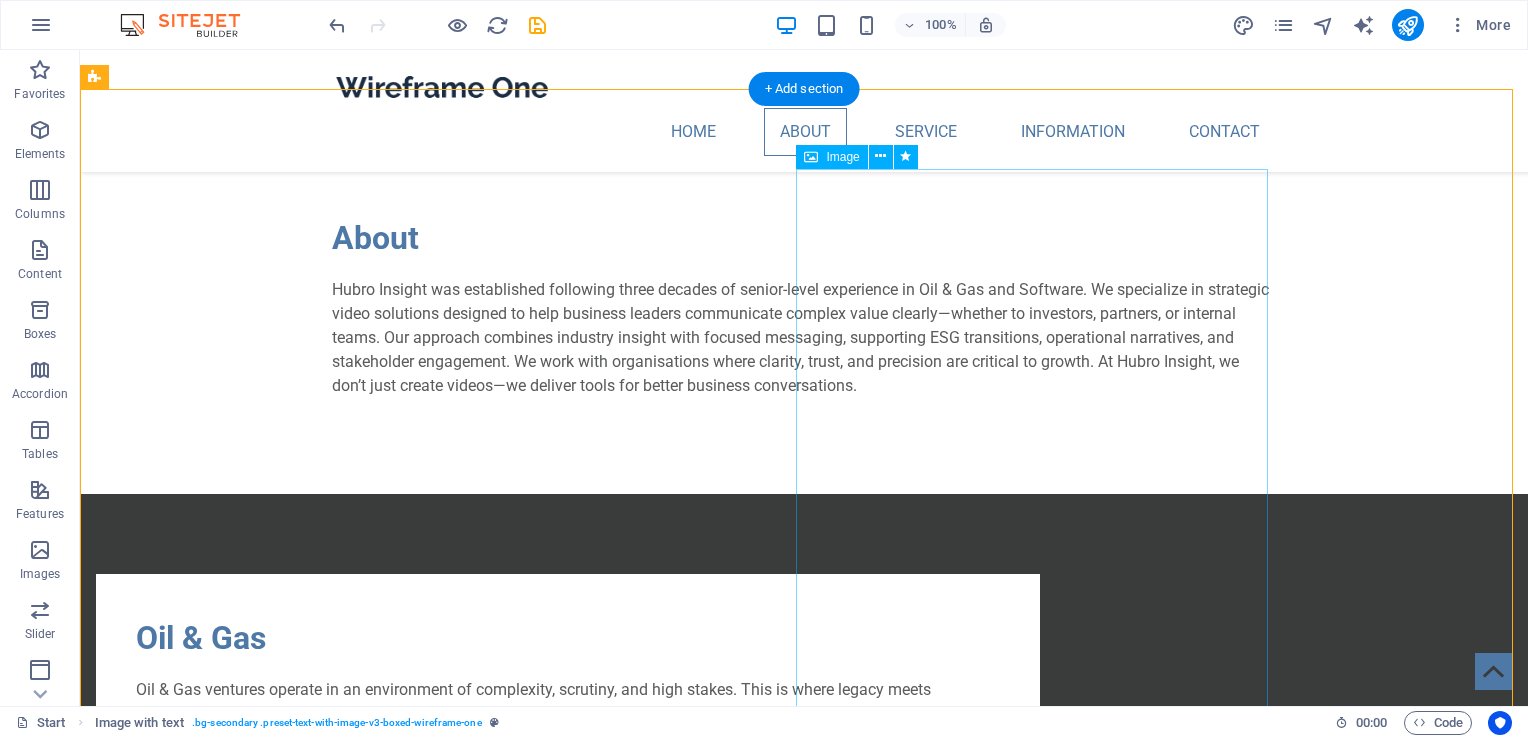 click at bounding box center (568, 1149) 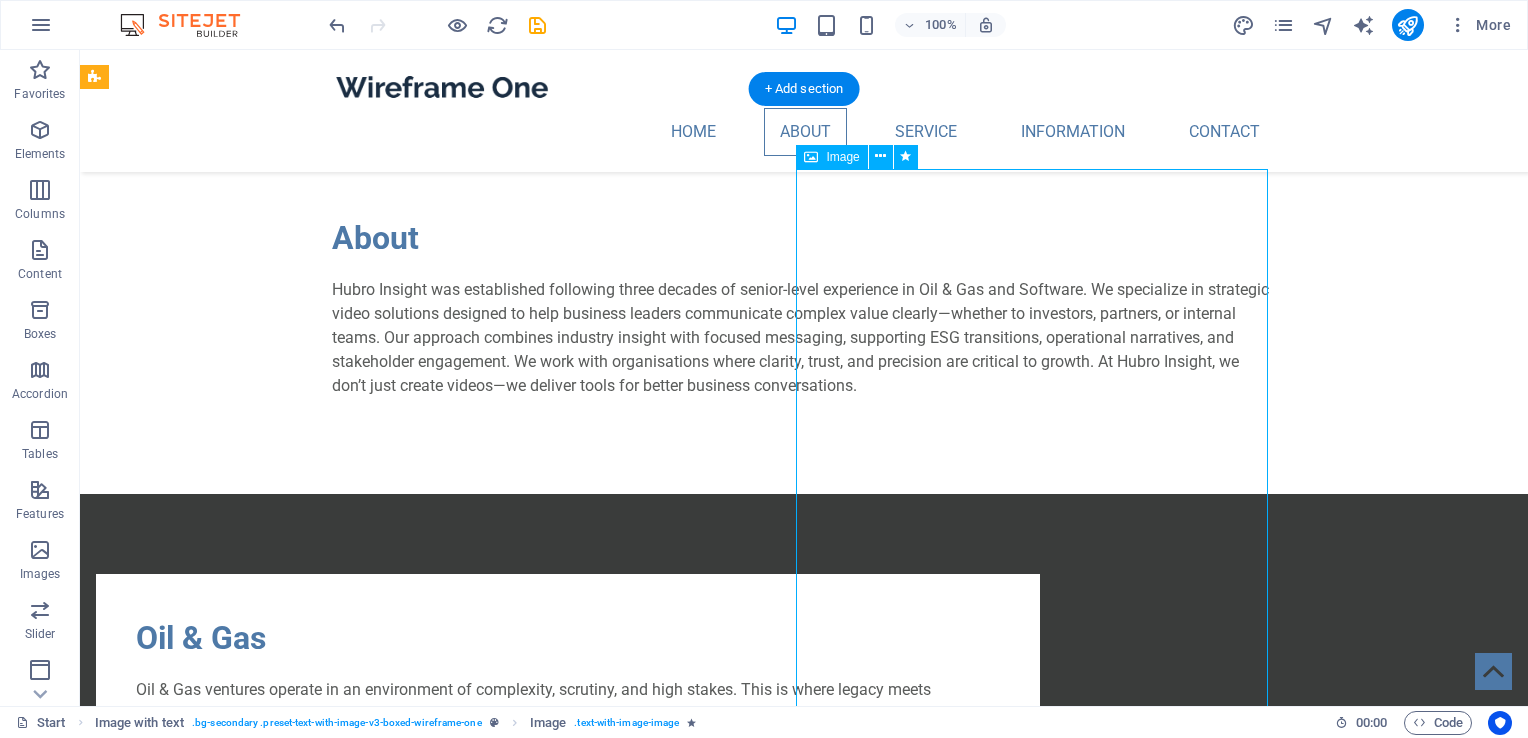 click at bounding box center [568, 1149] 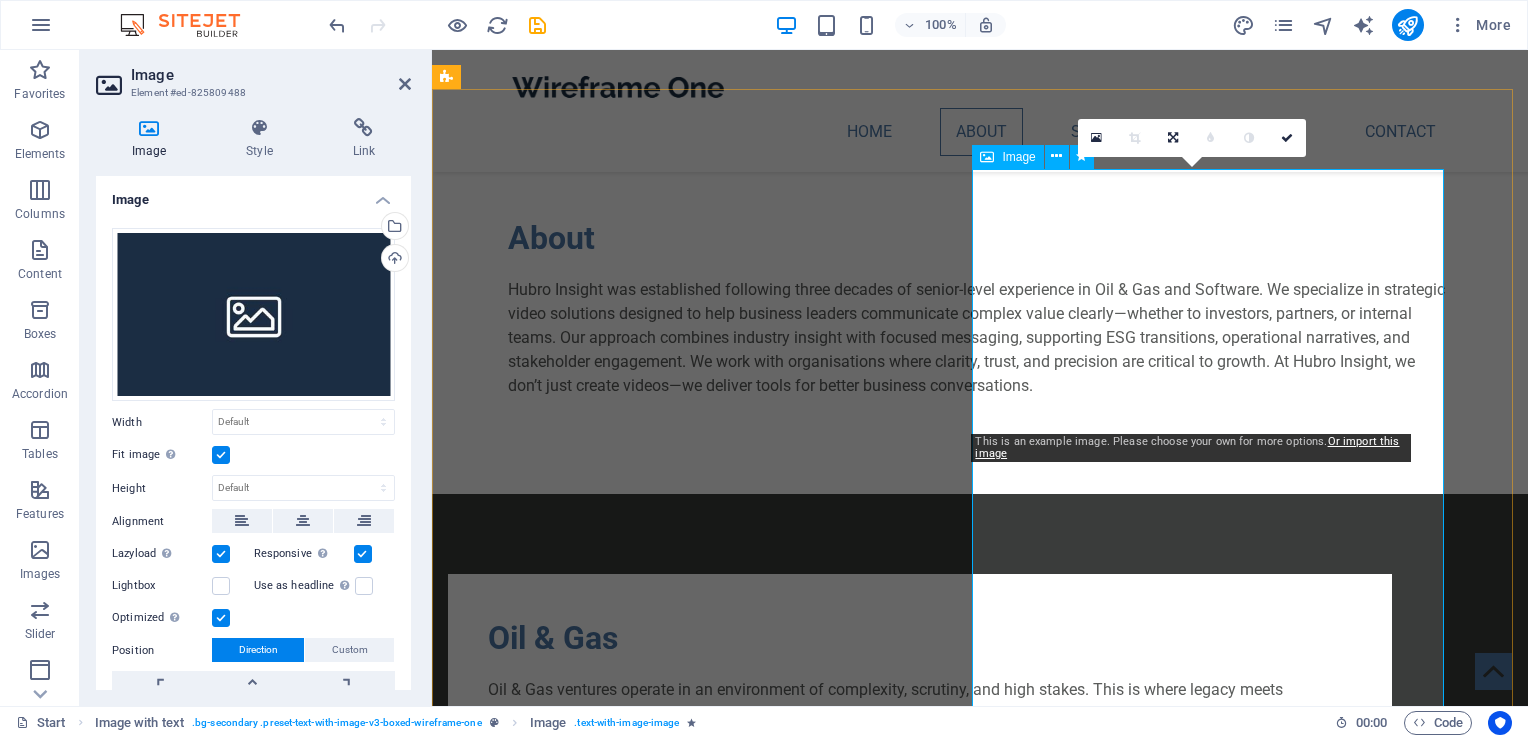 click at bounding box center [920, 1149] 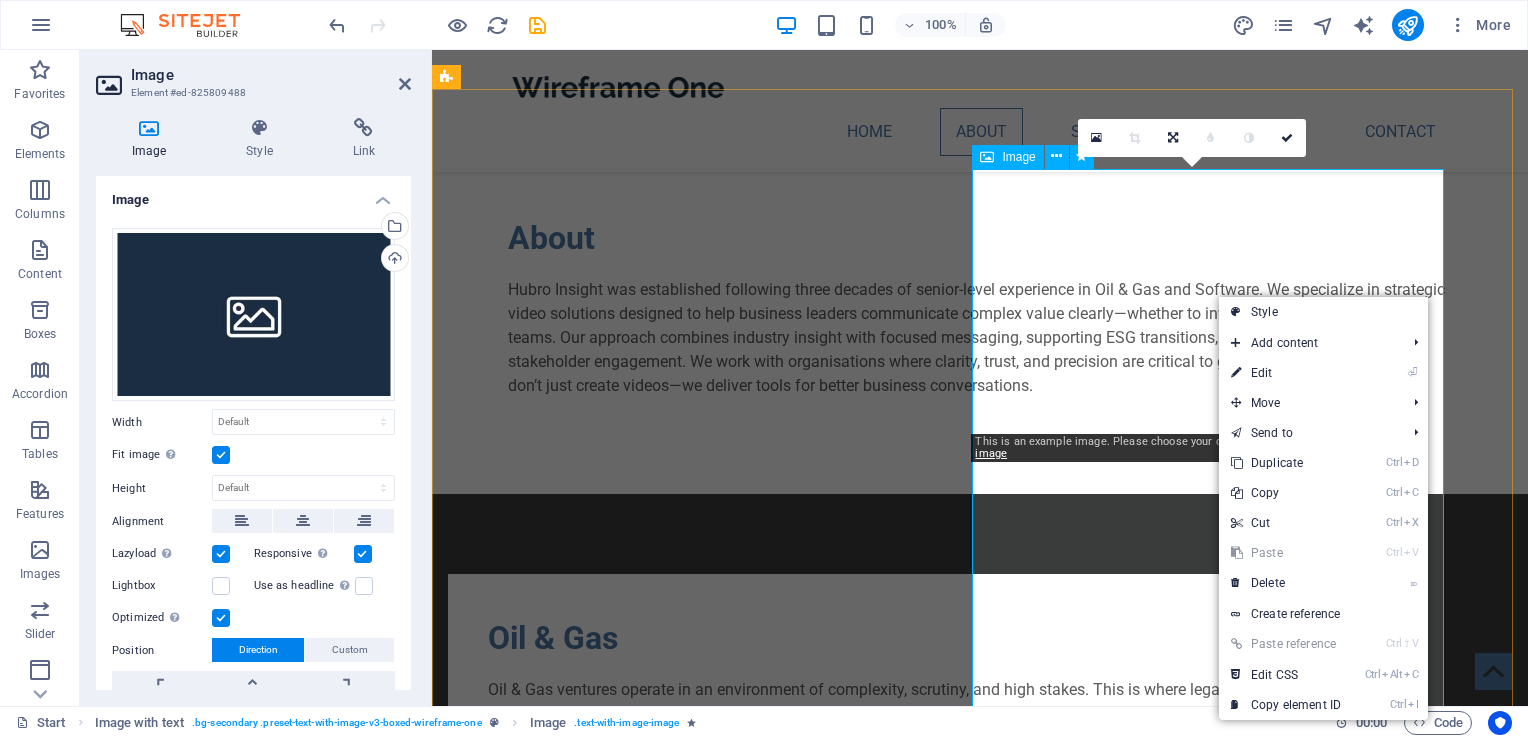 click at bounding box center (920, 1149) 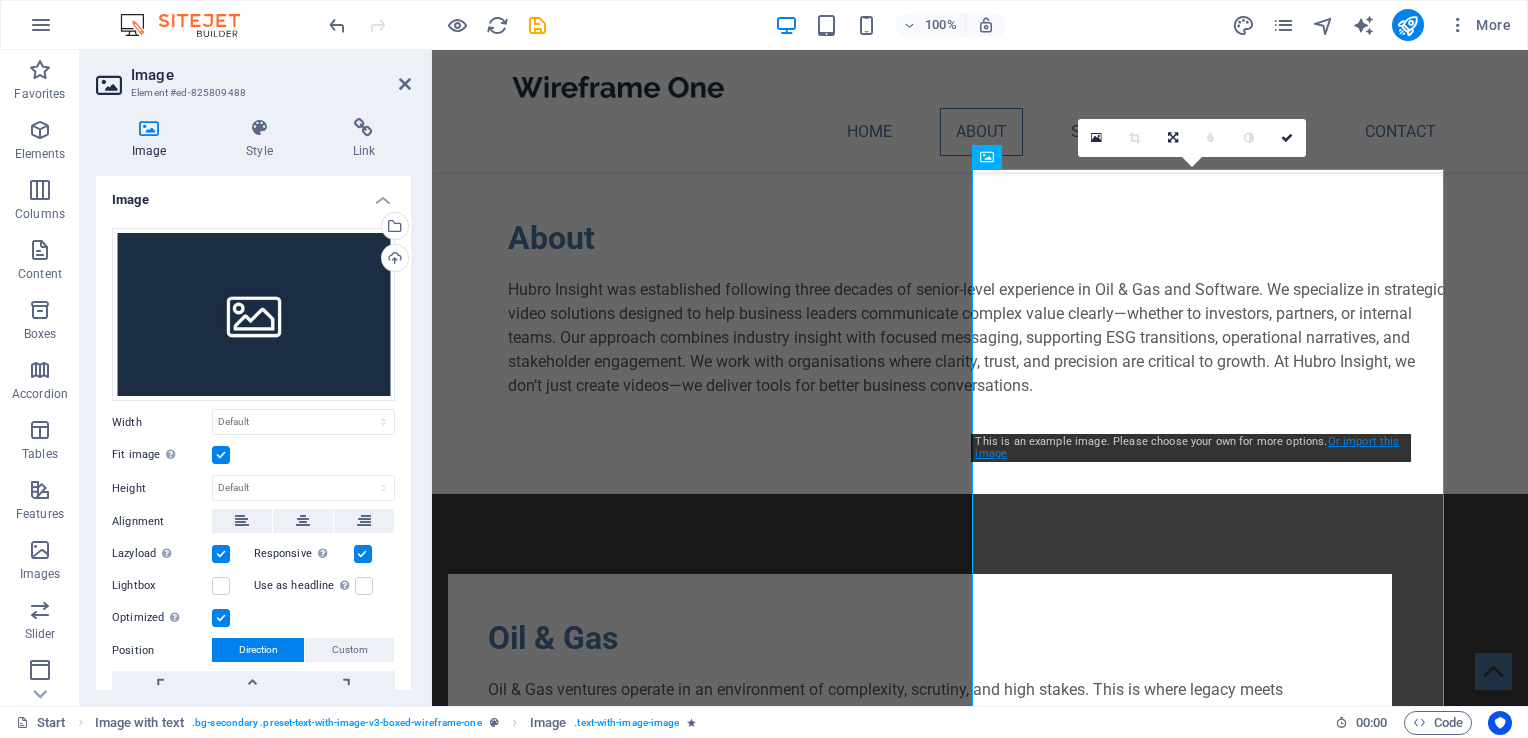 click on "Or import this image" at bounding box center [1187, 447] 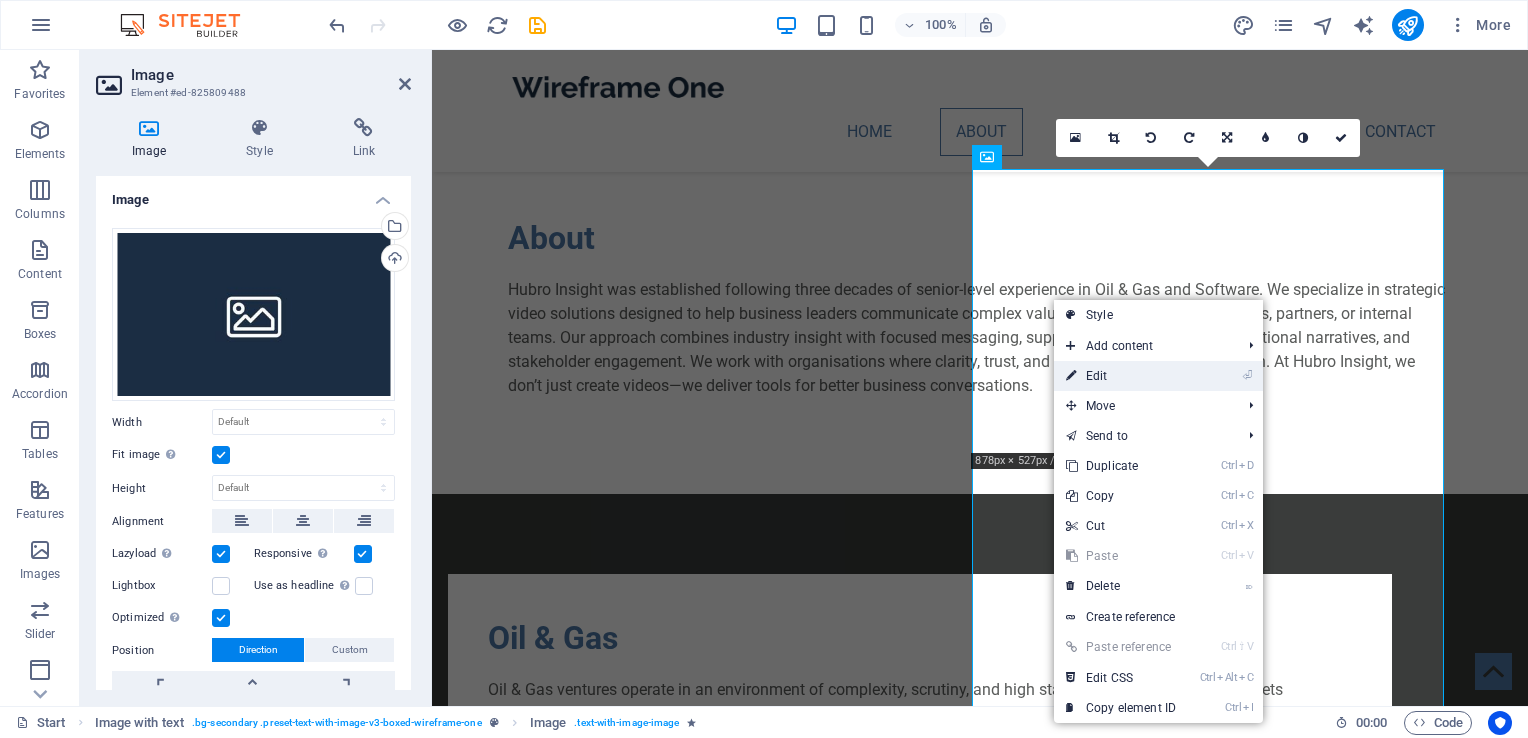 click on "⏎  Edit" at bounding box center [1121, 376] 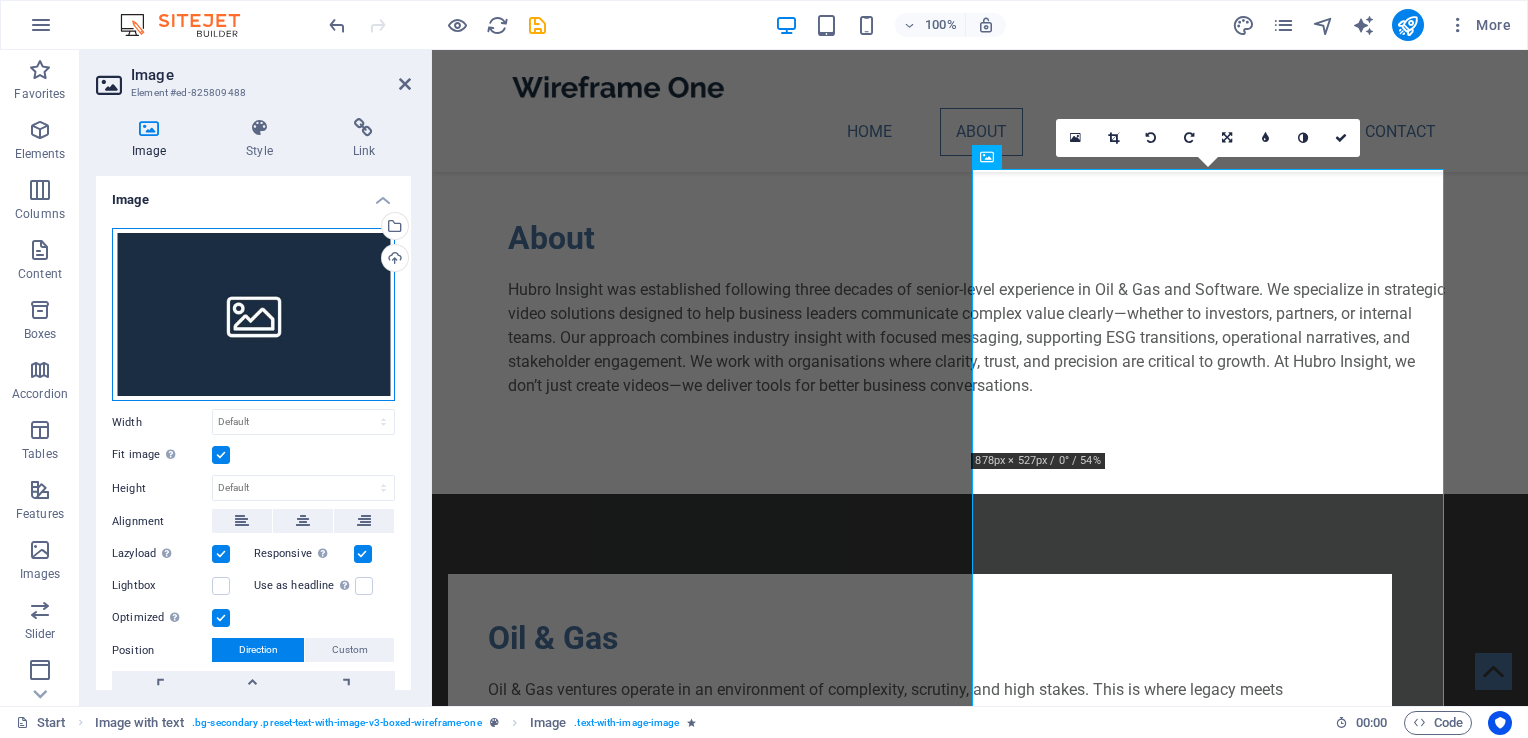 drag, startPoint x: 203, startPoint y: 294, endPoint x: 174, endPoint y: 301, distance: 29.832869 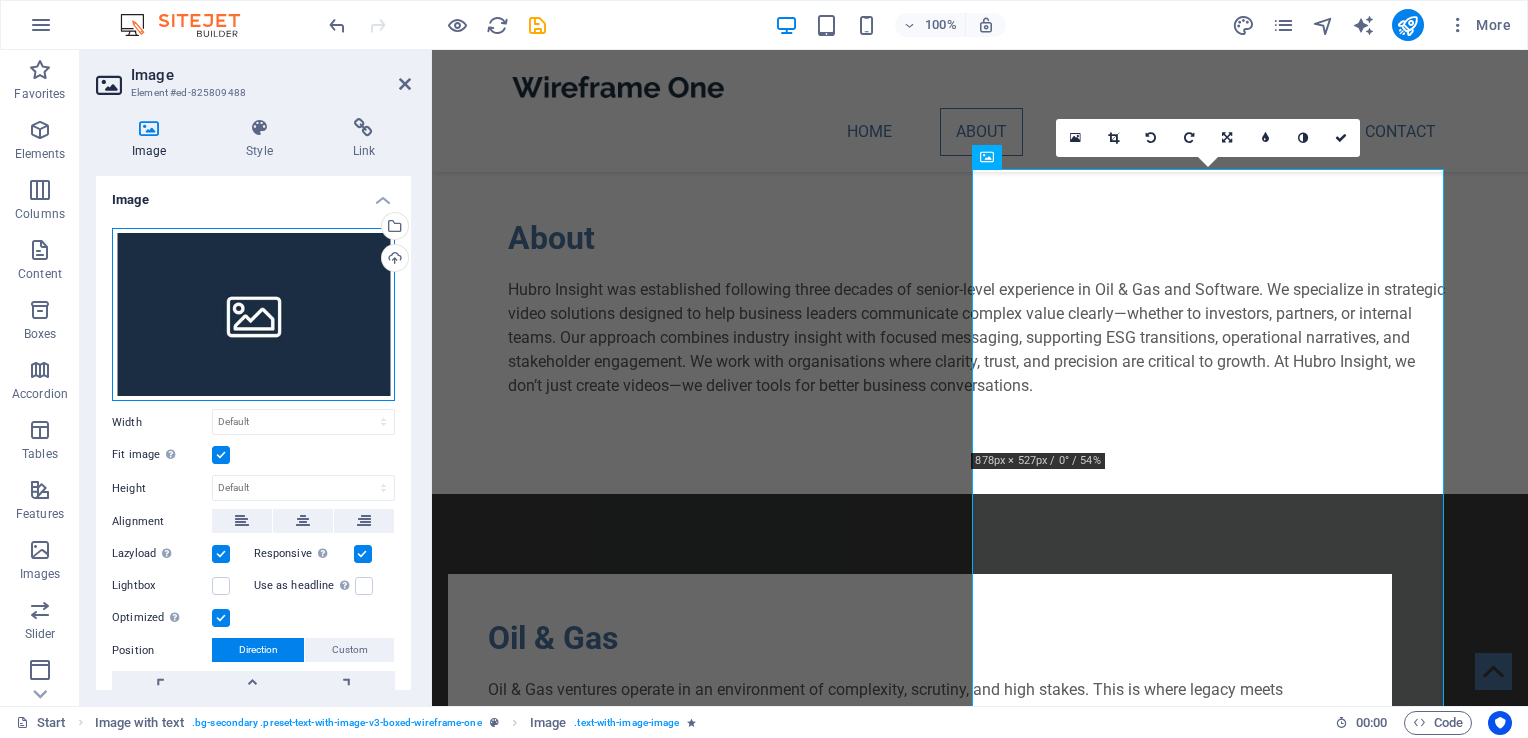click on "Drag files here, click to choose files or select files from Files or our free stock photos & videos" at bounding box center (253, 315) 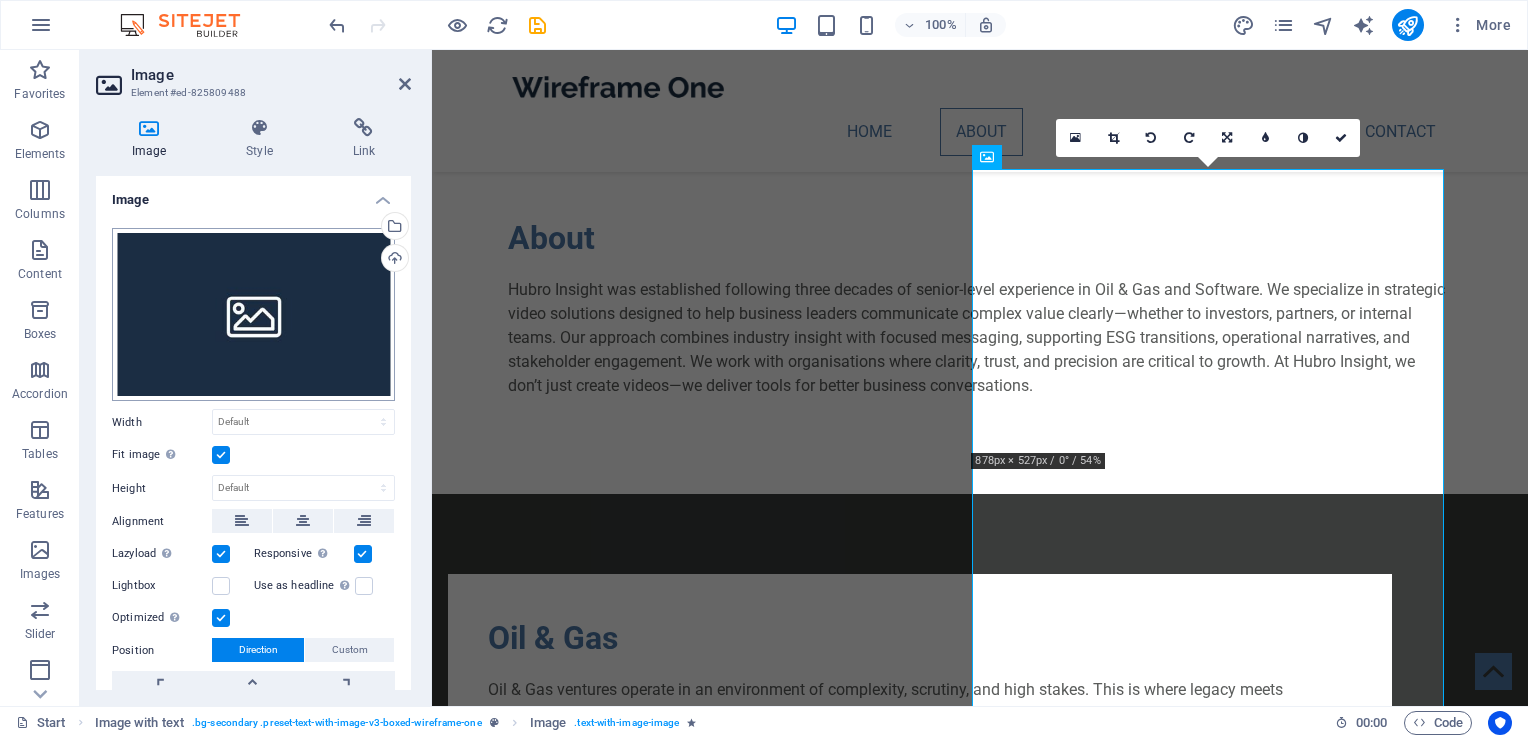 scroll, scrollTop: 1087, scrollLeft: 0, axis: vertical 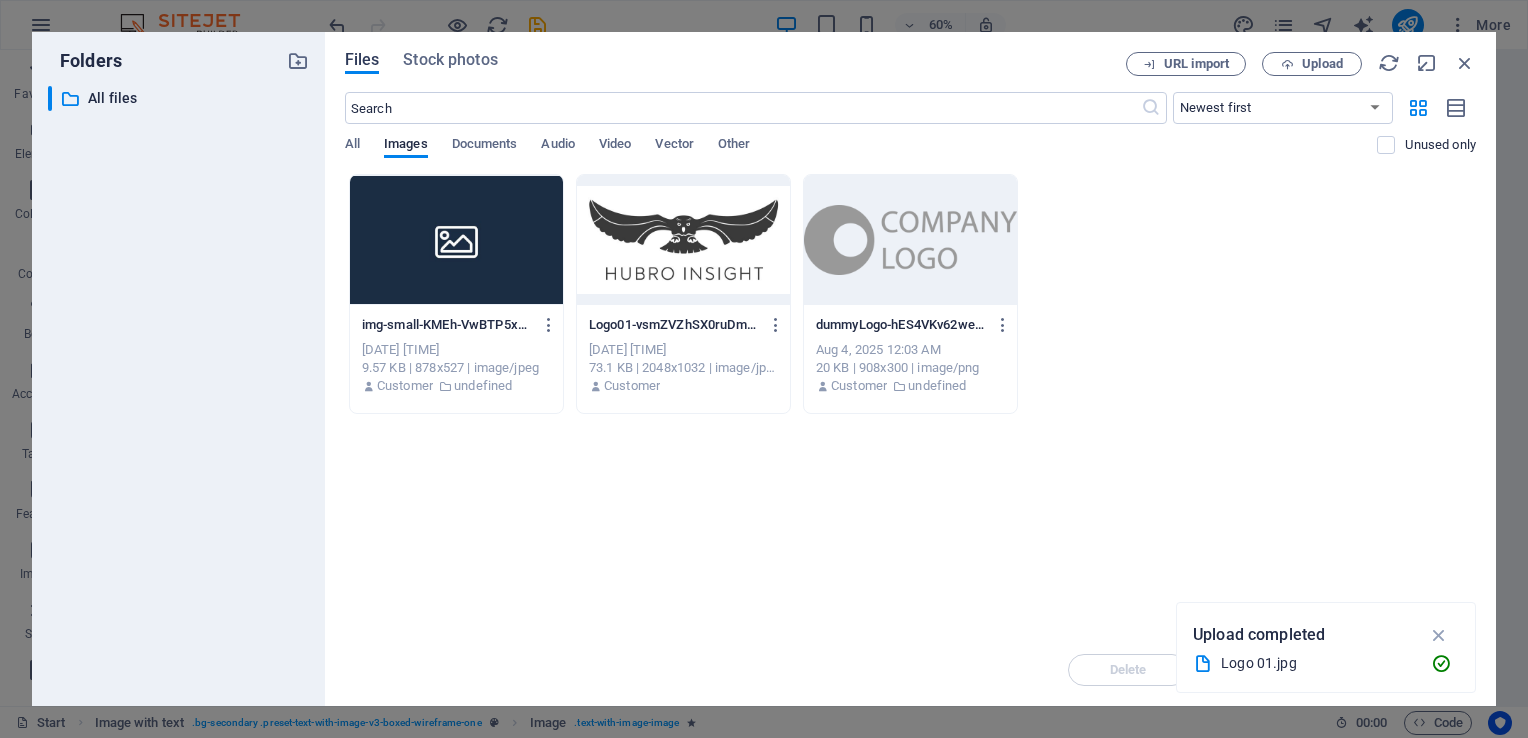 click on "Files" at bounding box center (362, 60) 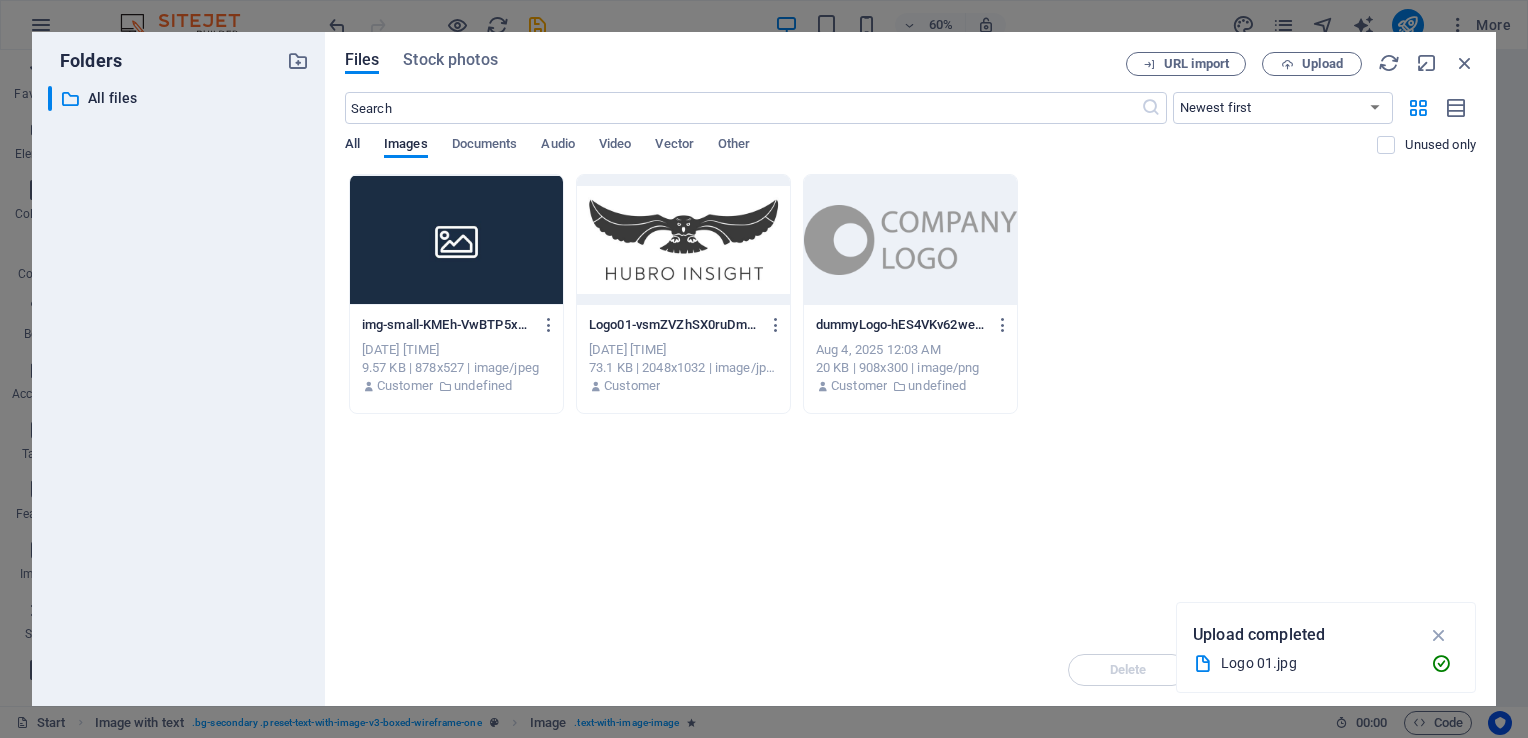 click on "All" at bounding box center (352, 146) 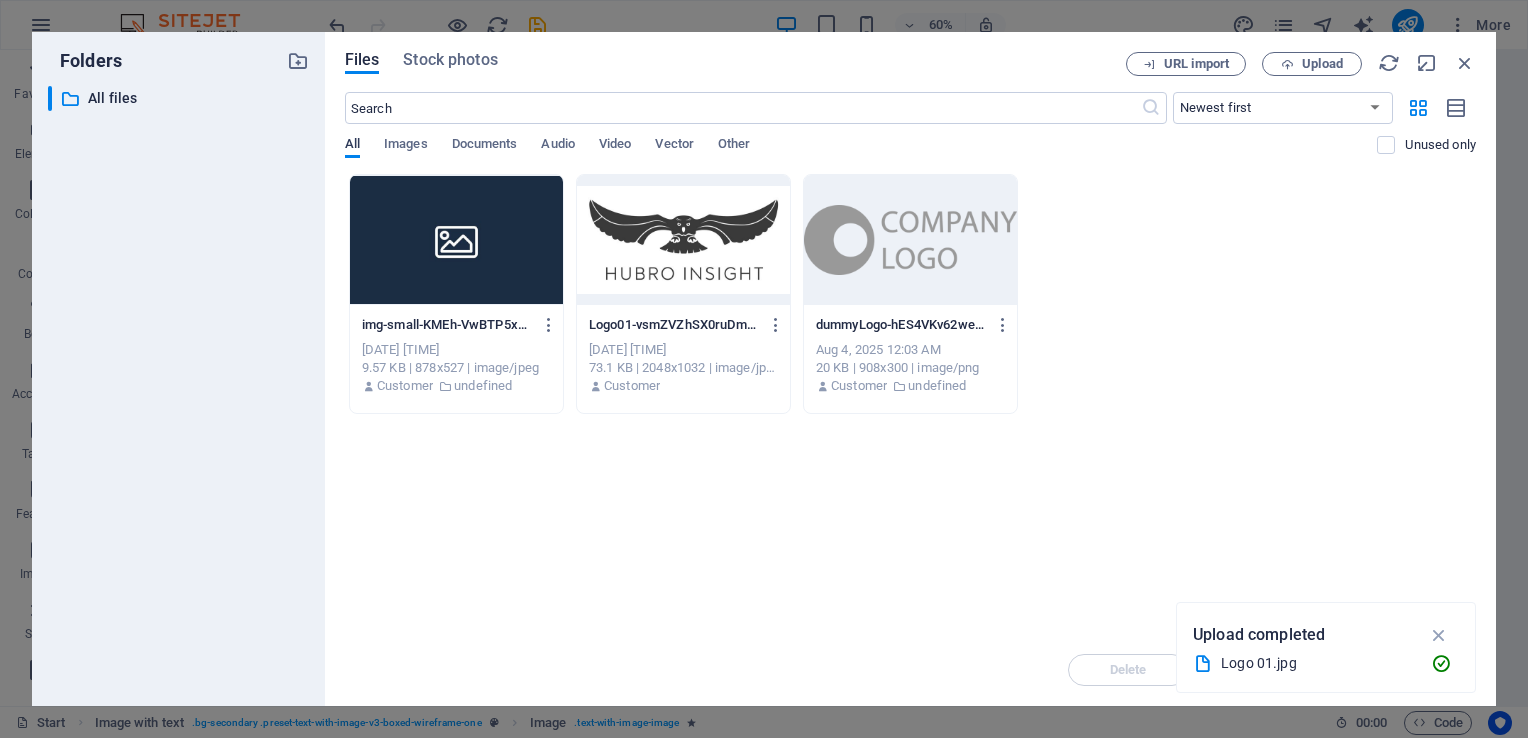 click on "All" at bounding box center [352, 146] 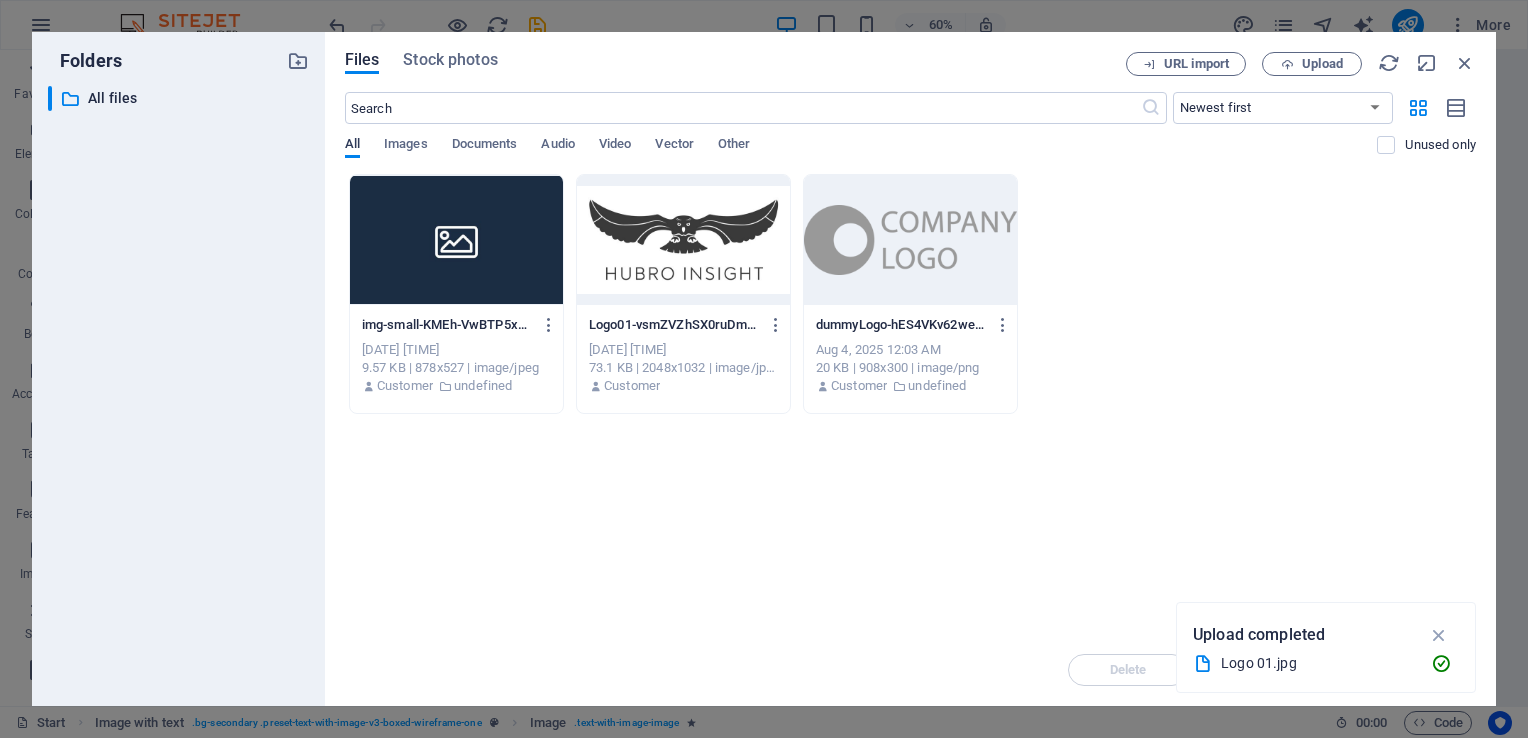 click on "All" at bounding box center [352, 146] 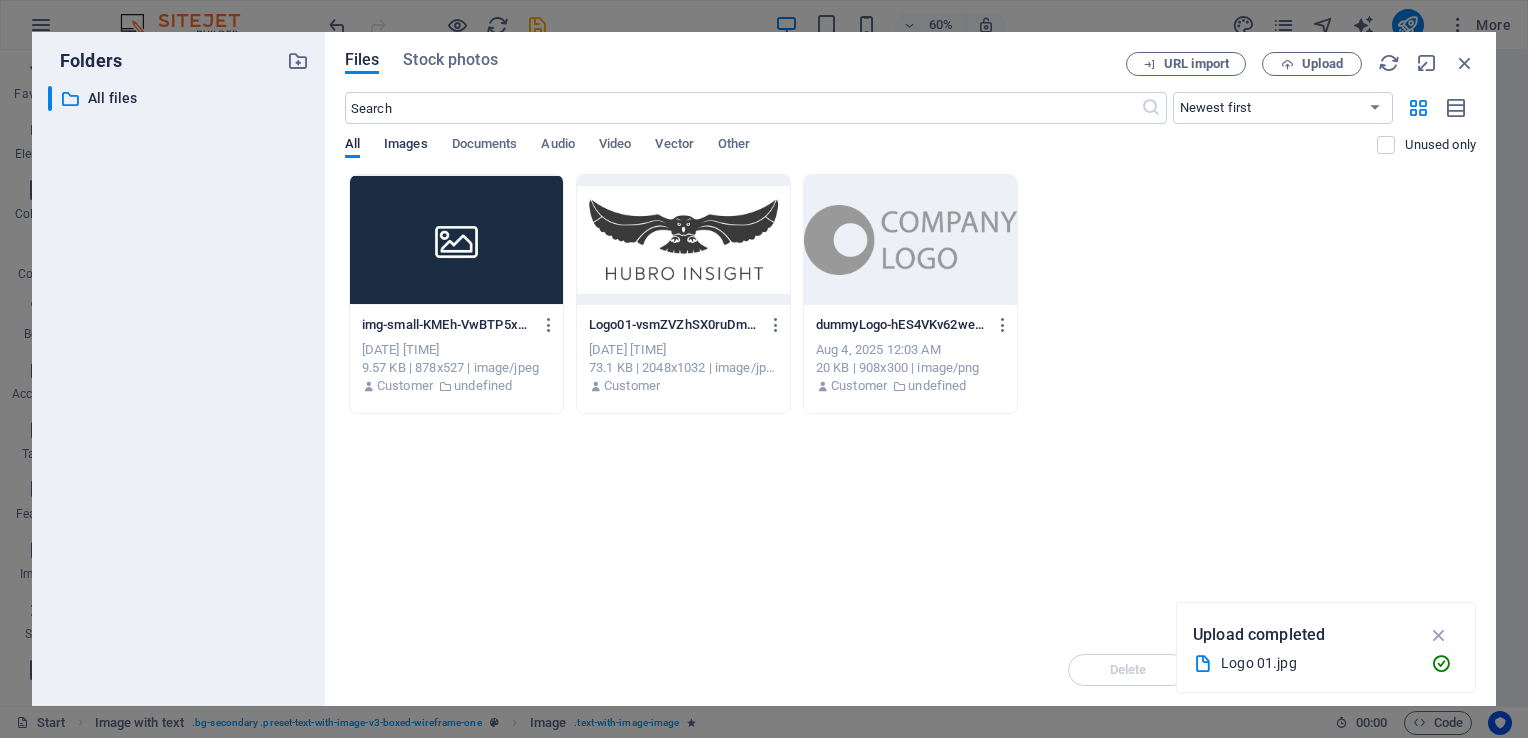 click on "Images" at bounding box center (406, 146) 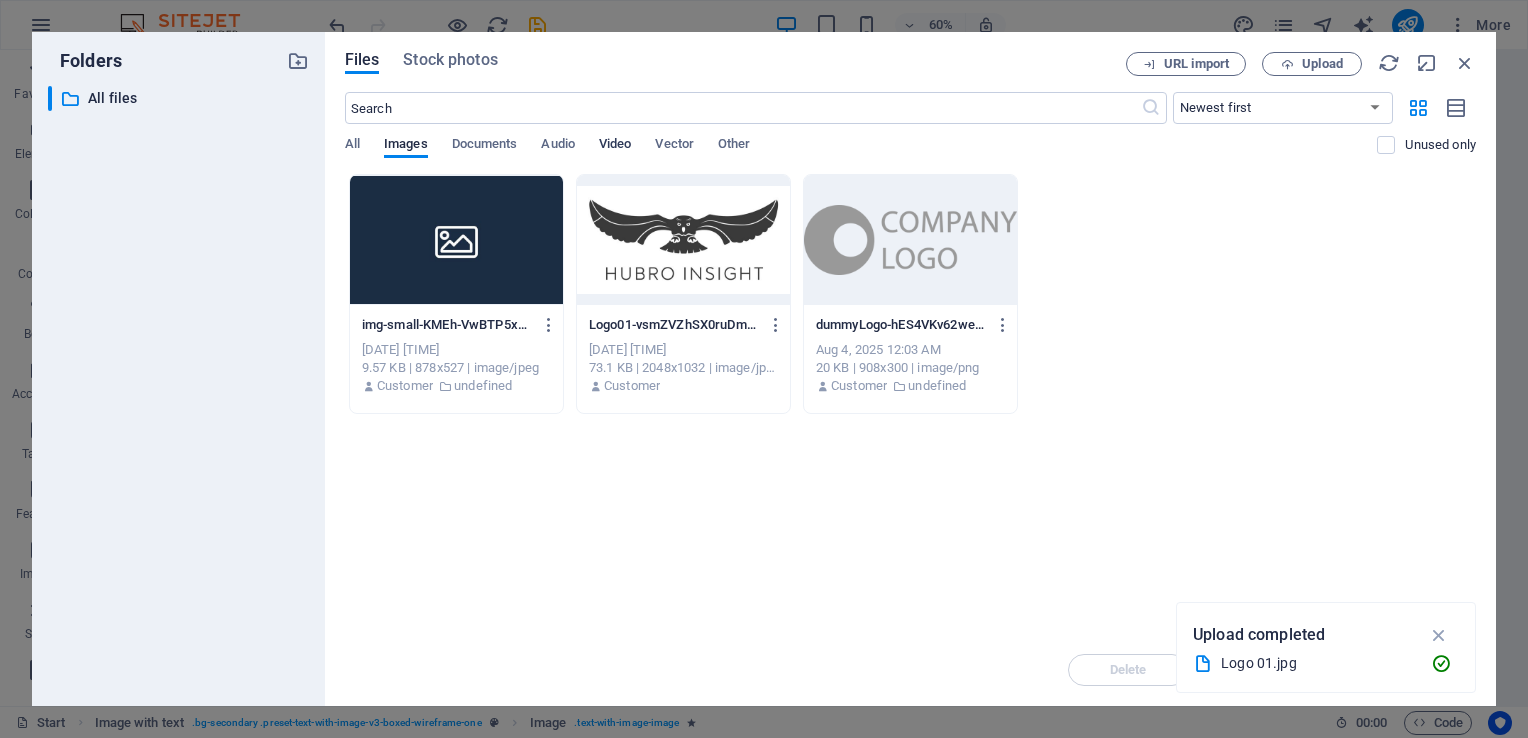 click on "Video" at bounding box center [615, 146] 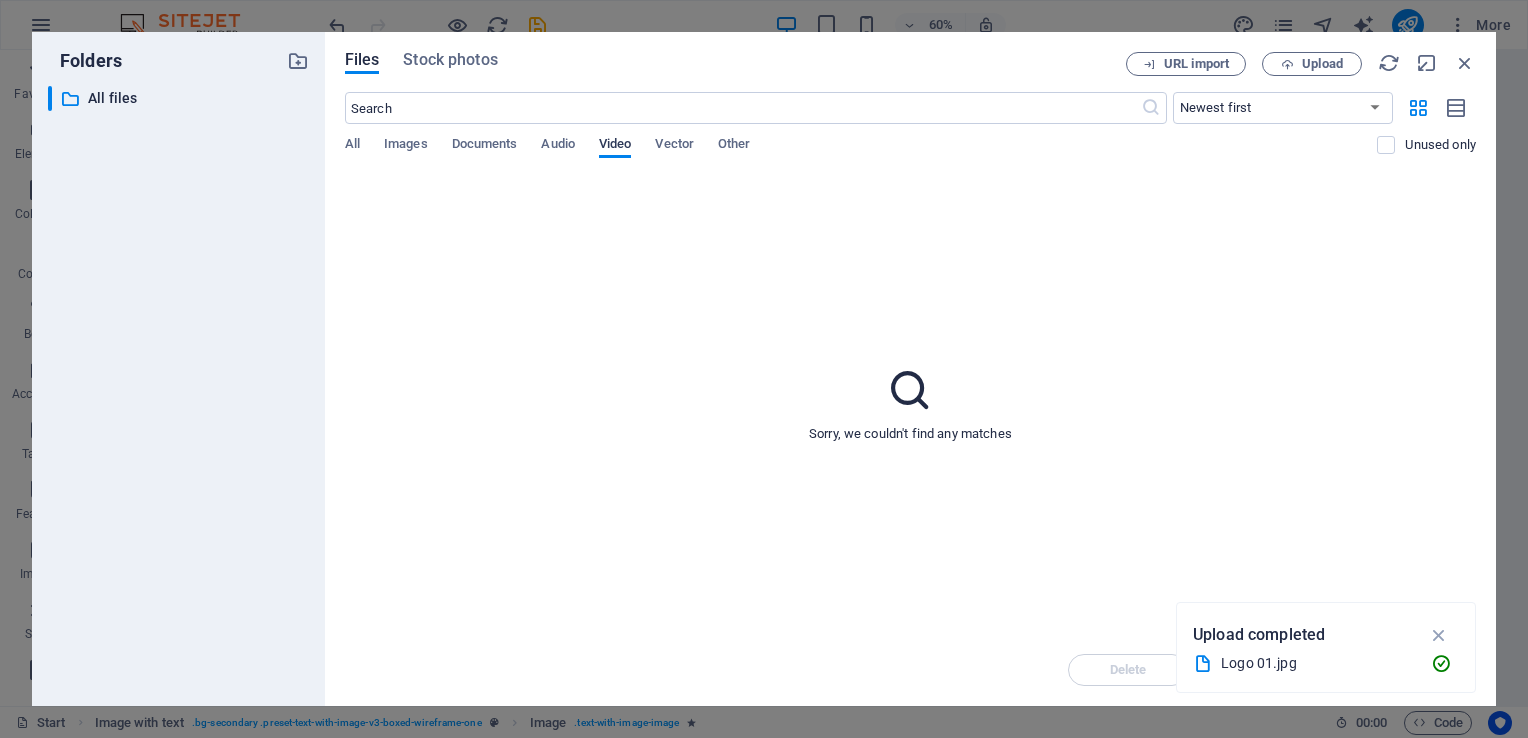 click on "Video" at bounding box center [615, 146] 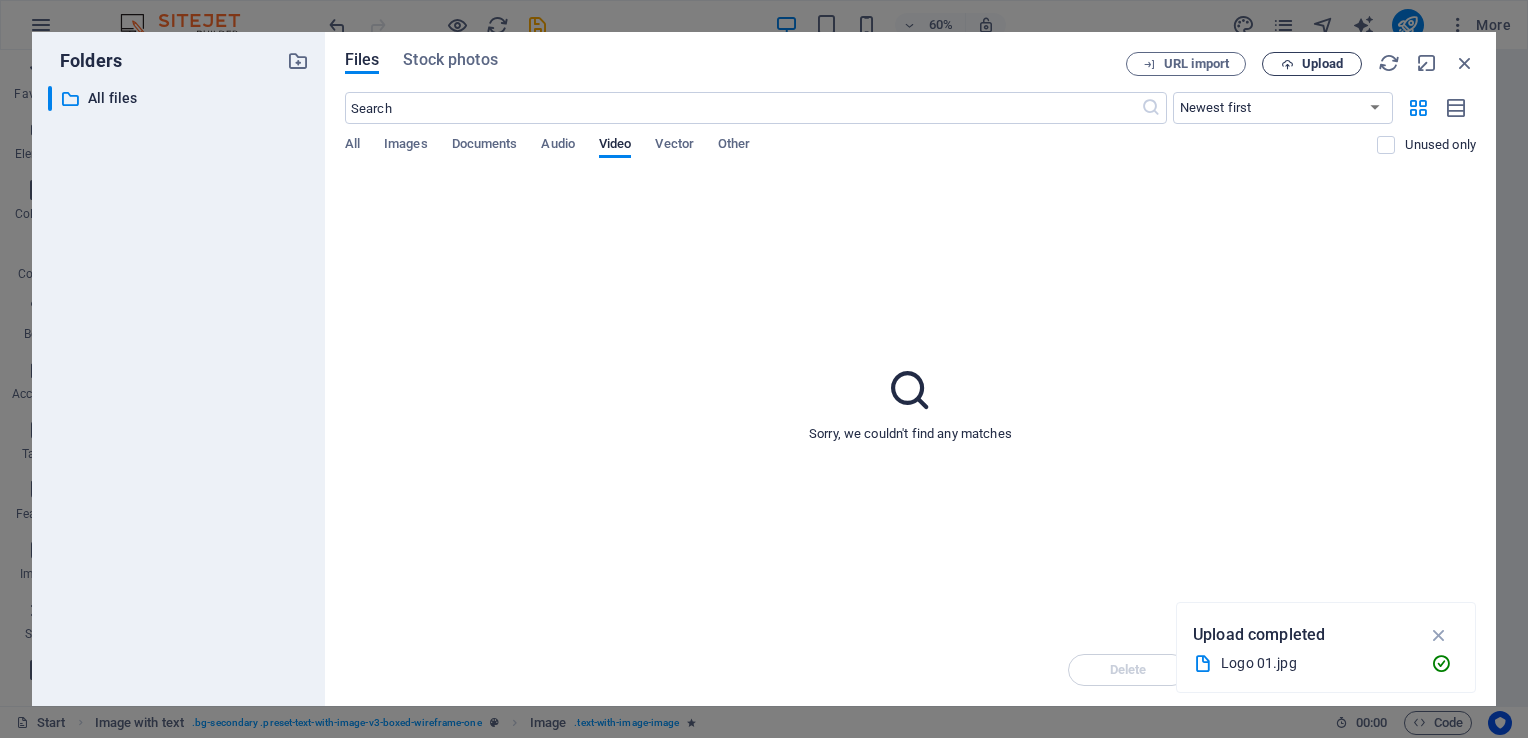 click on "Upload" at bounding box center [1312, 64] 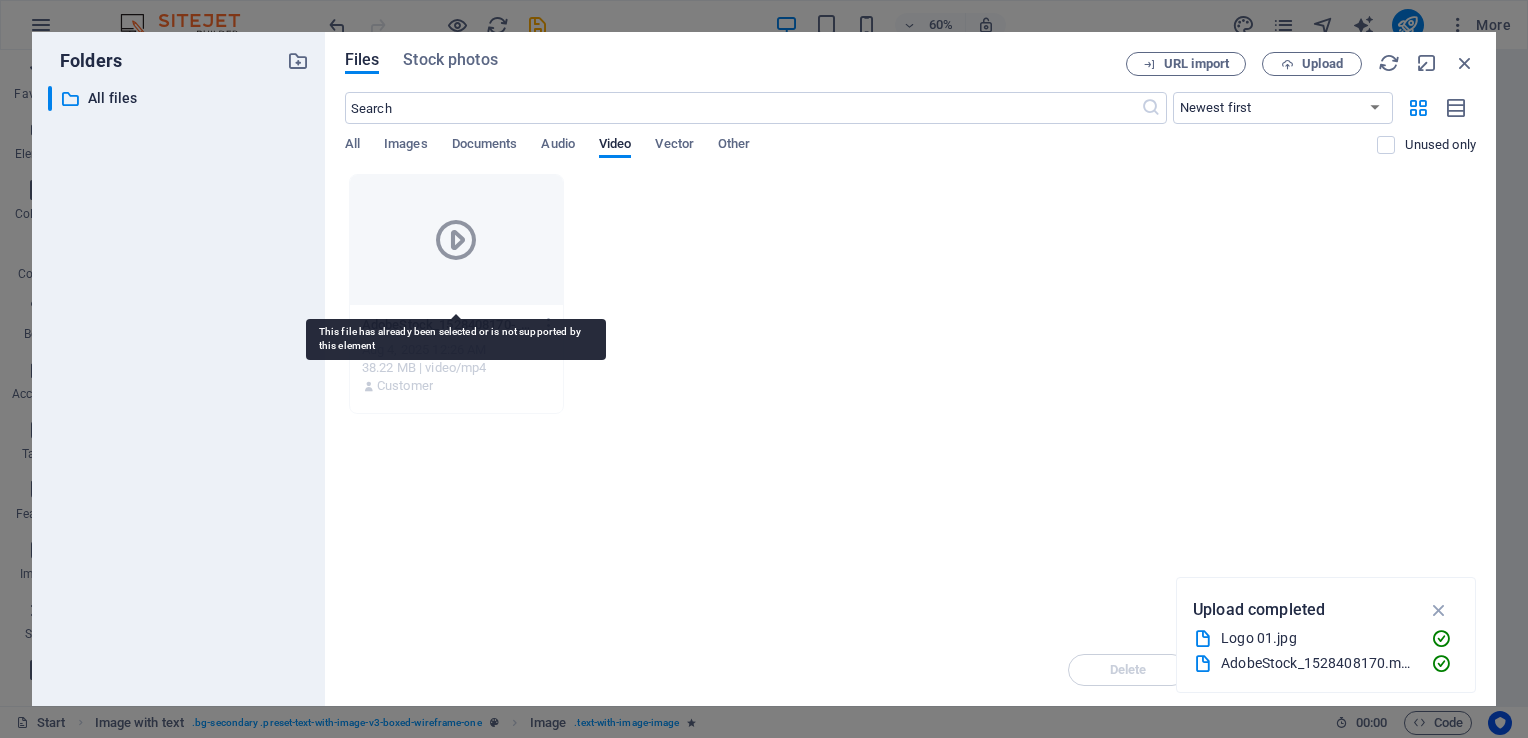 click at bounding box center [456, 240] 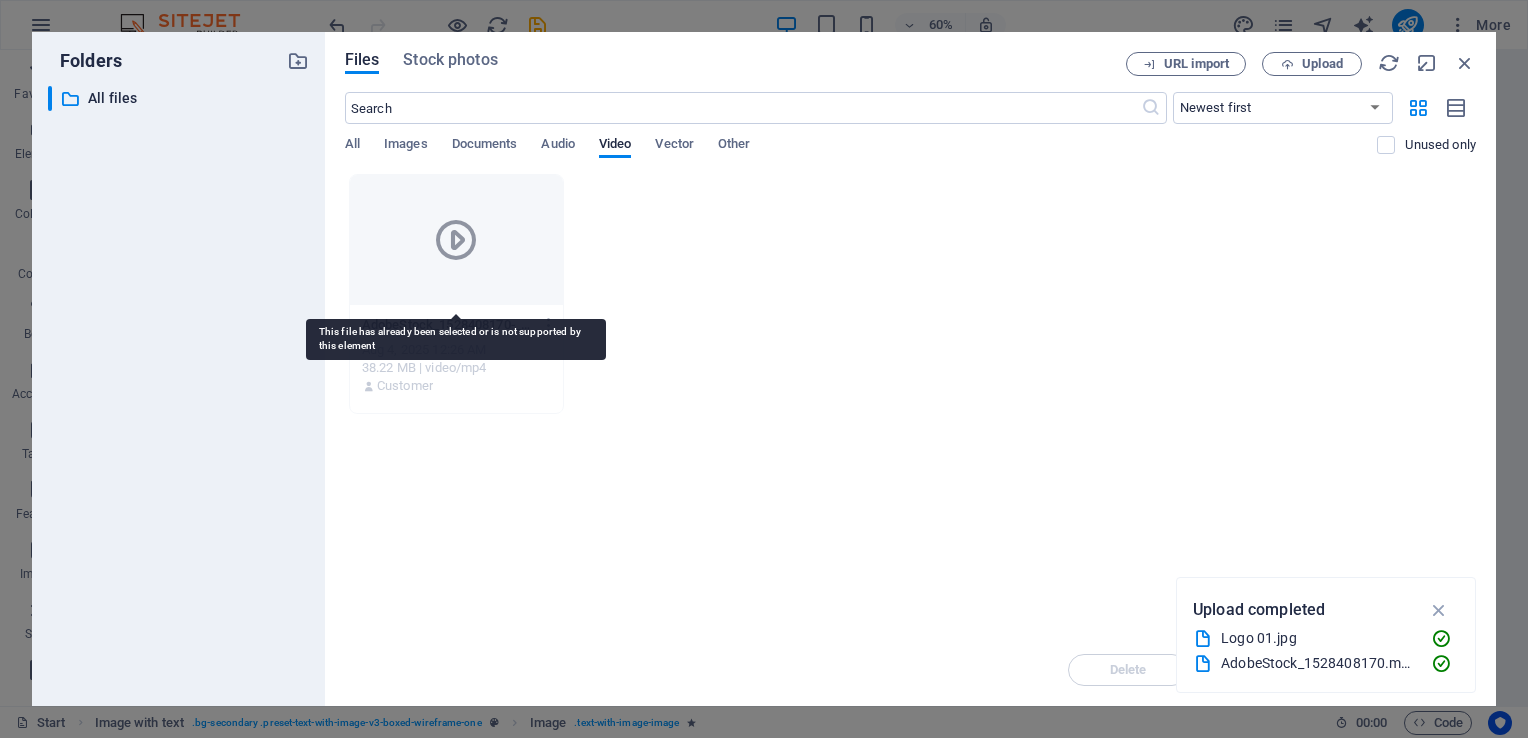 click at bounding box center [456, 240] 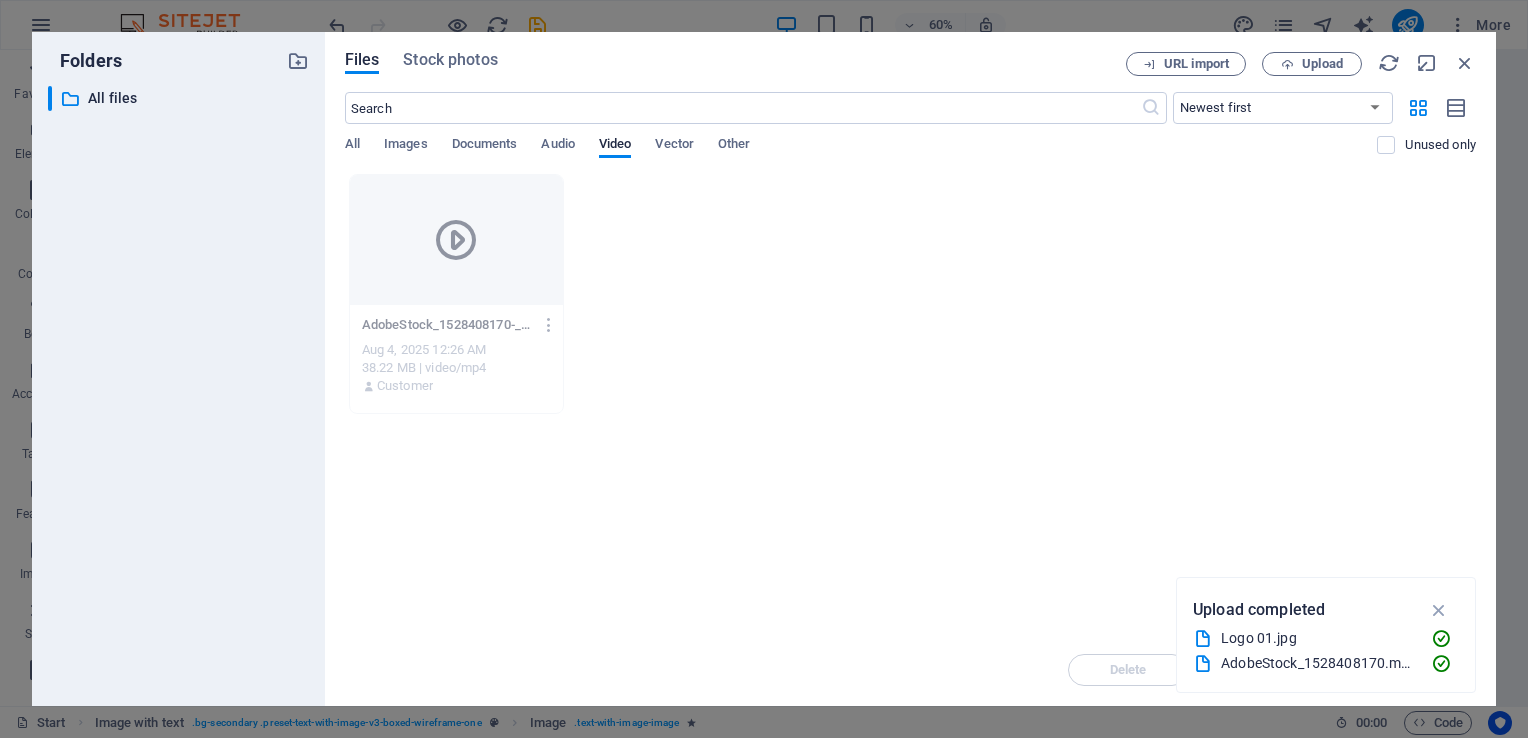 click on "AdobeStock_1528408170.mov" at bounding box center [1318, 663] 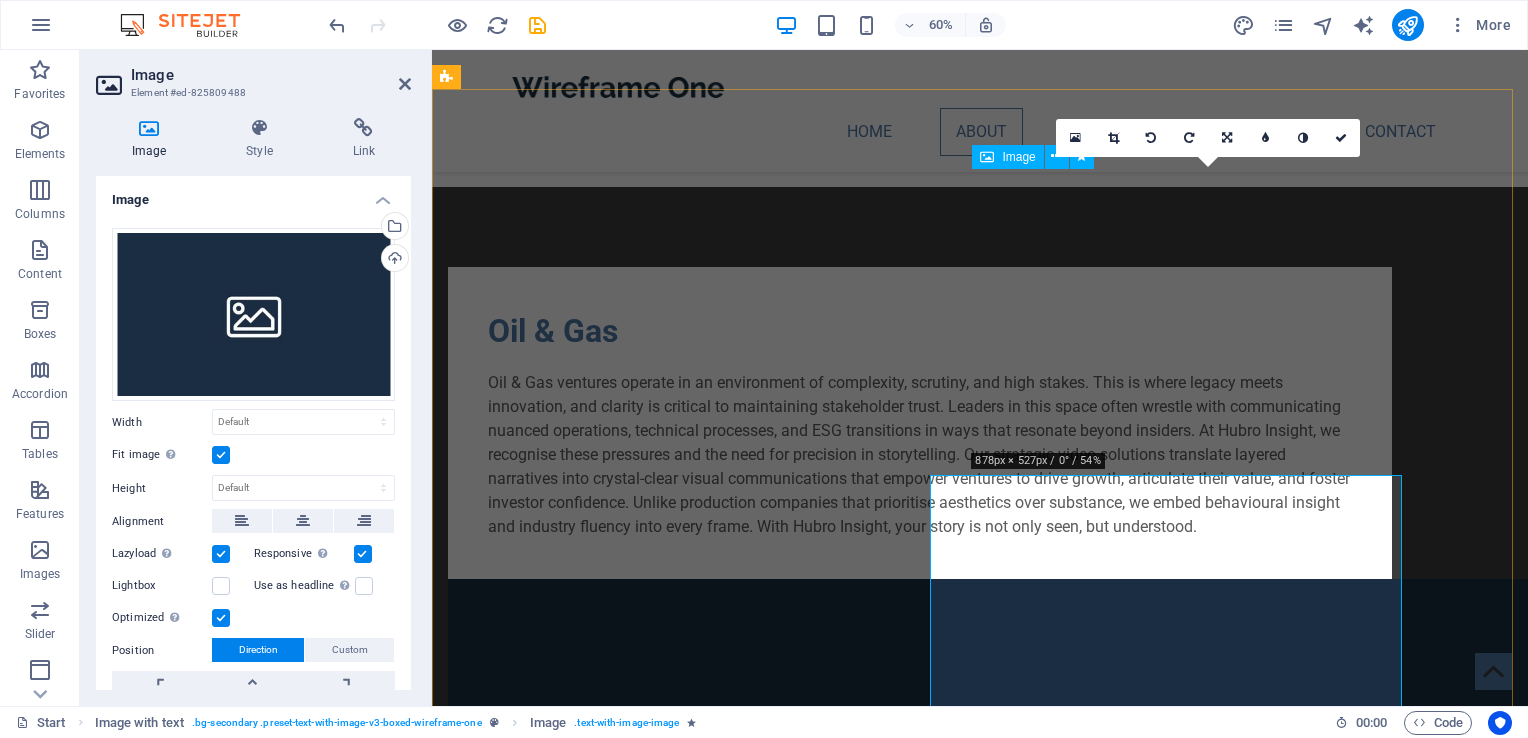 scroll, scrollTop: 780, scrollLeft: 0, axis: vertical 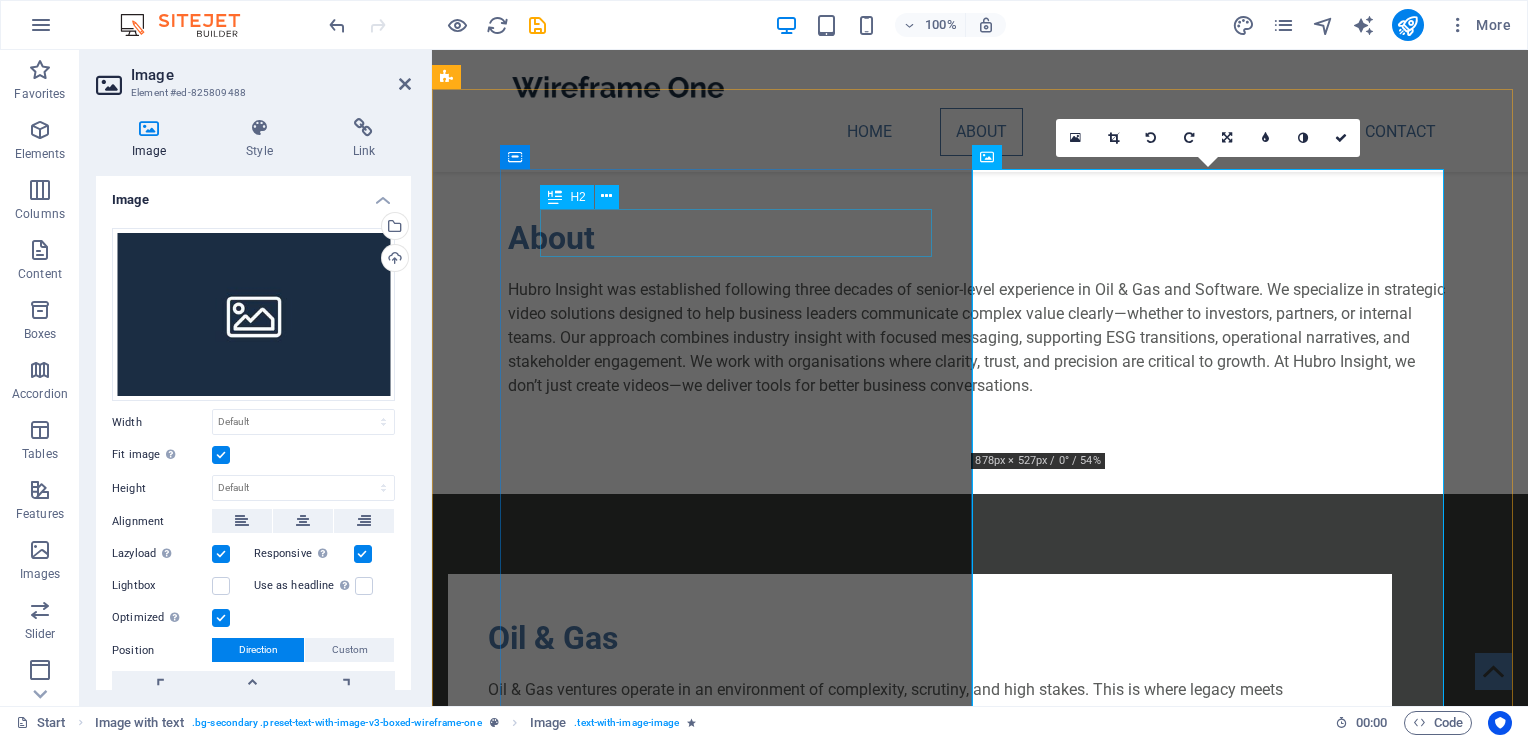 click on "Oil & Gas" at bounding box center [920, 638] 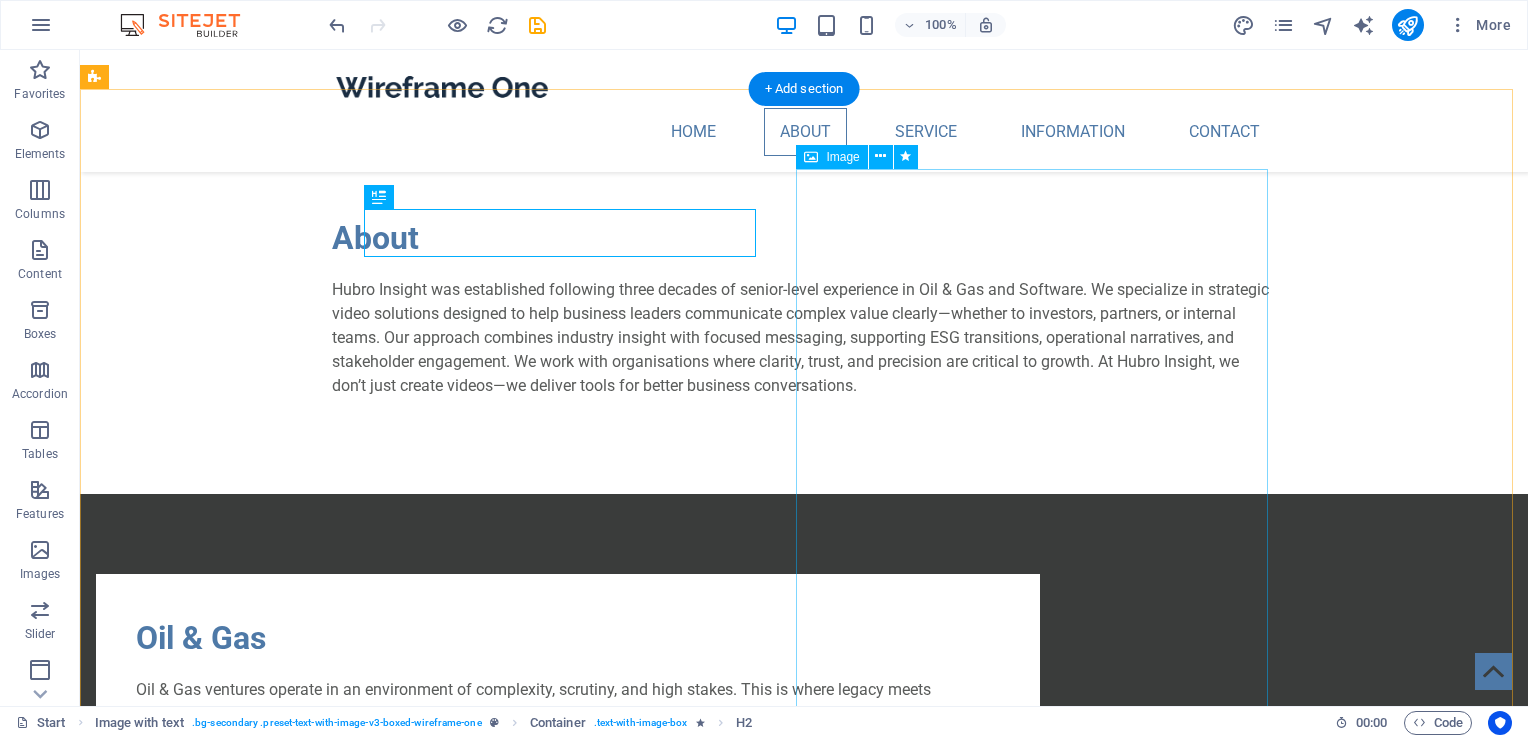 click at bounding box center (568, 1320) 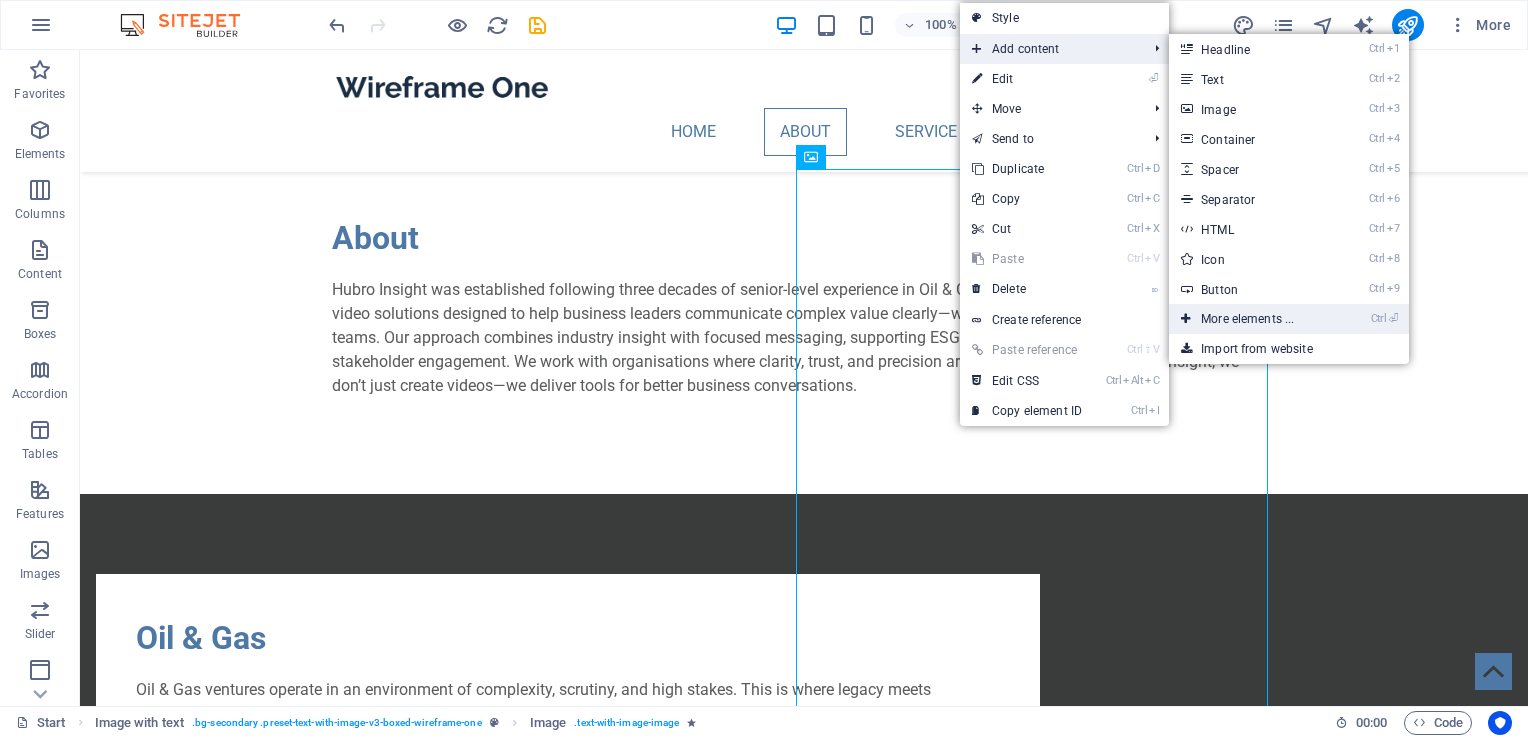 click on "Ctrl ⏎  More elements ..." at bounding box center (1251, 319) 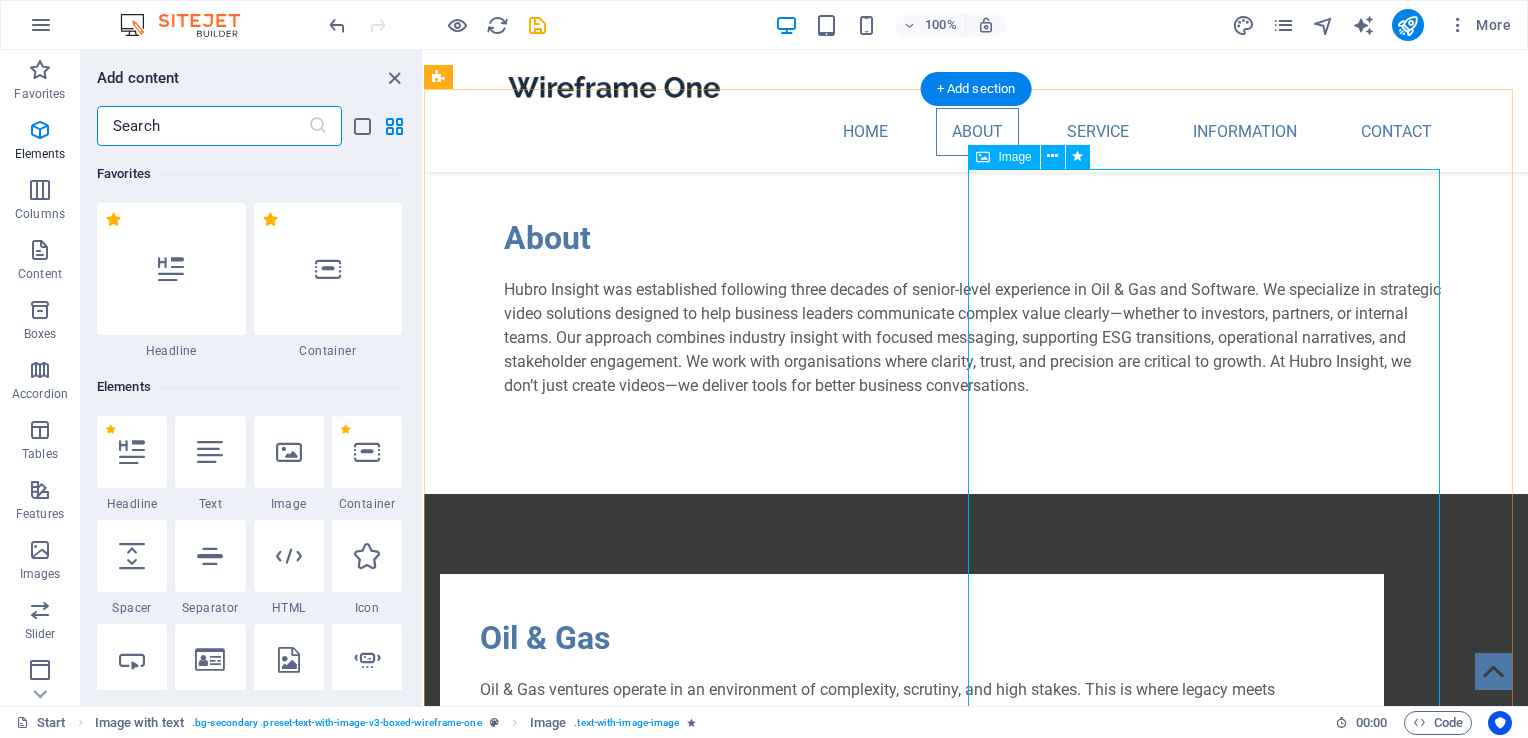 scroll, scrollTop: 212, scrollLeft: 0, axis: vertical 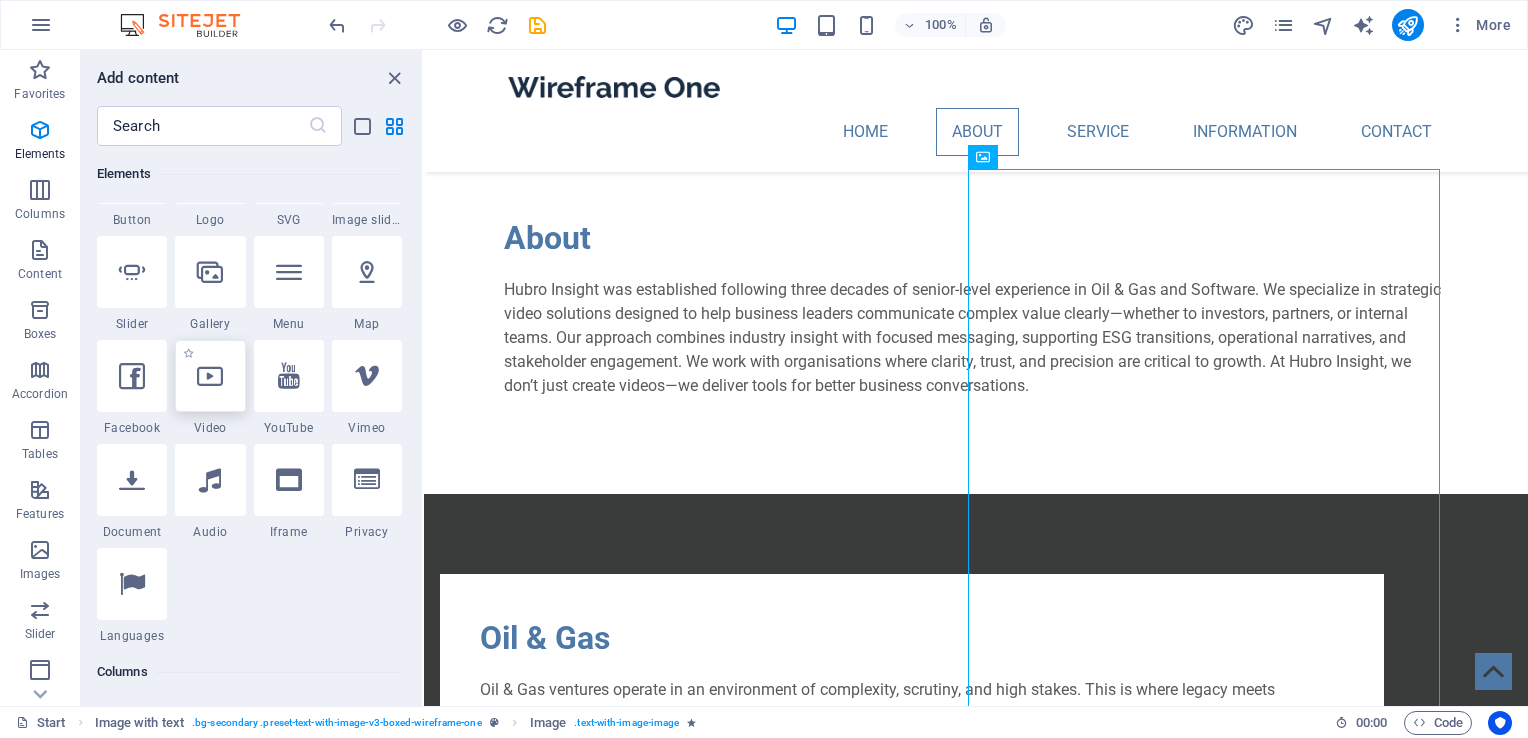 click at bounding box center (210, 376) 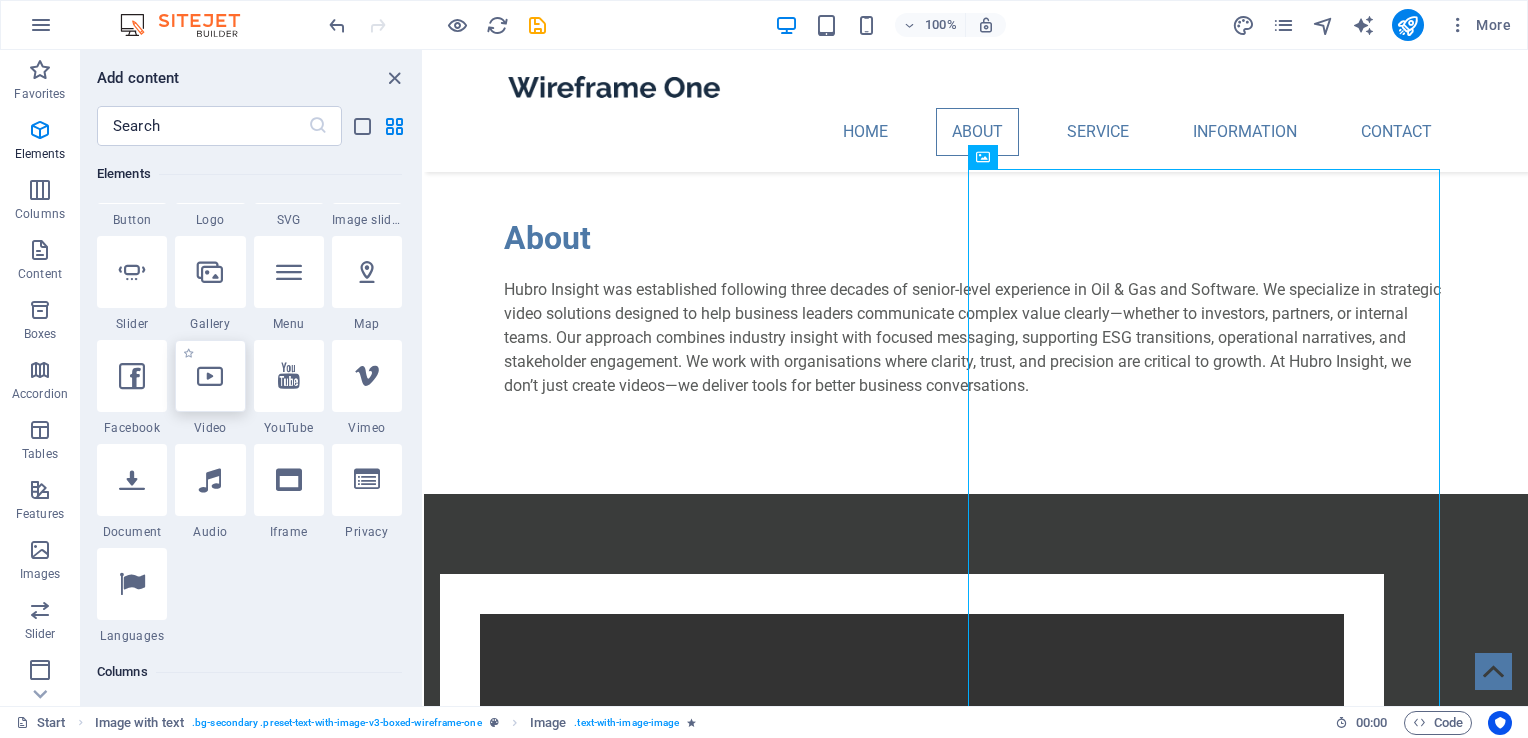 select on "%" 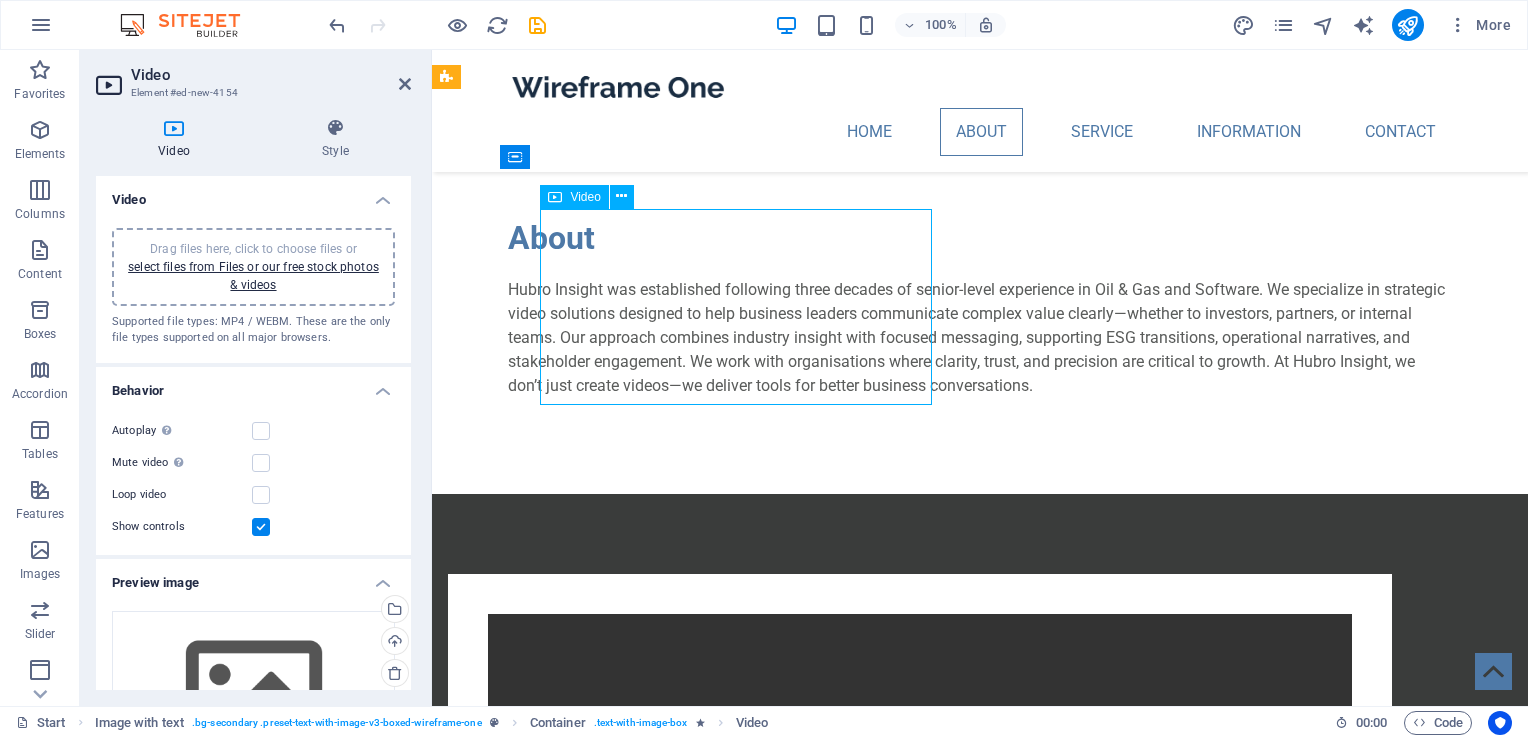 drag, startPoint x: 646, startPoint y: 267, endPoint x: 691, endPoint y: 250, distance: 48.104053 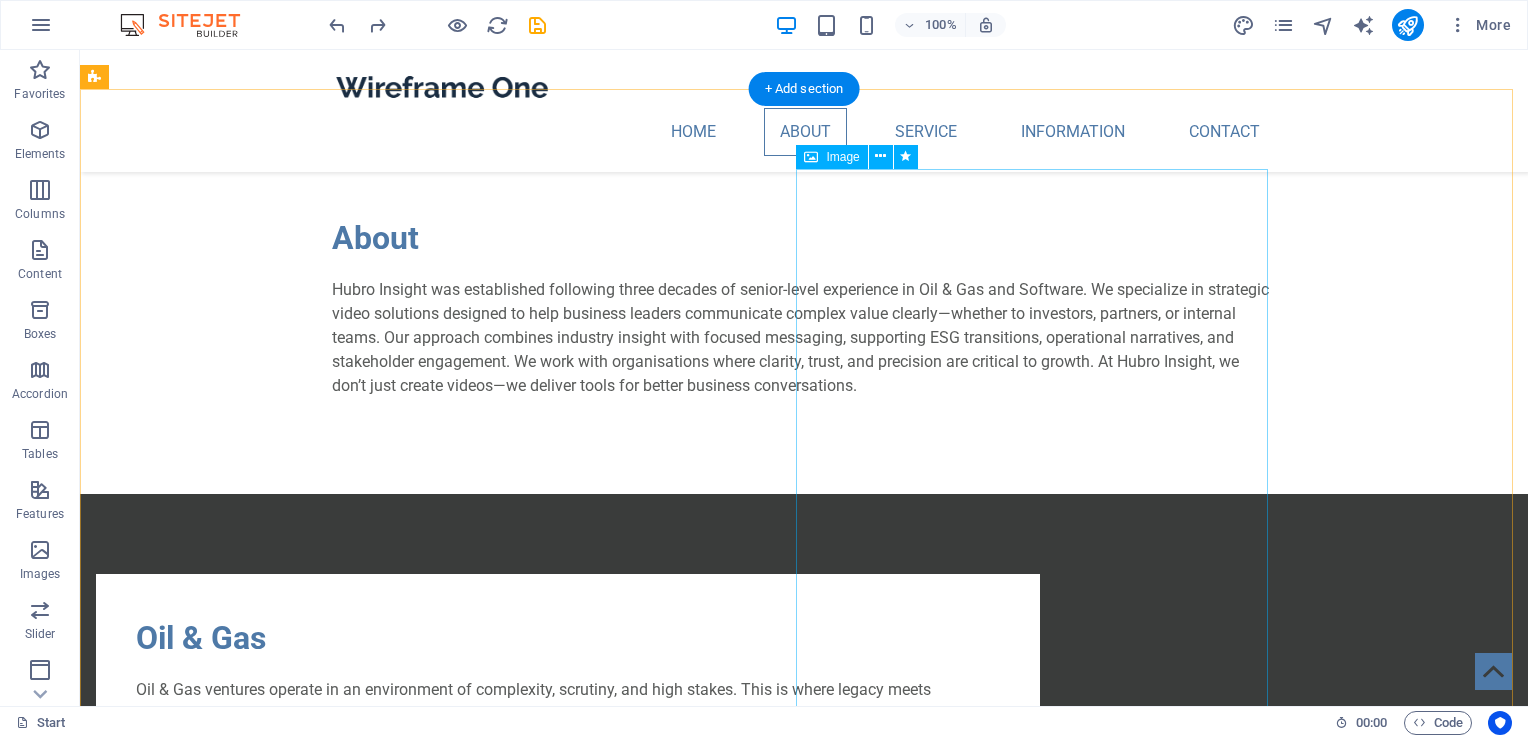 click at bounding box center (568, 1320) 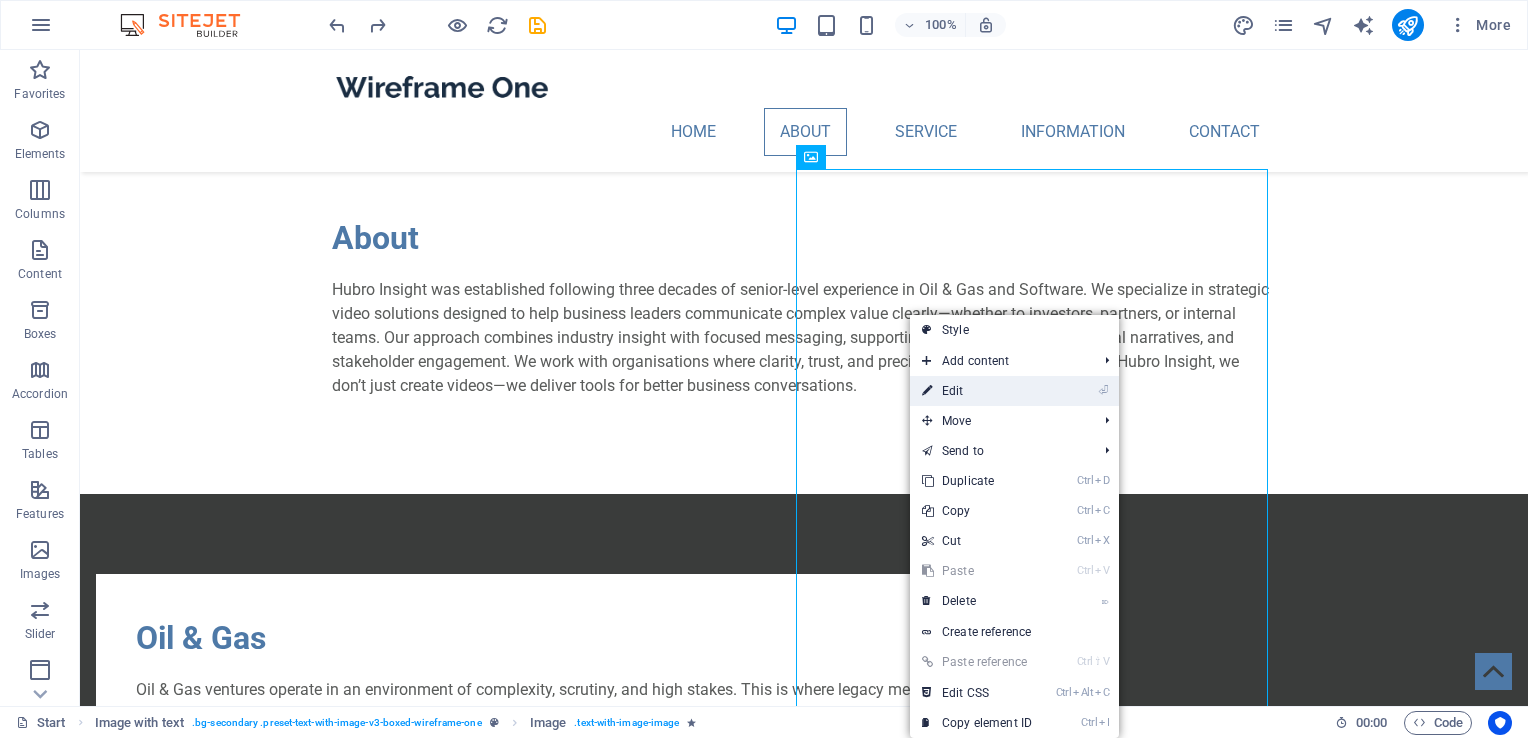 click on "⏎  Edit" at bounding box center [977, 391] 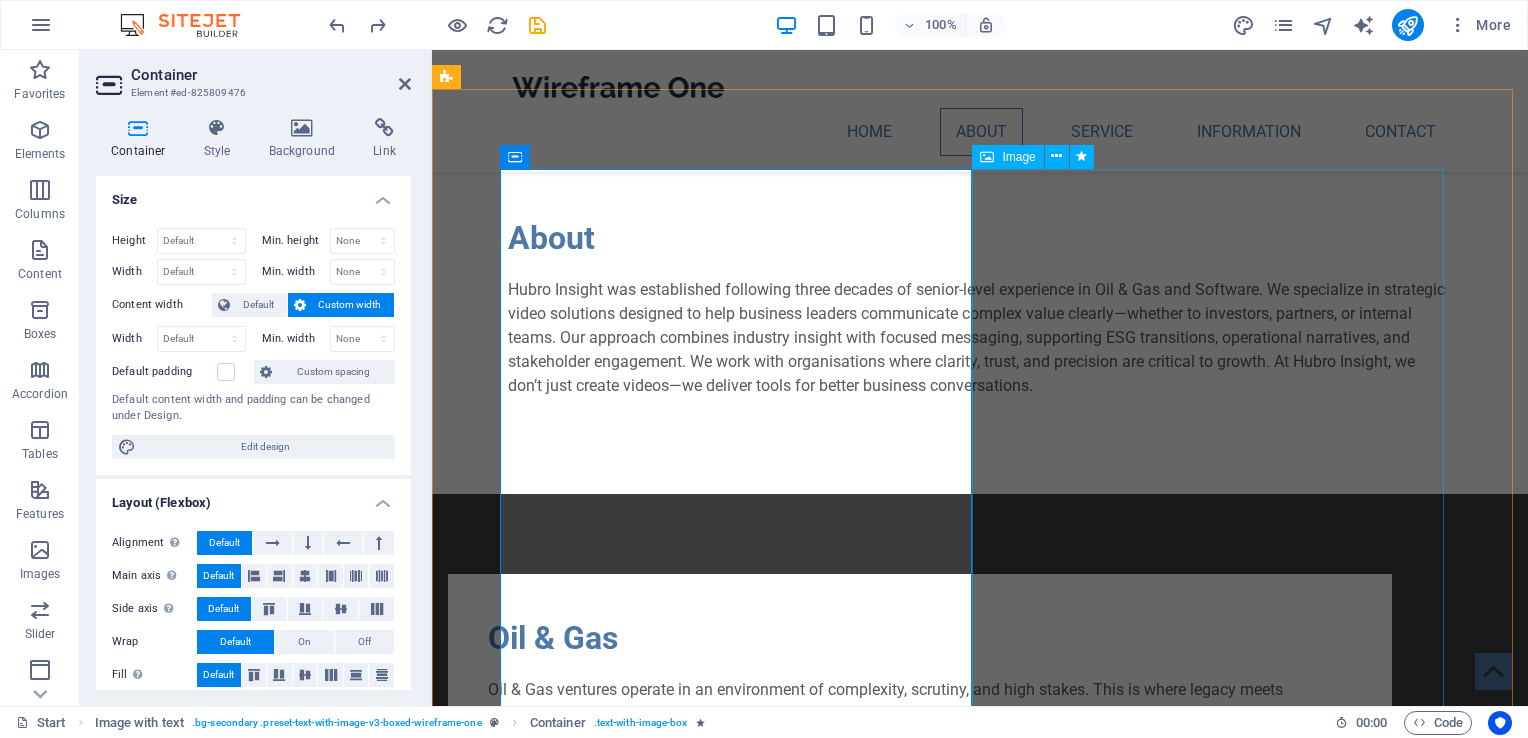 click at bounding box center [920, 1215] 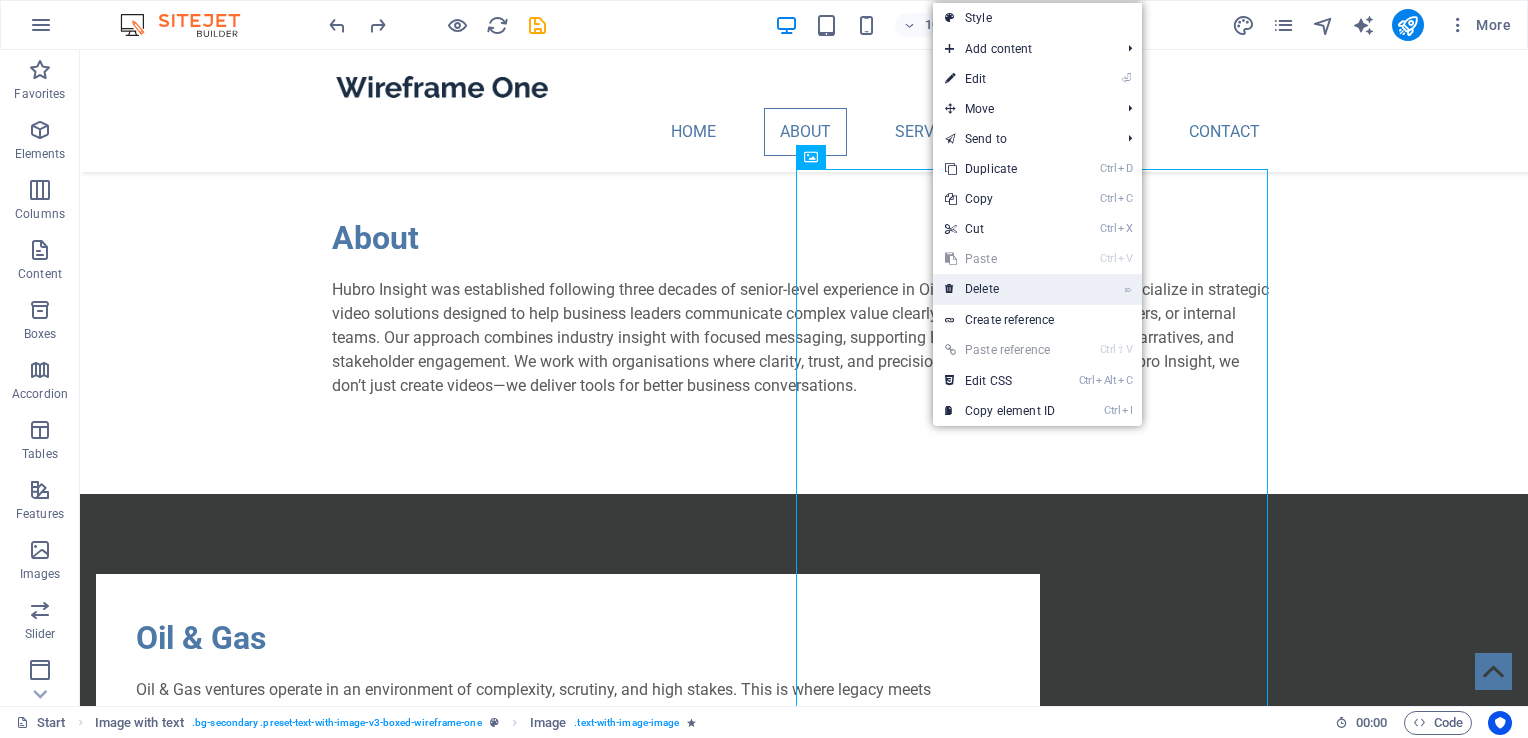 click on "⌦  Delete" at bounding box center (1000, 289) 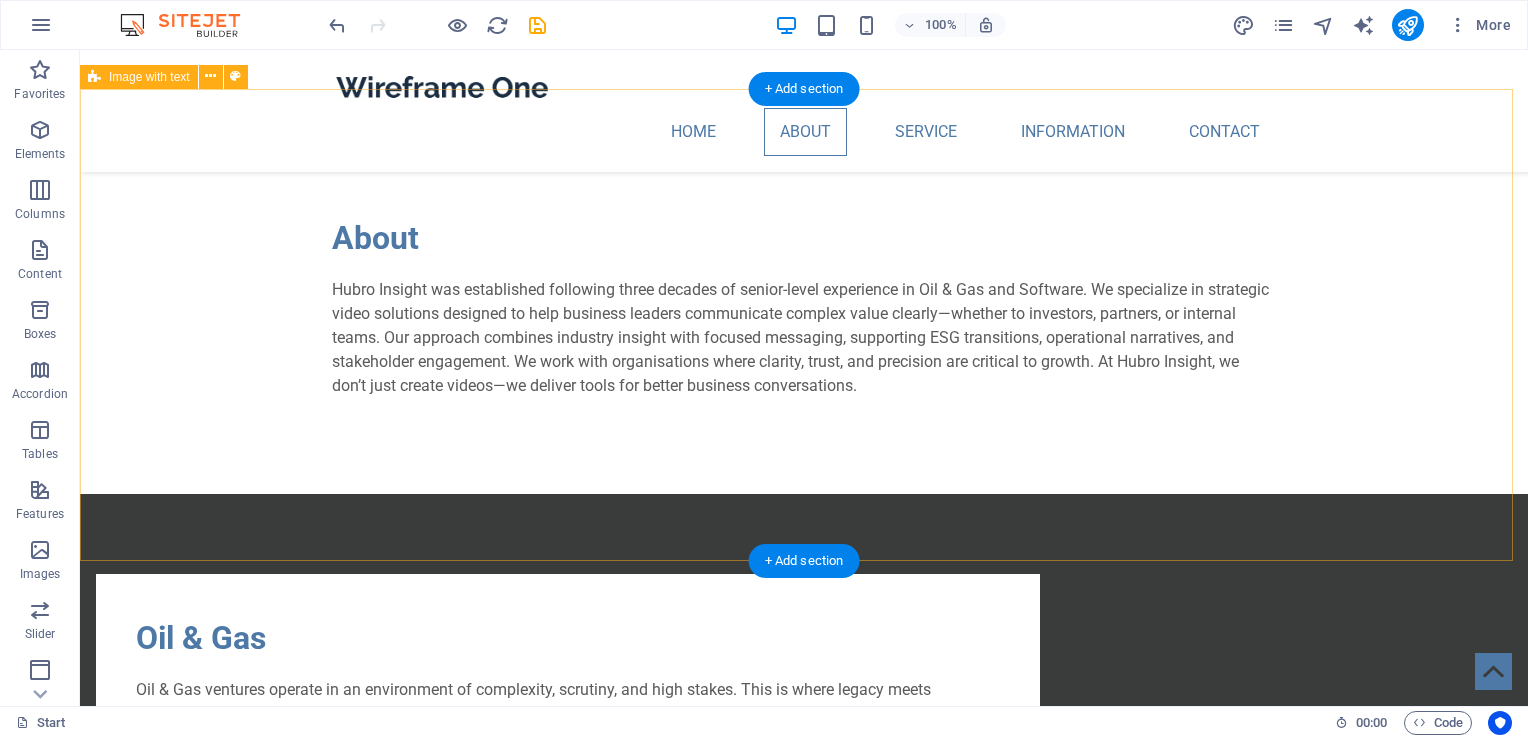 click on "Oil & Gas Oil & Gas ventures operate in an environment of complexity, scrutiny, and high stakes. This is where legacy meets innovation, and clarity is critical to maintaining stakeholder trust. Leaders in this space often wrestle with communicating nuanced operations, technical processes, and ESG transitions in ways that resonate beyond insiders. At Hubro Insight, we recognise these pressures and the need for precision in storytelling. Our strategic video solutions translate layered narratives into crystal-clear visual communications that empower ventures to drive growth, articulate their value, and foster investor confidence. Unlike production companies that prioritise aesthetics over substance, we embed behavioural insight and industry fluency into every frame. With Hubro Insight, your story is not only seen, but understood." at bounding box center [804, 730] 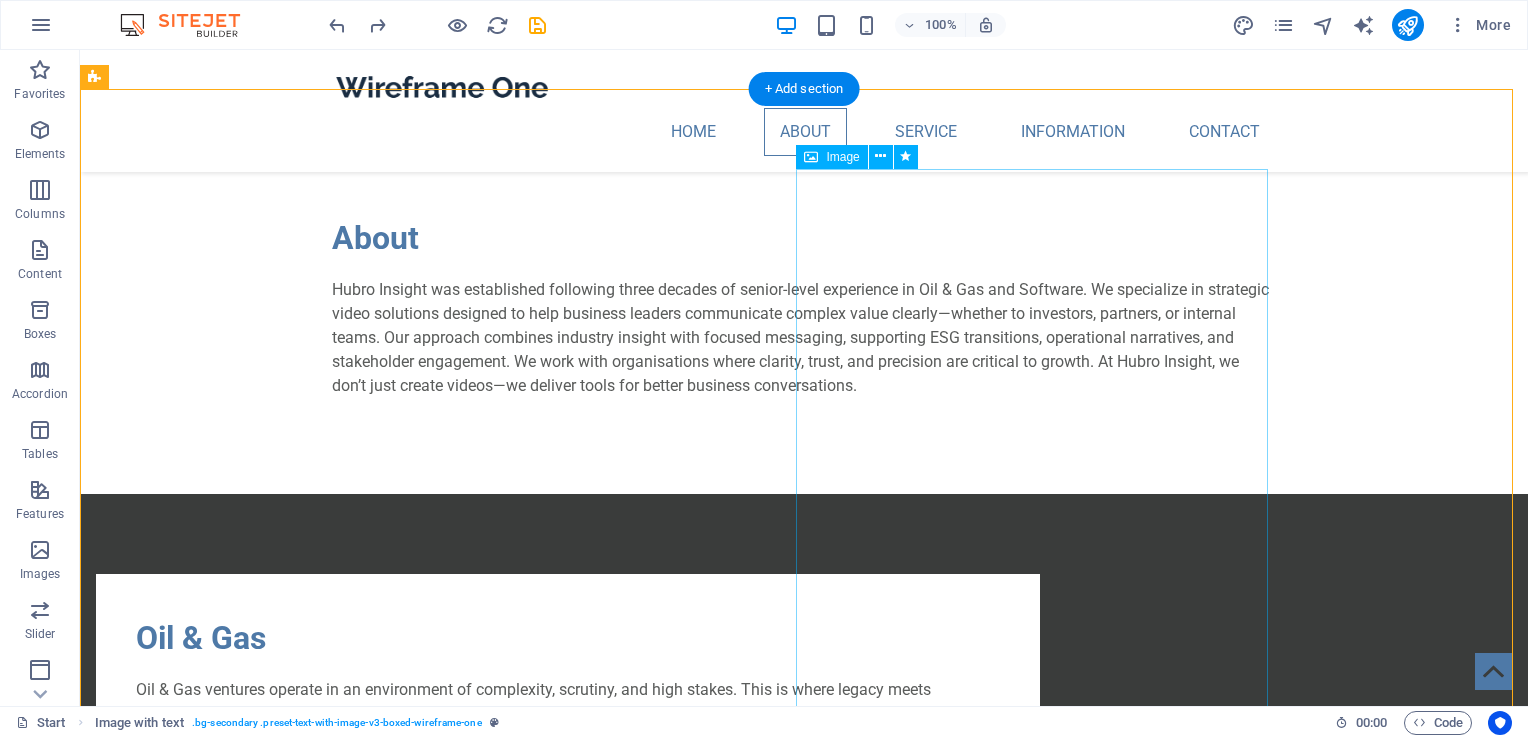 click at bounding box center [568, 1320] 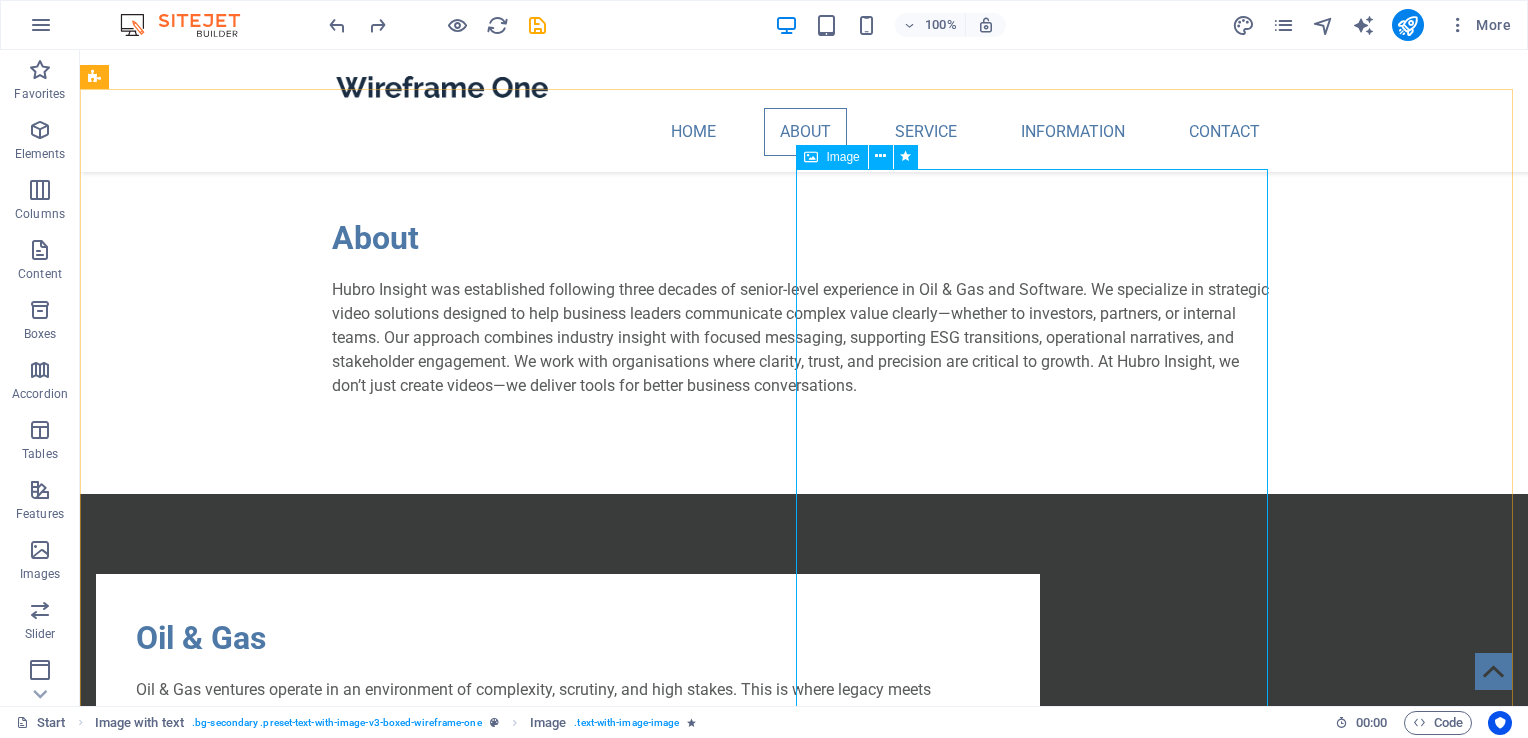 click on "Image" at bounding box center (842, 157) 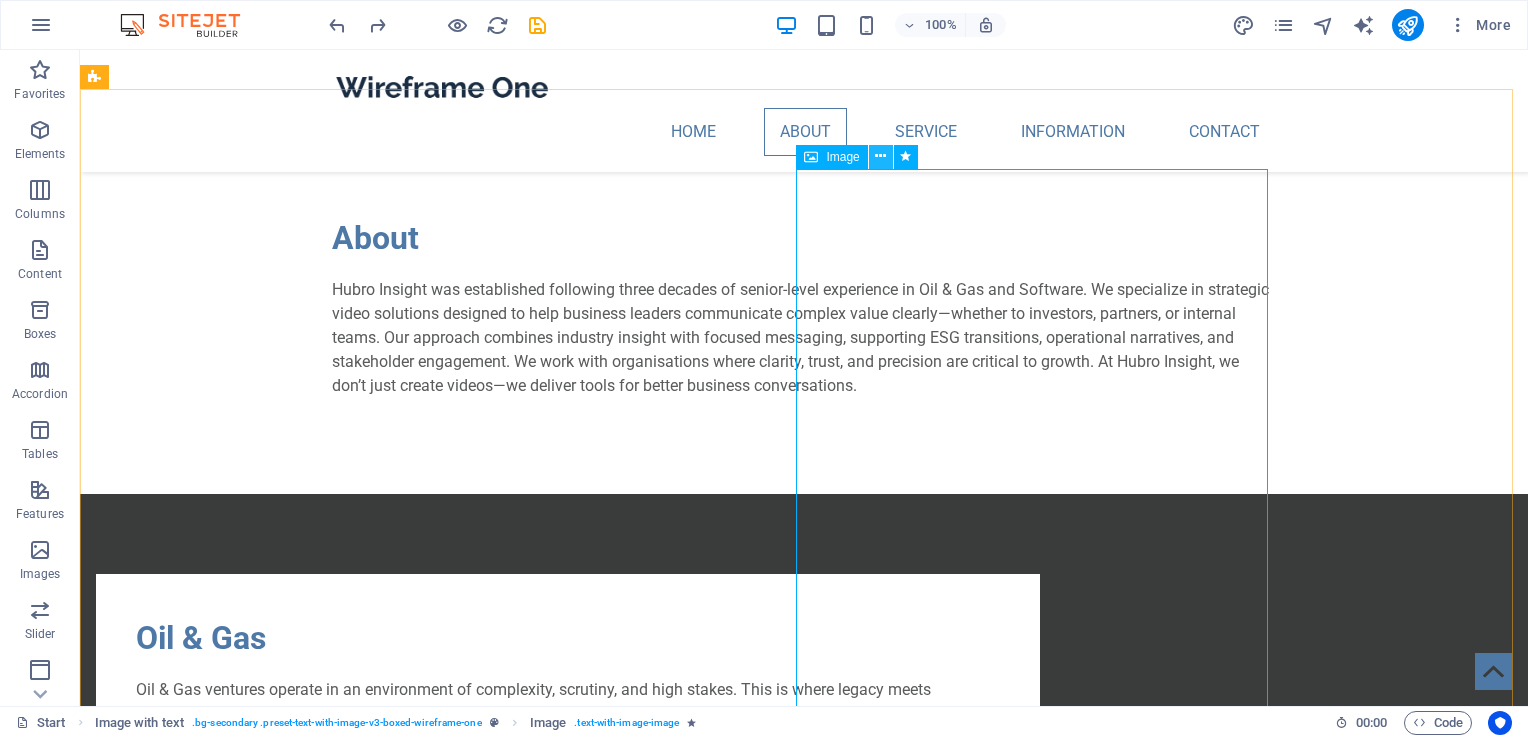 click at bounding box center [880, 156] 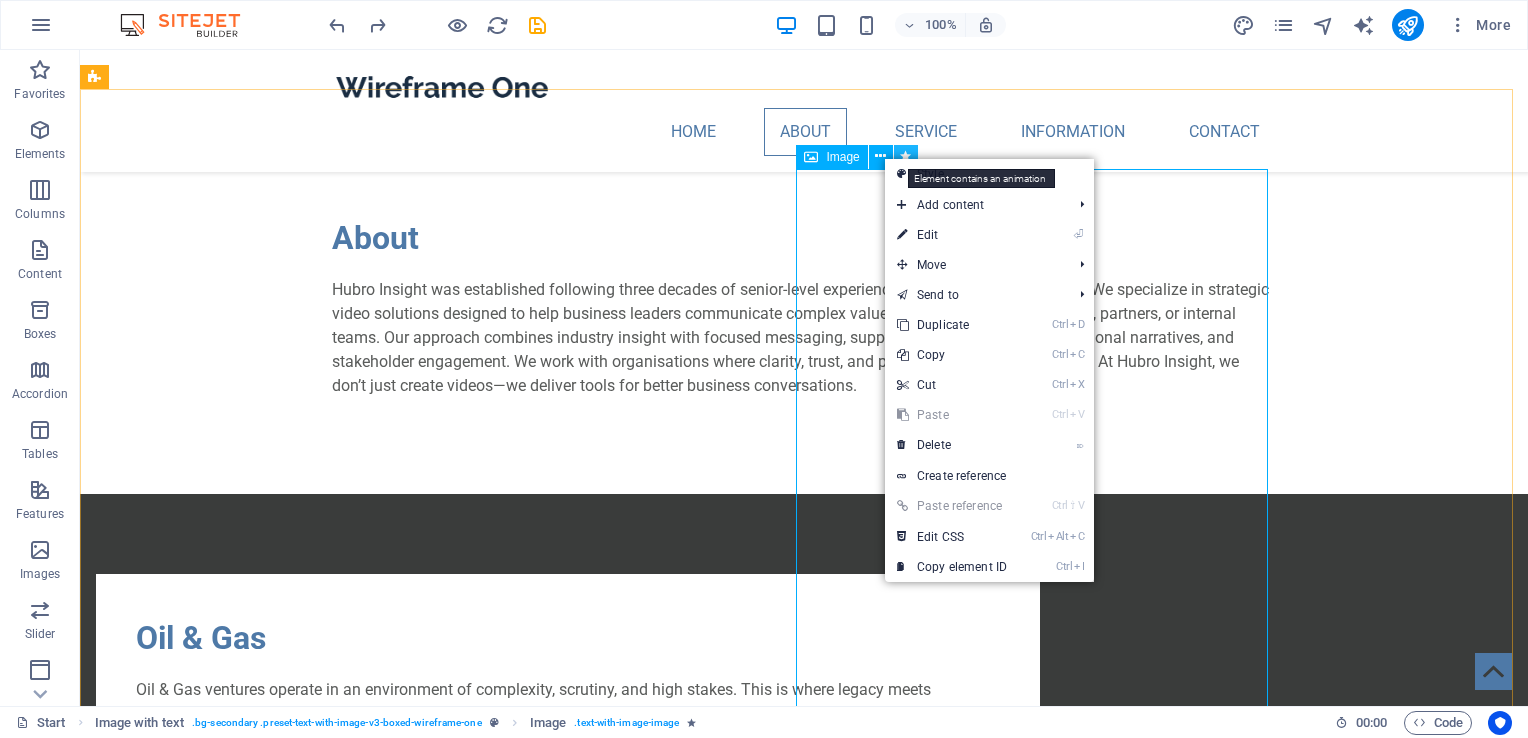 click at bounding box center [905, 156] 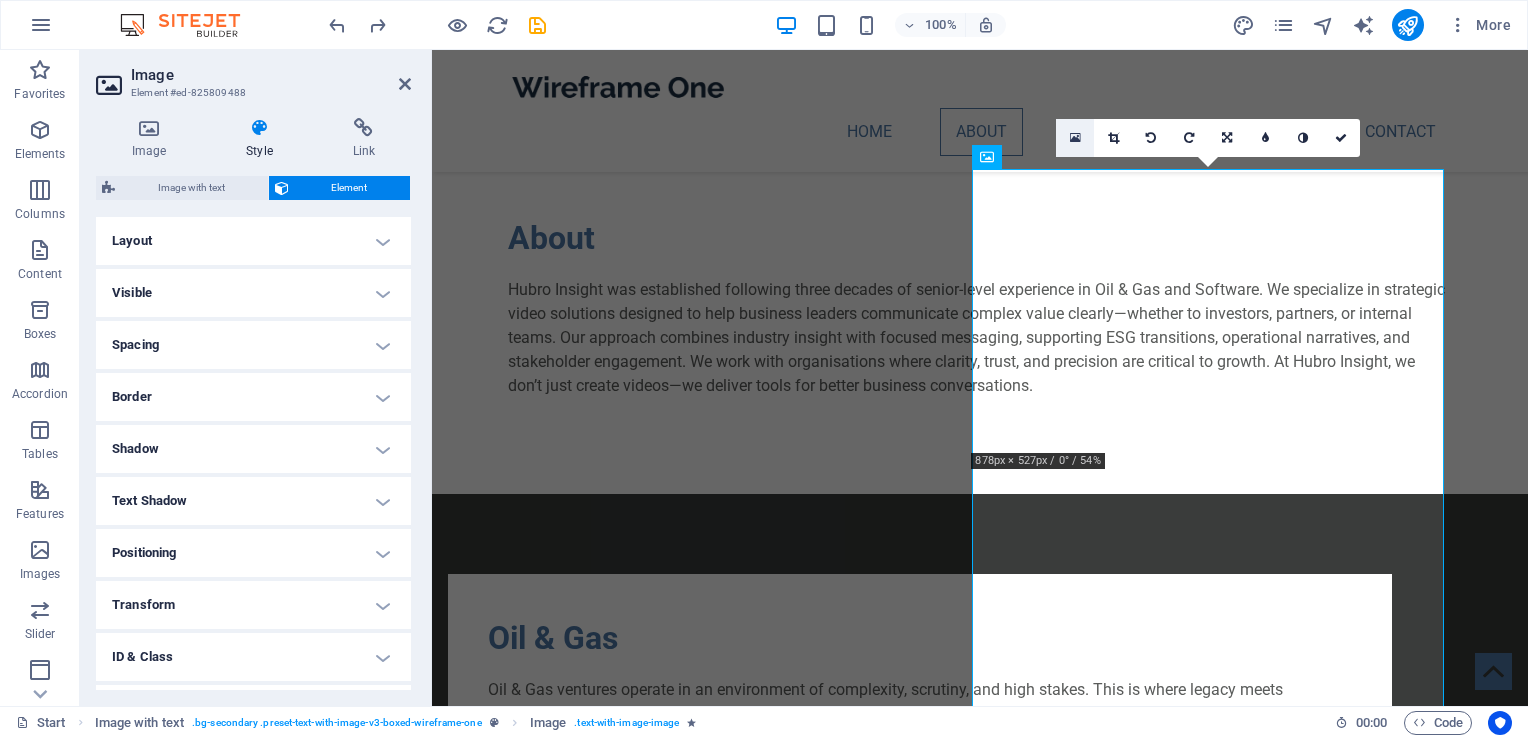 click at bounding box center (1075, 138) 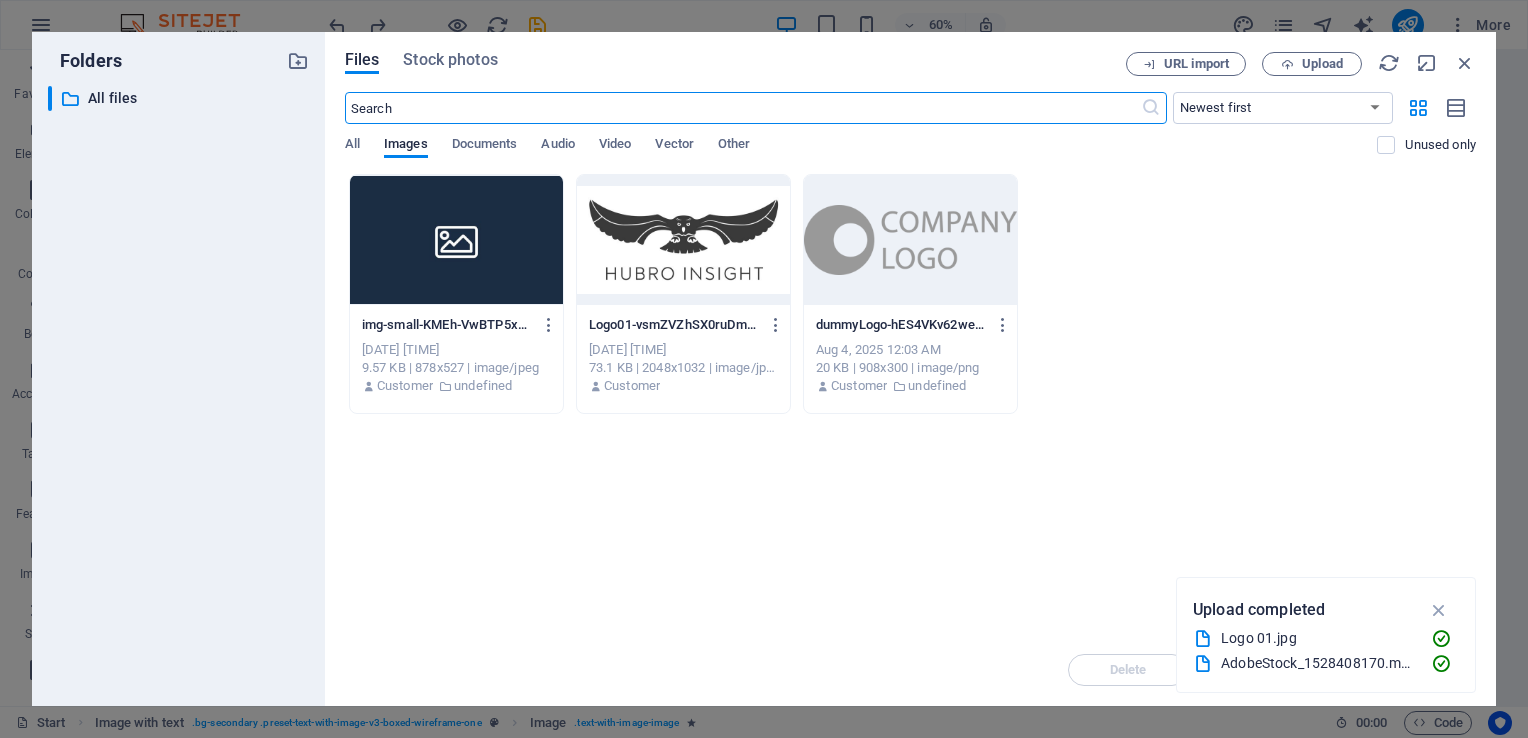 click on "AdobeStock_1528408170.mov" at bounding box center (1318, 663) 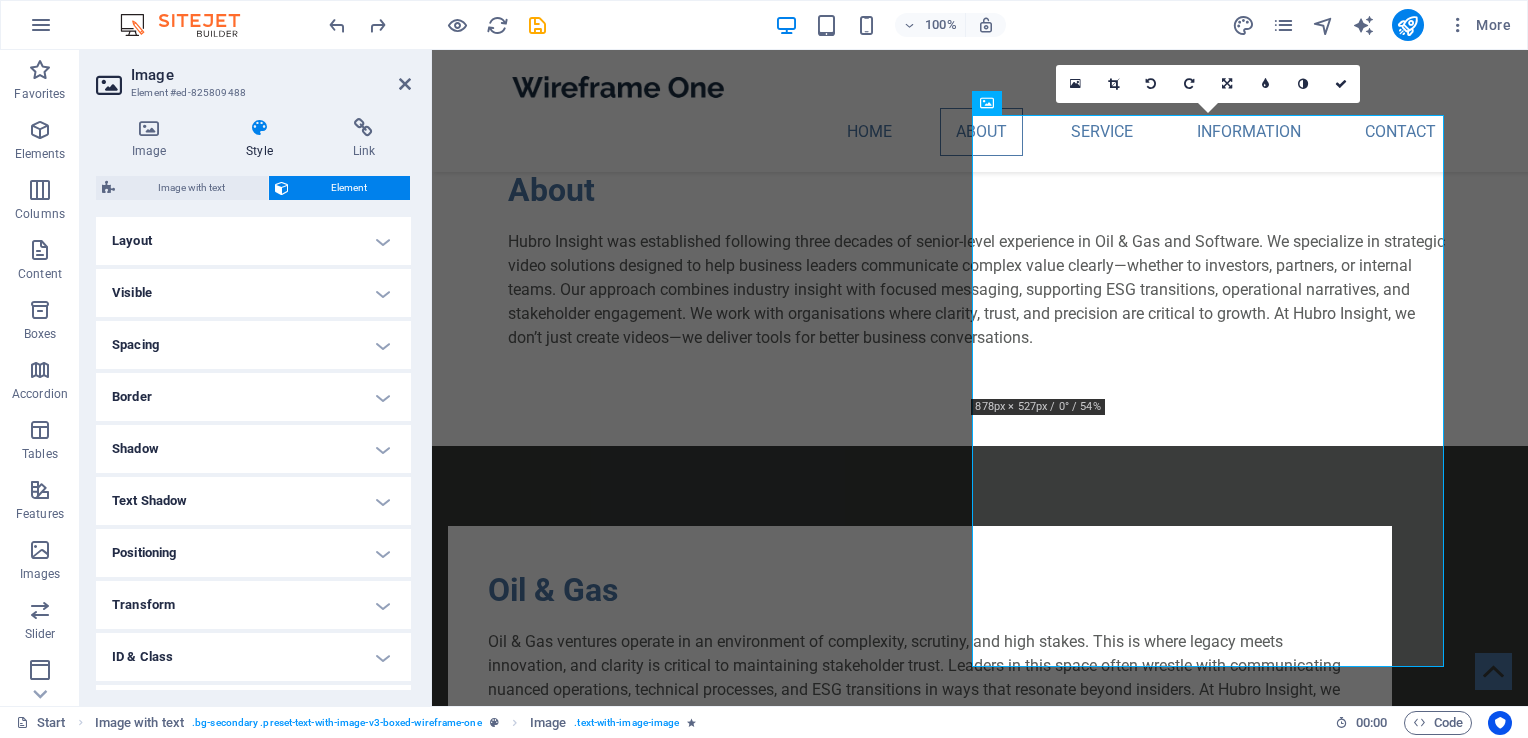 scroll, scrollTop: 840, scrollLeft: 0, axis: vertical 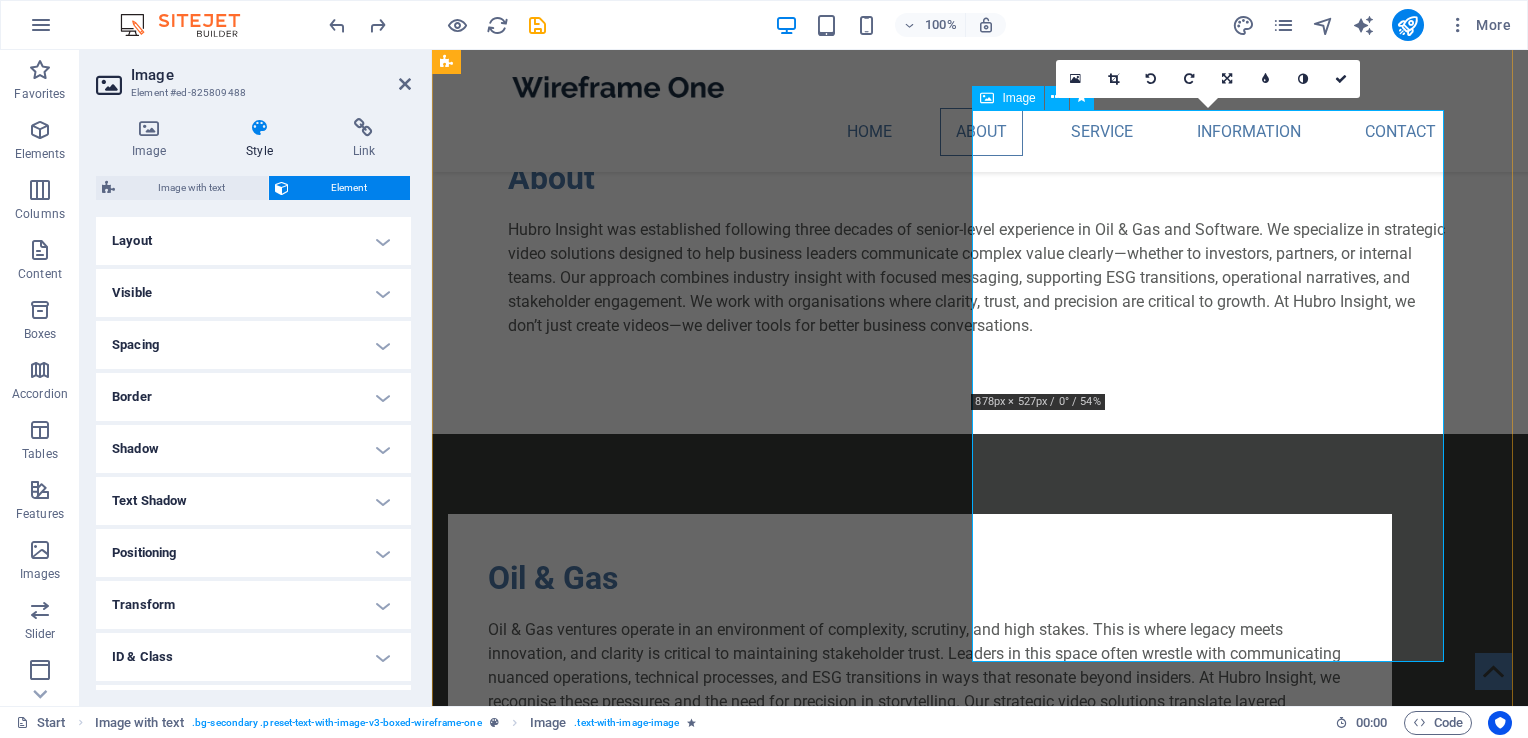 click at bounding box center [920, 1155] 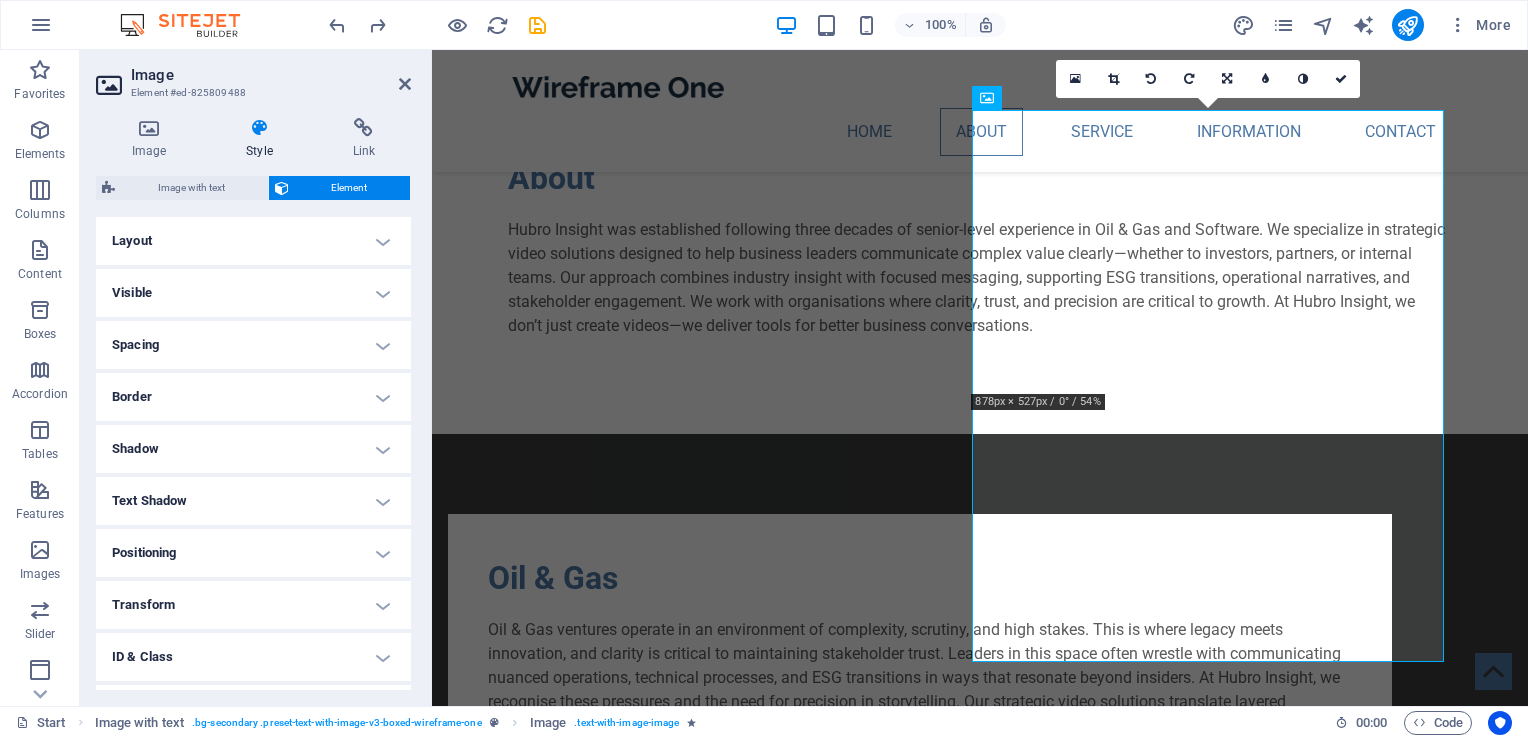 click on "Element" at bounding box center [350, 188] 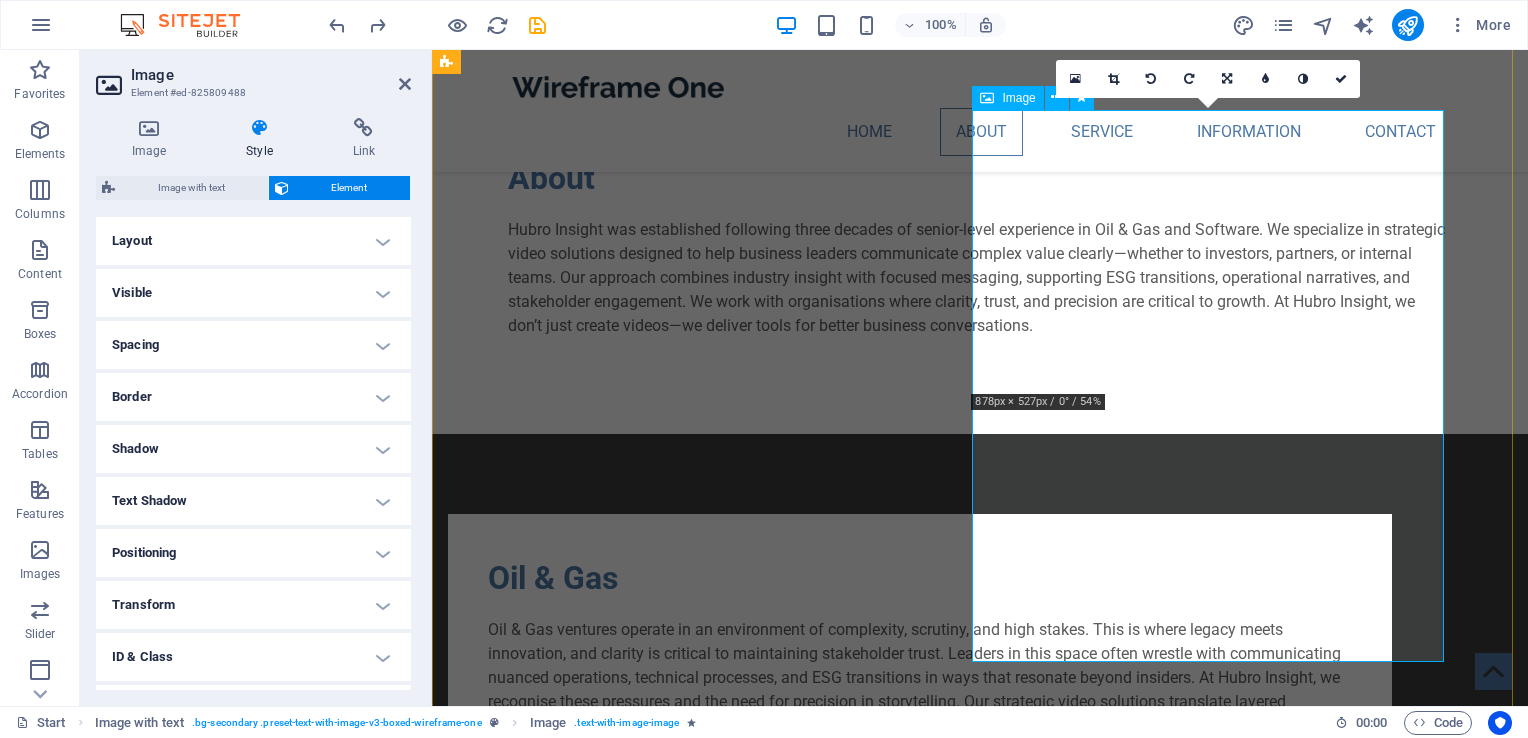 click on "Image" at bounding box center [1018, 98] 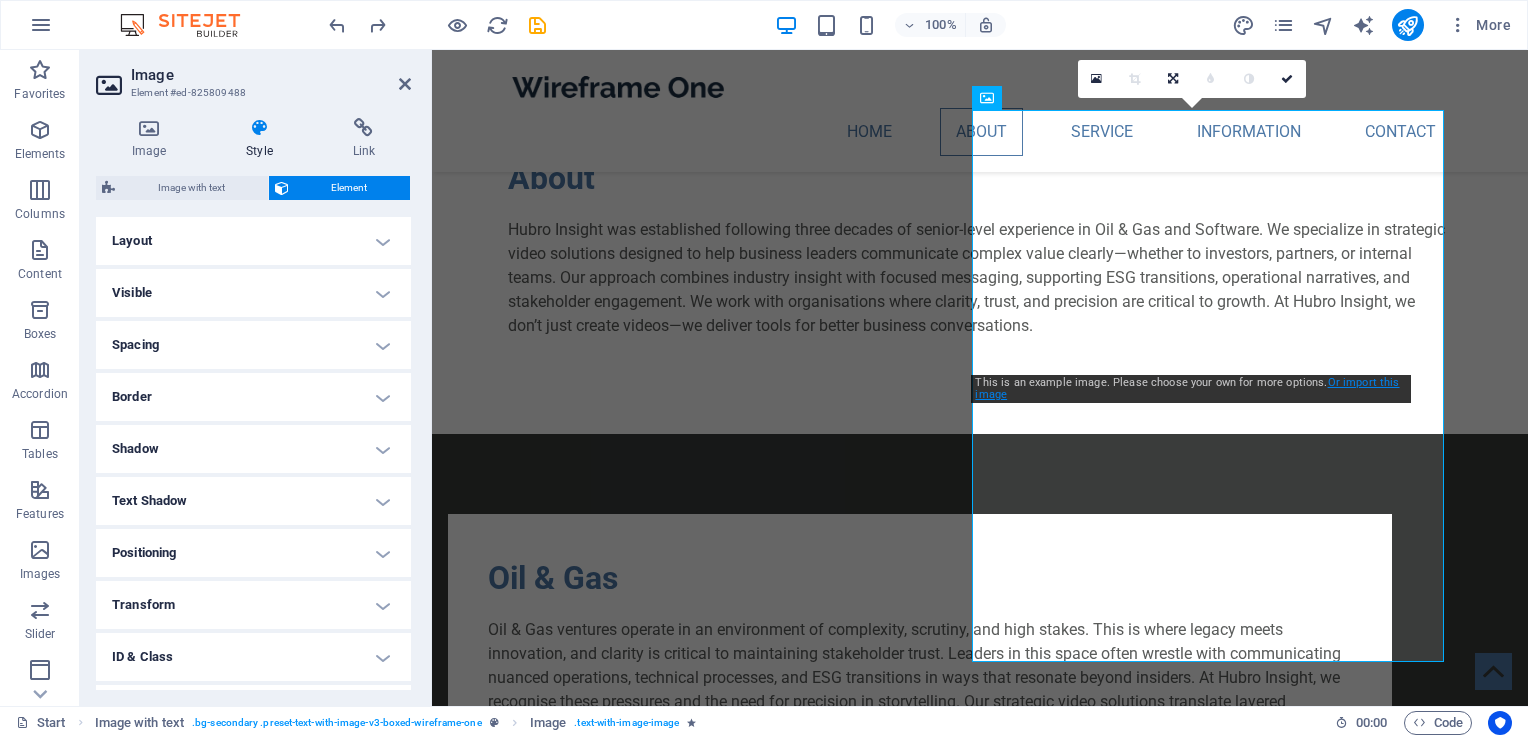 click on "Or import this image" at bounding box center (1187, 388) 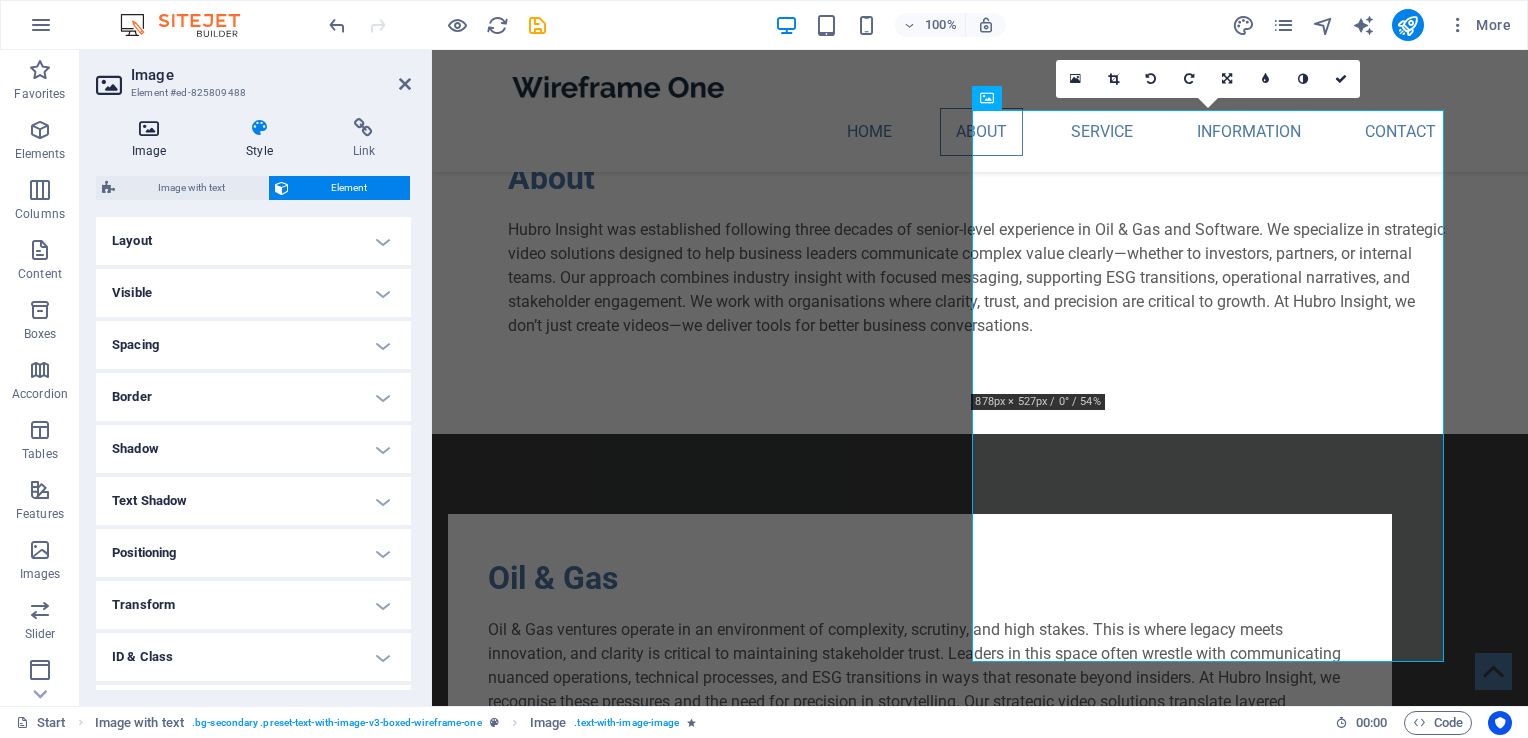 click at bounding box center [149, 128] 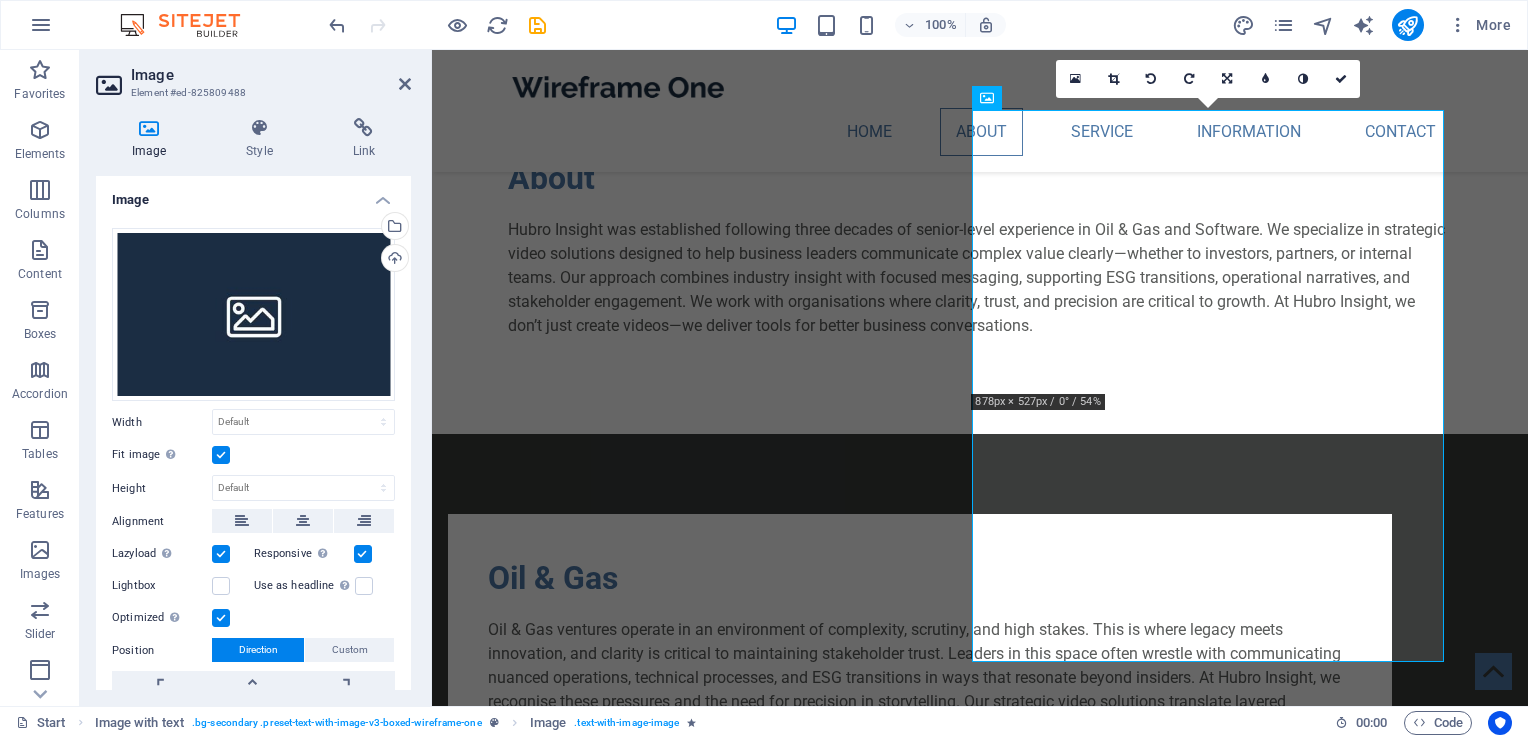 click at bounding box center [149, 128] 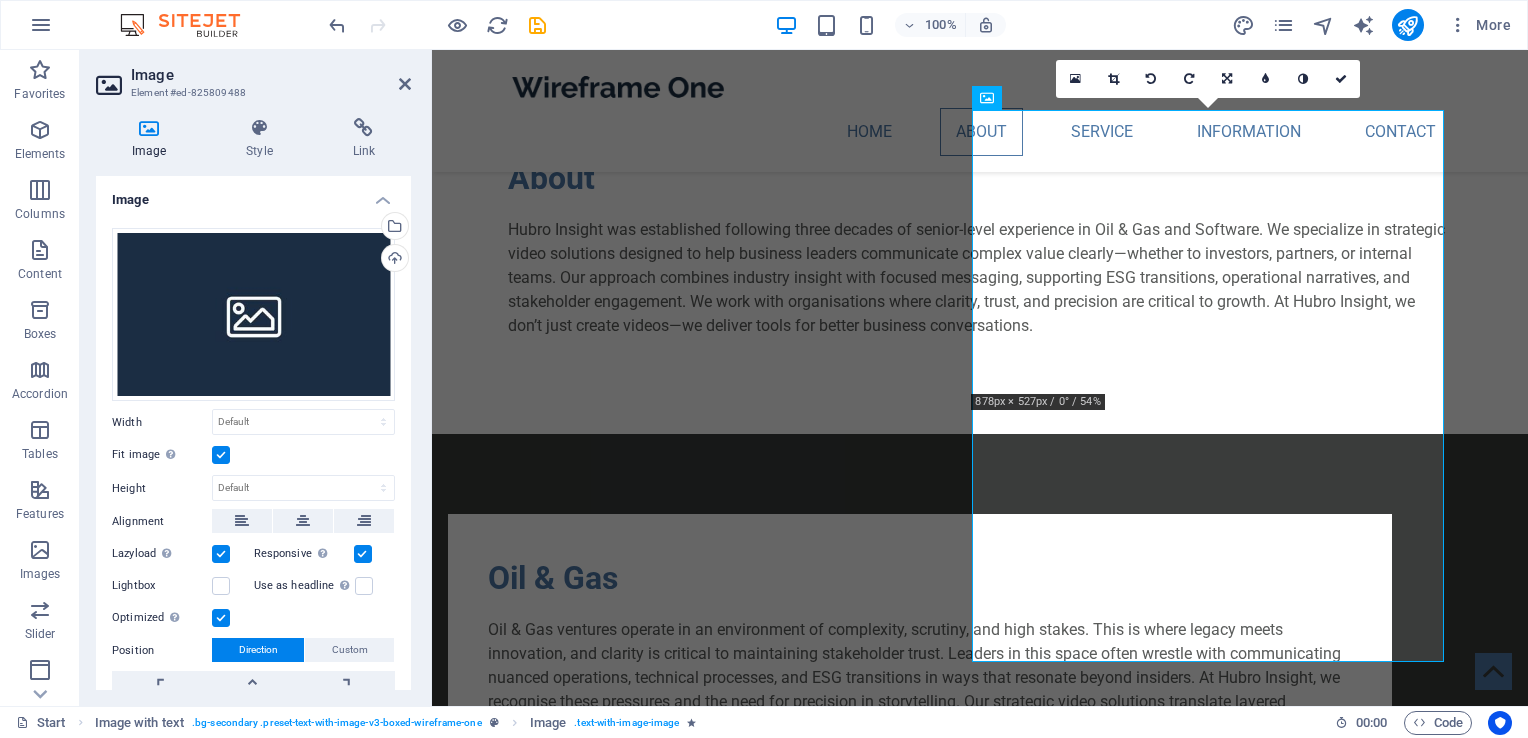 click at bounding box center [149, 128] 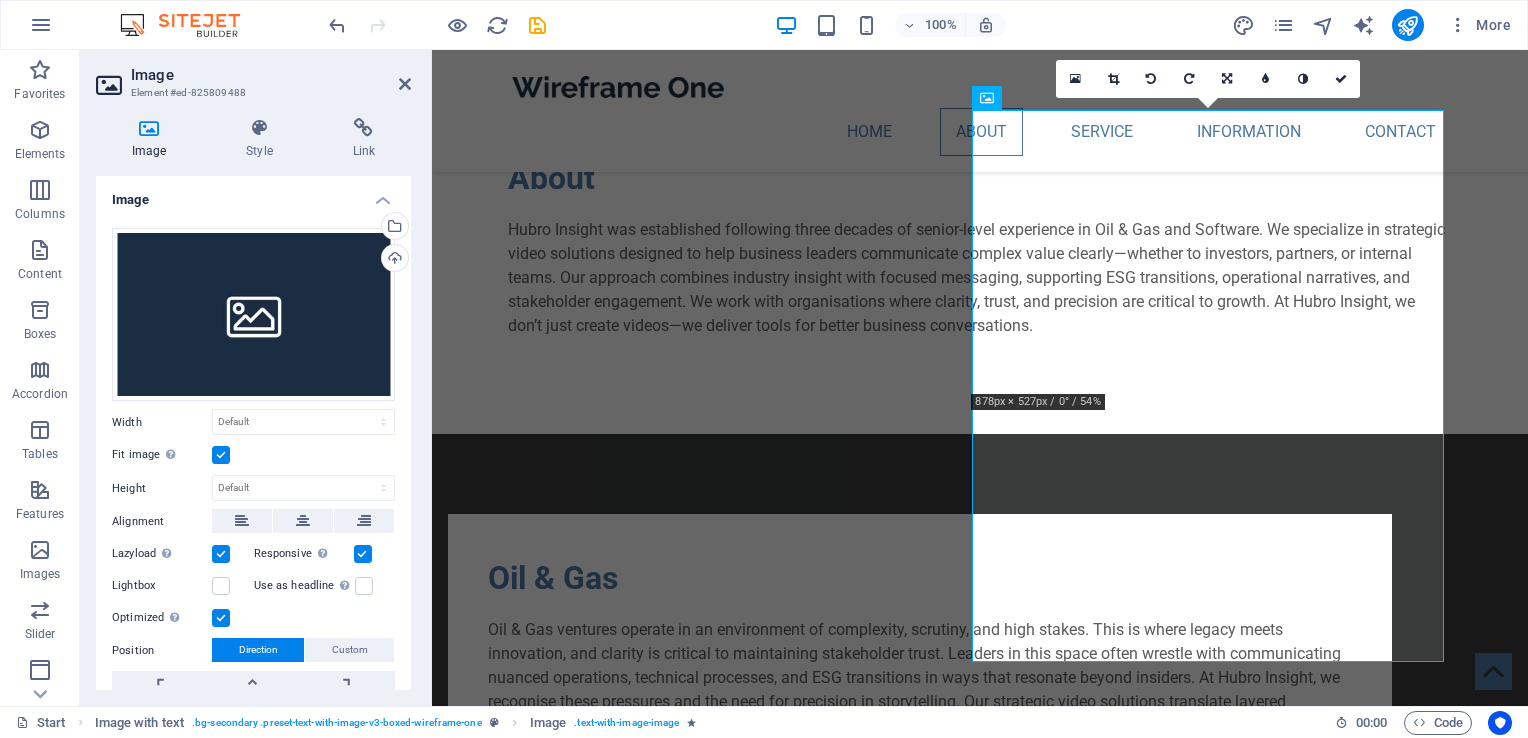 click at bounding box center [149, 128] 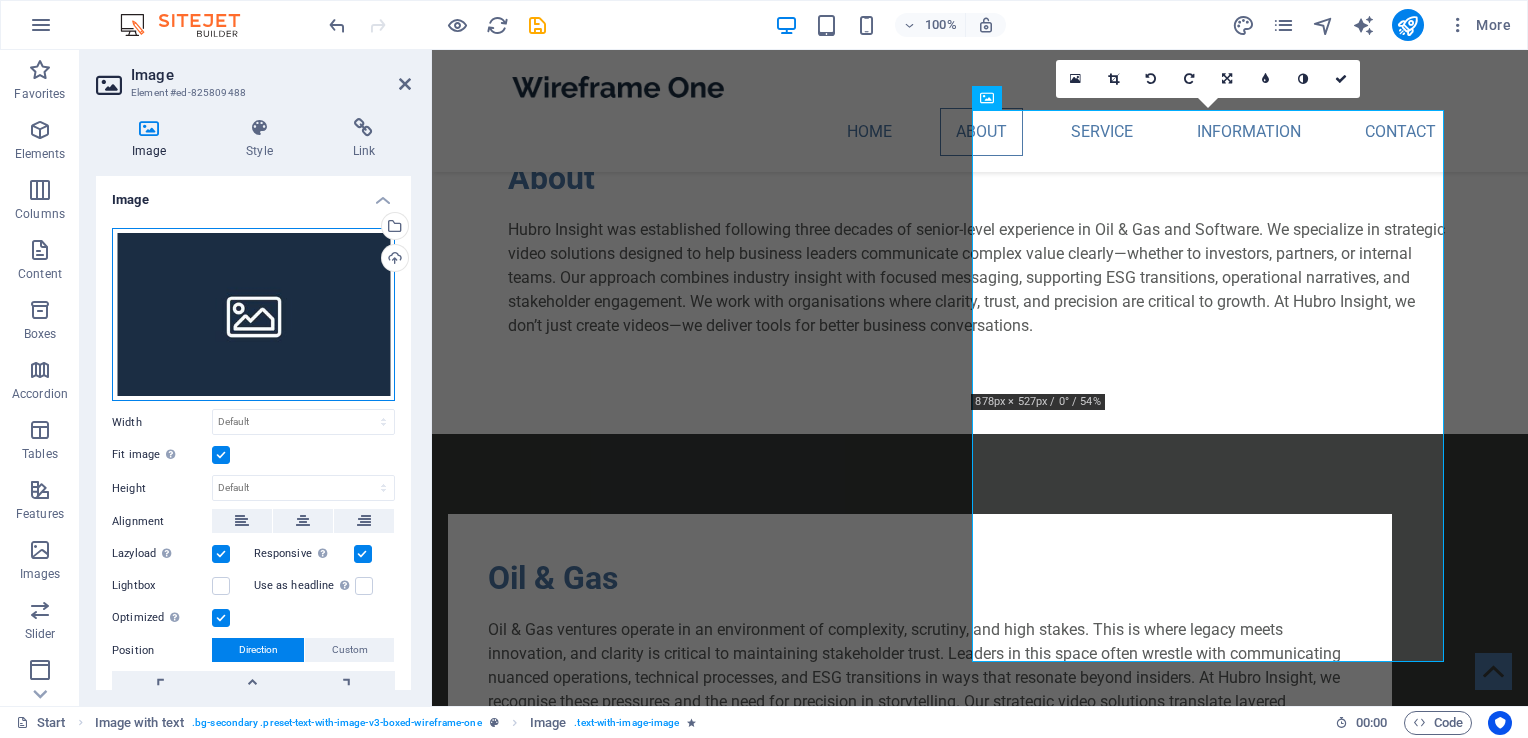 click on "Drag files here, click to choose files or select files from Files or our free stock photos & videos" at bounding box center (253, 315) 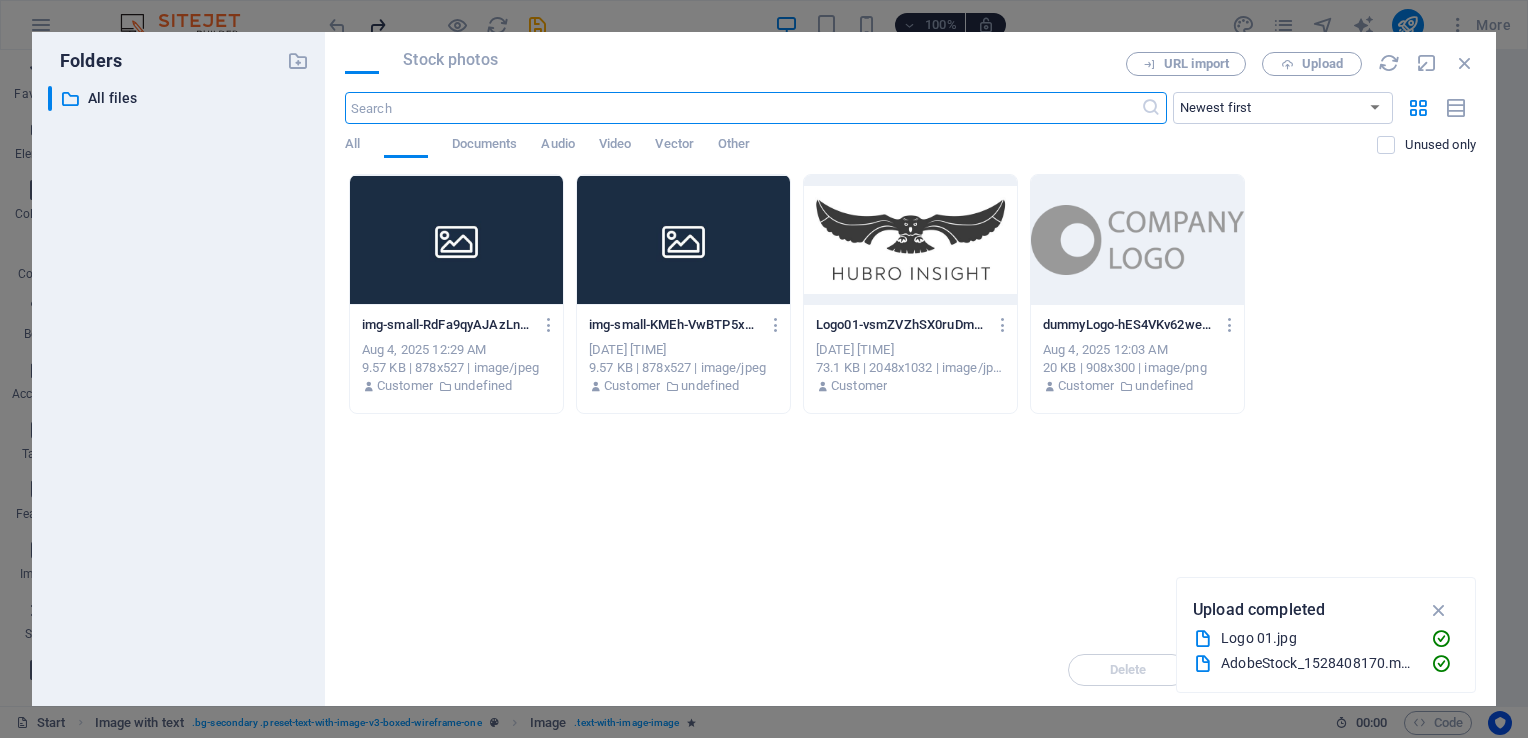 scroll, scrollTop: 1146, scrollLeft: 0, axis: vertical 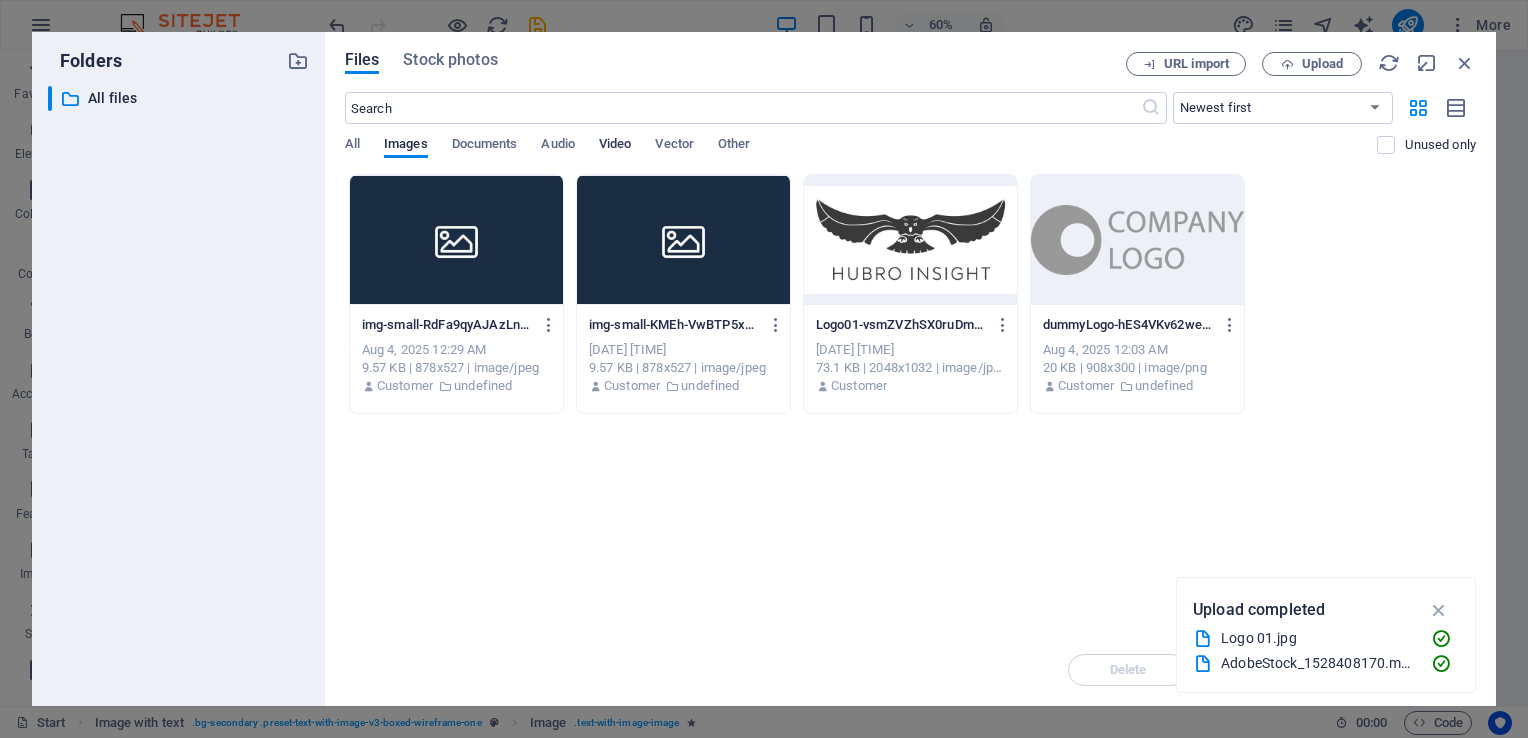 click on "Video" at bounding box center (615, 146) 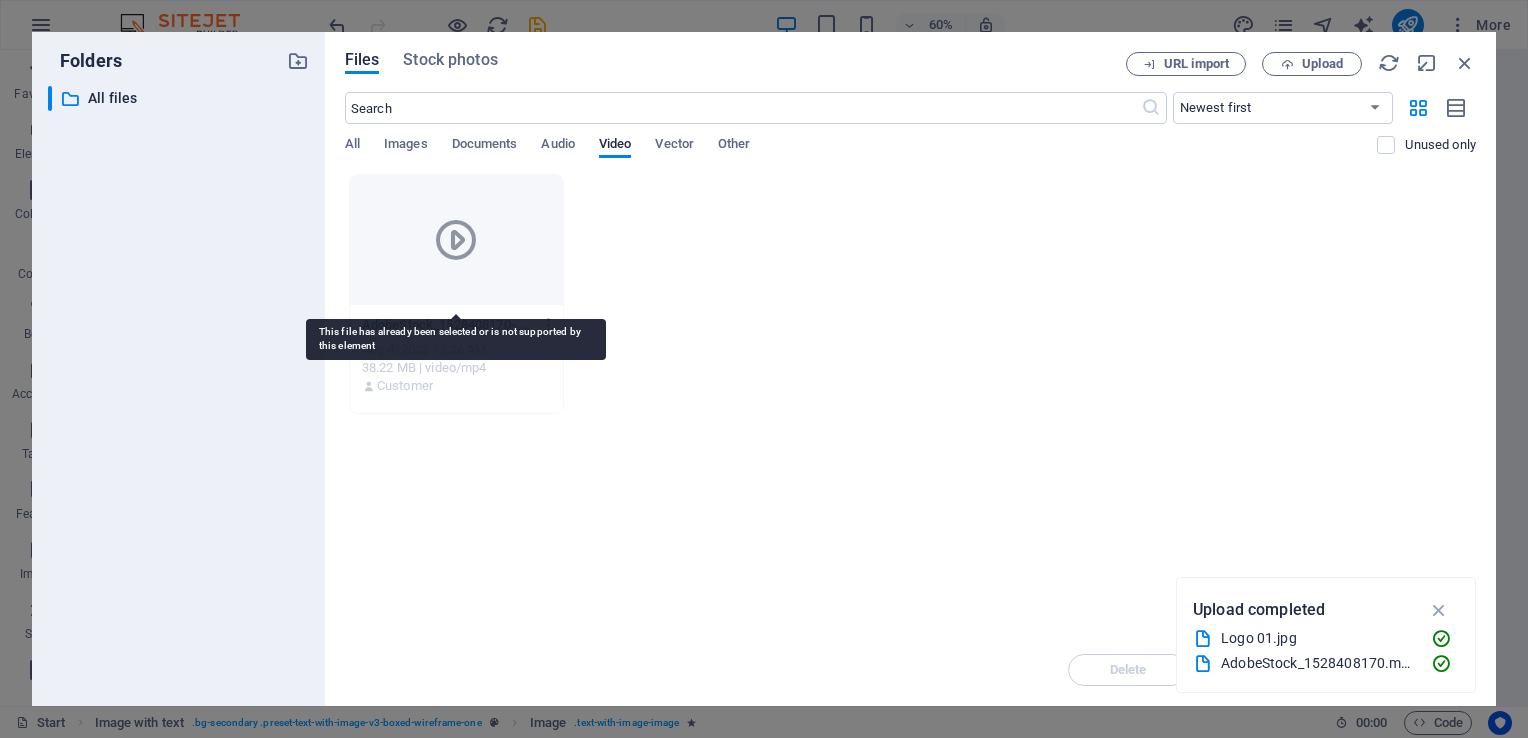 click at bounding box center [456, 240] 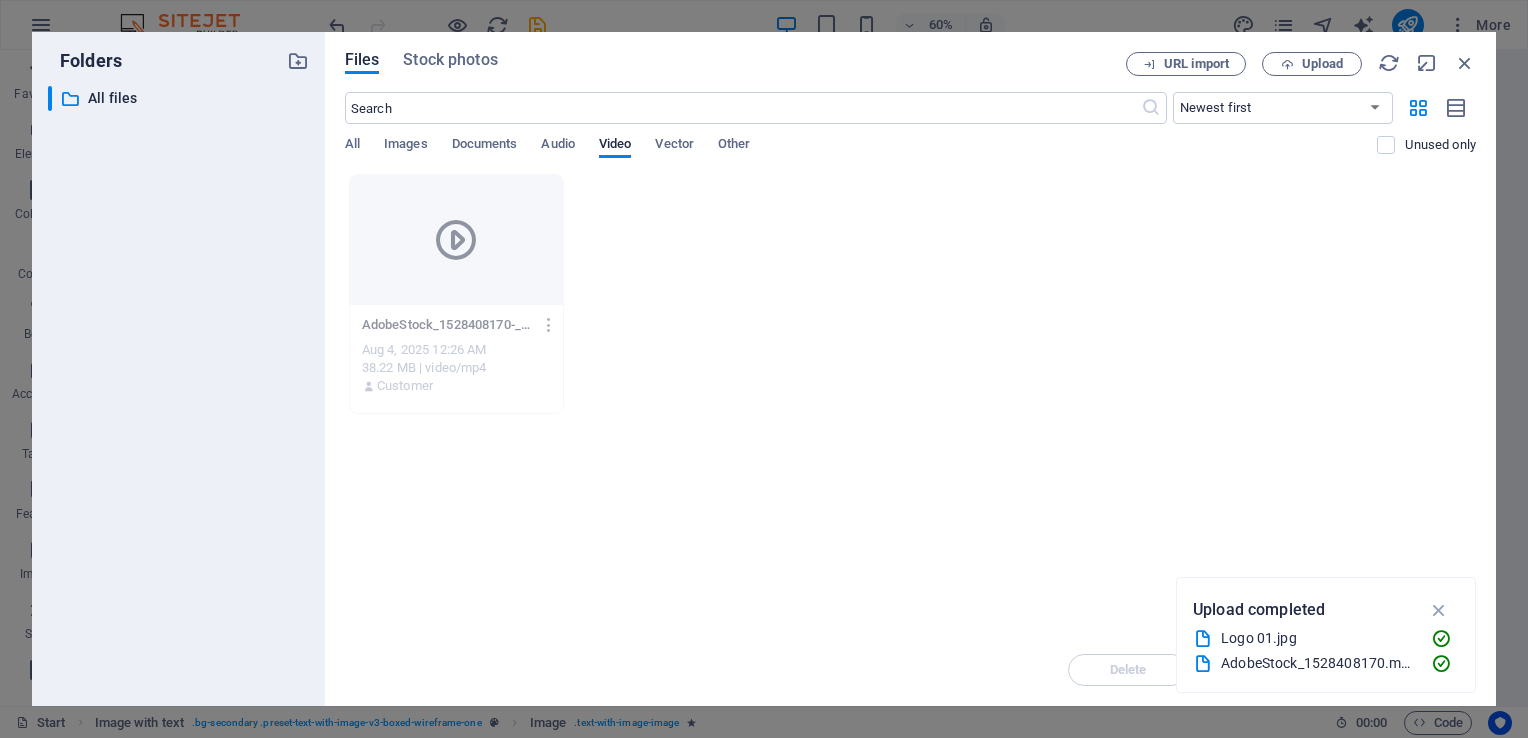 click on "Drop files here to upload them instantly AdobeStock_1528408170-_MLomeVYN8G9HpIiLelXDg.mov AdobeStock_1528408170-_MLomeVYN8G9HpIiLelXDg.mov Aug 4, 2025 12:26 AM 38.22 MB | video/mp4 Customer" at bounding box center [910, 404] 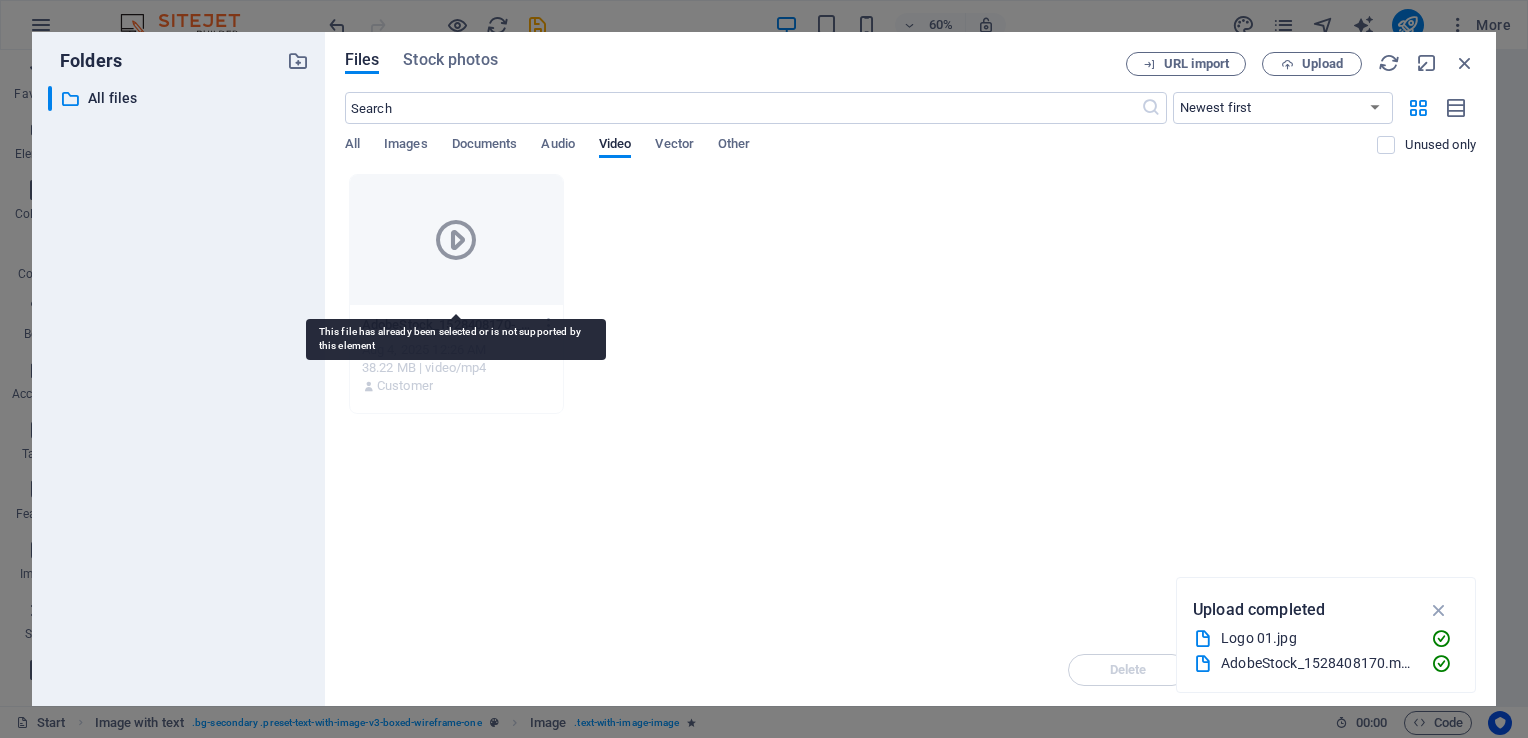 click at bounding box center [456, 240] 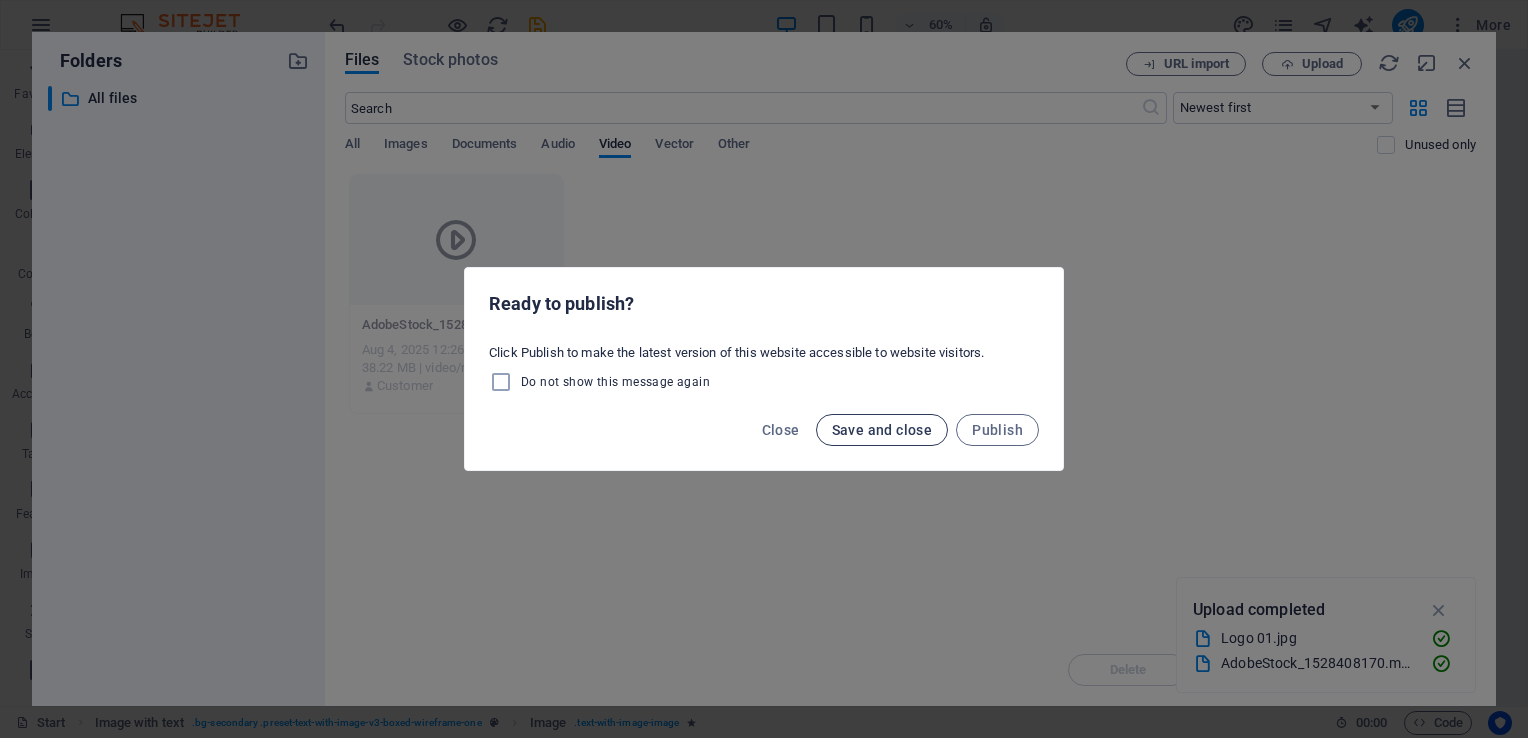 click on "Save and close" at bounding box center (882, 430) 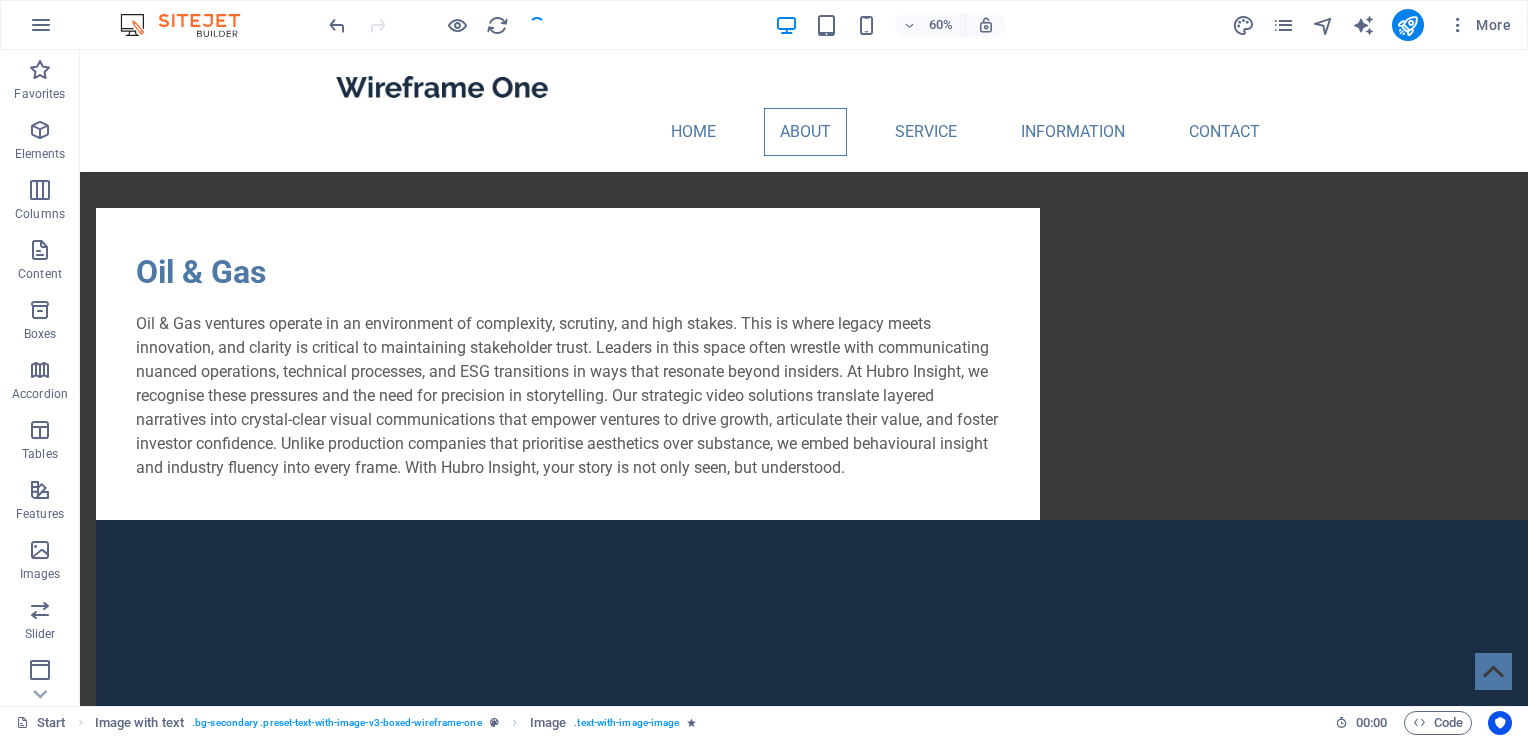 scroll, scrollTop: 840, scrollLeft: 0, axis: vertical 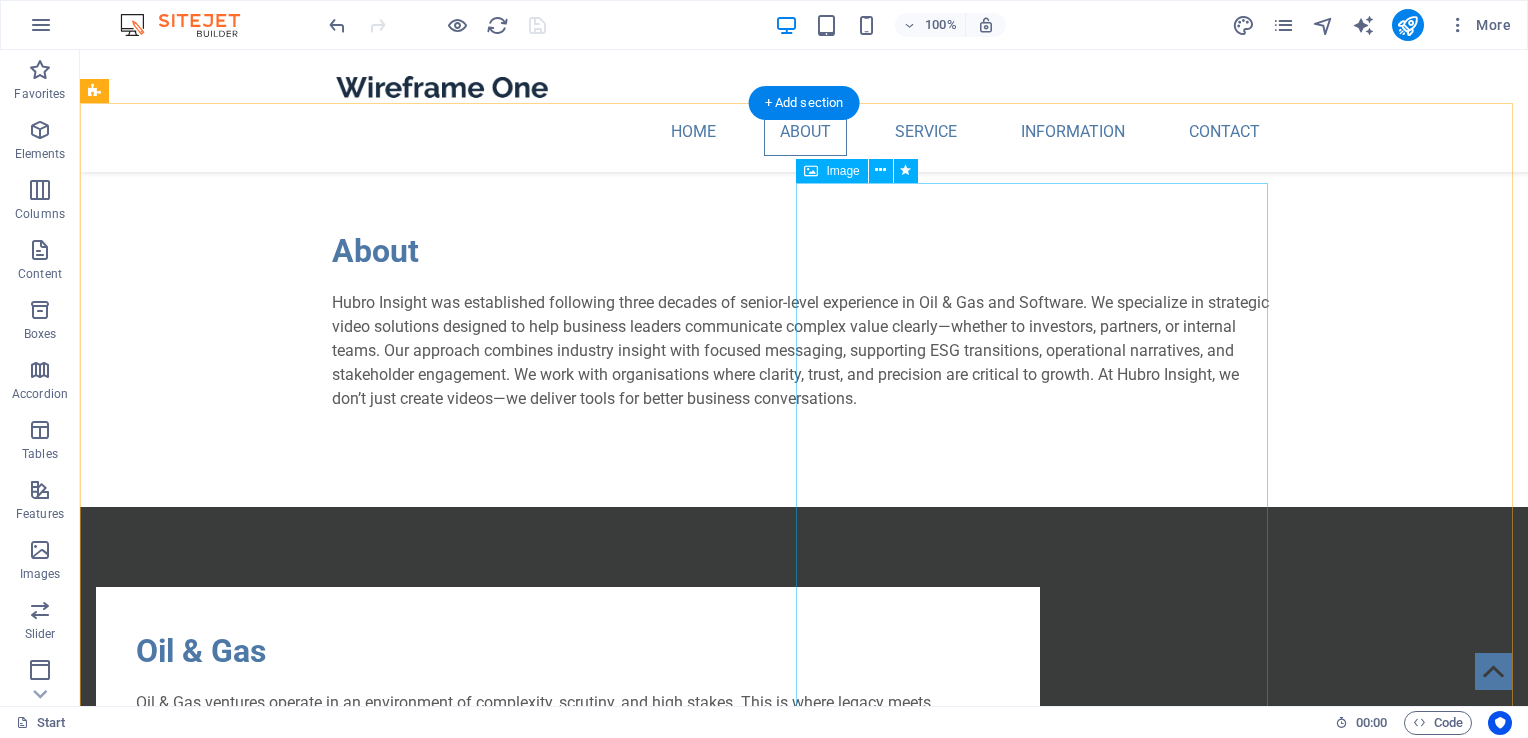 click at bounding box center (568, 1333) 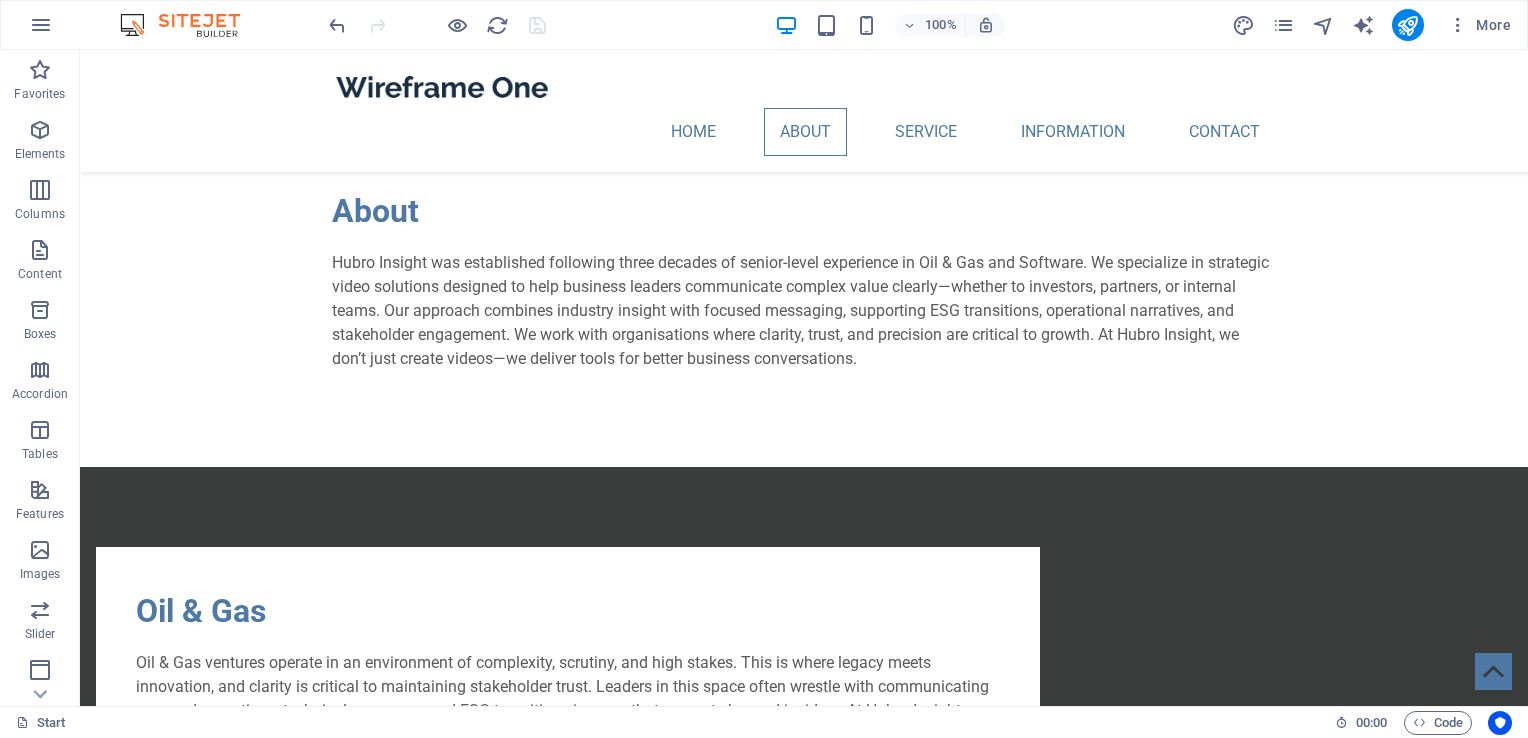 scroll, scrollTop: 796, scrollLeft: 0, axis: vertical 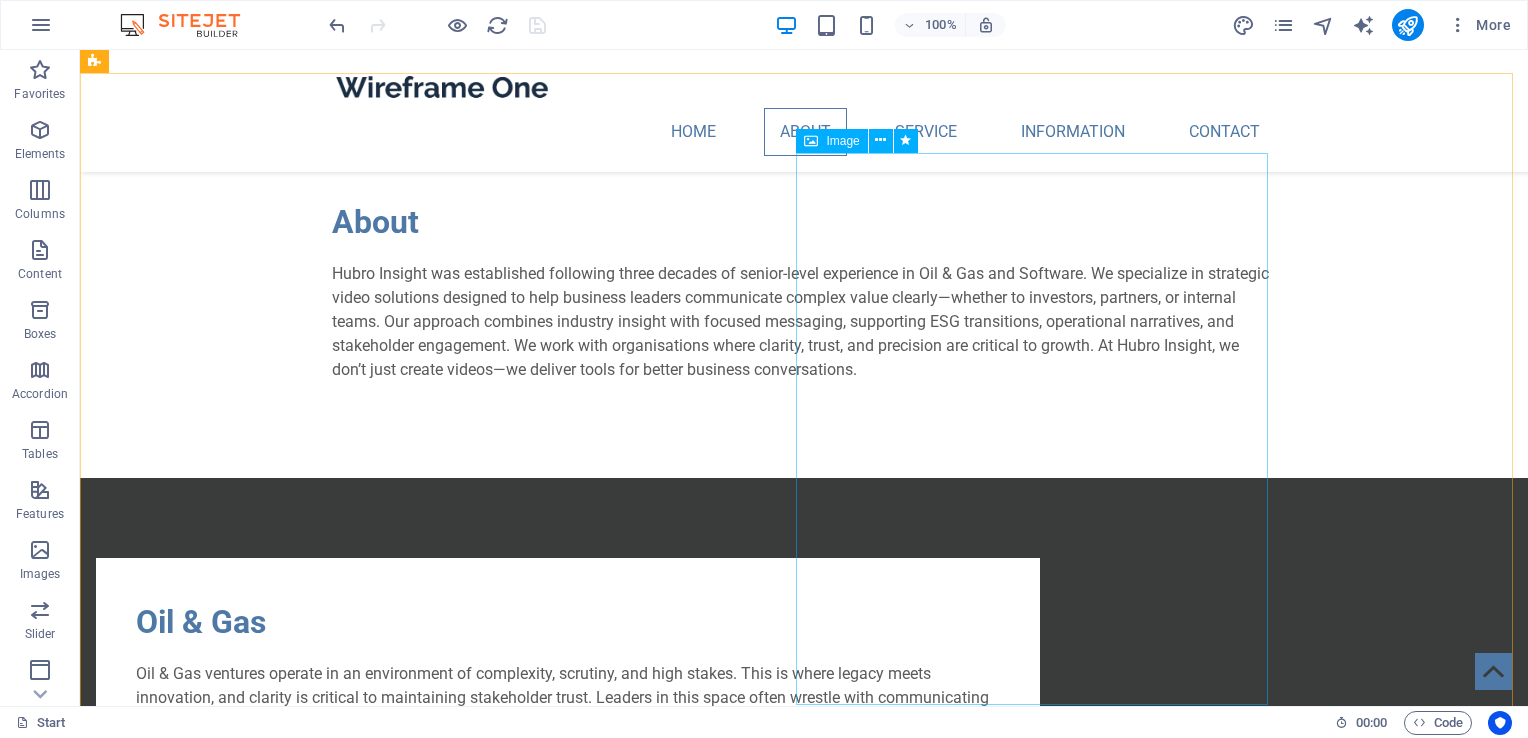 click on "Image" at bounding box center (842, 141) 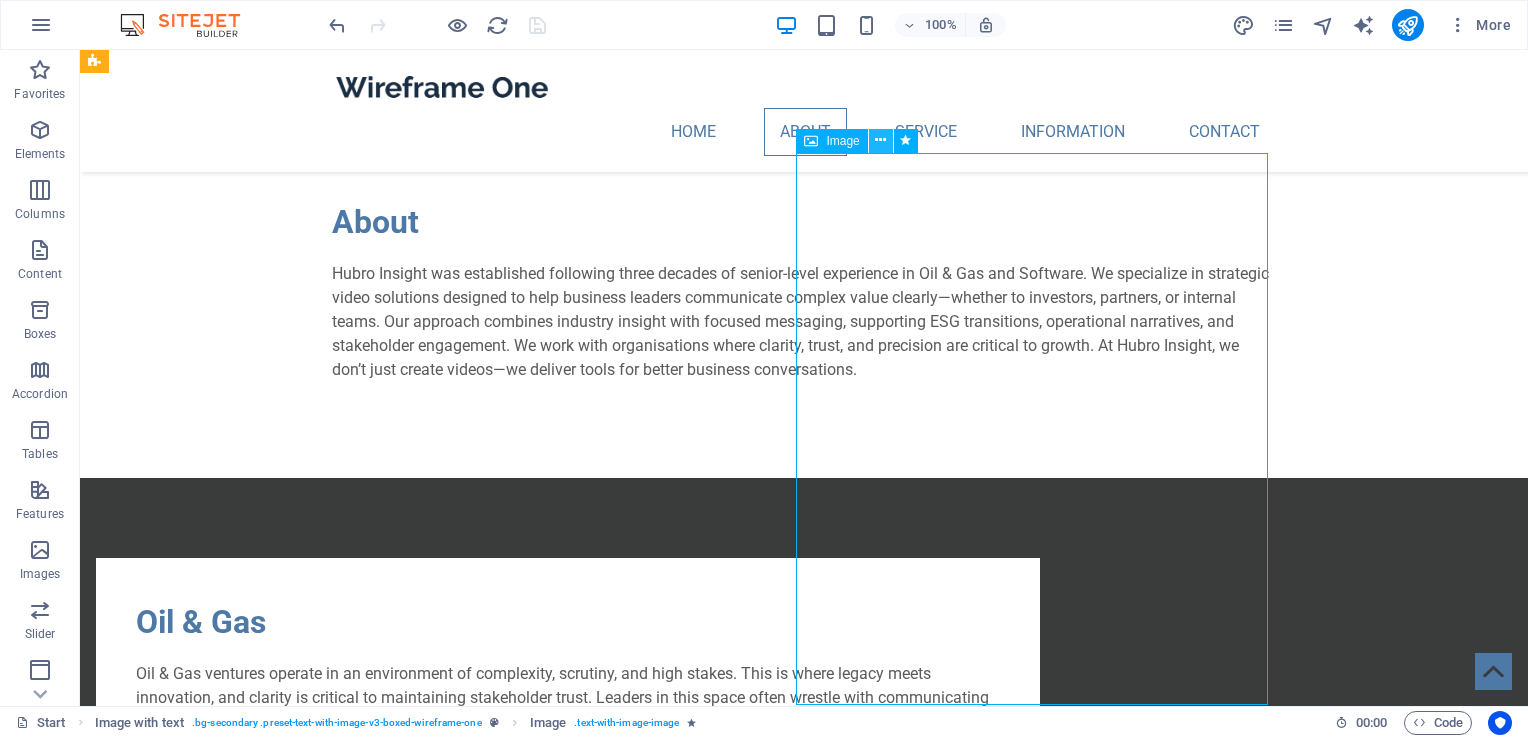 click at bounding box center (880, 140) 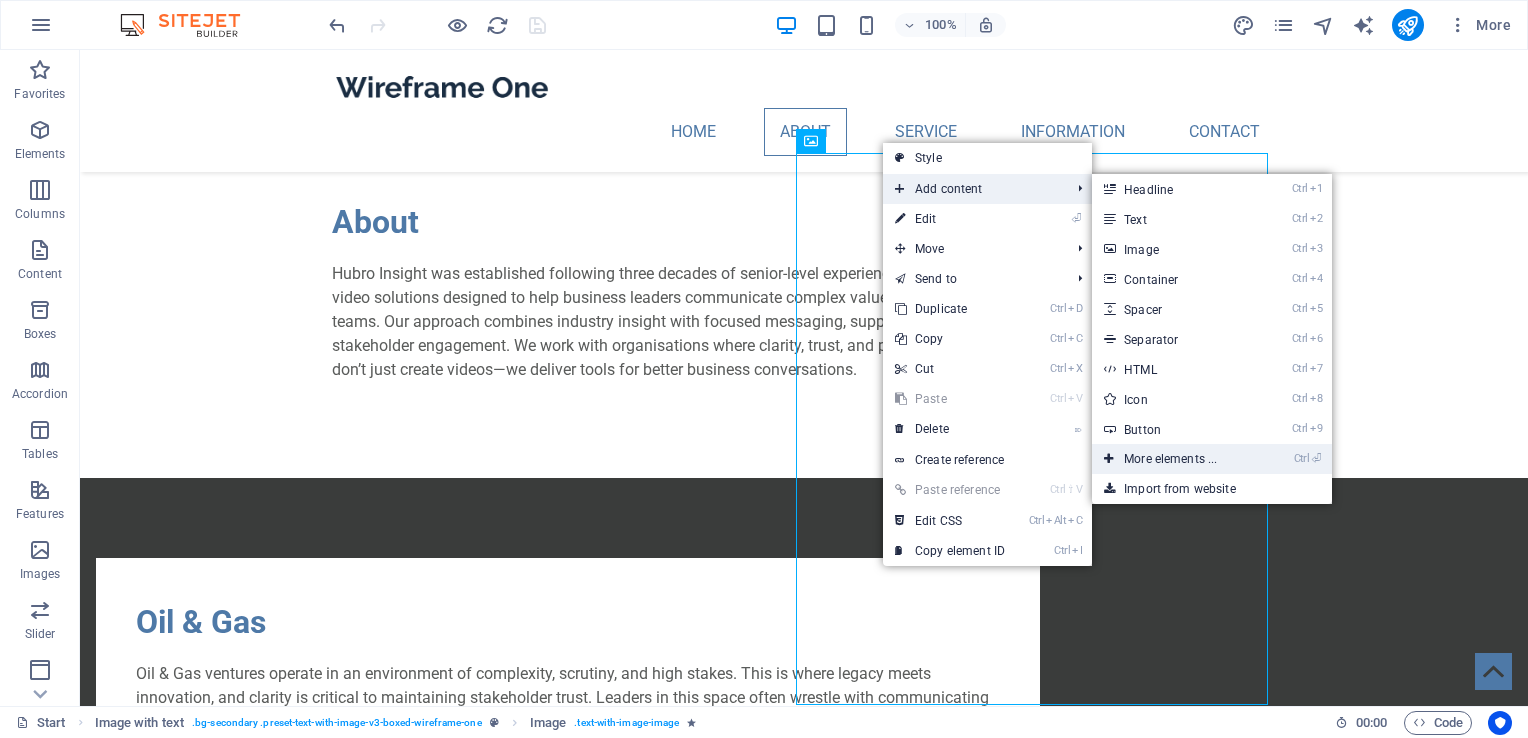 click on "Ctrl ⏎  More elements ..." at bounding box center (1174, 459) 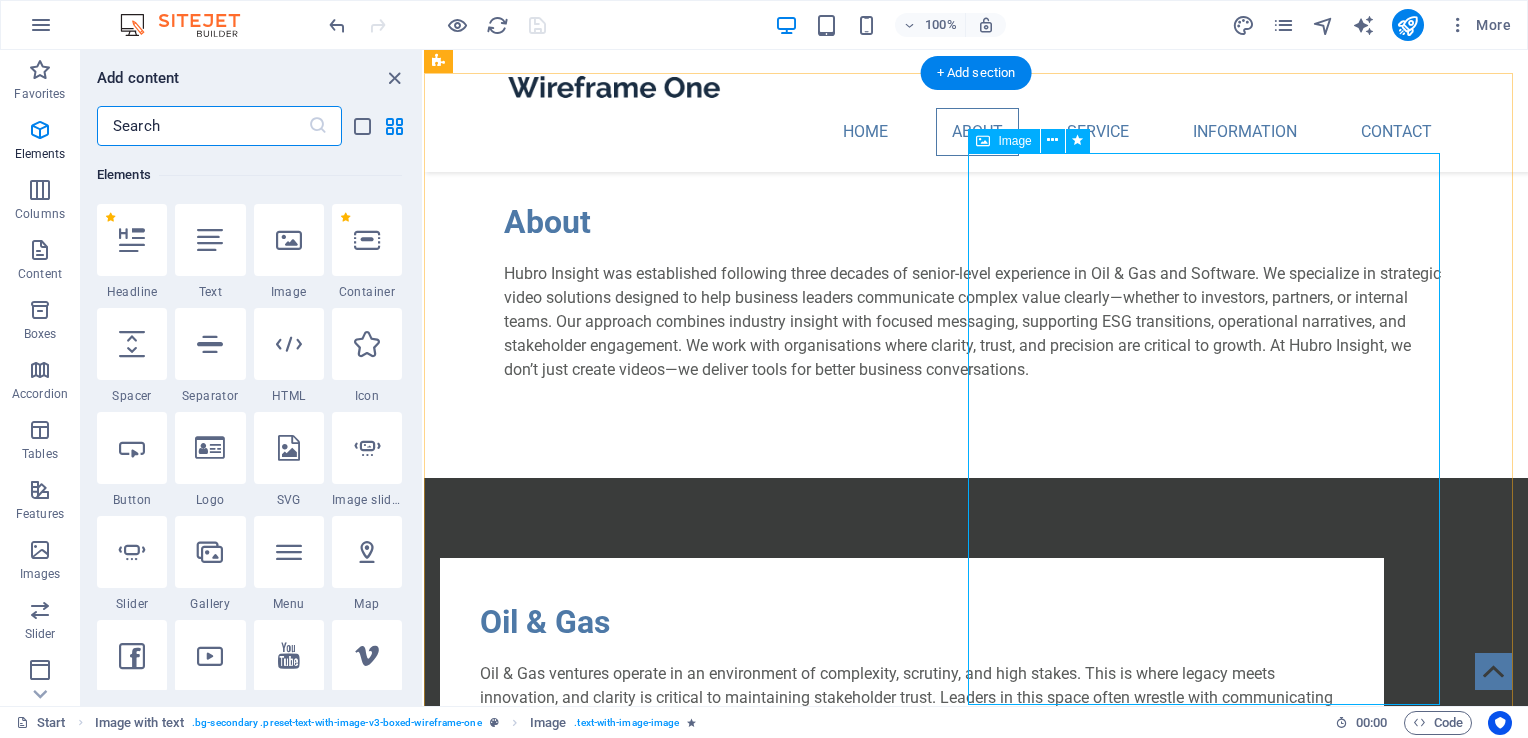 scroll, scrollTop: 212, scrollLeft: 0, axis: vertical 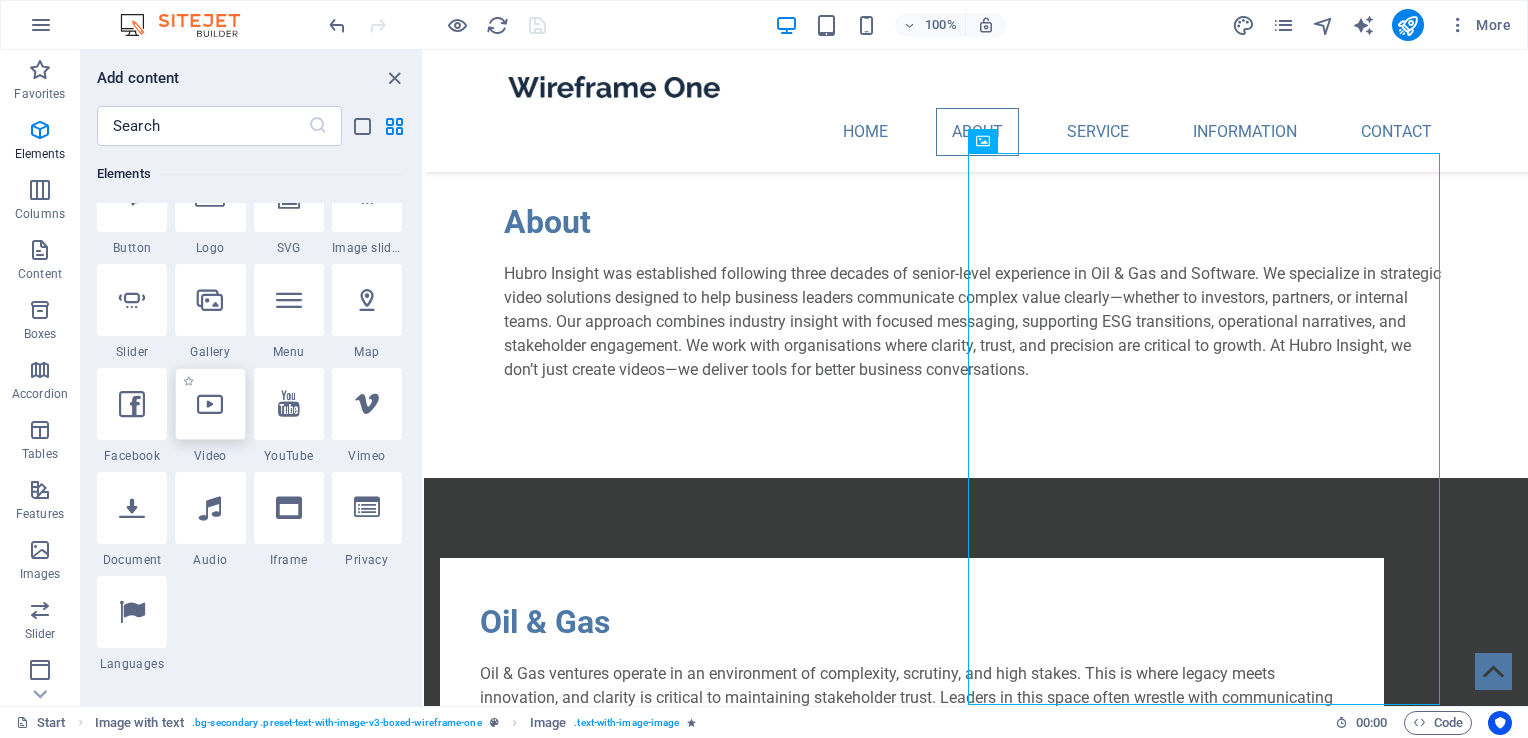 click at bounding box center [210, 404] 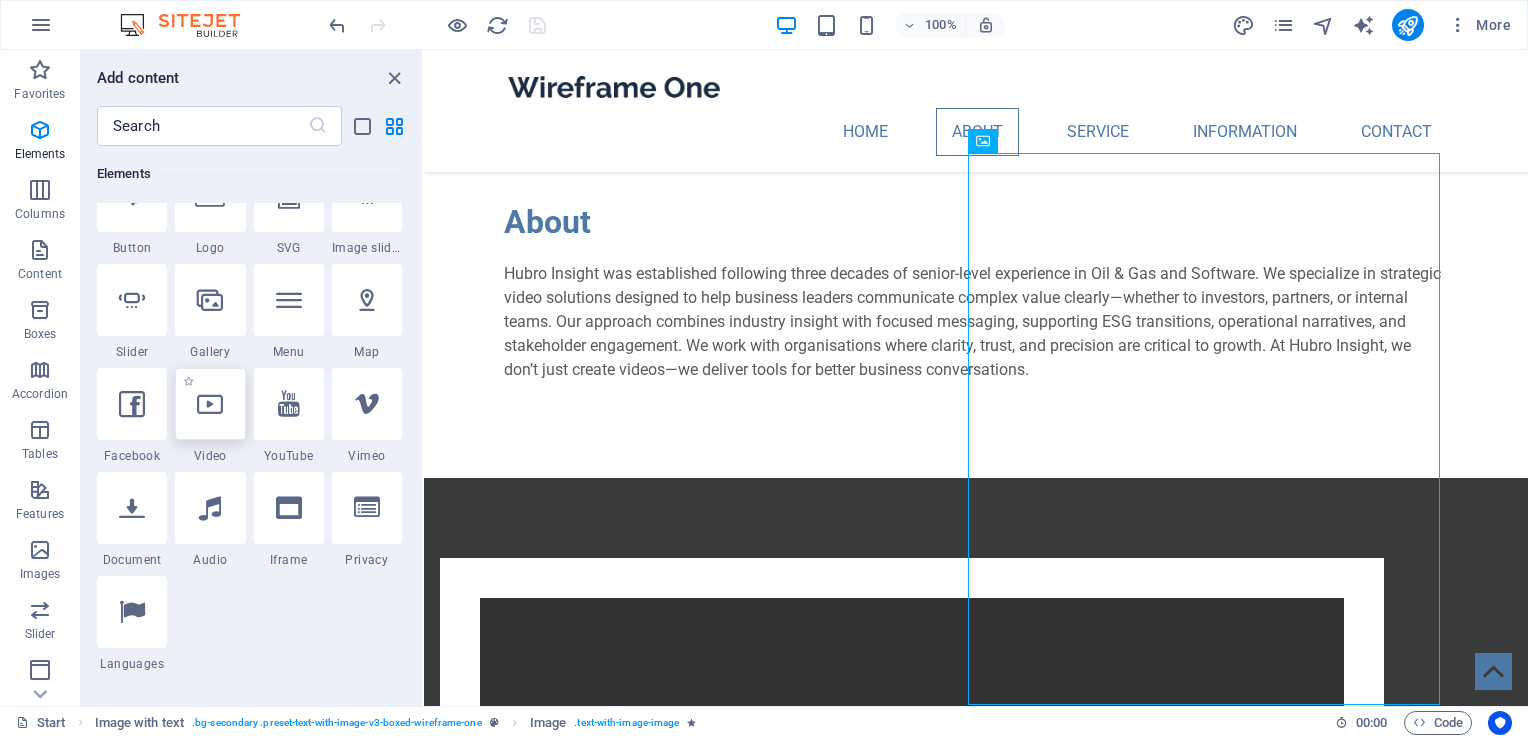select on "%" 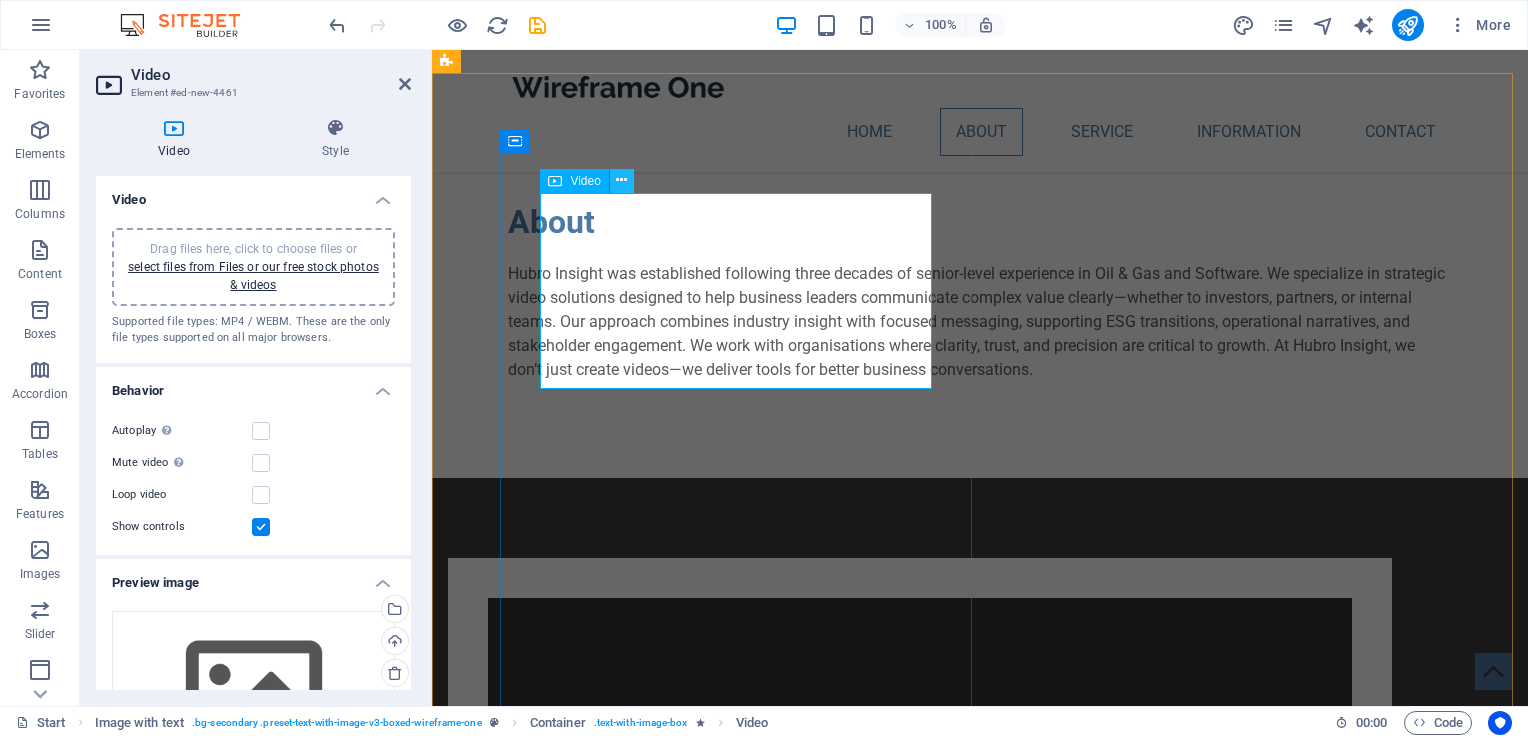 click at bounding box center (621, 180) 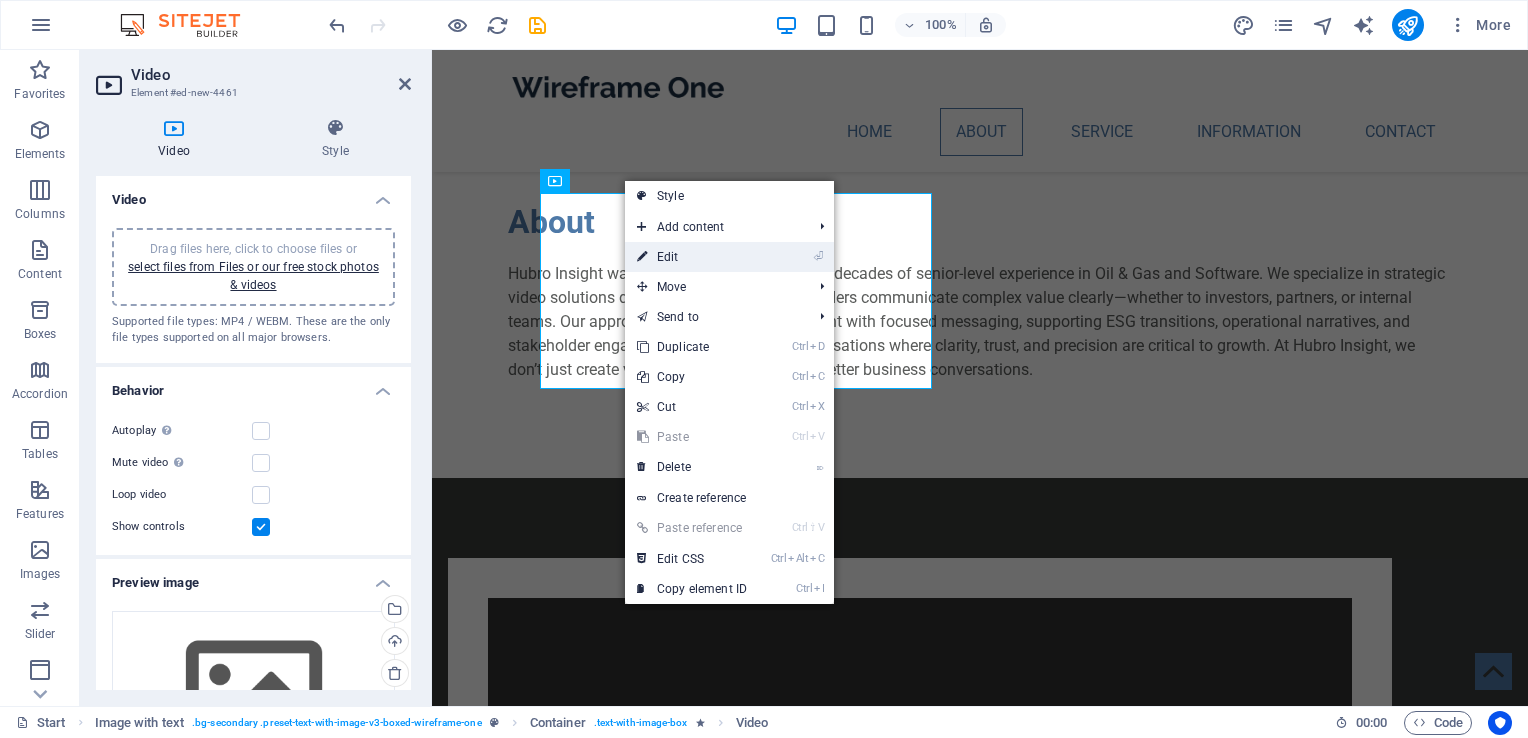 click on "⏎  Edit" at bounding box center (692, 257) 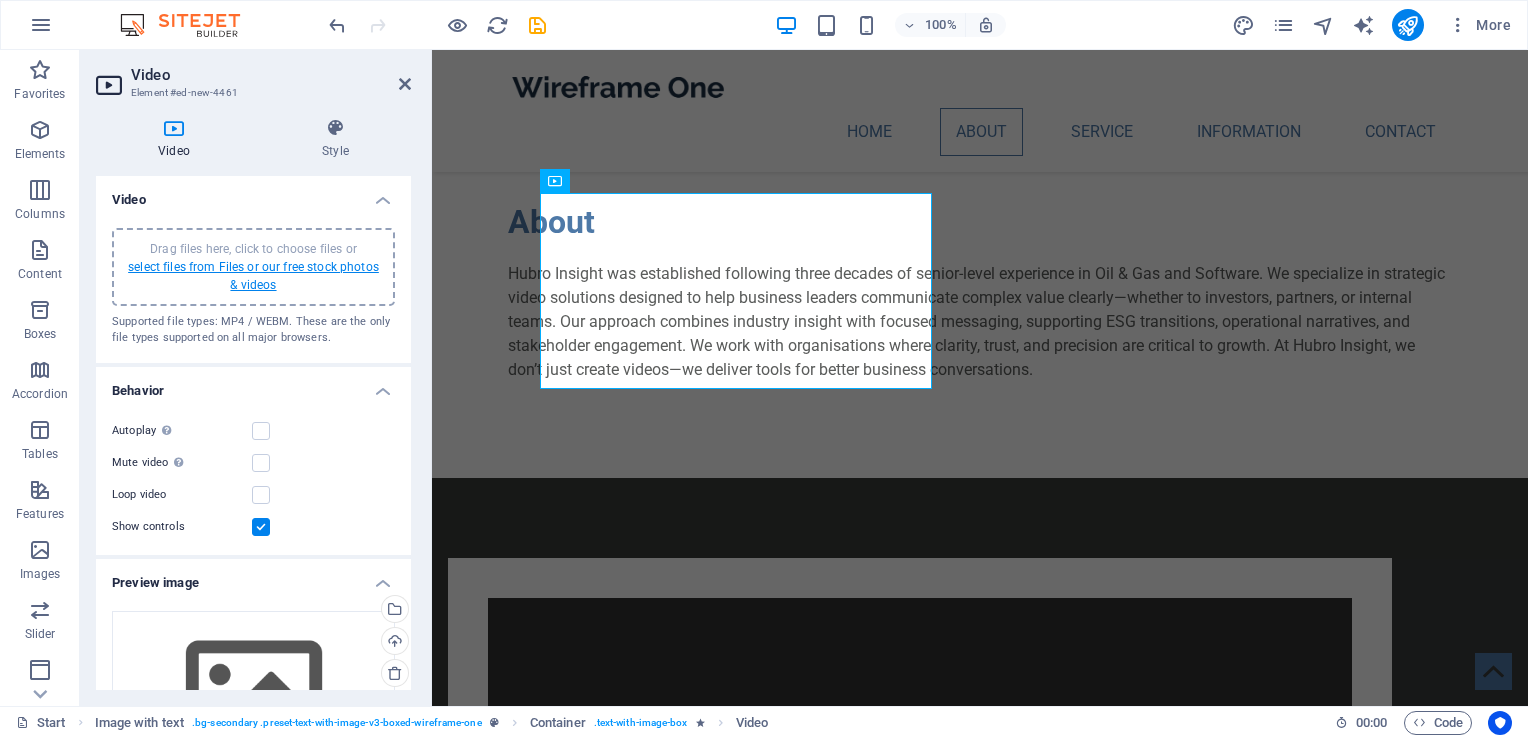 click on "select files from Files or our free stock photos & videos" at bounding box center [253, 276] 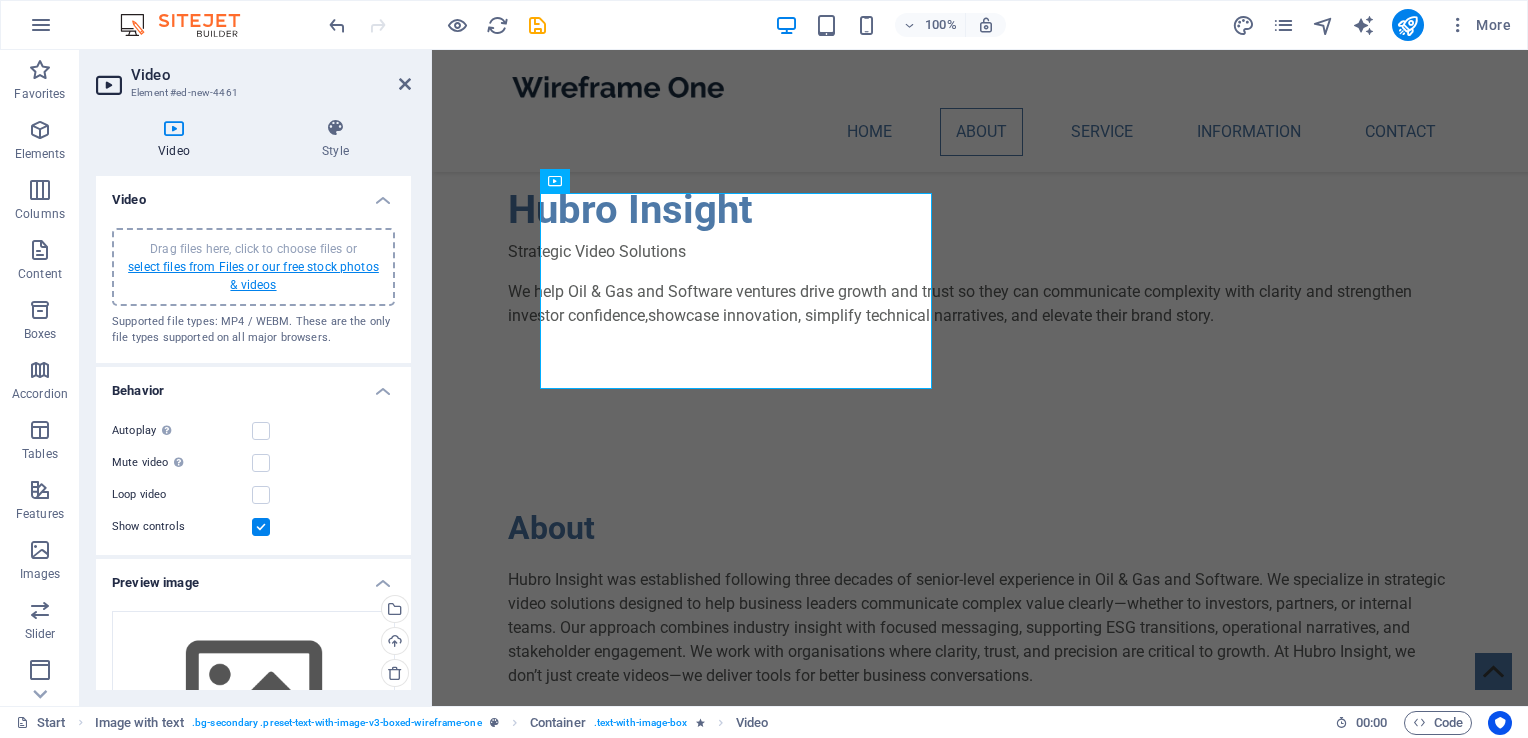 scroll, scrollTop: 1103, scrollLeft: 0, axis: vertical 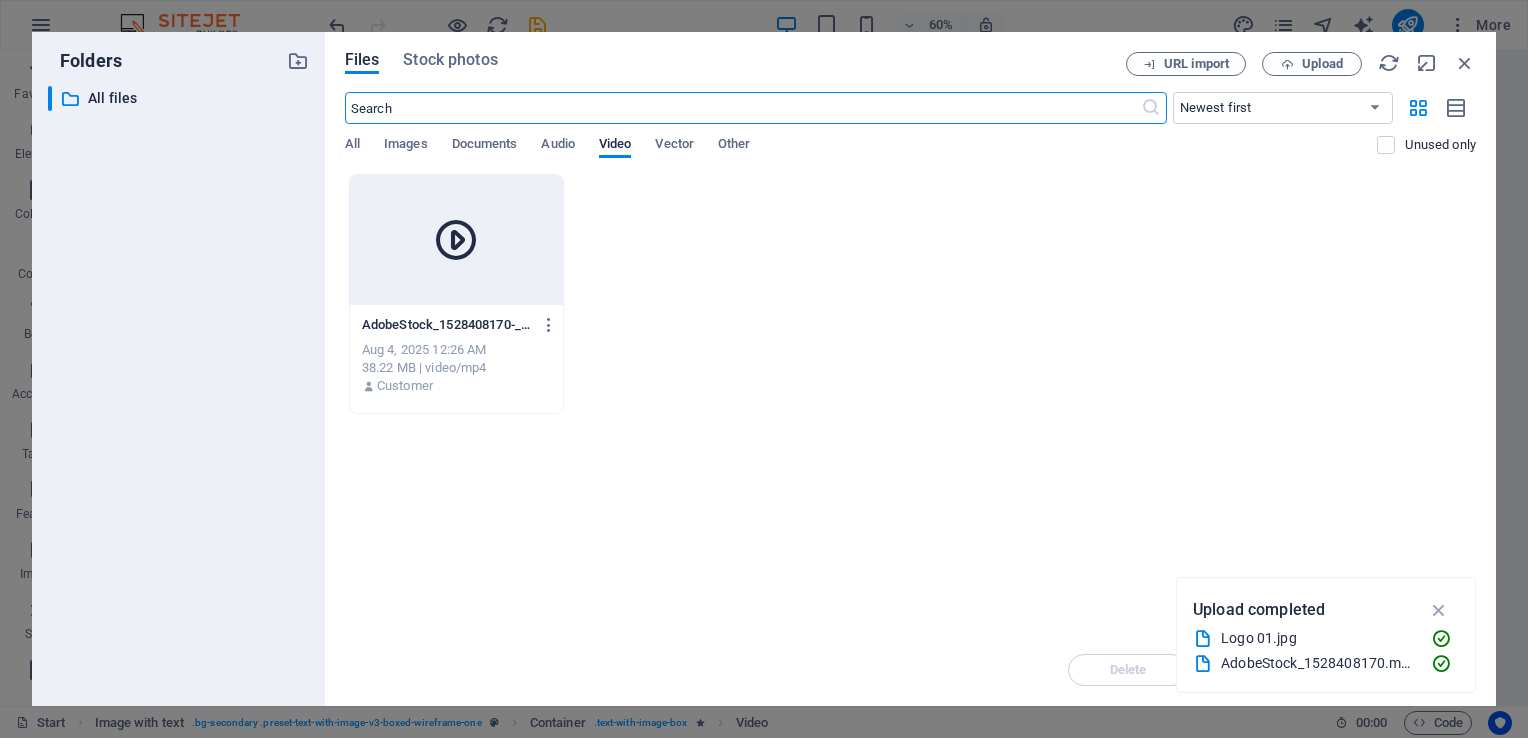 click at bounding box center [456, 240] 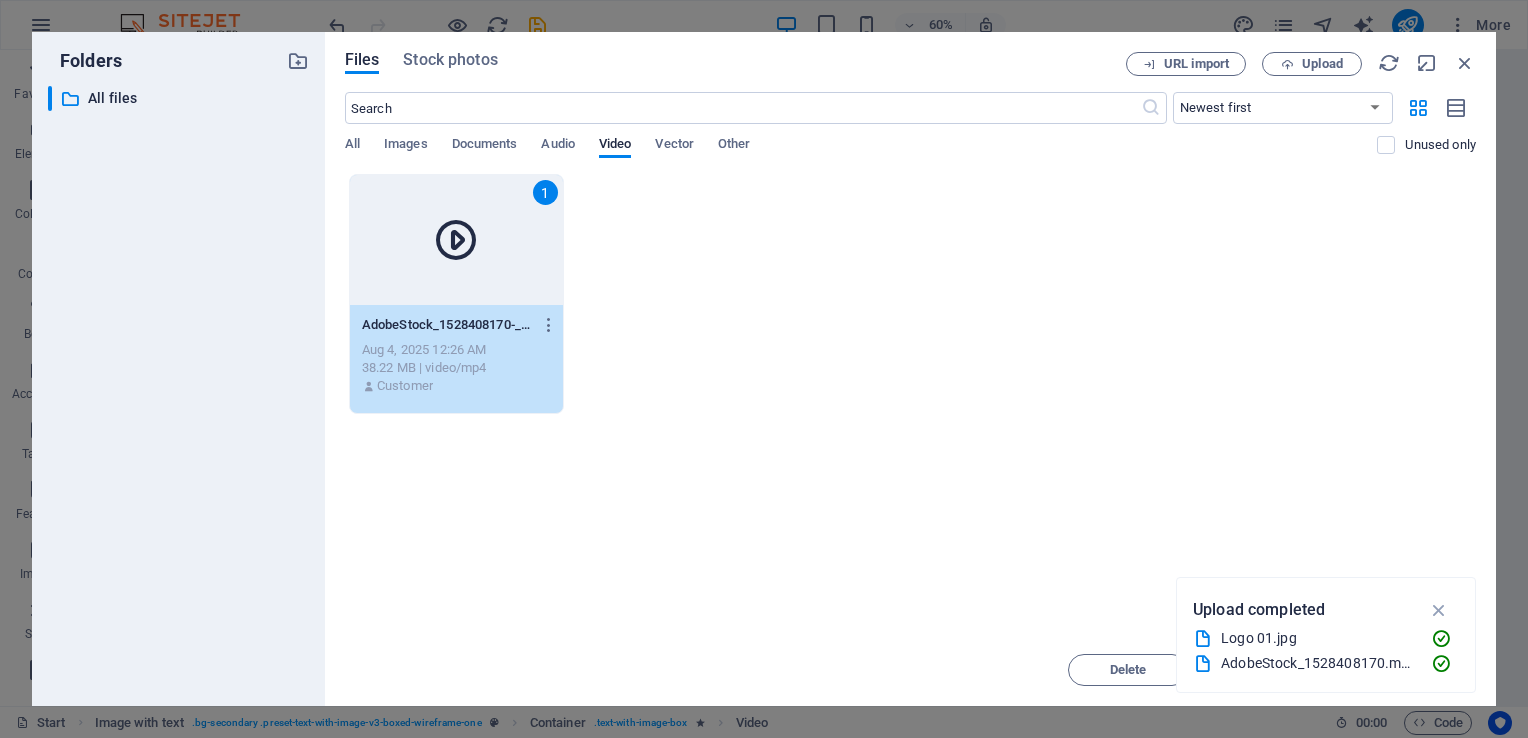 click at bounding box center (456, 240) 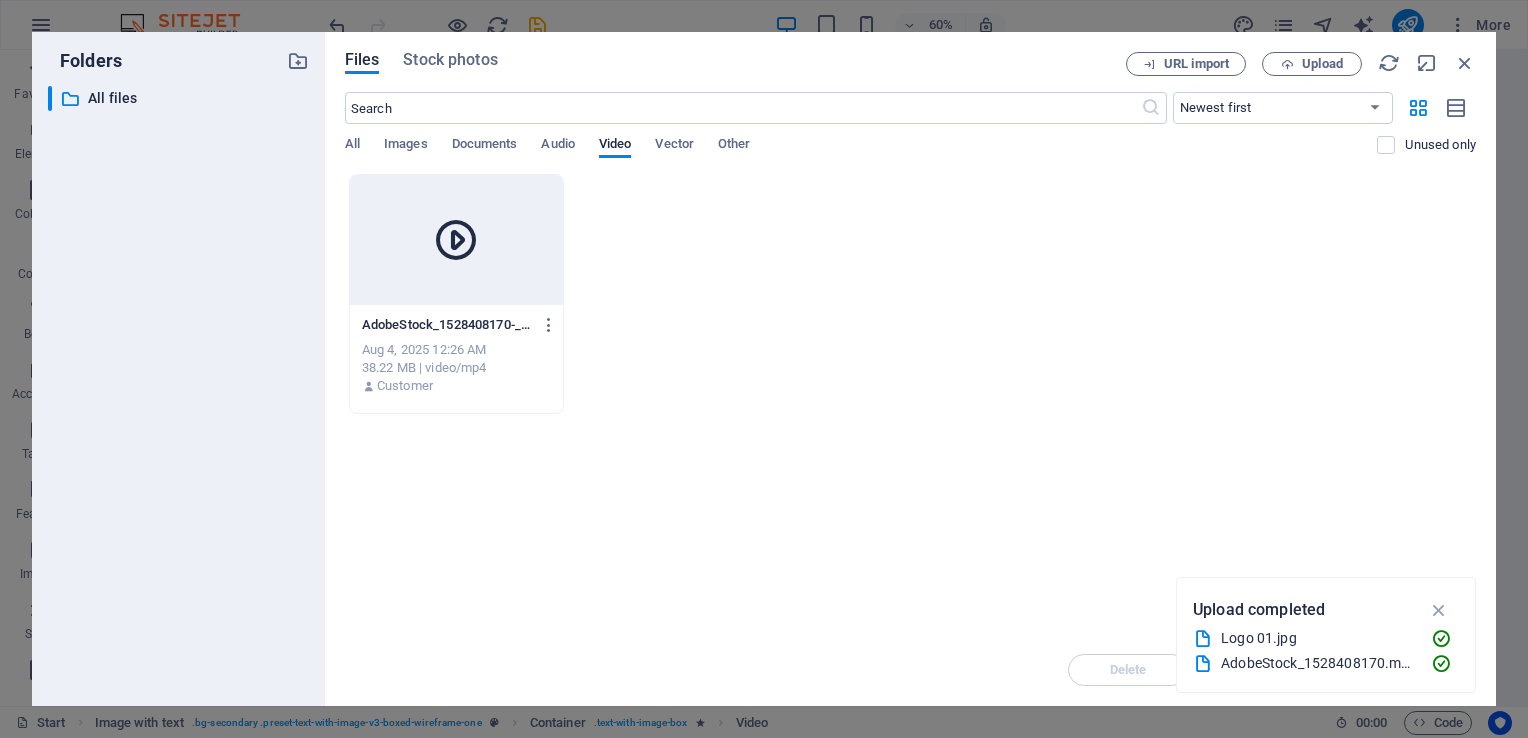 click at bounding box center [456, 240] 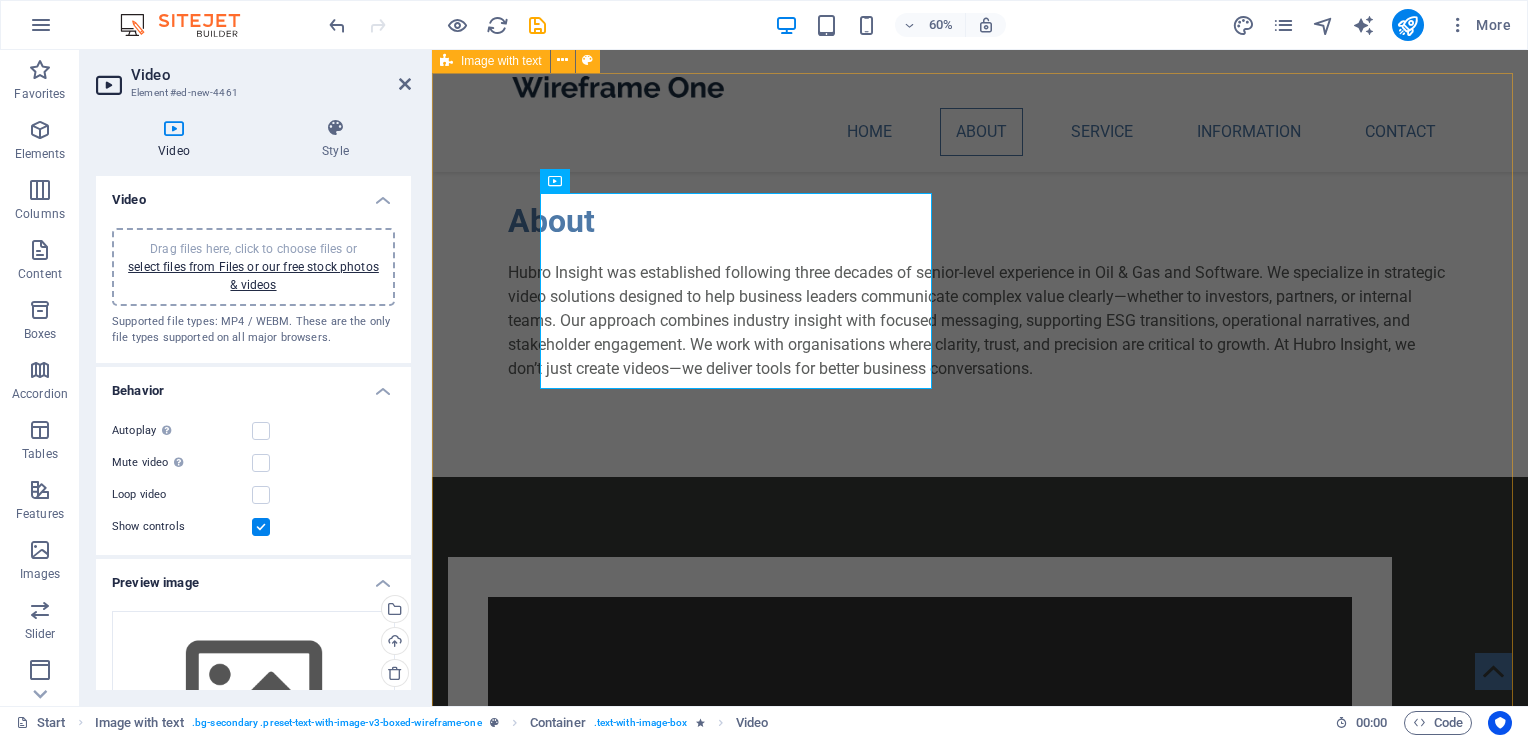 scroll, scrollTop: 796, scrollLeft: 0, axis: vertical 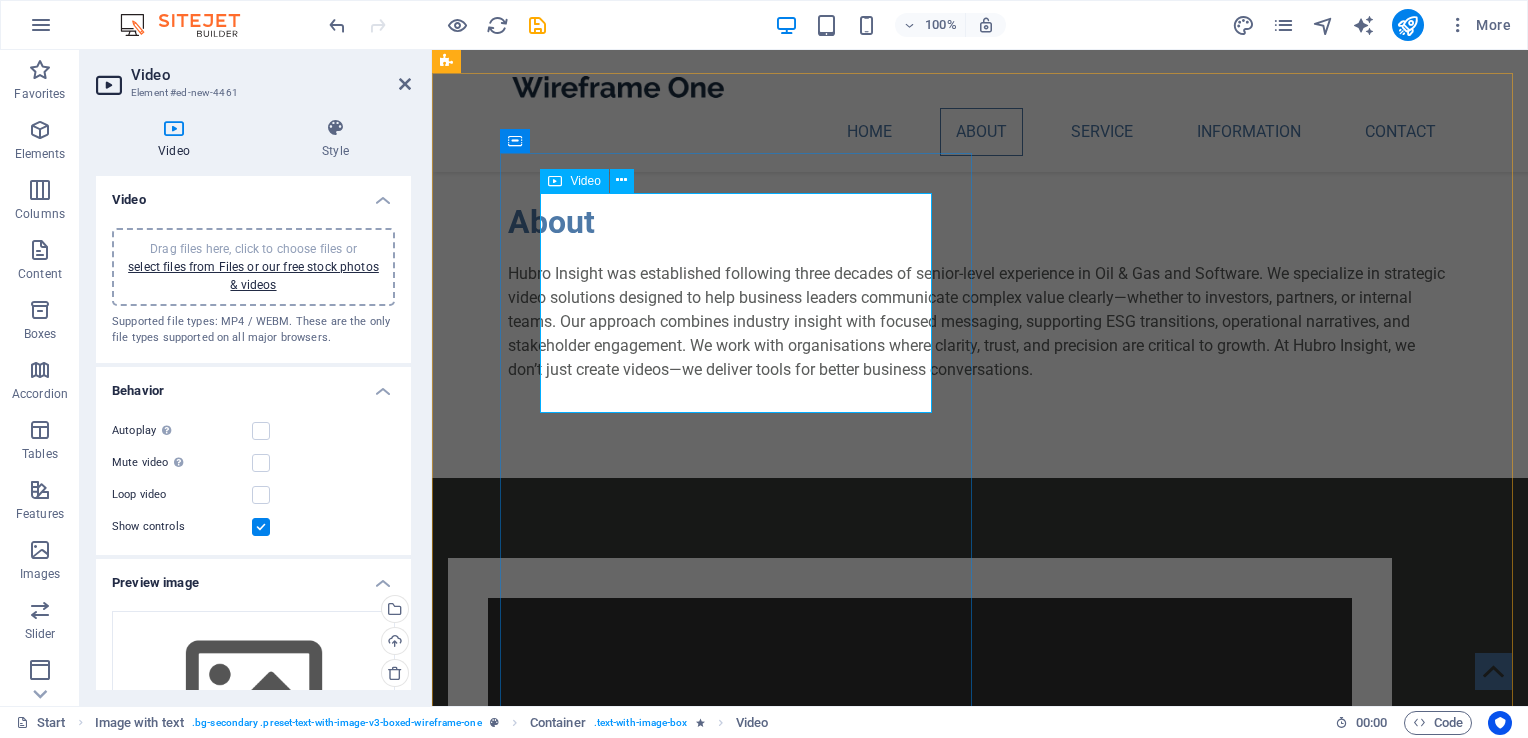 click at bounding box center (920, 814) 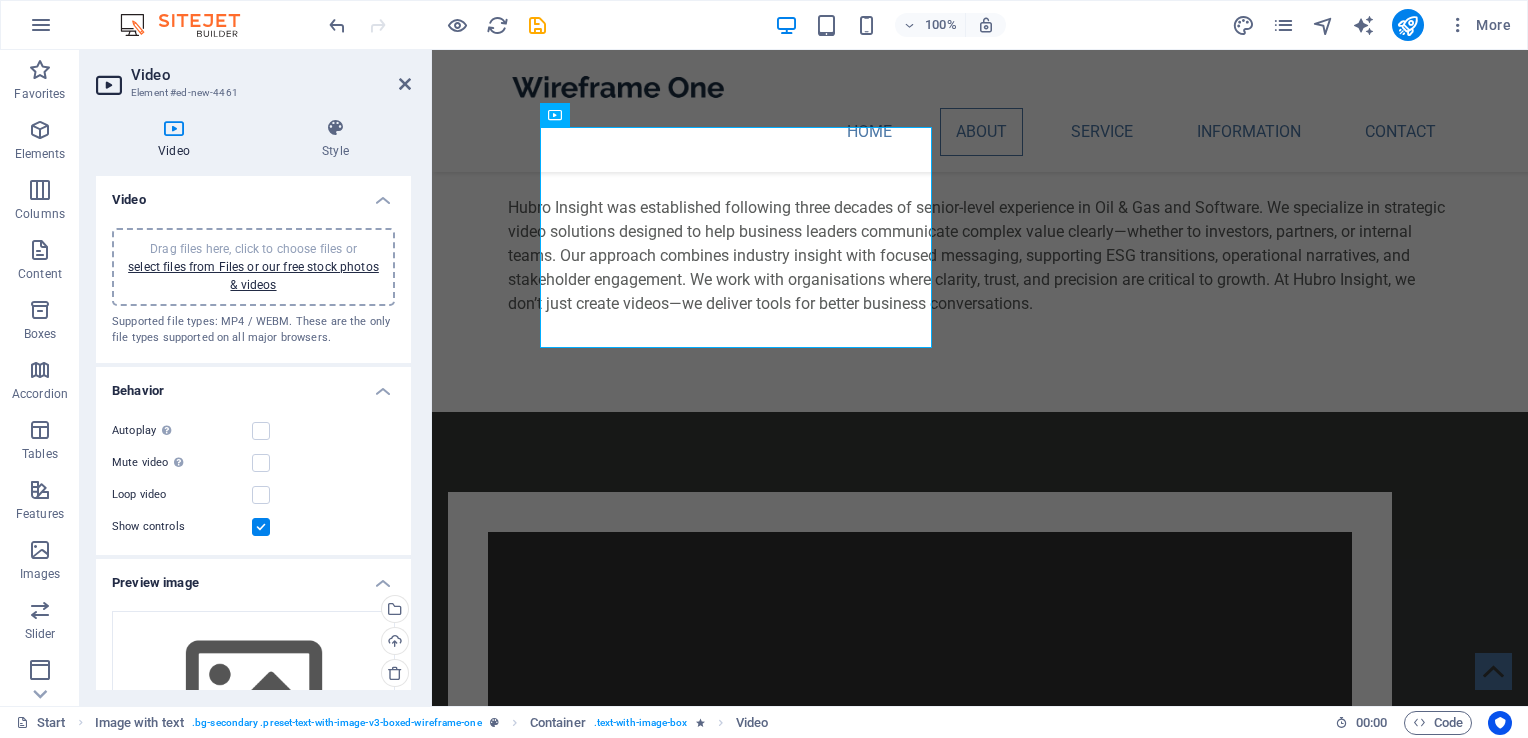 scroll, scrollTop: 879, scrollLeft: 0, axis: vertical 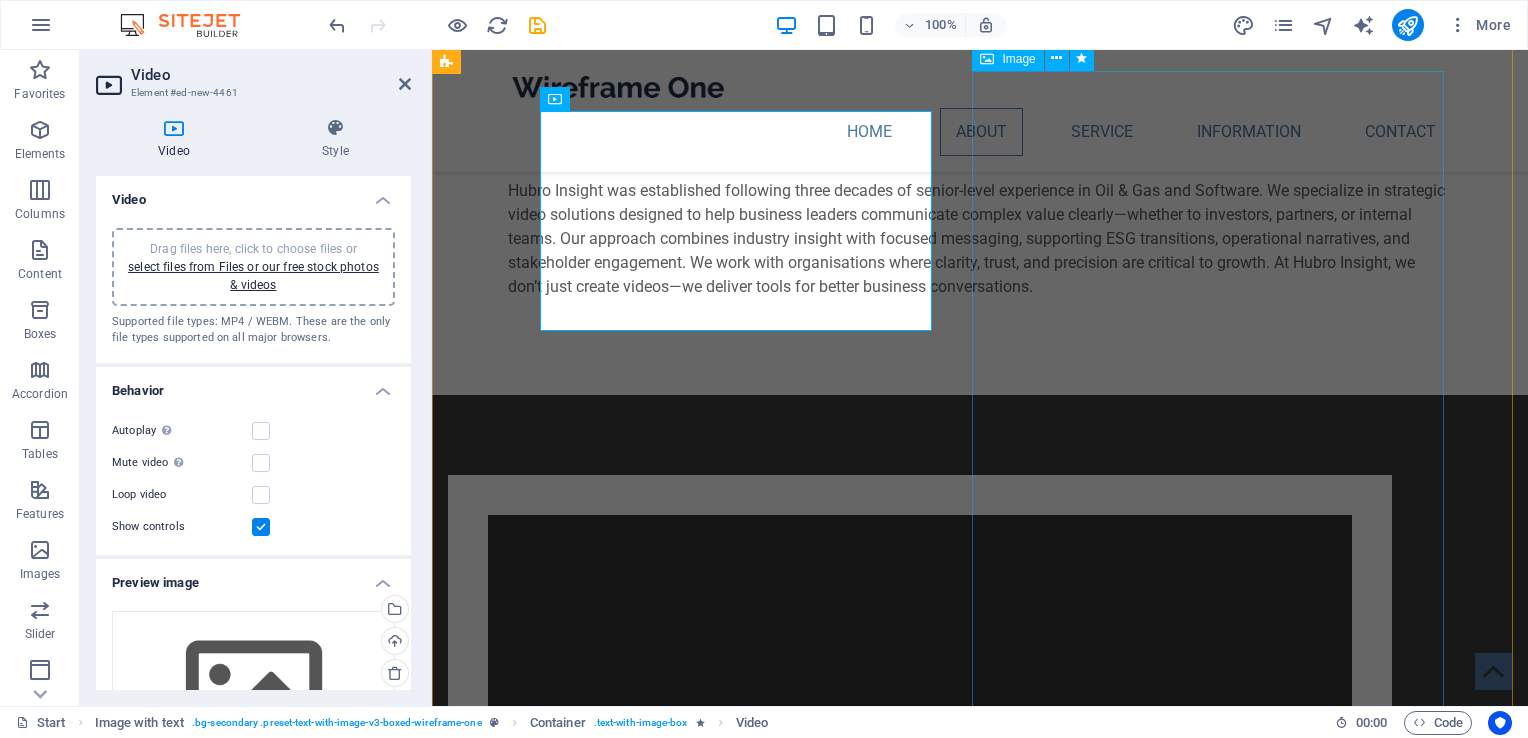 click at bounding box center [920, 1548] 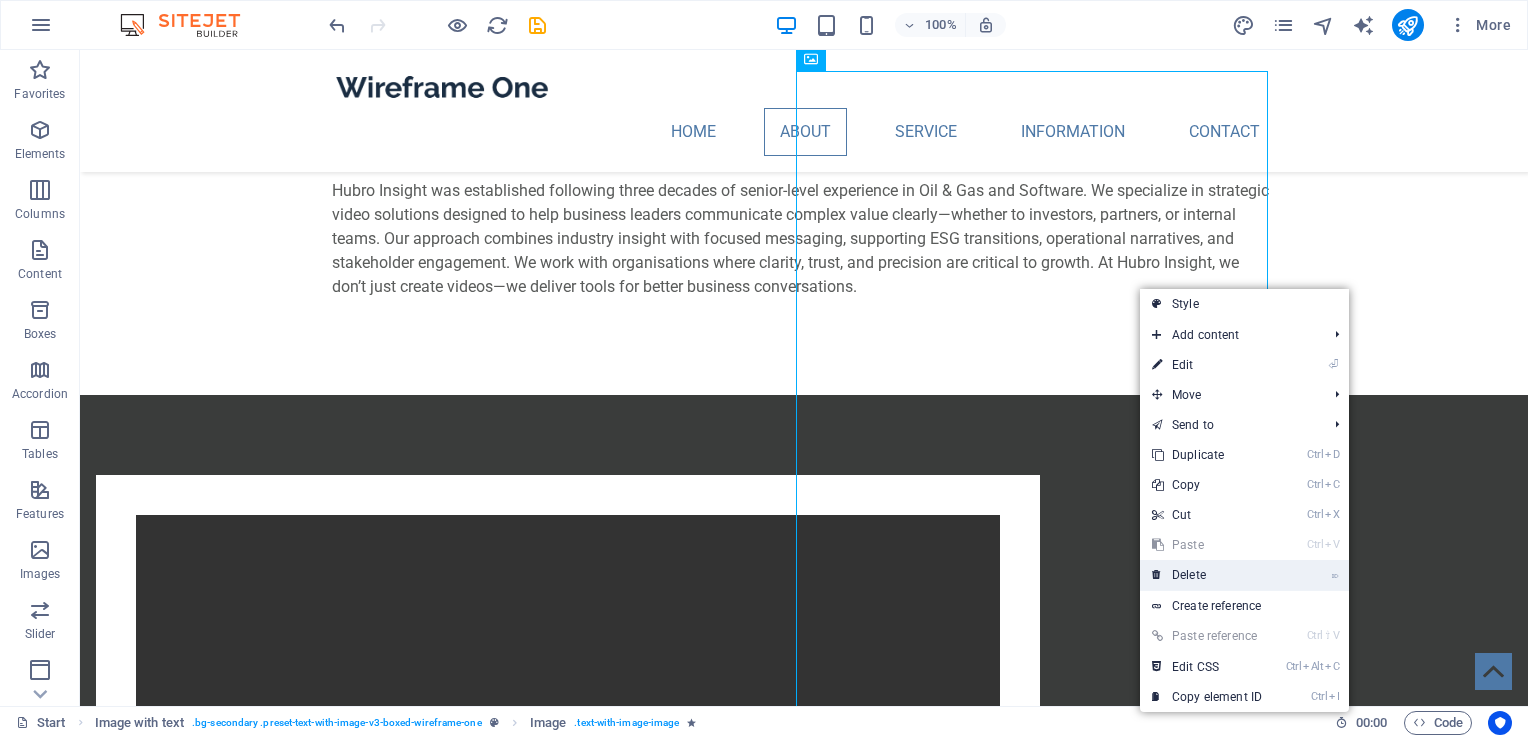 click on "⌦  Delete" at bounding box center (1207, 575) 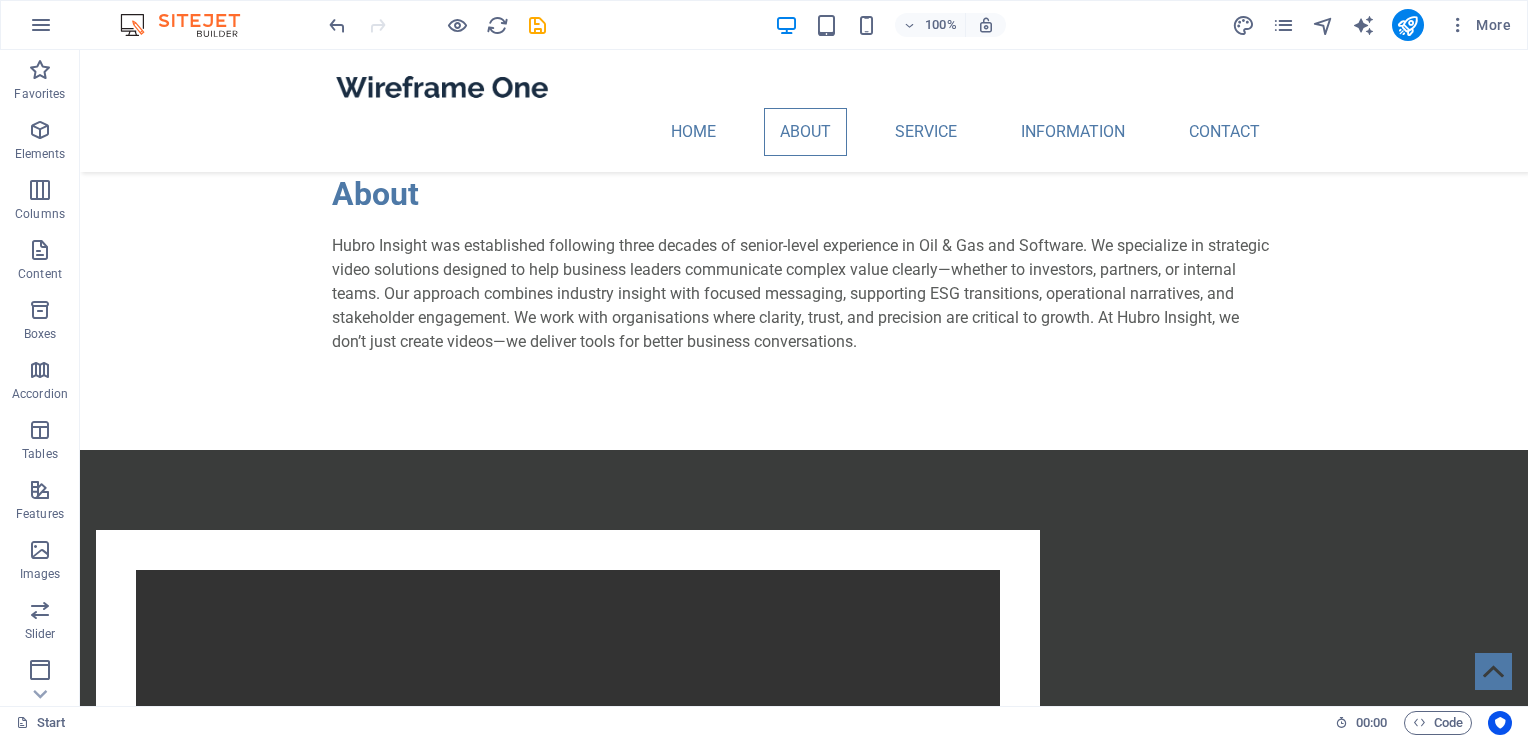scroll, scrollTop: 802, scrollLeft: 0, axis: vertical 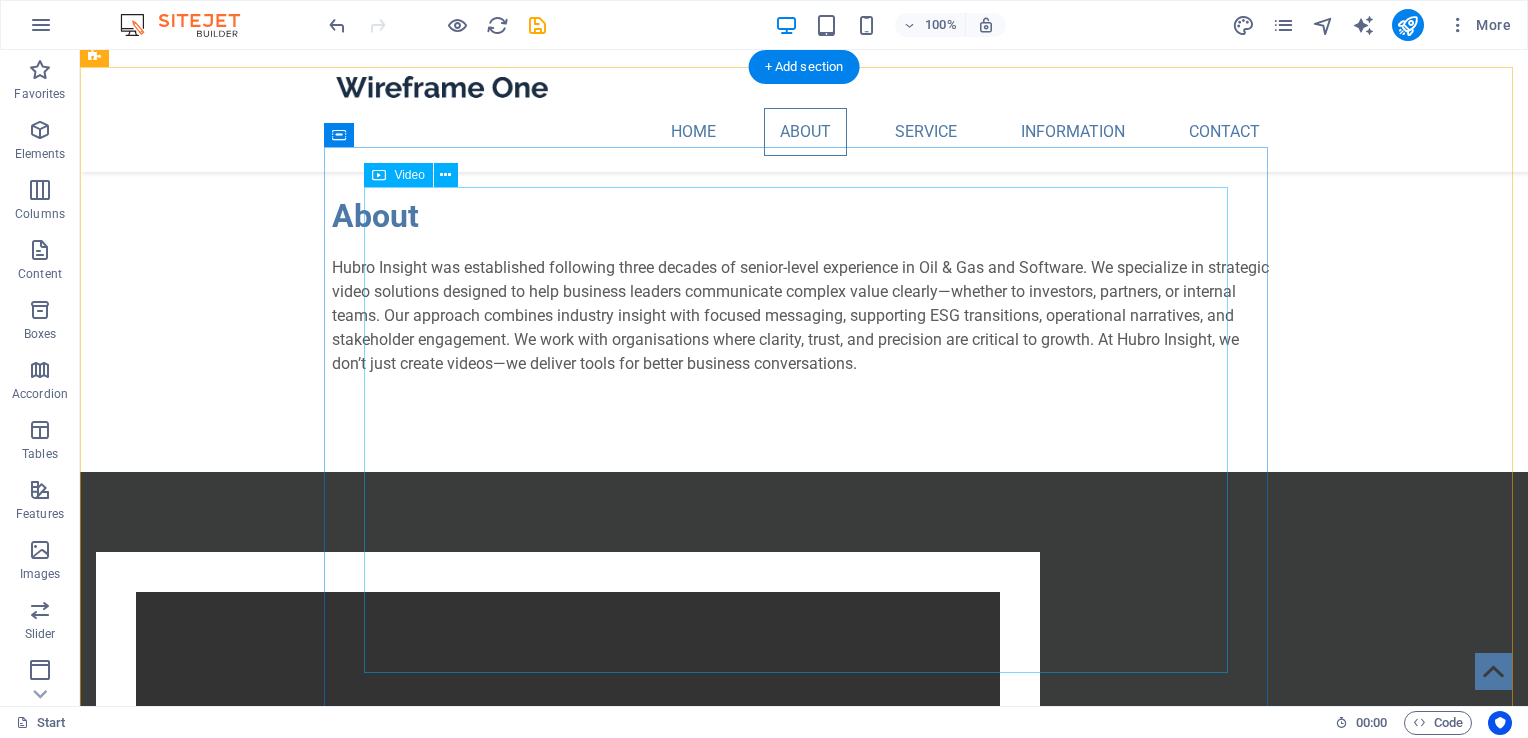 click at bounding box center [568, 808] 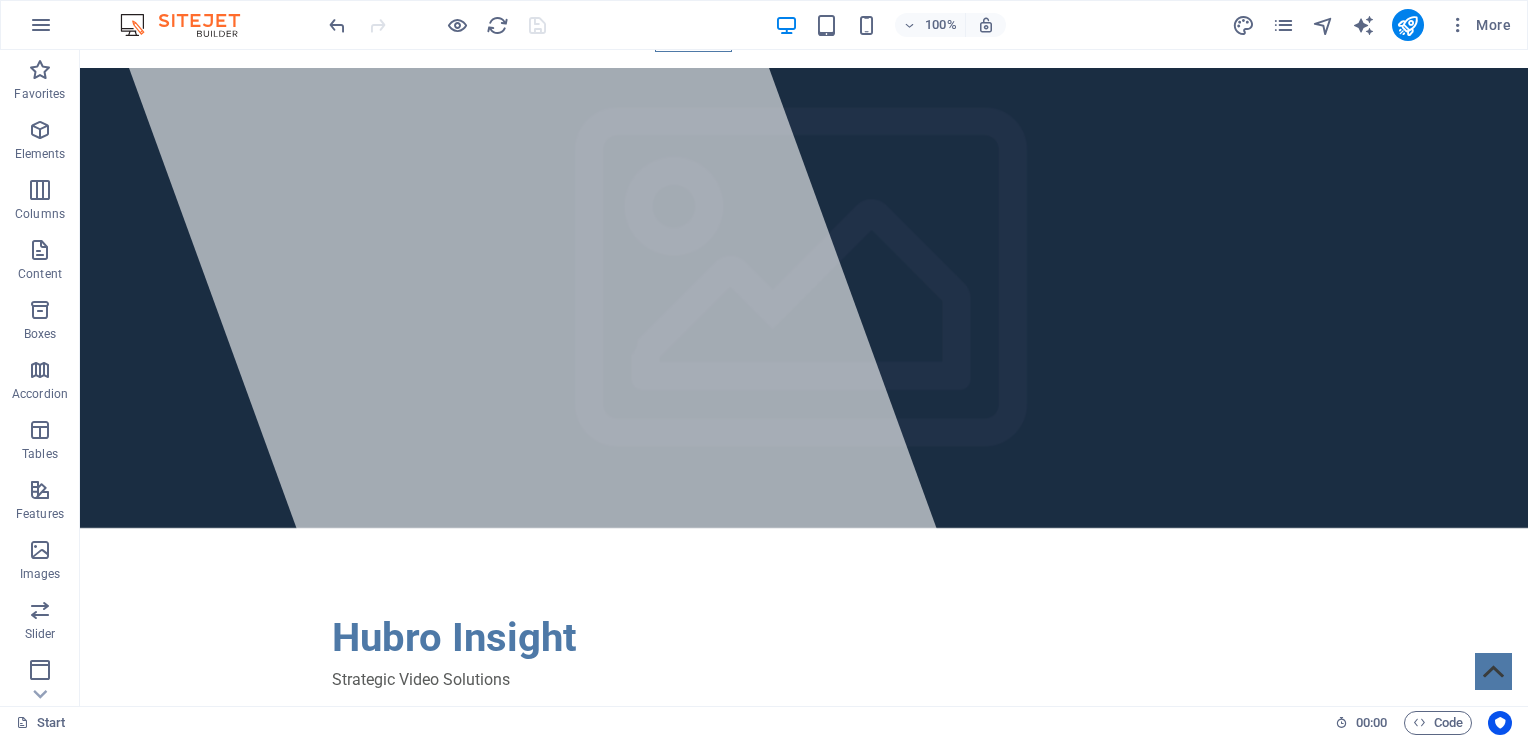 scroll, scrollTop: 0, scrollLeft: 0, axis: both 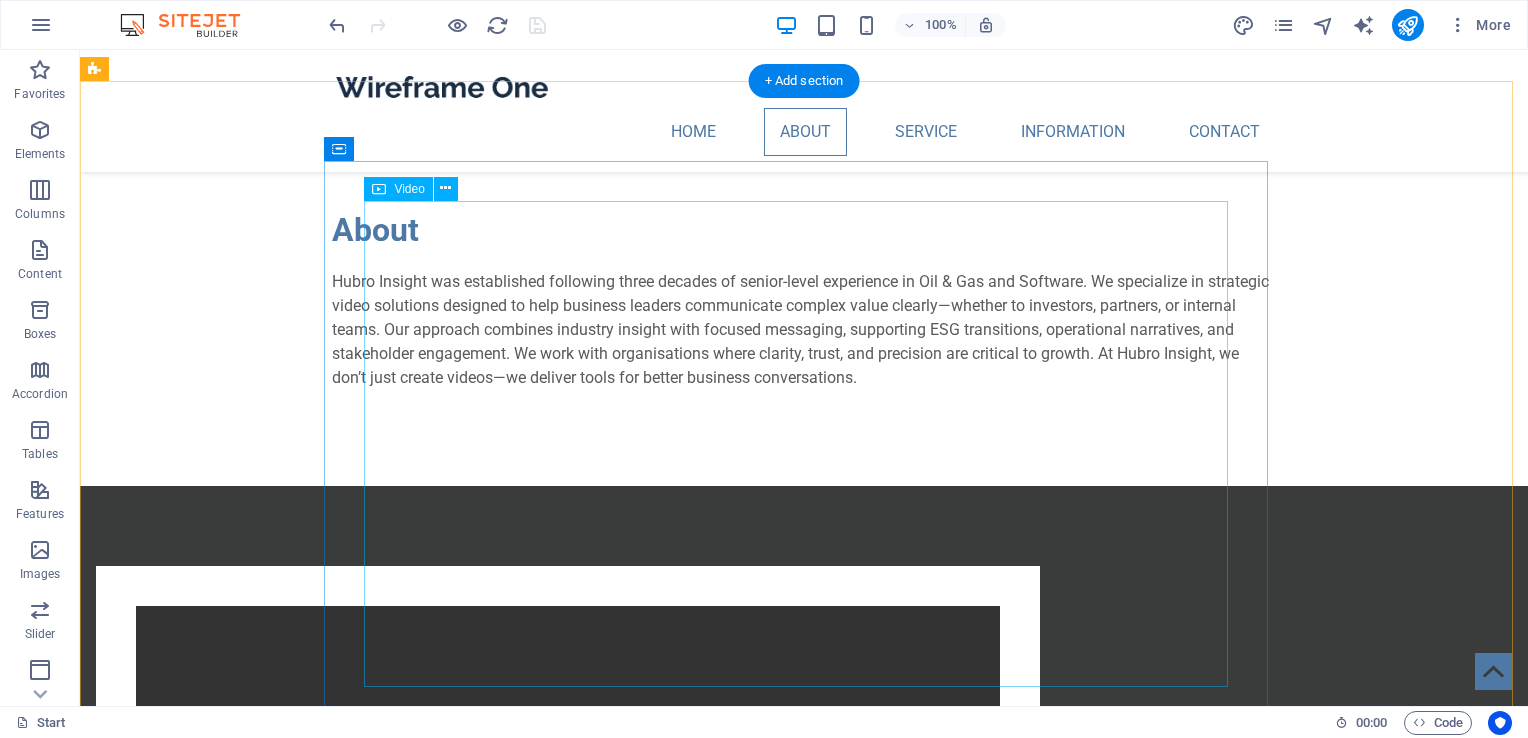 click at bounding box center [568, 822] 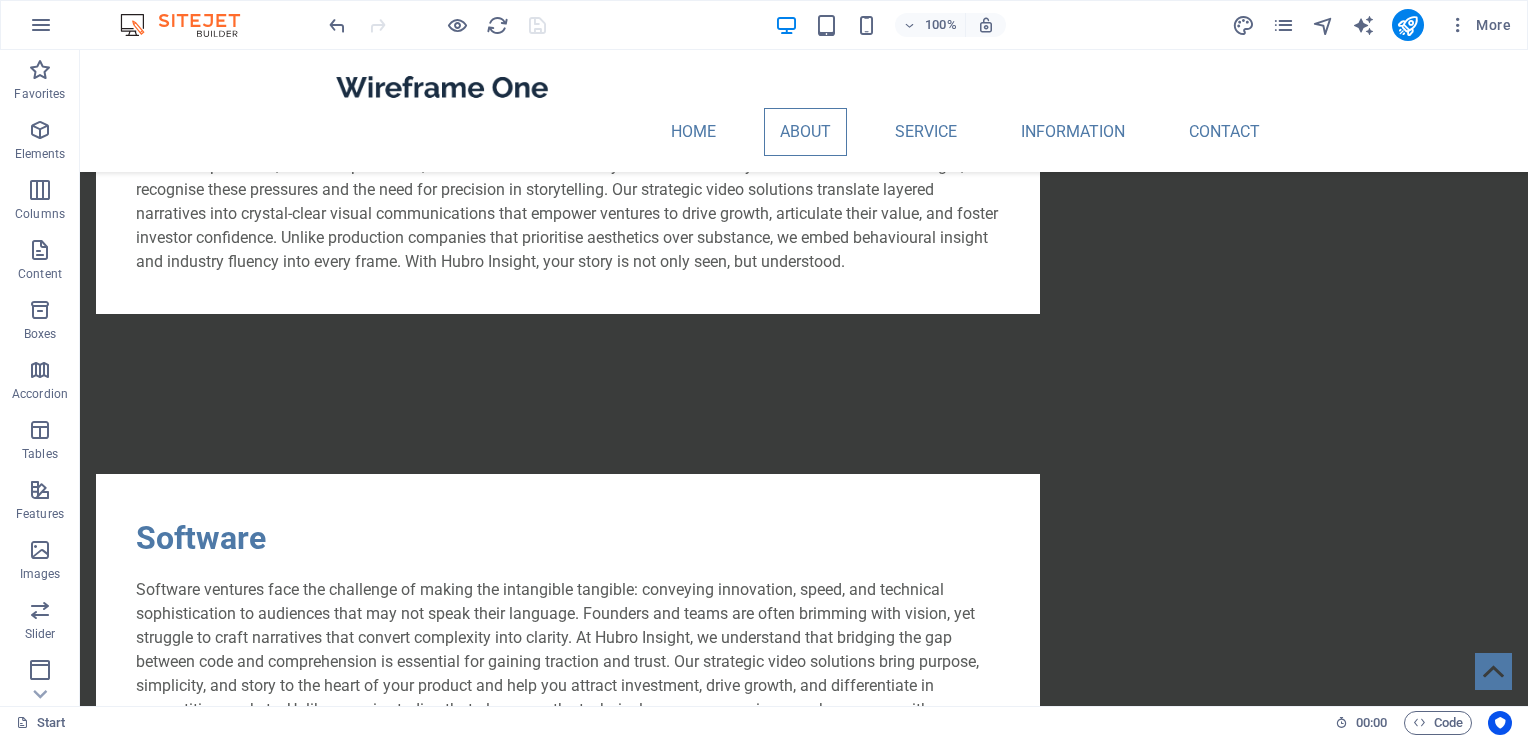 scroll, scrollTop: 1745, scrollLeft: 0, axis: vertical 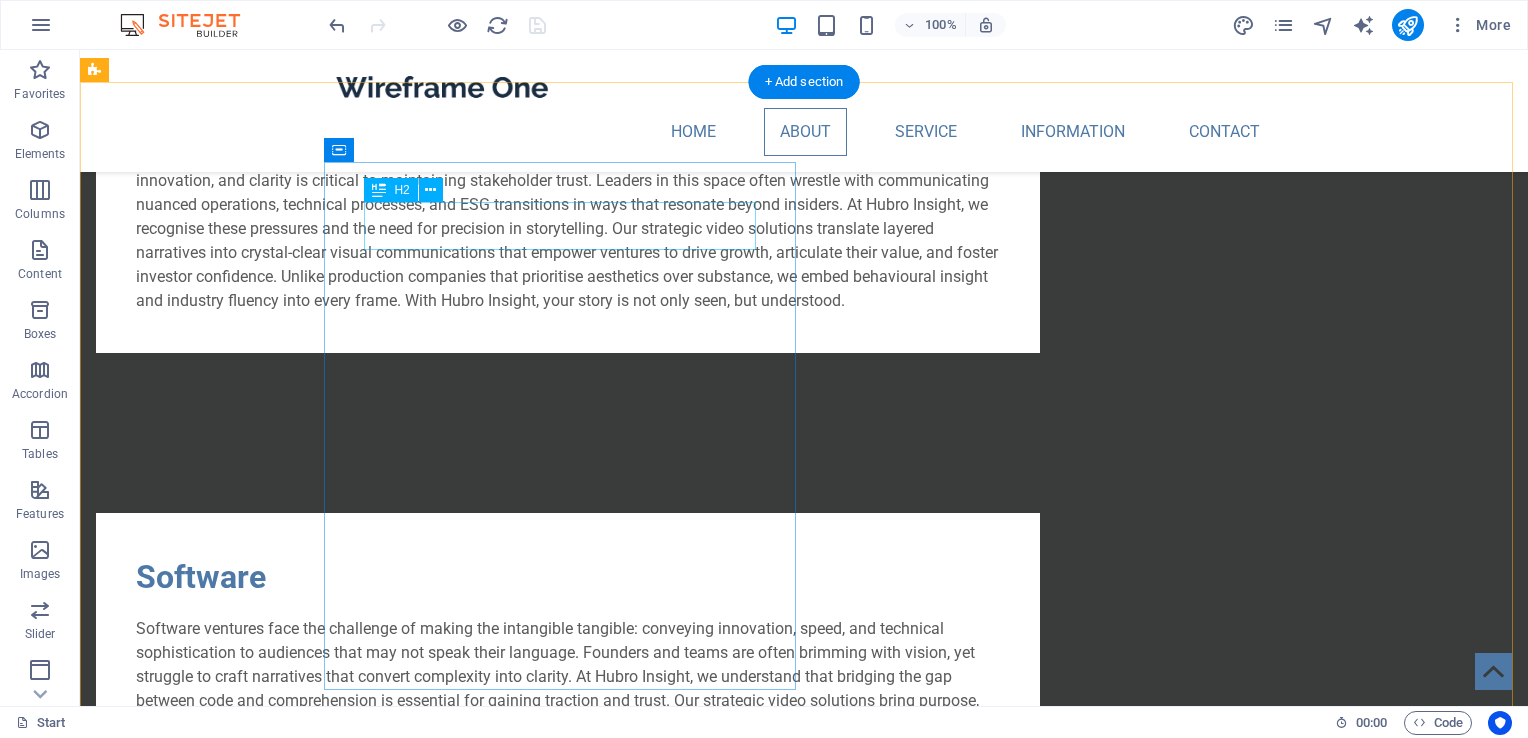 click on "Software" at bounding box center (568, 577) 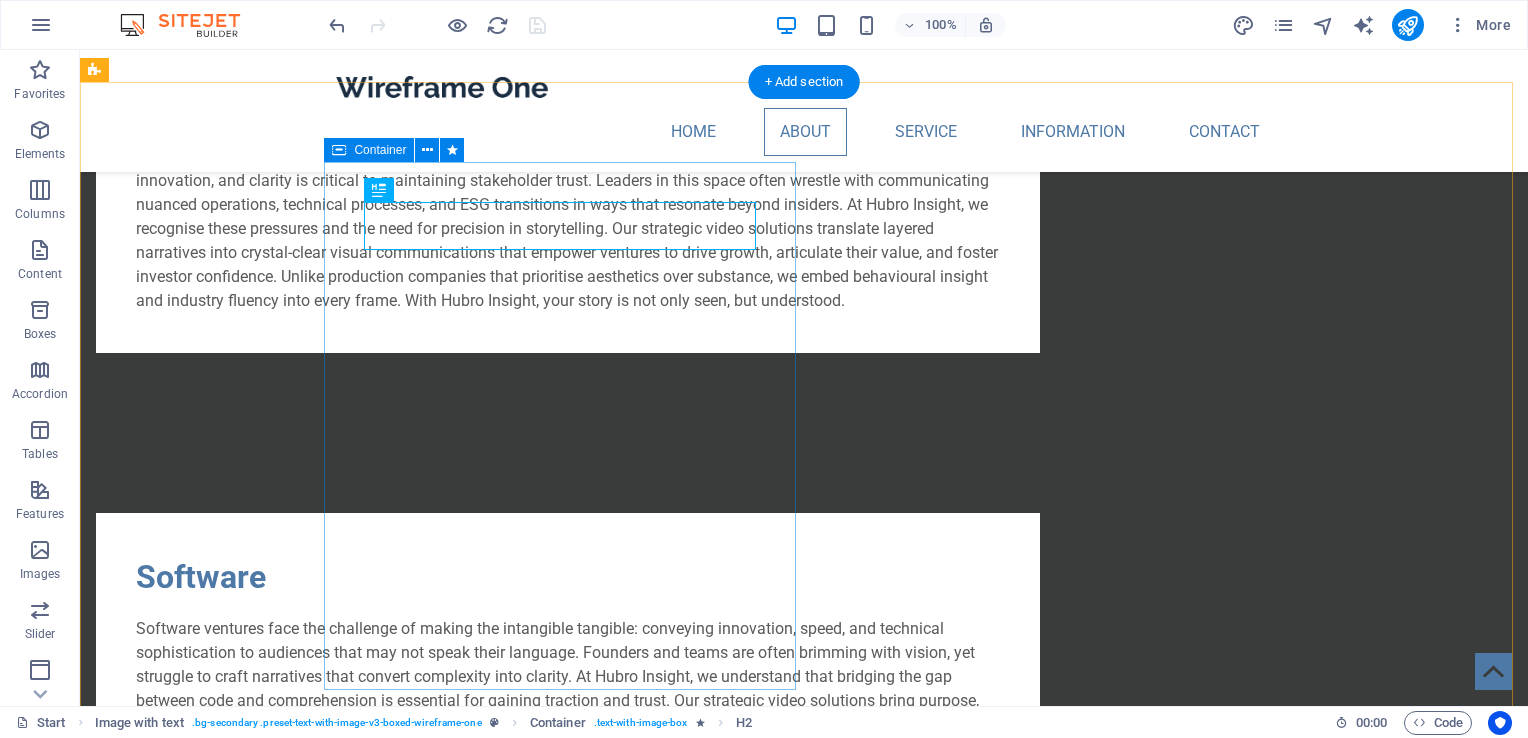 click on "Software Software ventures face the challenge of making the intangible tangible: conveying innovation, speed, and technical sophistication to audiences that may not speak their language. Founders and teams are often brimming with vision, yet struggle to craft narratives that convert complexity into clarity. At Hubro Insight, we understand that bridging the gap between code and comprehension is essential for gaining traction and trust. Our strategic video solutions bring purpose, simplicity, and story to the heart of your product and help you attract investment, drive growth, and differentiate in competitive markets. Unlike generic studios that gloss over the technical nuance, we engineer each message with storytelling insight and technological  fluency. Your brilliance deserves a visual strategy that elevates, not dilutes." at bounding box center (568, 669) 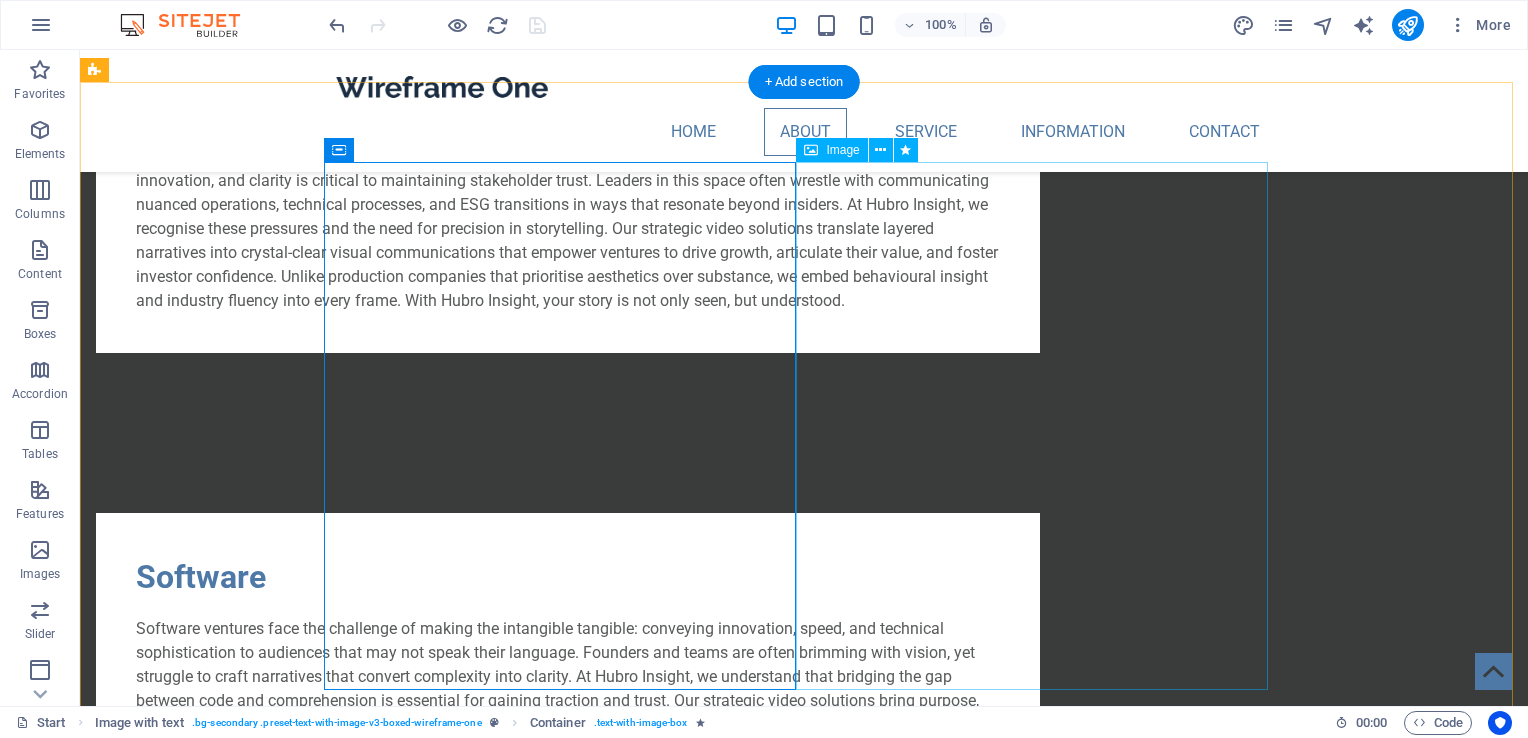 click at bounding box center [568, 1088] 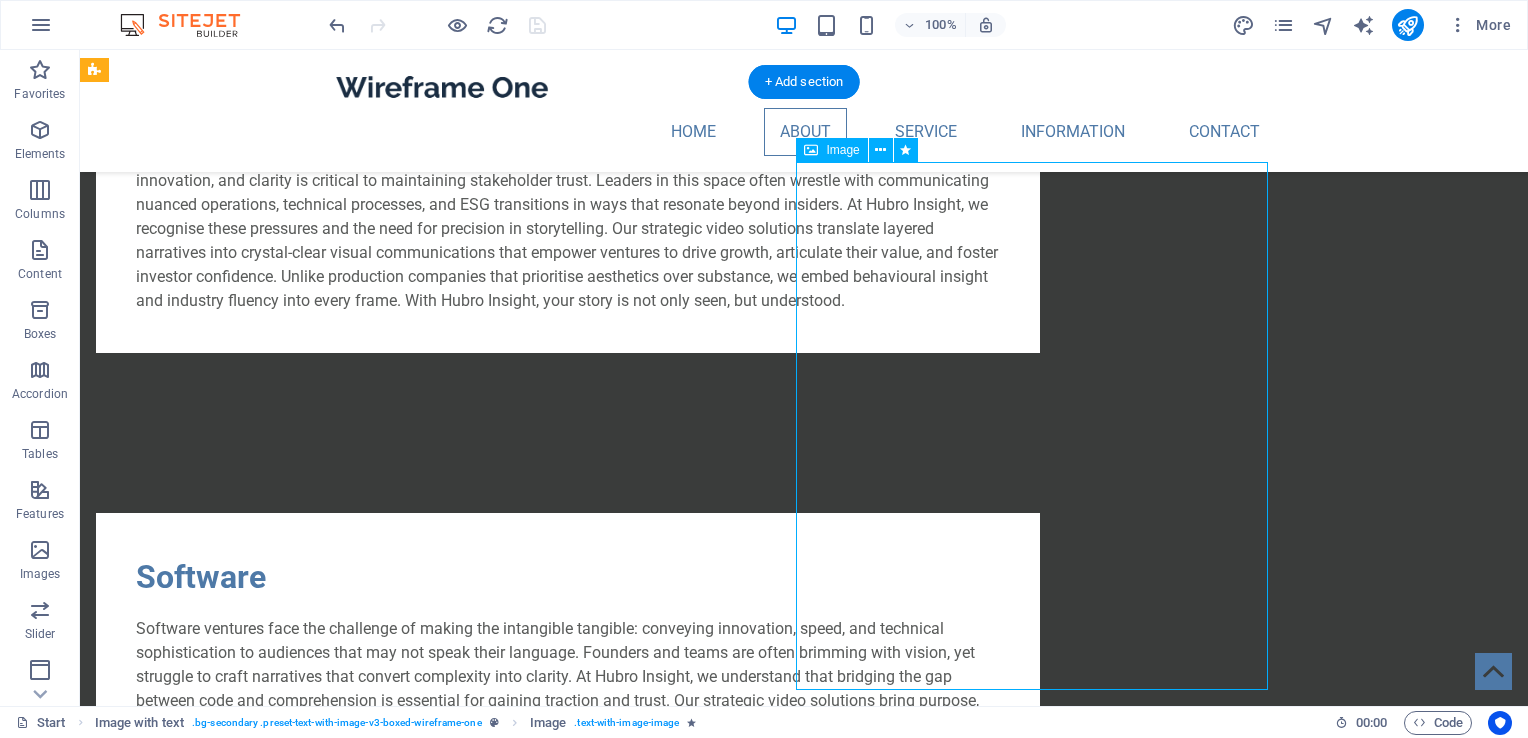 click at bounding box center [568, 1088] 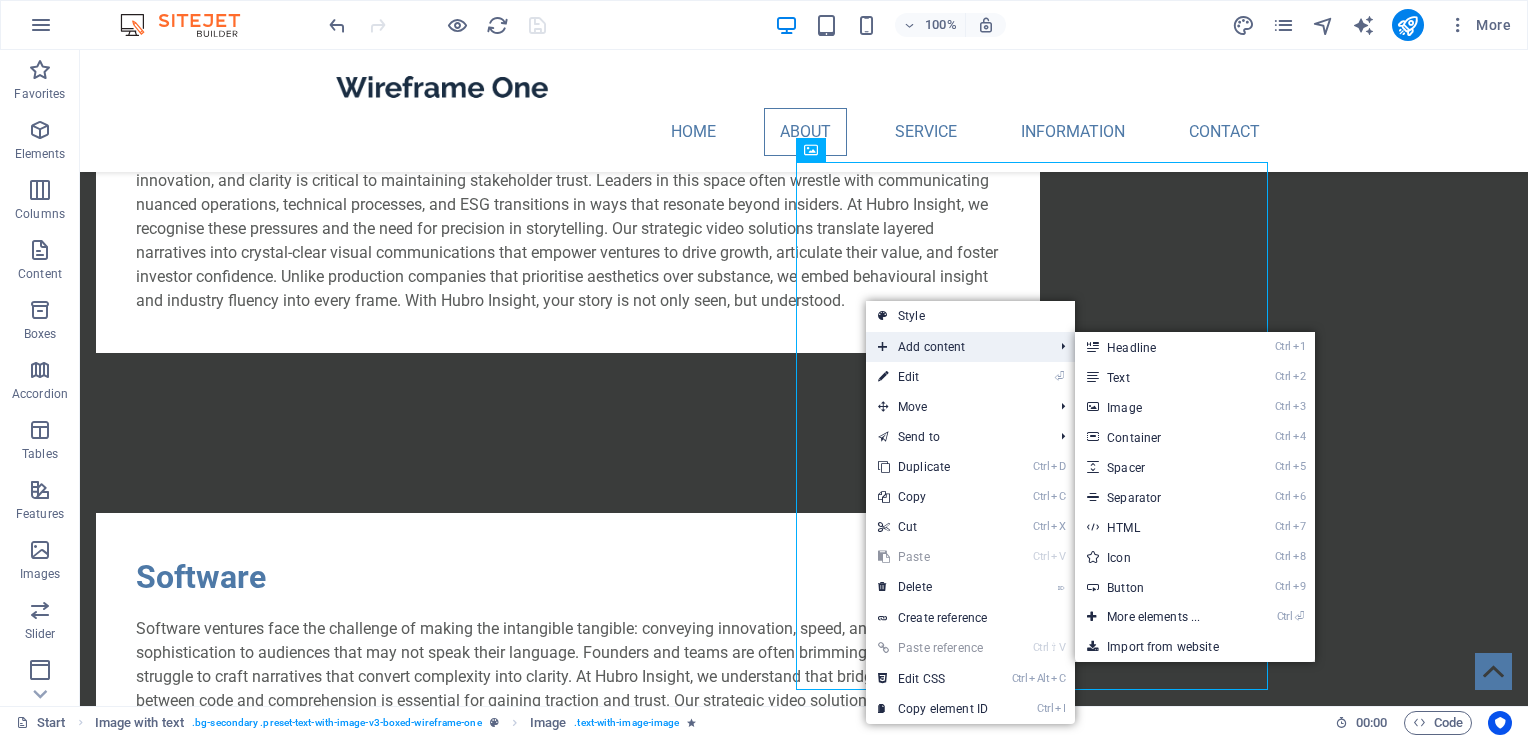 click on "Add content" at bounding box center (955, 347) 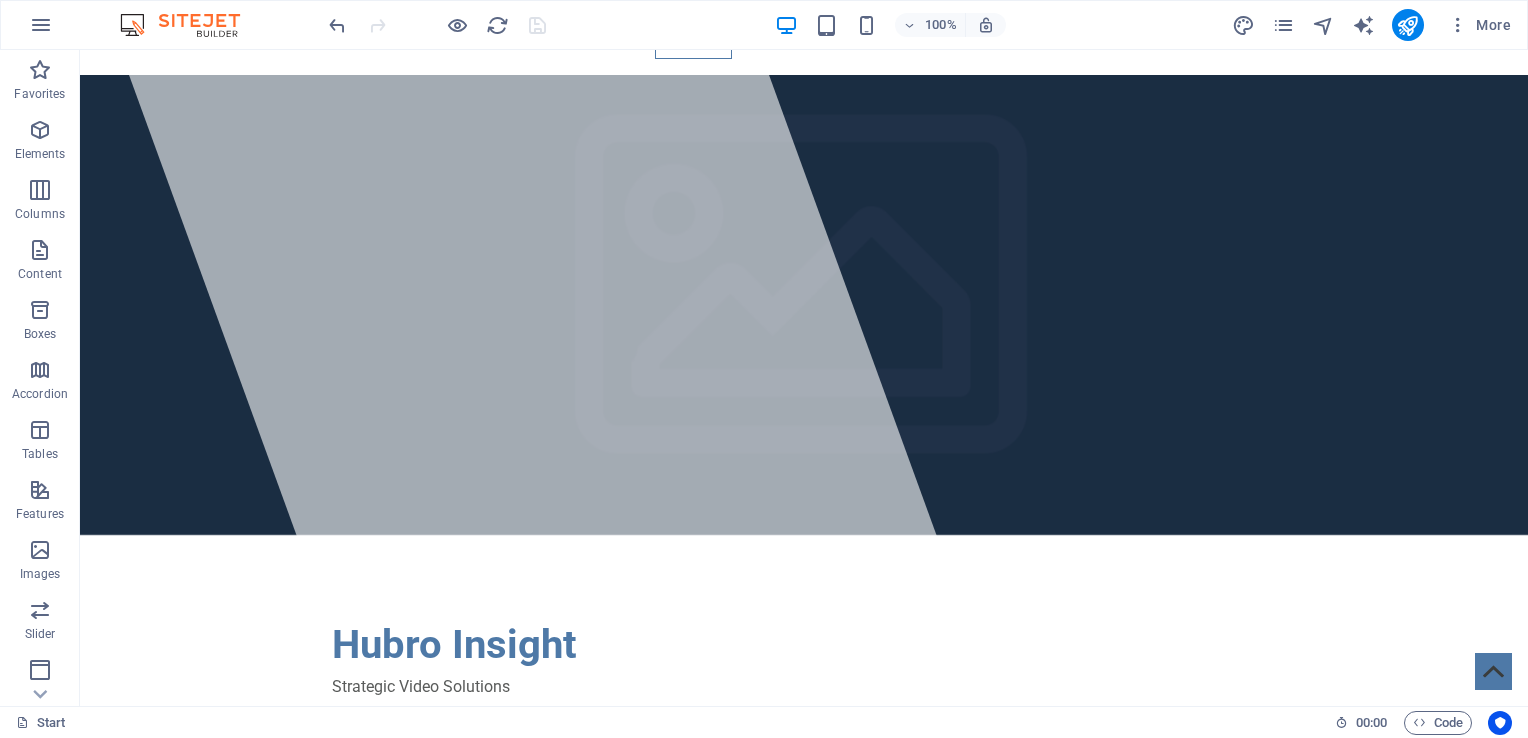 scroll, scrollTop: 0, scrollLeft: 0, axis: both 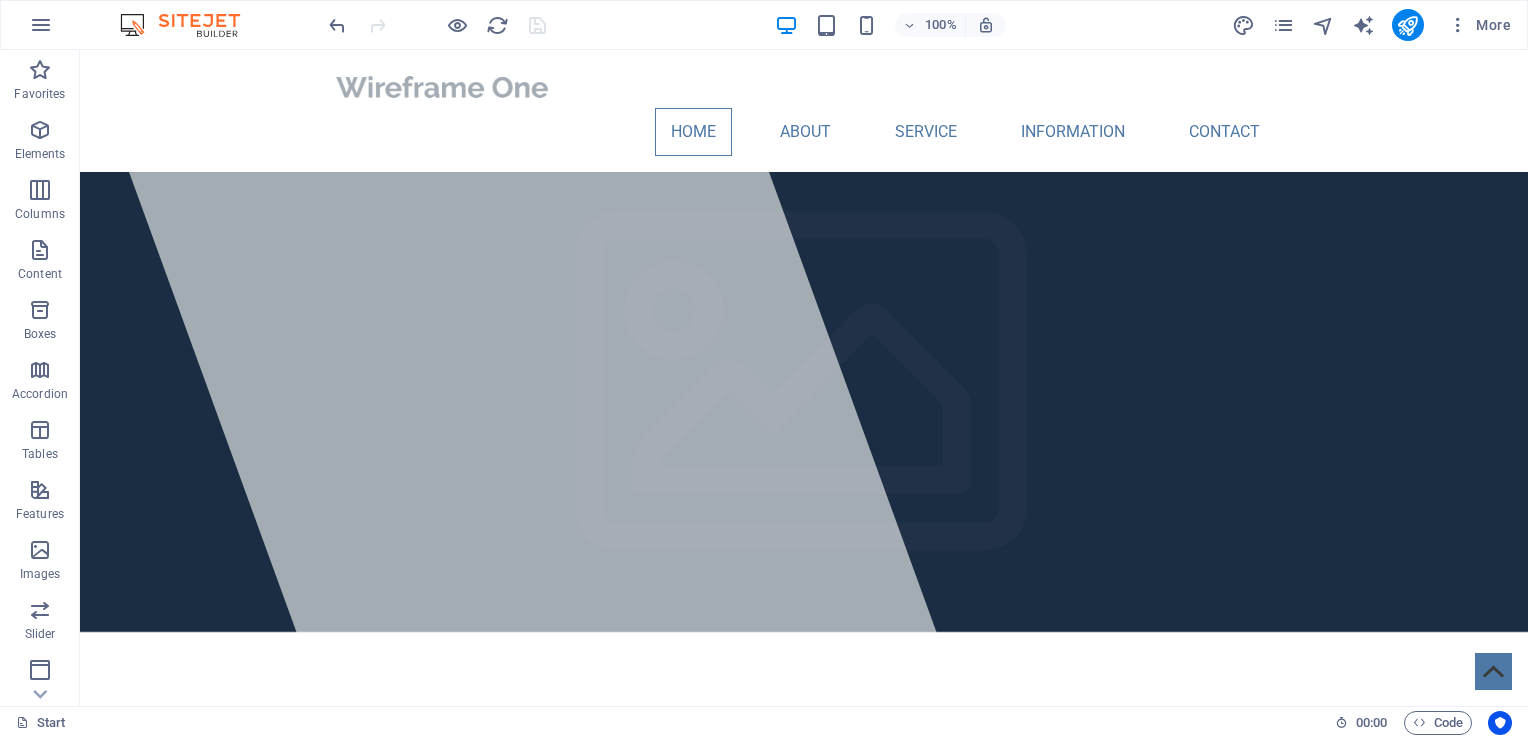 drag, startPoint x: 1519, startPoint y: 342, endPoint x: 1600, endPoint y: 94, distance: 260.8927 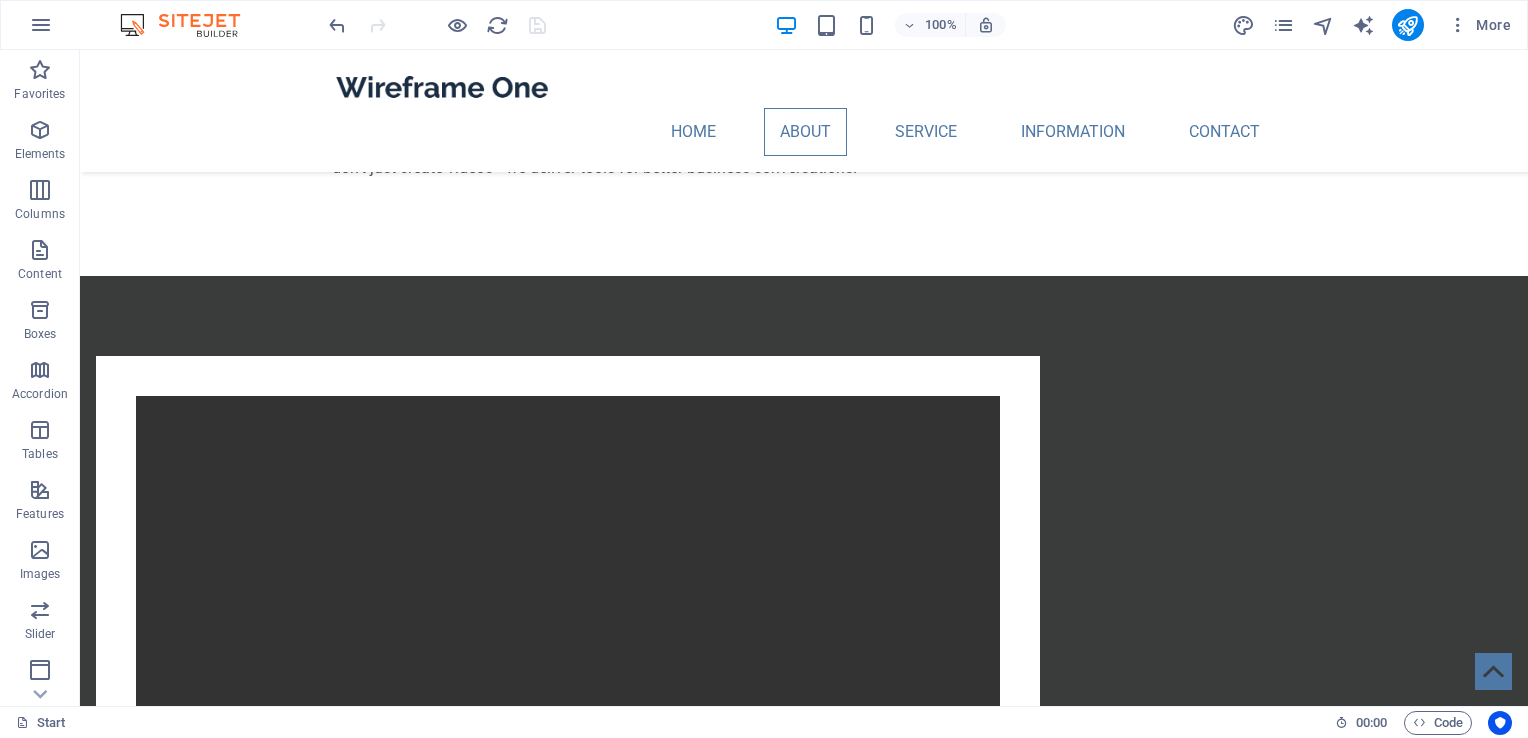 scroll, scrollTop: 1004, scrollLeft: 0, axis: vertical 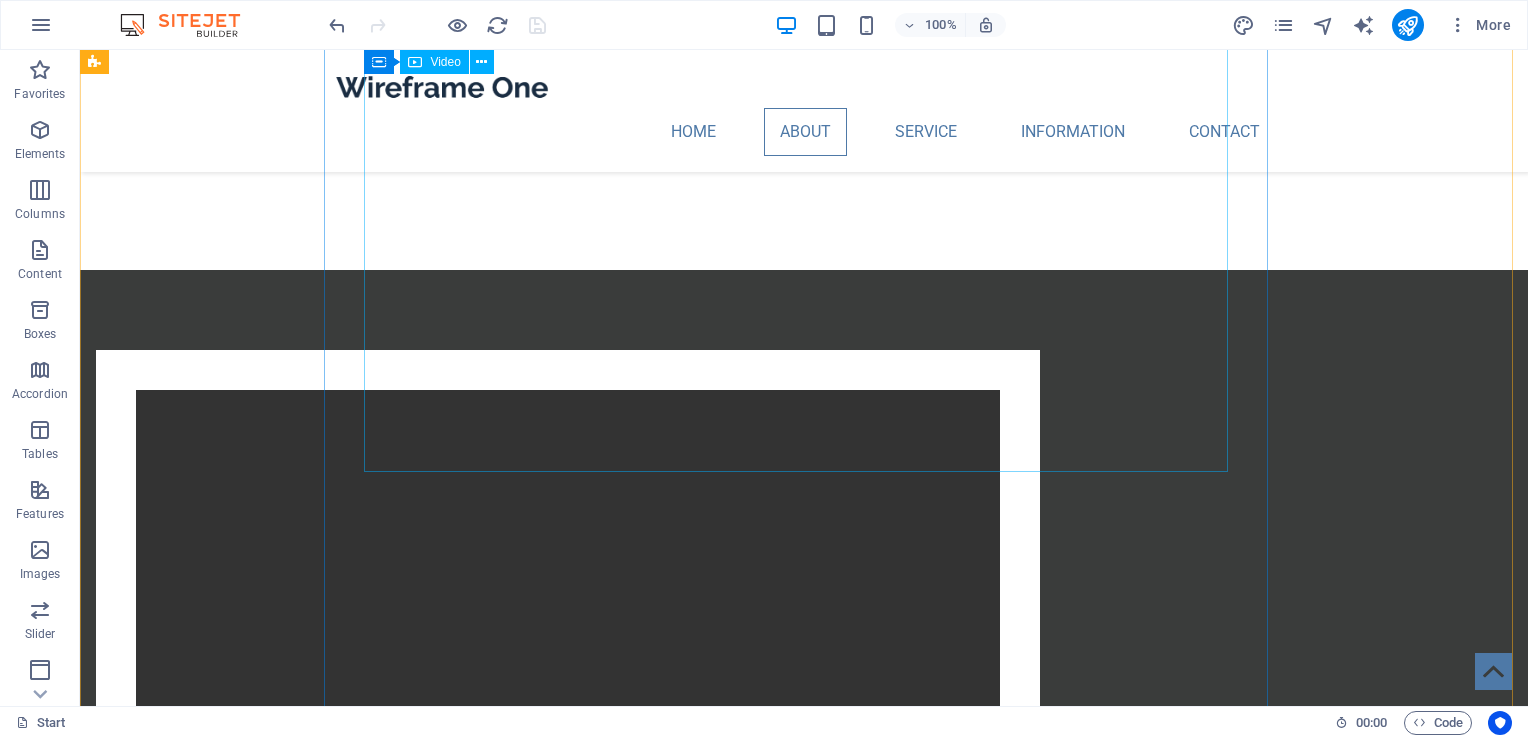 click at bounding box center [568, 606] 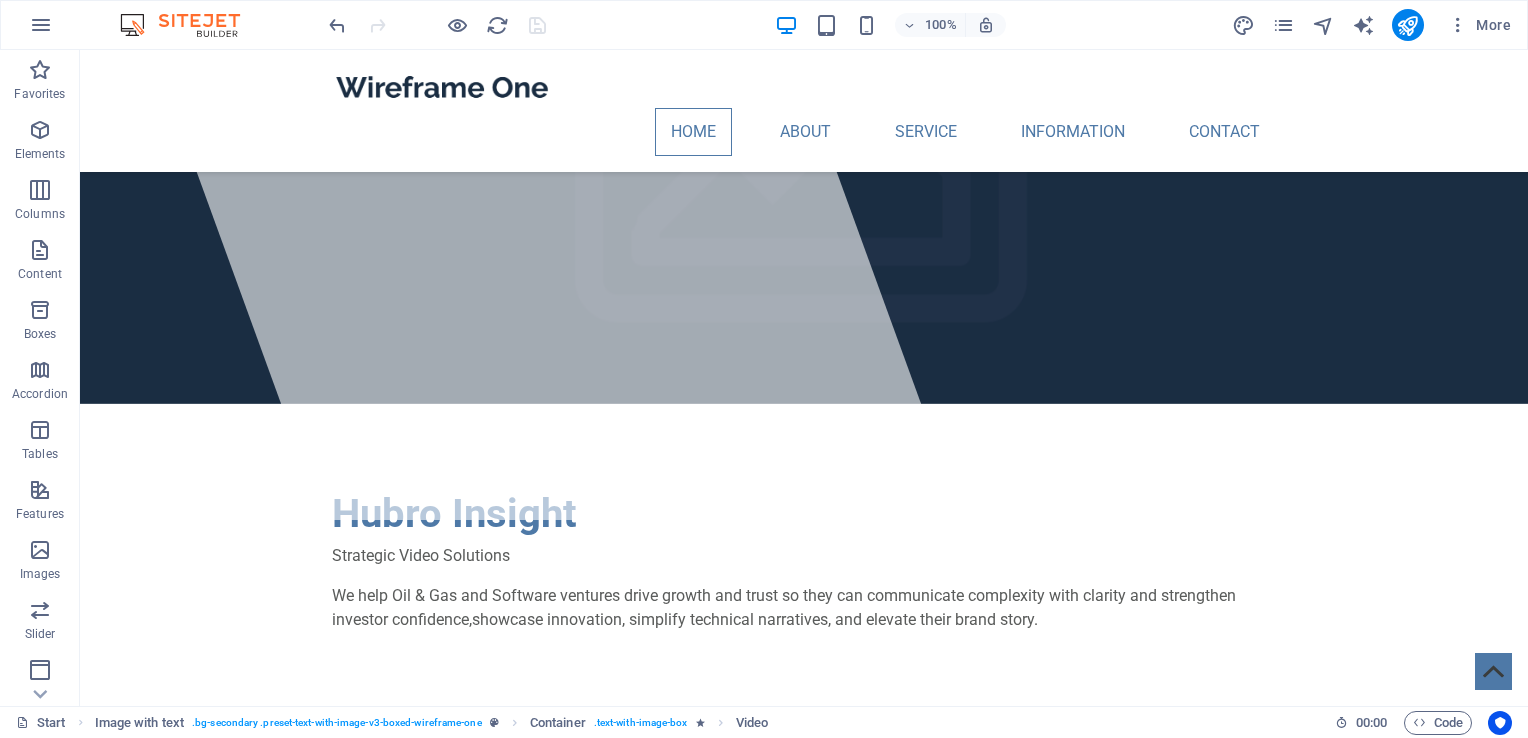 scroll, scrollTop: 192, scrollLeft: 0, axis: vertical 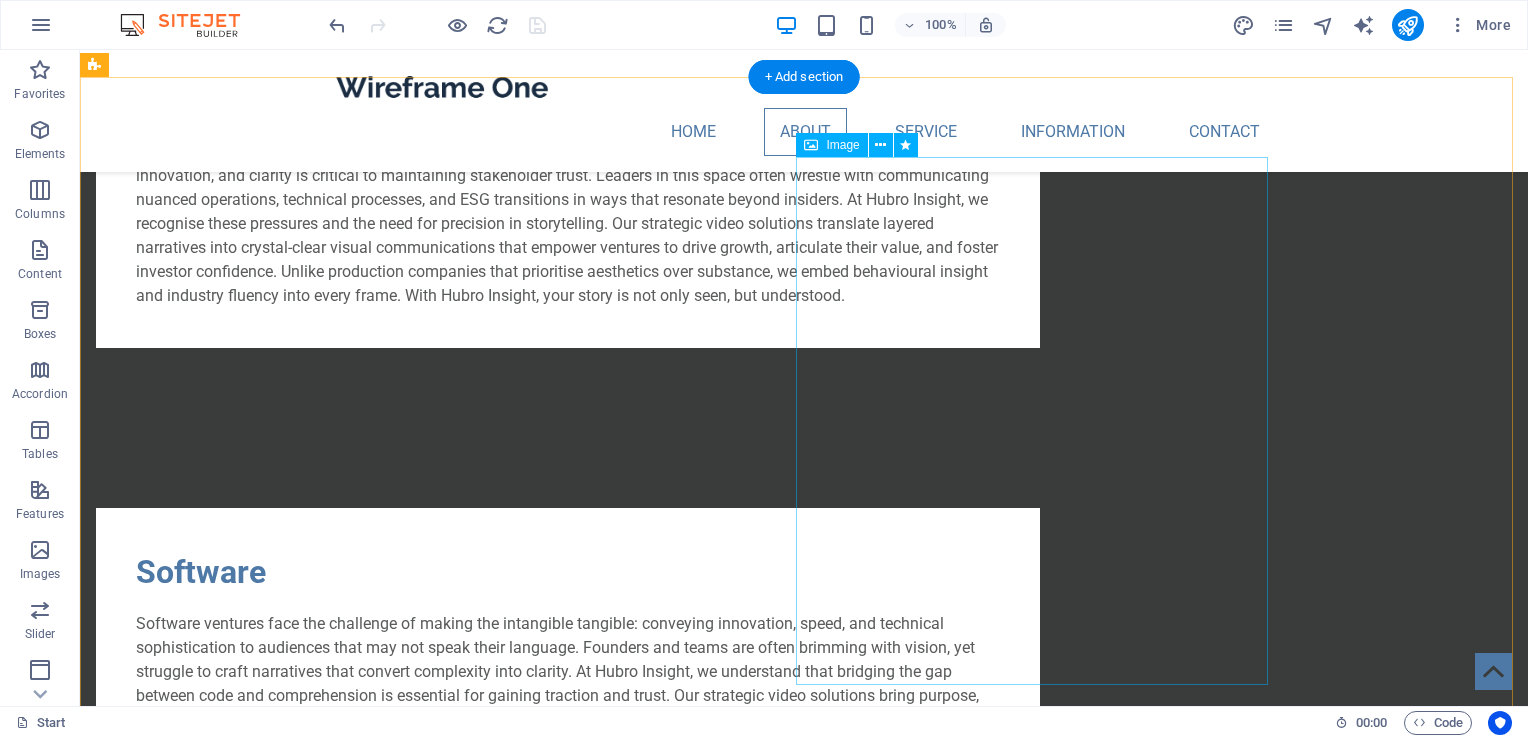 click at bounding box center (568, 1083) 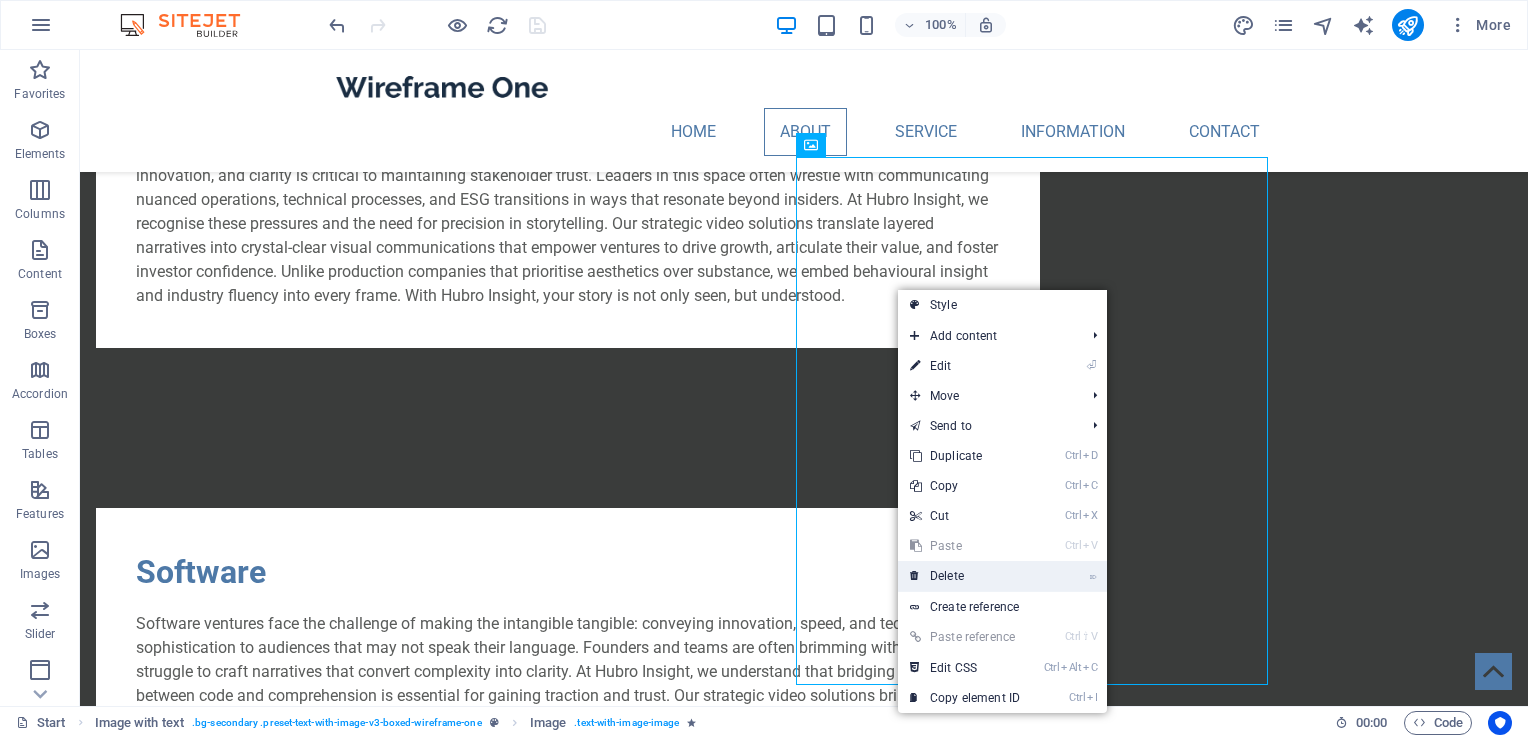 click on "⌦  Delete" at bounding box center (965, 576) 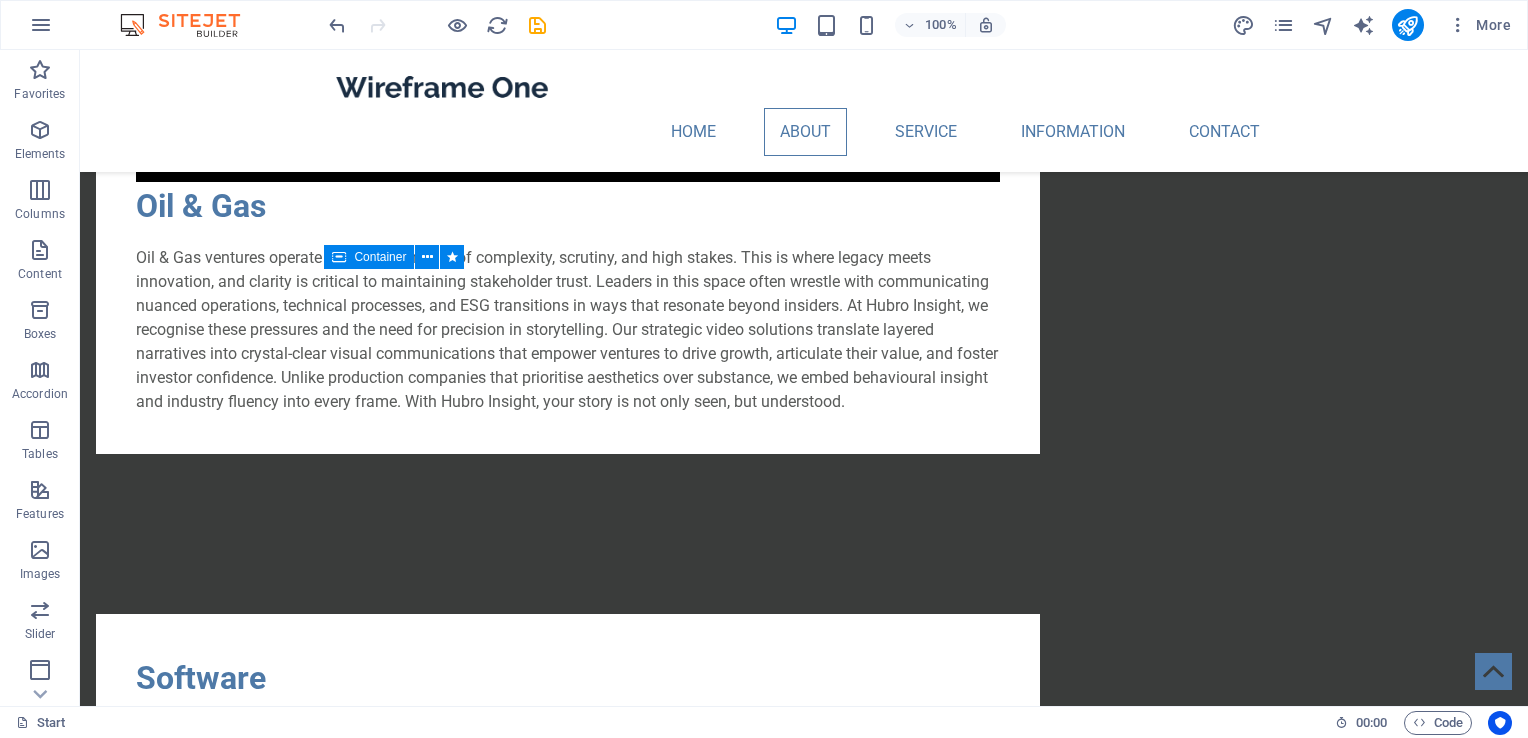 scroll, scrollTop: 1622, scrollLeft: 0, axis: vertical 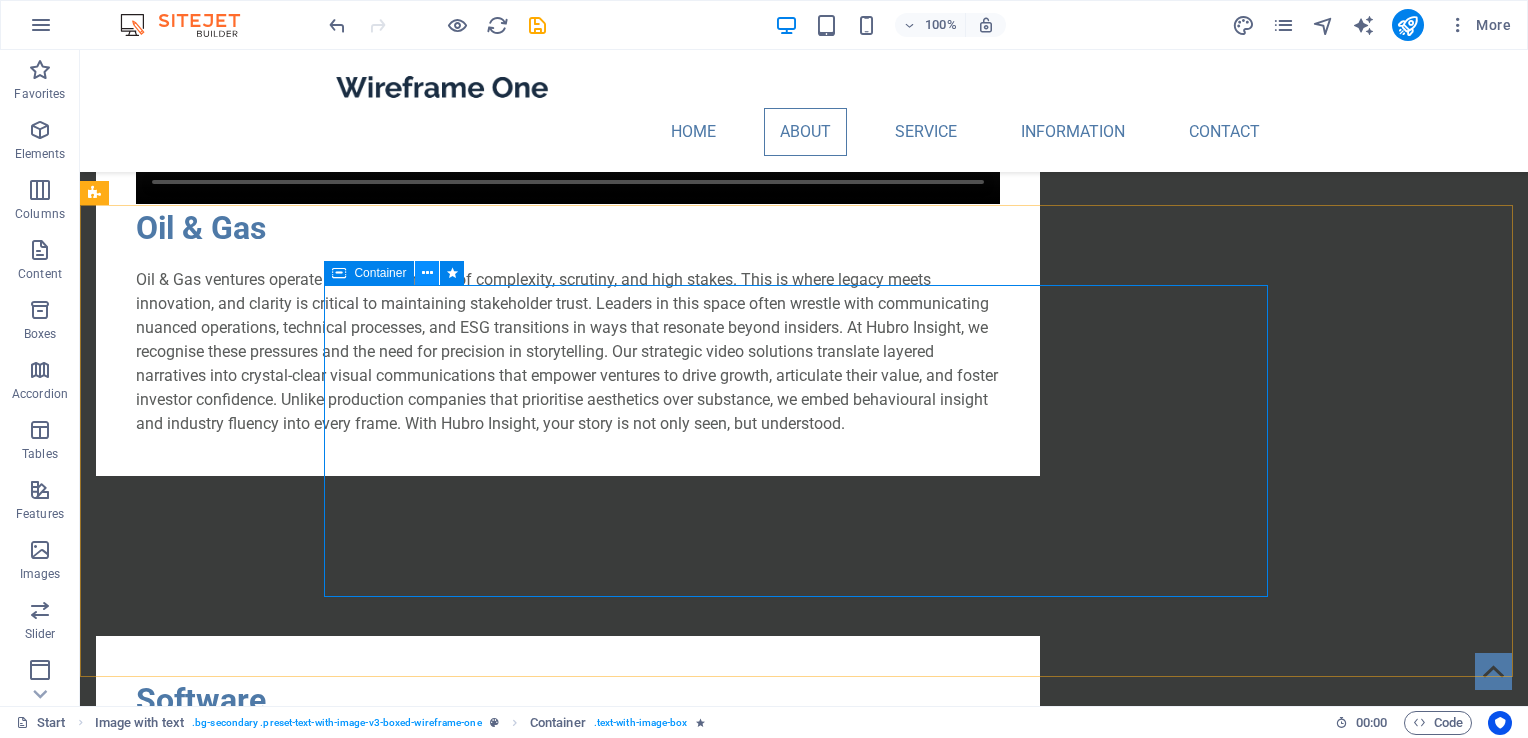 click at bounding box center [427, 273] 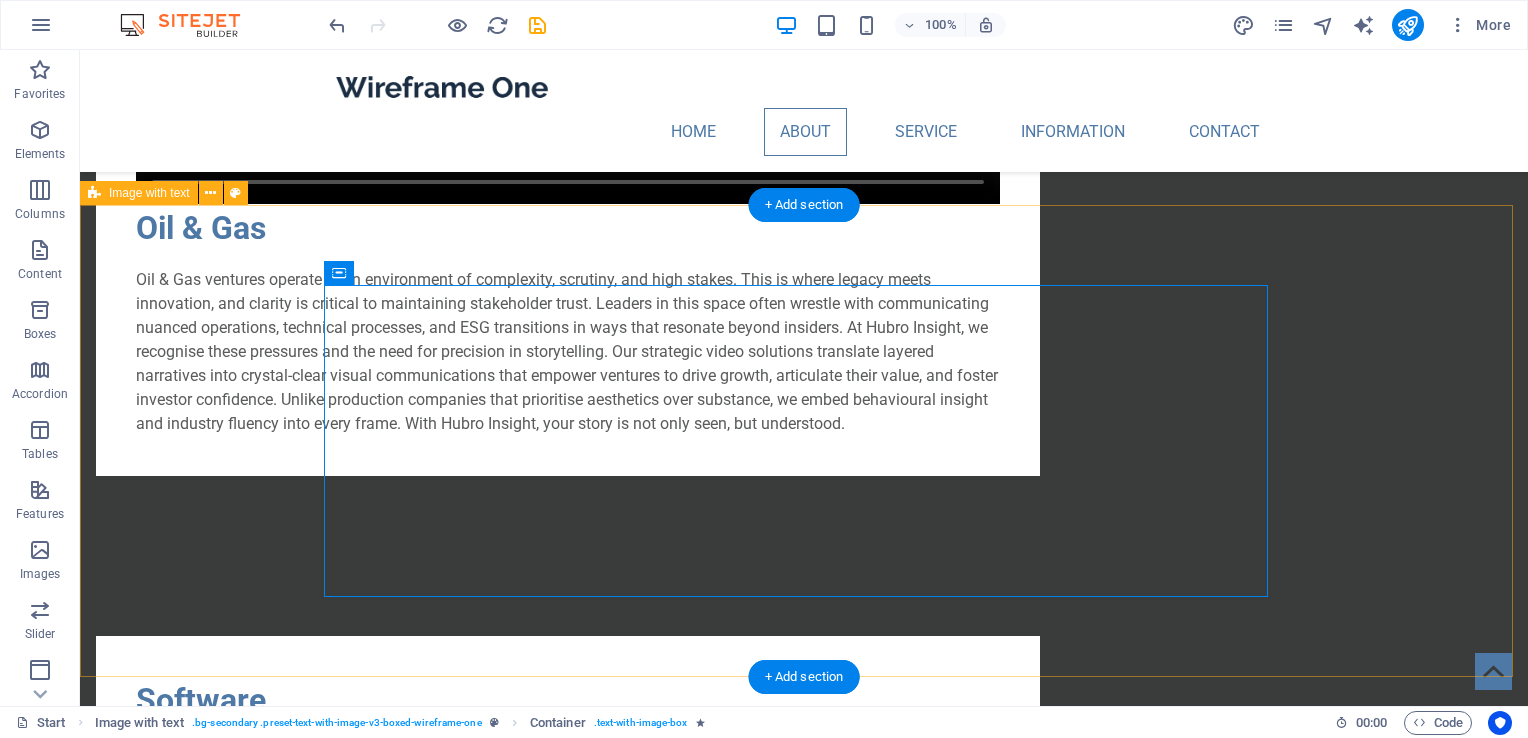 click on "Software Software ventures face the challenge of making the intangible tangible: conveying innovation, speed, and technical sophistication to audiences that may not speak their language. Founders and teams are often brimming with vision, yet struggle to craft narratives that convert complexity into clarity. At Hubro Insight, we understand that bridging the gap between code and comprehension is essential for gaining traction and trust. Our strategic video solutions bring purpose, simplicity, and story to the heart of your product and help you attract investment, drive growth, and differentiate in competitive markets. Unlike generic studios that gloss over the technical nuance, we engineer each message with storytelling insight and technological  fluency. Your brilliance deserves a visual strategy that elevates, not dilutes." at bounding box center (804, 792) 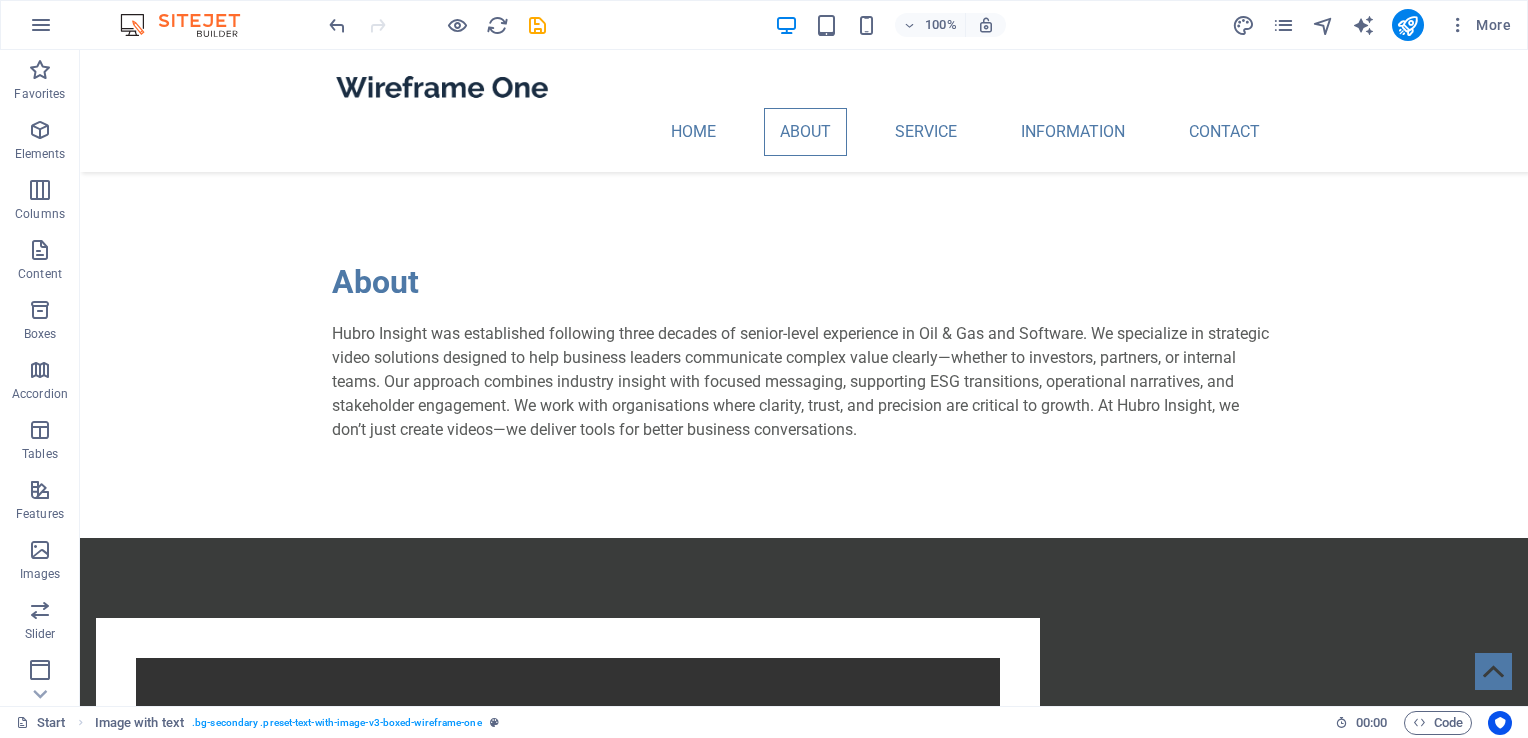 scroll, scrollTop: 655, scrollLeft: 0, axis: vertical 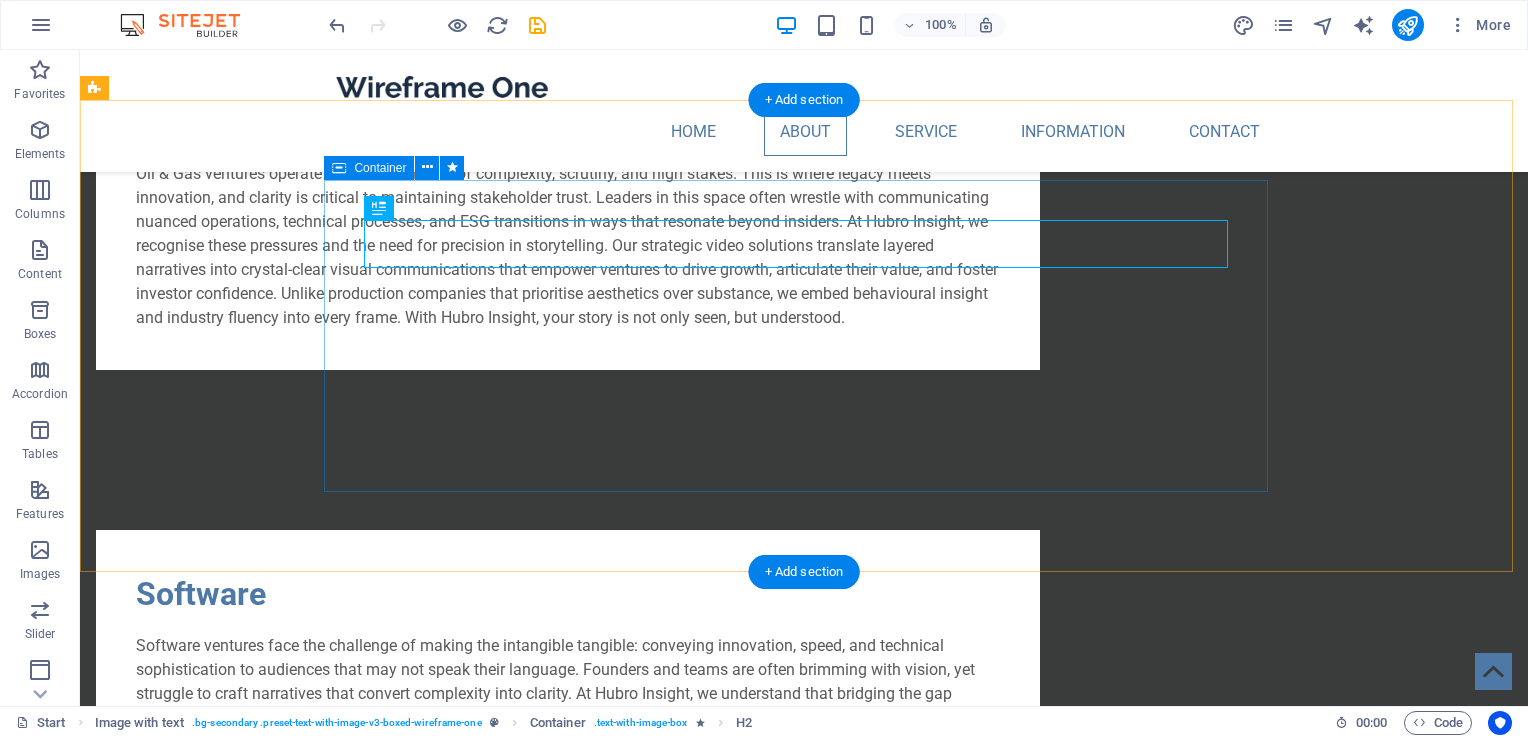 click on "Software Software ventures face the challenge of making the intangible tangible: conveying innovation, speed, and technical sophistication to audiences that may not speak their language. Founders and teams are often brimming with vision, yet struggle to craft narratives that convert complexity into clarity. At Hubro Insight, we understand that bridging the gap between code and comprehension is essential for gaining traction and trust. Our strategic video solutions bring purpose, simplicity, and story to the heart of your product and help you attract investment, drive growth, and differentiate in competitive markets. Unlike generic studios that gloss over the technical nuance, we engineer each message with storytelling insight and technological  fluency. Your brilliance deserves a visual strategy that elevates, not dilutes." at bounding box center [568, 686] 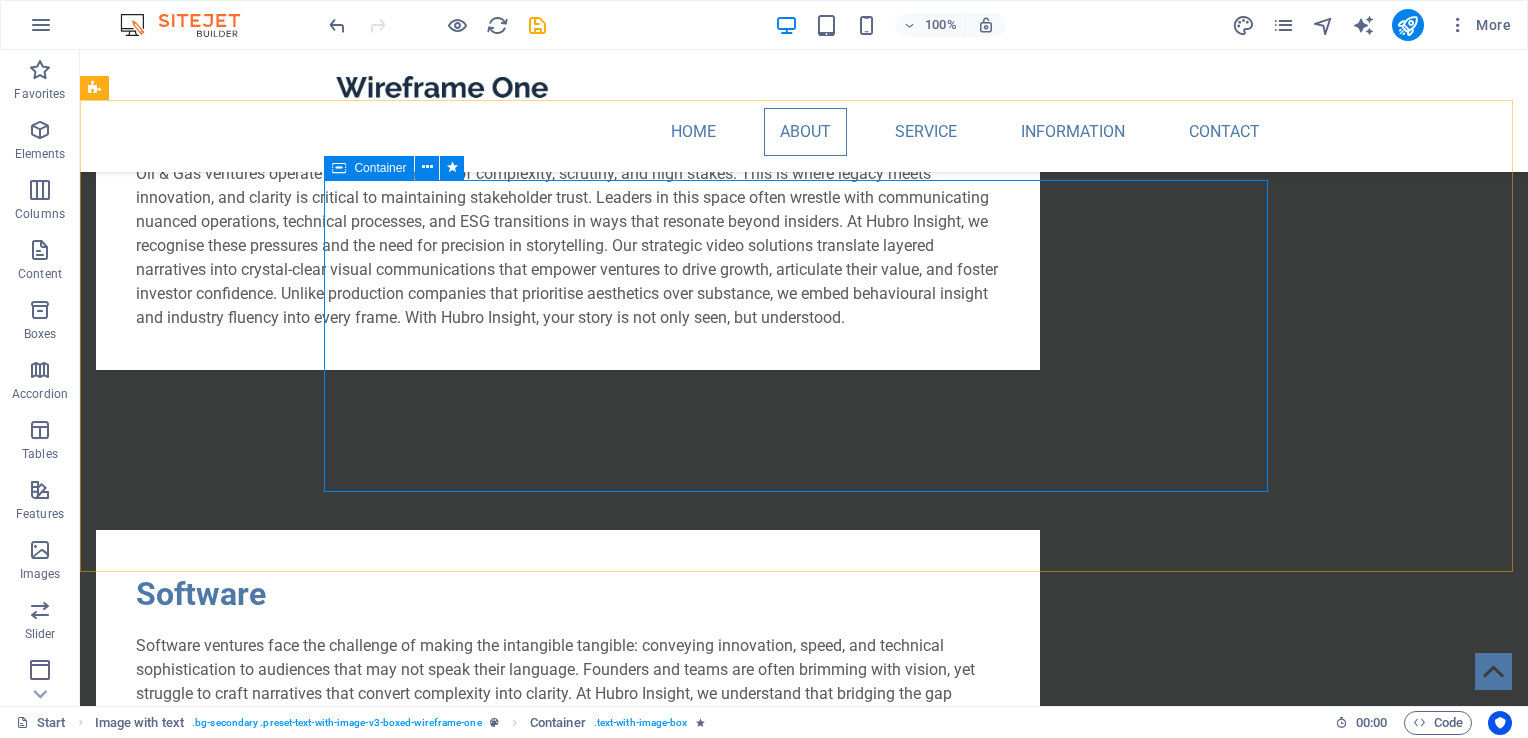 click at bounding box center [339, 168] 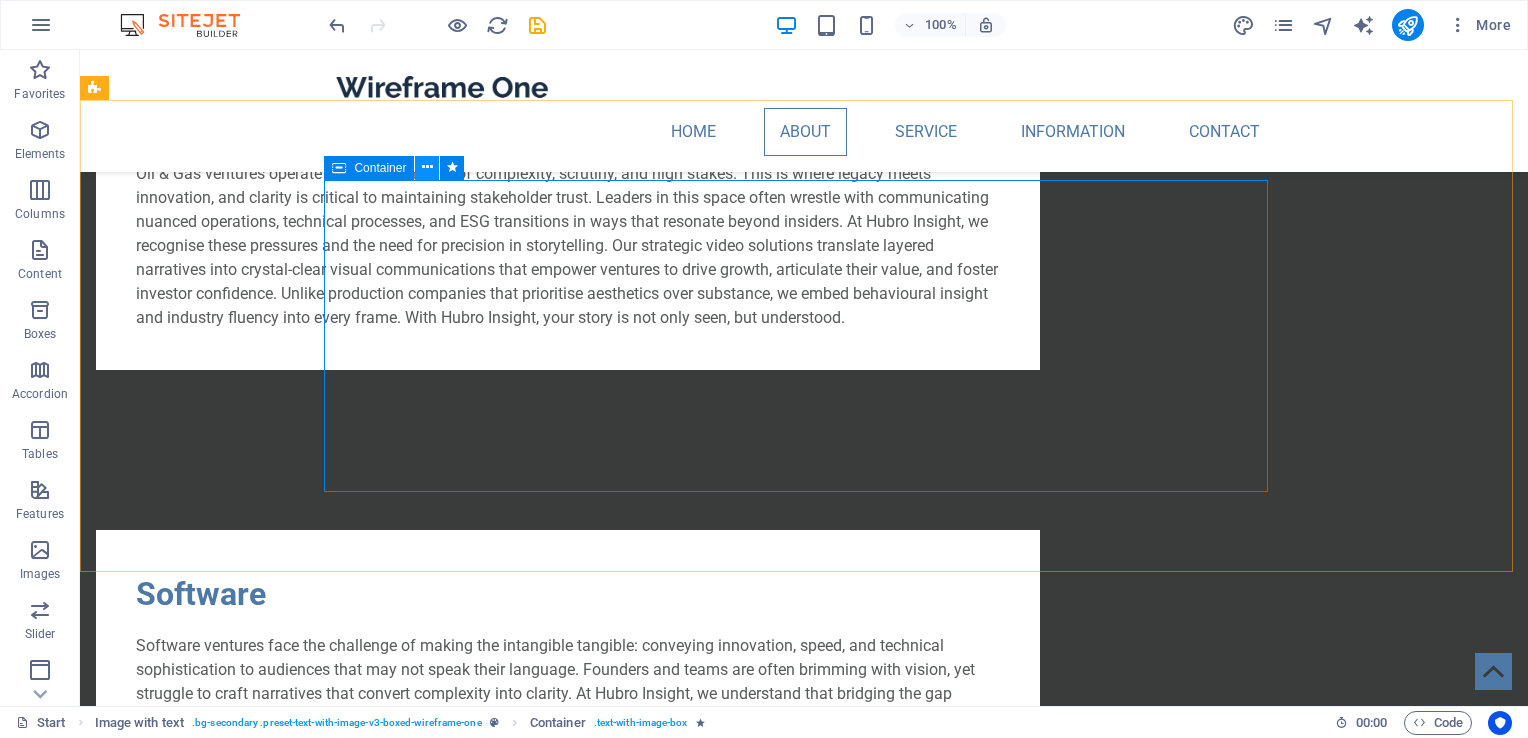 click at bounding box center (427, 167) 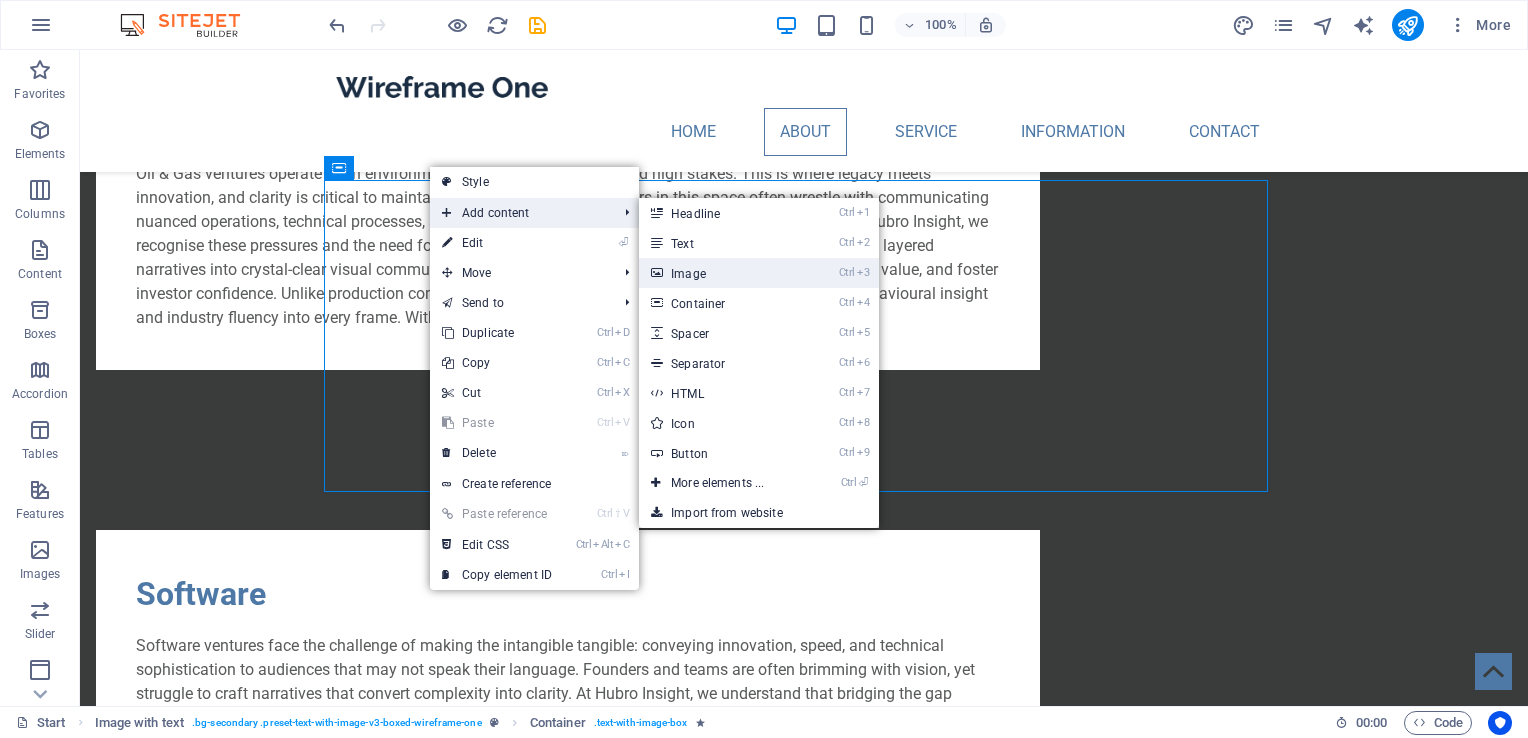 click on "Ctrl 3  Image" at bounding box center (721, 273) 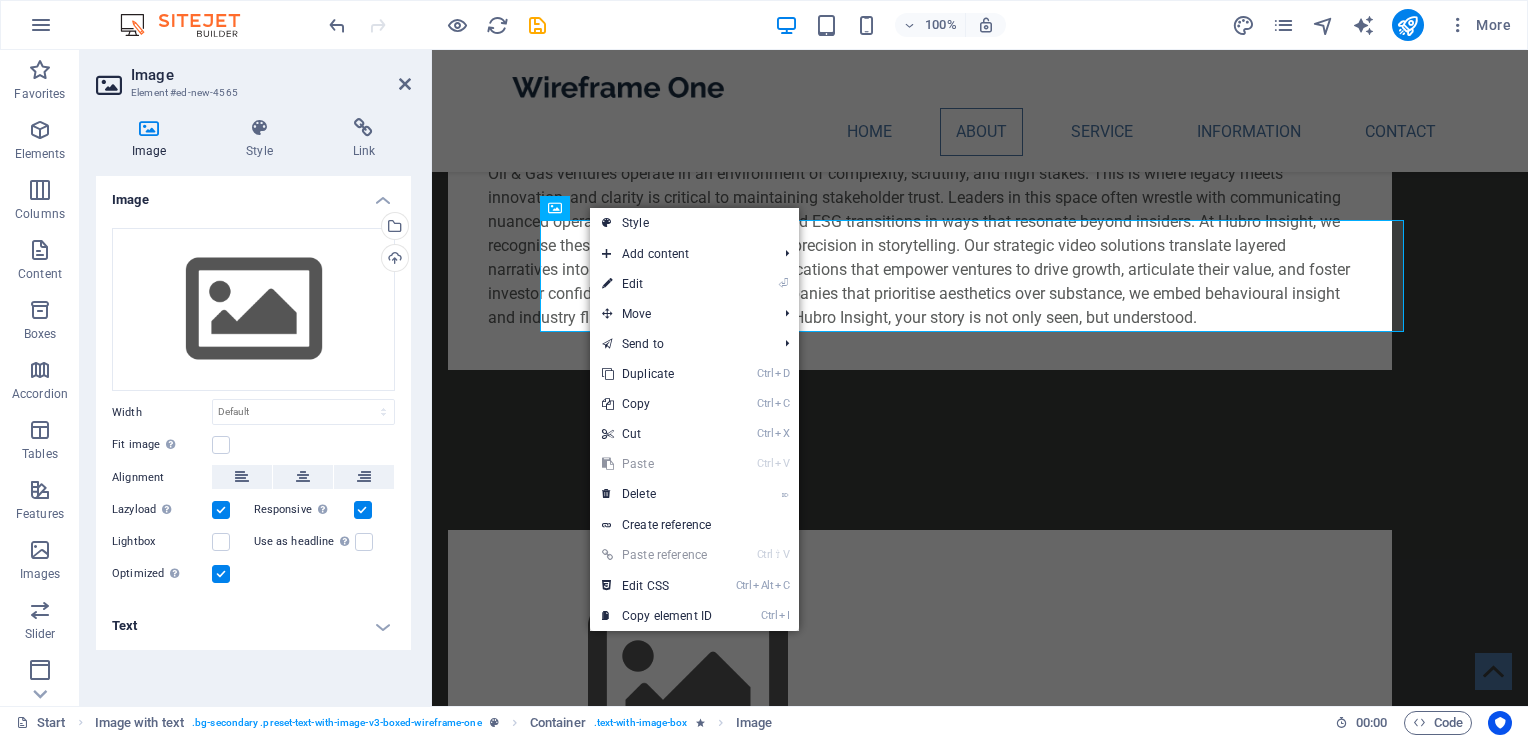 click at bounding box center (149, 128) 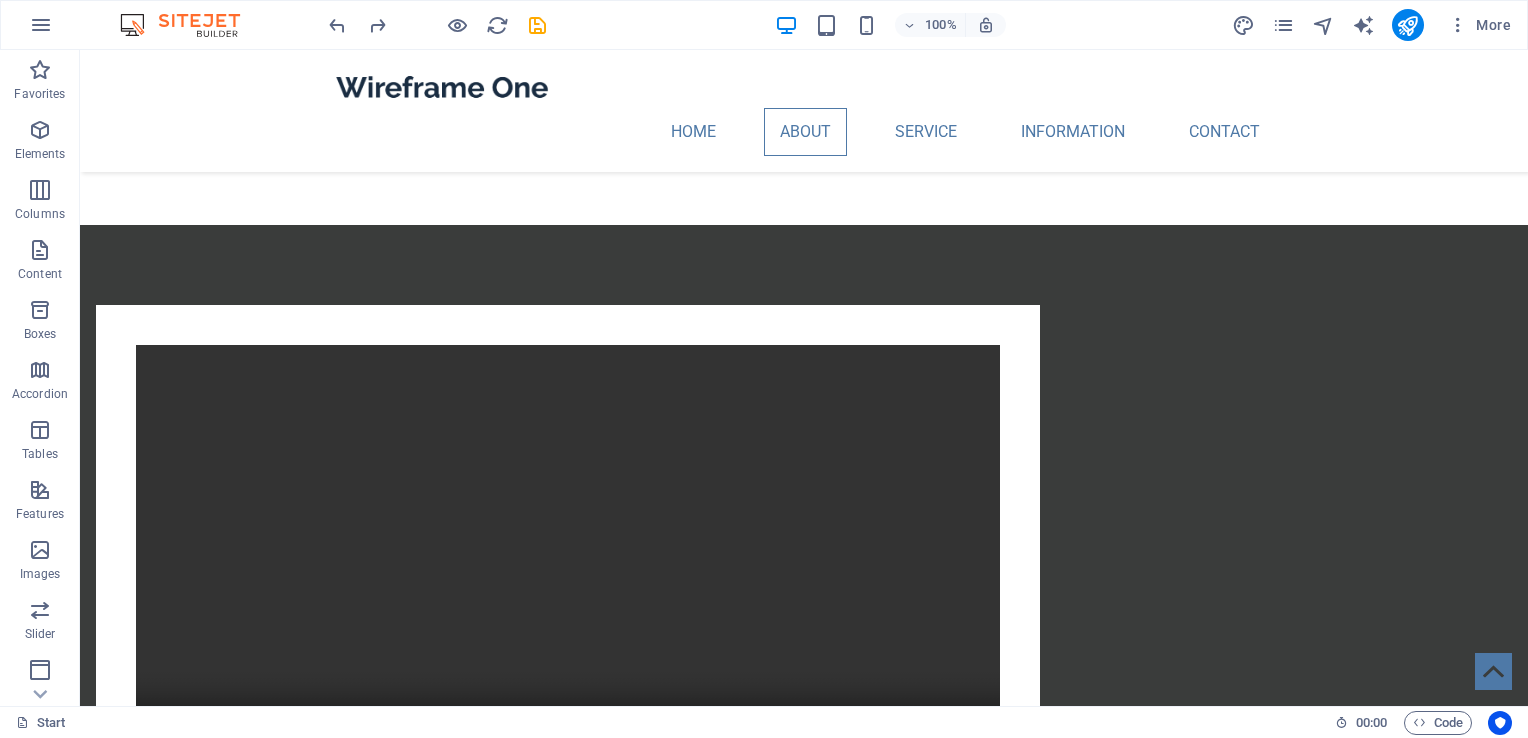 scroll, scrollTop: 1071, scrollLeft: 0, axis: vertical 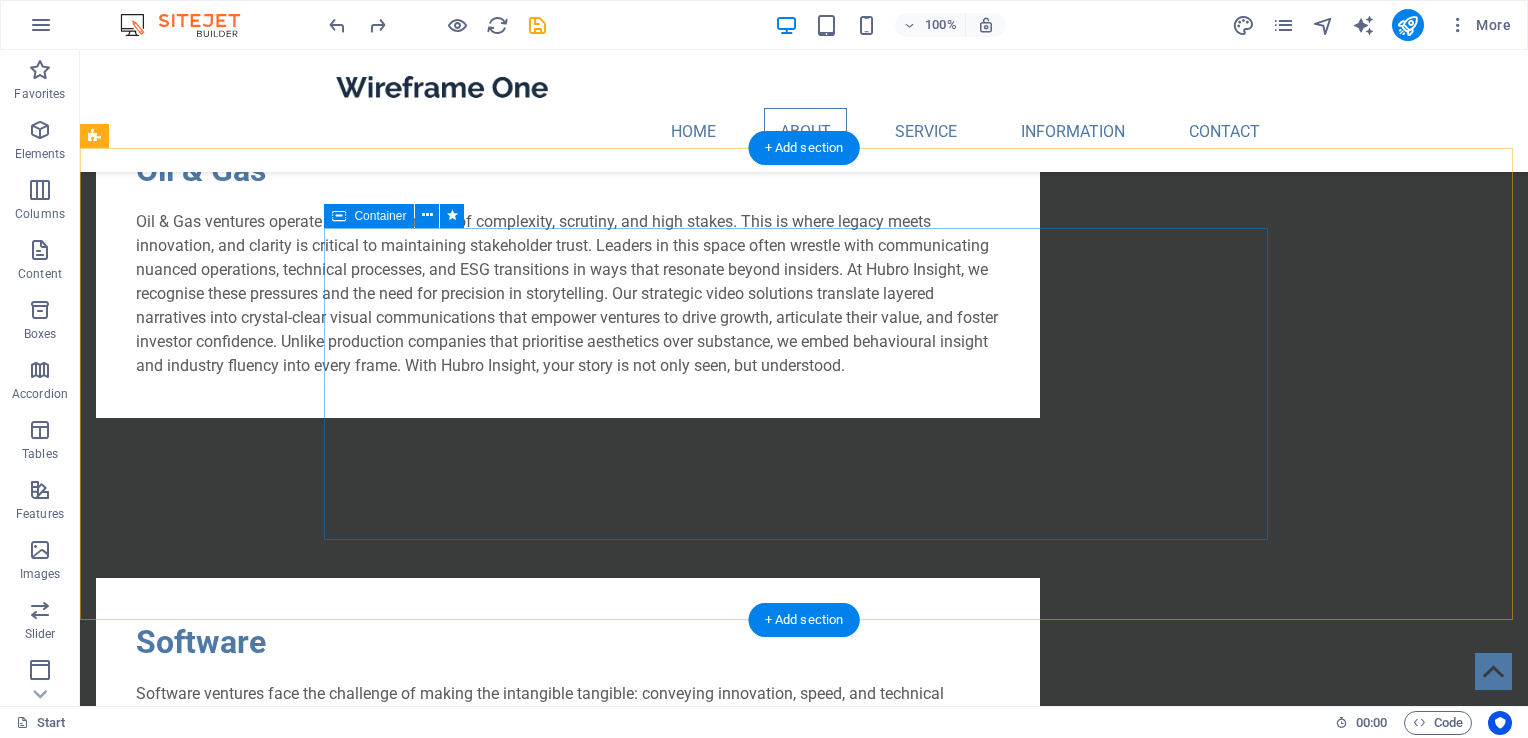 click on "Software Software ventures face the challenge of making the intangible tangible: conveying innovation, speed, and technical sophistication to audiences that may not speak their language. Founders and teams are often brimming with vision, yet struggle to craft narratives that convert complexity into clarity. At Hubro Insight, we understand that bridging the gap between code and comprehension is essential for gaining traction and trust. Our strategic video solutions bring purpose, simplicity, and story to the heart of your product and help you attract investment, drive growth, and differentiate in competitive markets. Unlike generic studios that gloss over the technical nuance, we engineer each message with storytelling insight and technological  fluency. Your brilliance deserves a visual strategy that elevates, not dilutes." at bounding box center (568, 734) 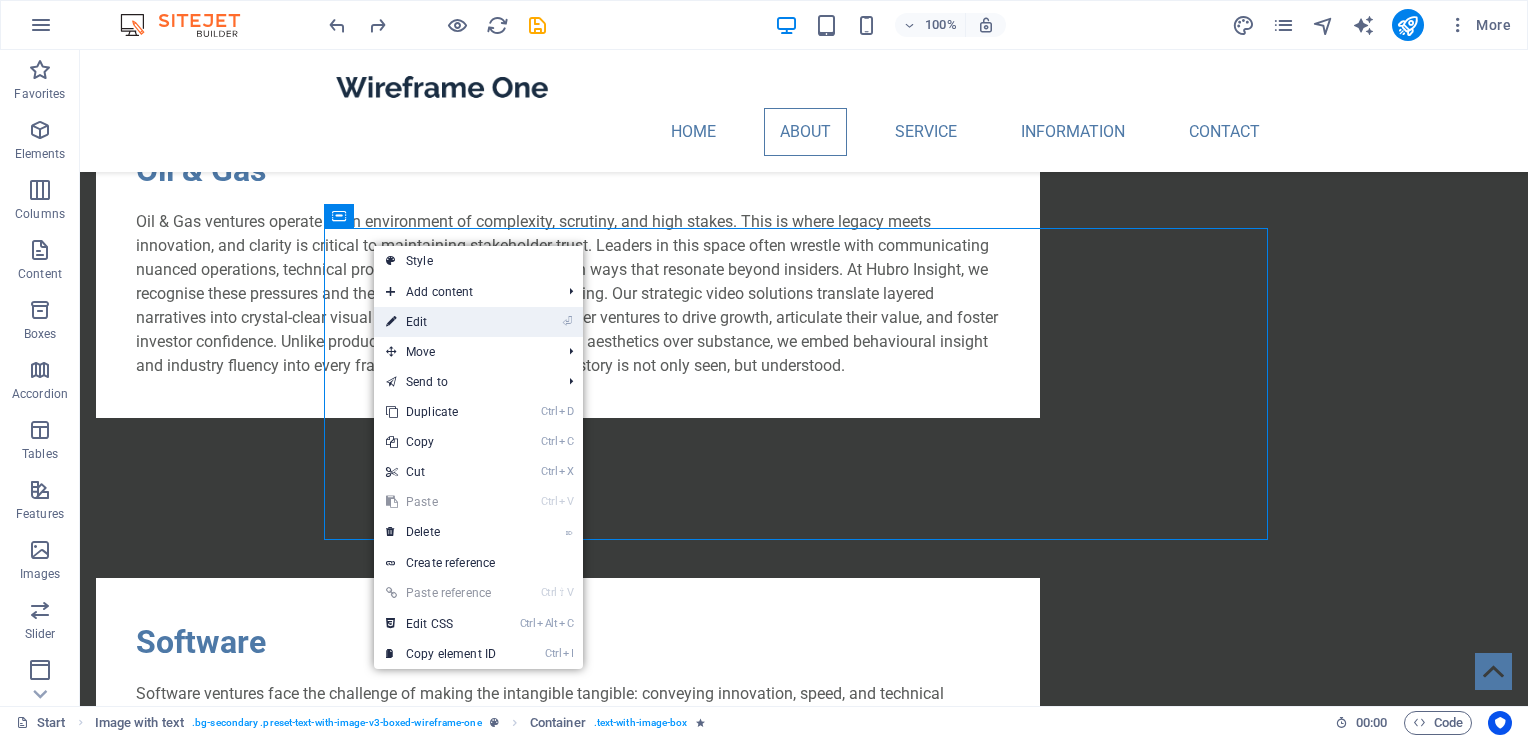 click on "⏎  Edit" at bounding box center [441, 322] 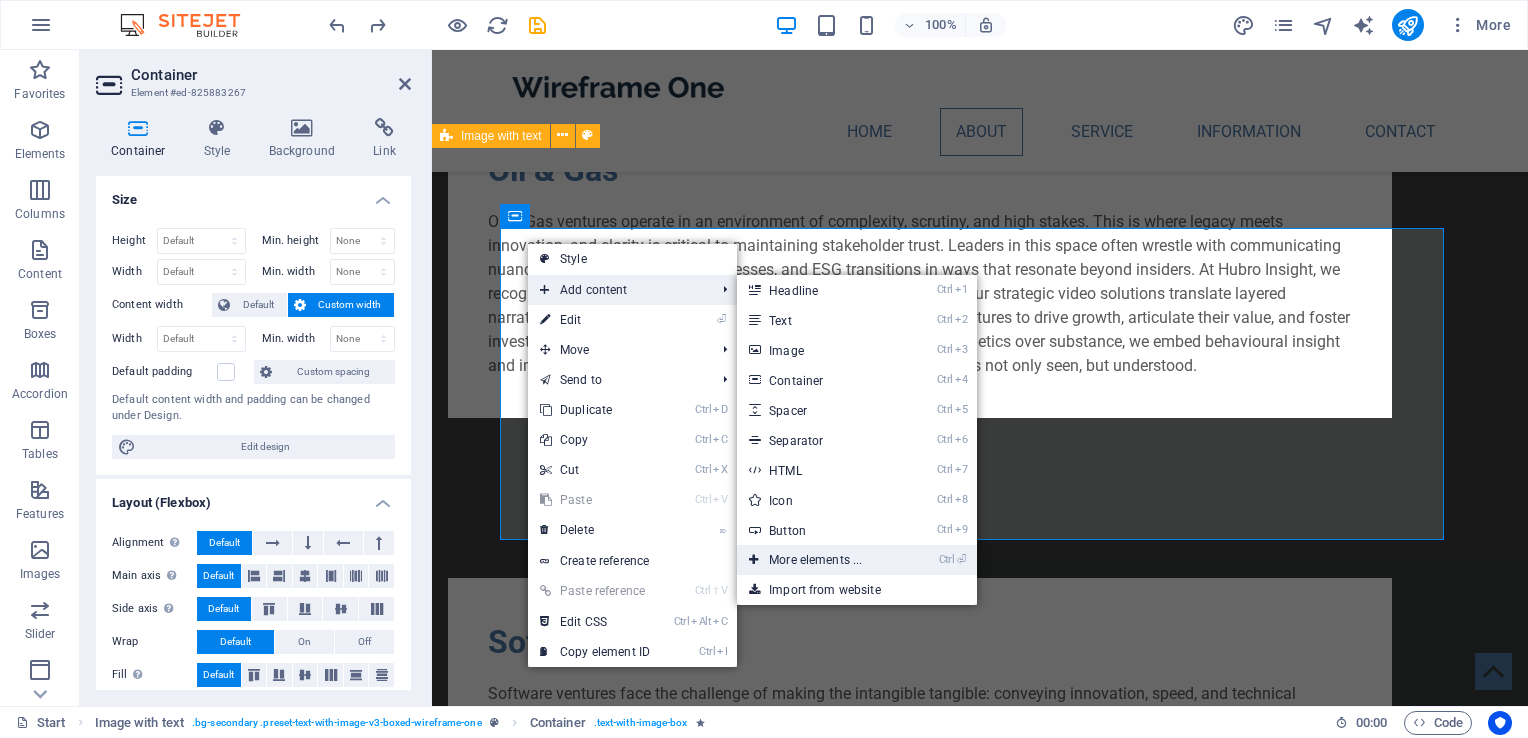 click on "Ctrl ⏎  More elements ..." at bounding box center (819, 560) 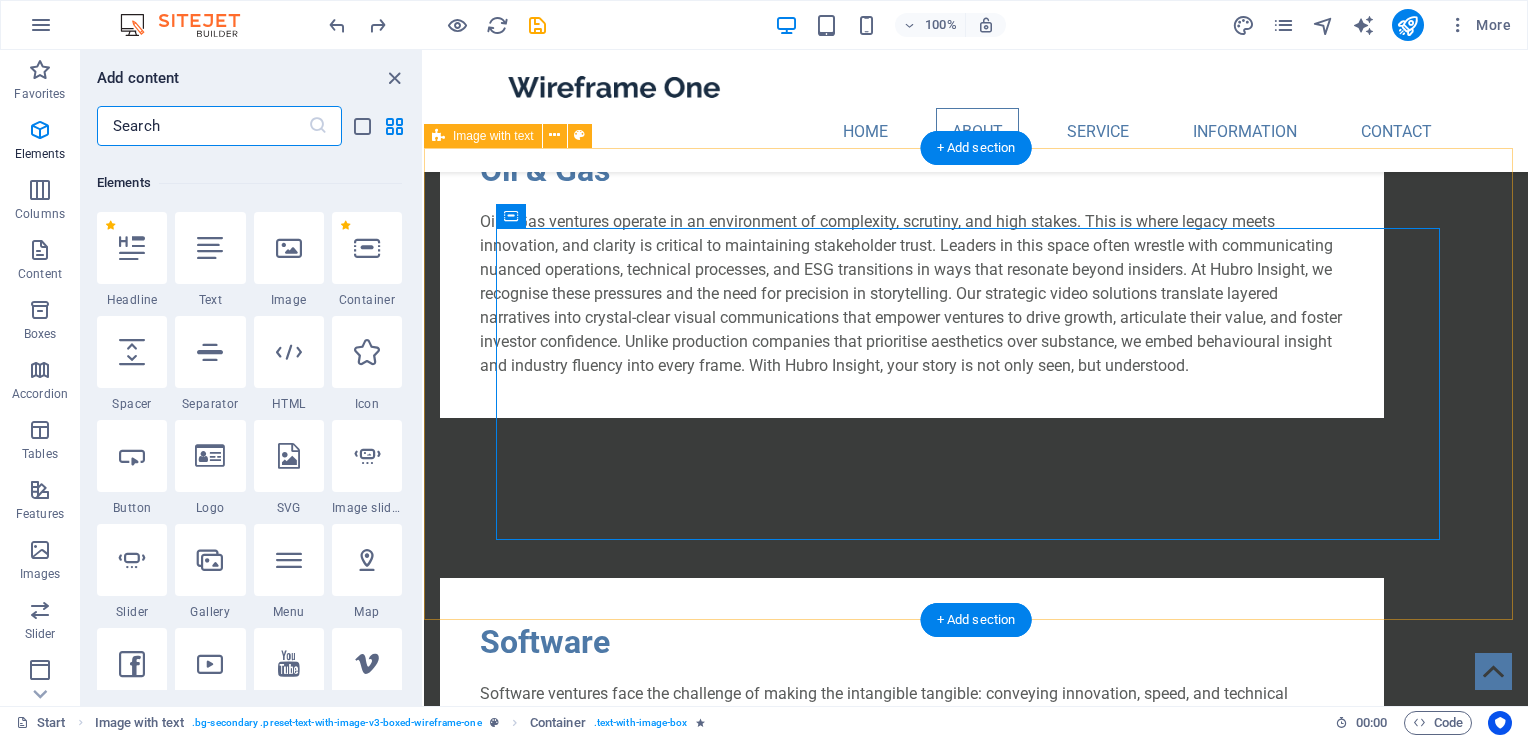 scroll, scrollTop: 212, scrollLeft: 0, axis: vertical 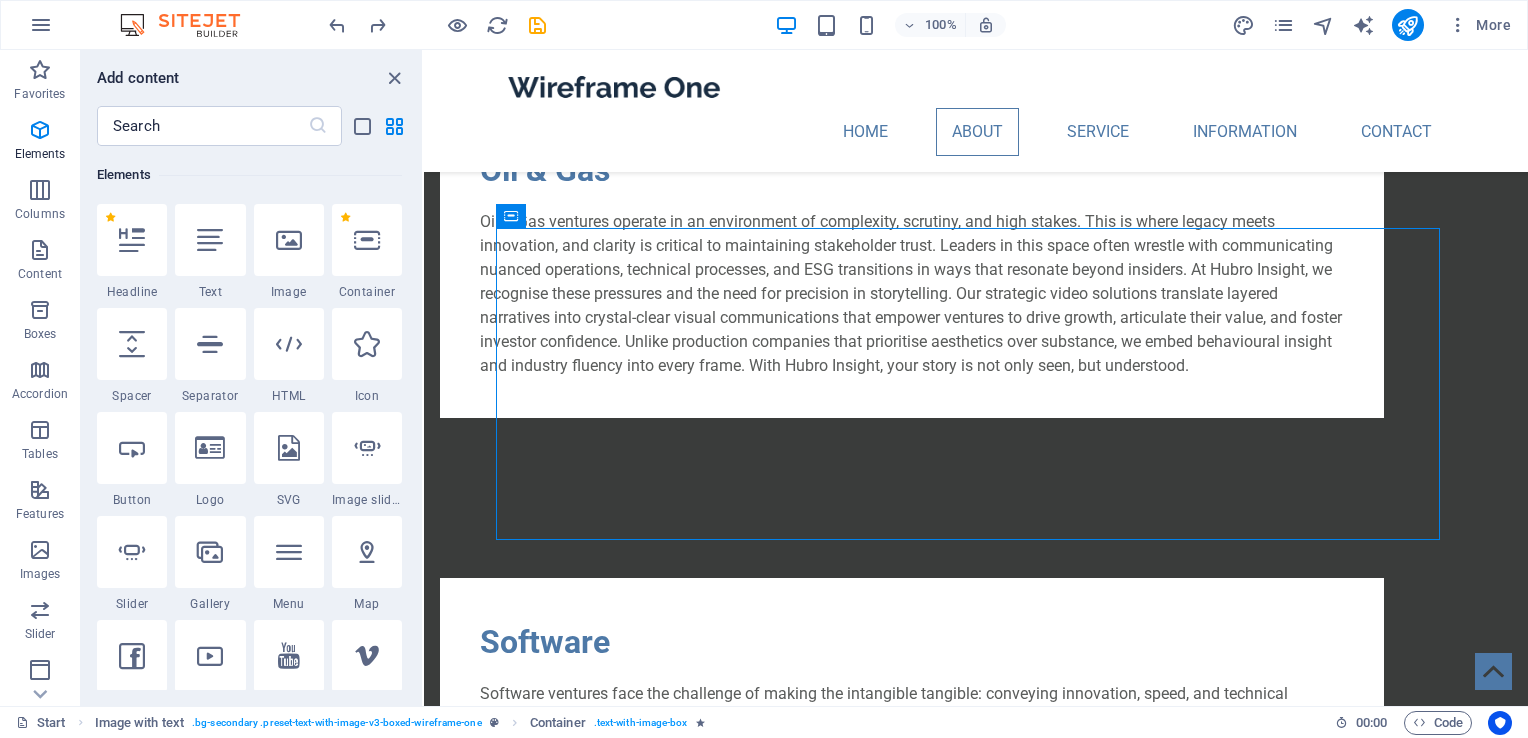 click on "Favorites 1 Star Headline 1 Star Container Elements 1 Star Headline 1 Star Text 1 Star Image 1 Star Container 1 Star Spacer 1 Star Separator 1 Star HTML 1 Star Icon 1 Star Button 1 Star Logo 1 Star SVG 1 Star Image slider 1 Star Slider 1 Star Gallery 1 Star Menu 1 Star Map 1 Star Facebook 1 Star Video 1 Star YouTube 1 Star Vimeo 1 Star Document 1 Star Audio 1 Star Iframe 1 Star Privacy 1 Star Languages Columns 1 Star Container 1 Star 2 columns 1 Star 3 columns 1 Star 4 columns 1 Star 5 columns 1 Star 6 columns 1 Star 40-60 1 Star 20-80 1 Star 80-20 1 Star 30-70 1 Star 70-30 1 Star Unequal Columns 1 Star 25-25-50 1 Star 25-50-25 1 Star 50-25-25 1 Star 20-60-20 1 Star 50-16-16-16 1 Star 16-16-16-50 1 Star Grid 2-1 1 Star Grid 1-2 1 Star Grid 3-1 1 Star Grid 1-3 1 Star Grid 4-1 1 Star Grid 1-4 1 Star Grid 1-2-1 1 Star Grid 1-1-2 1 Star Grid 2h-2v 1 Star Grid 2v-2h 1 Star Grid 2-1-2 1 Star Grid 3-4 Content 1 Star Text in columns 1 Star Text 1 Star Text with separator 1 Star Image with text box 1 Star 1 Star Boxes" at bounding box center (251, 418) 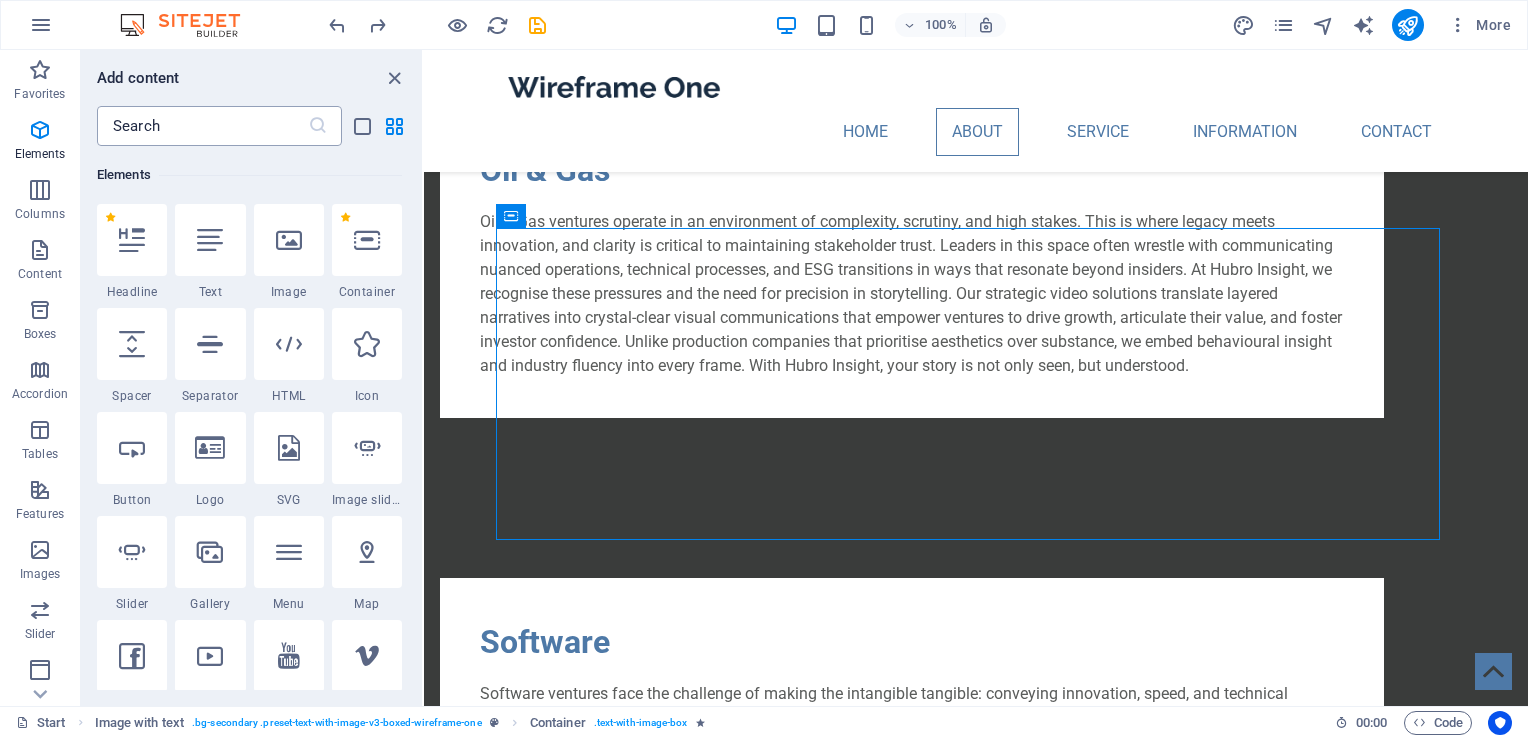click at bounding box center [202, 126] 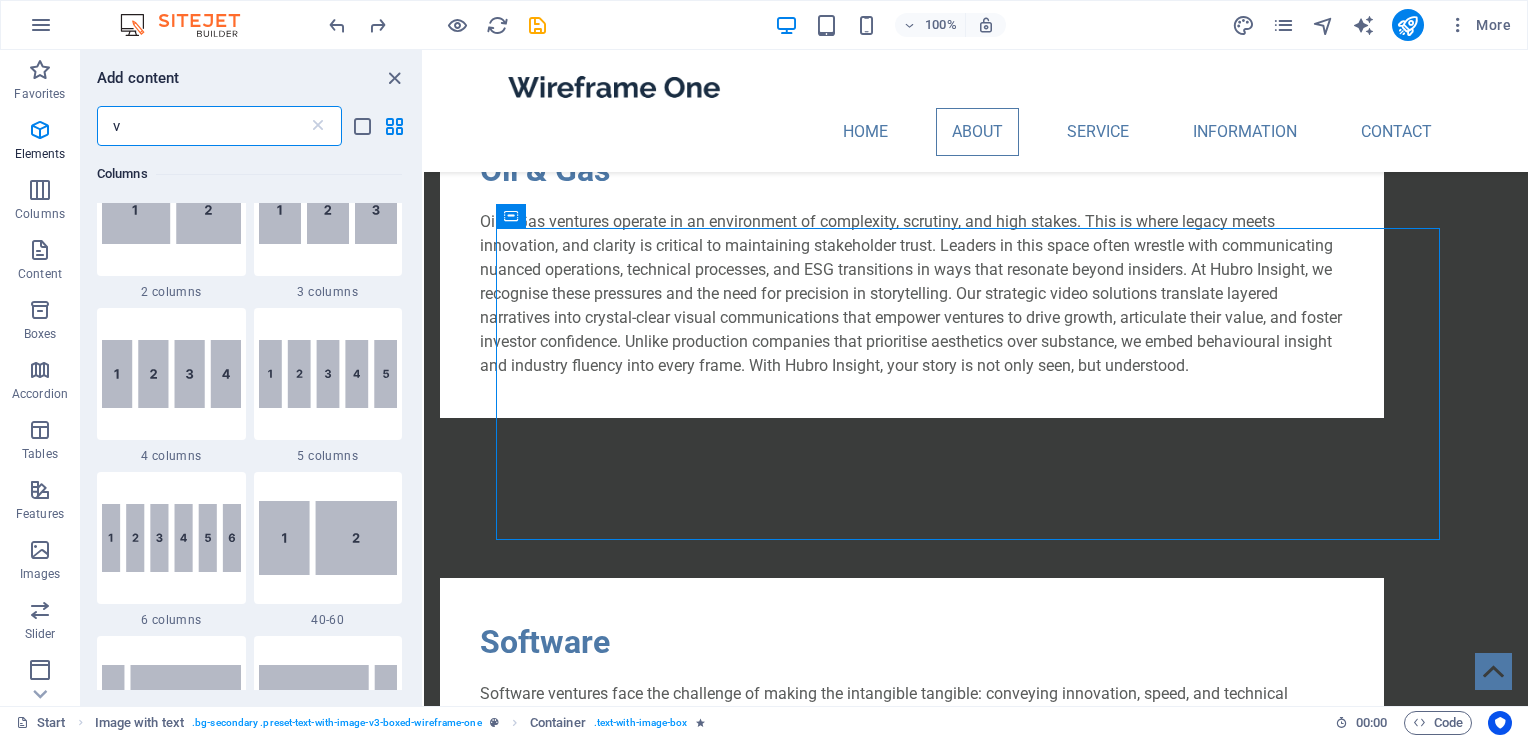 scroll, scrollTop: 0, scrollLeft: 0, axis: both 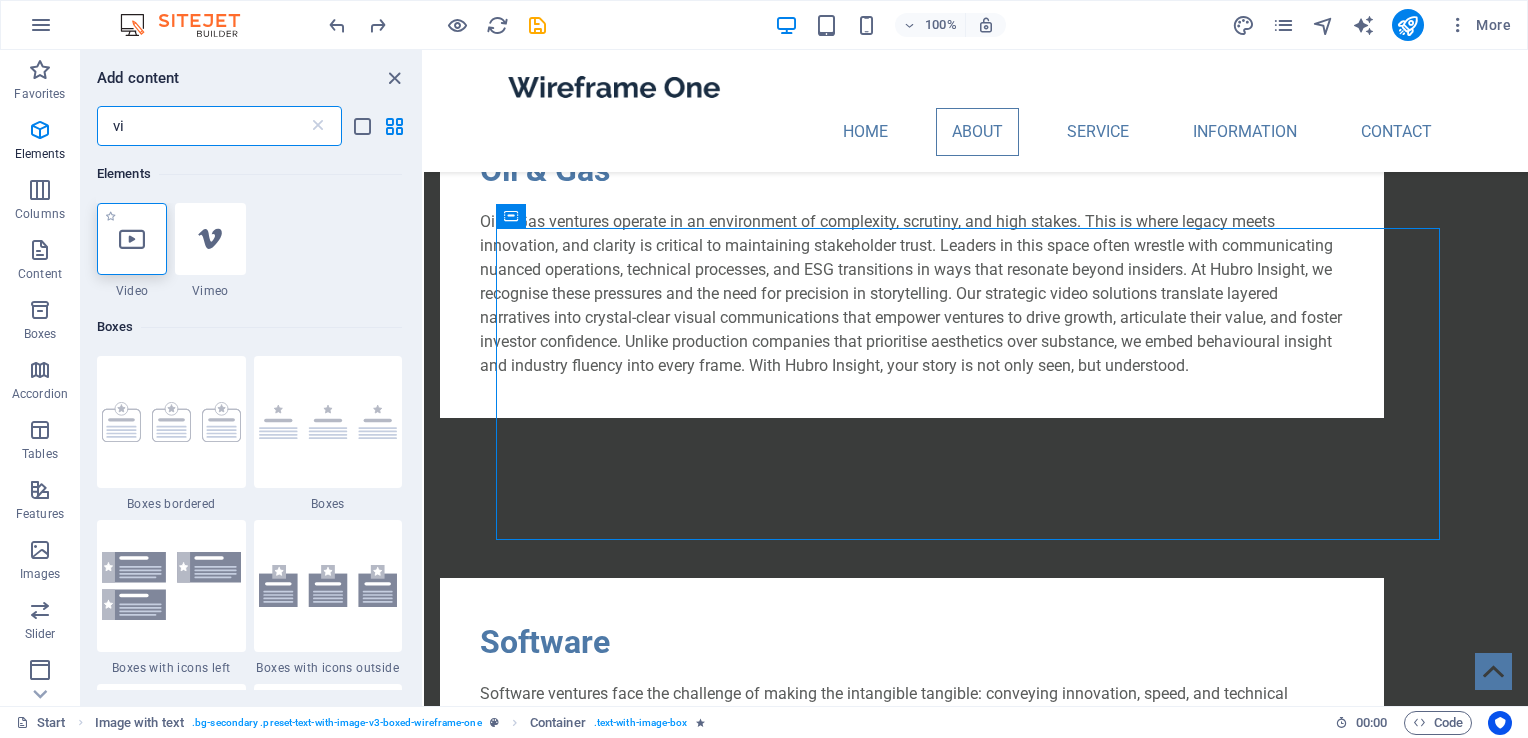 type on "vi" 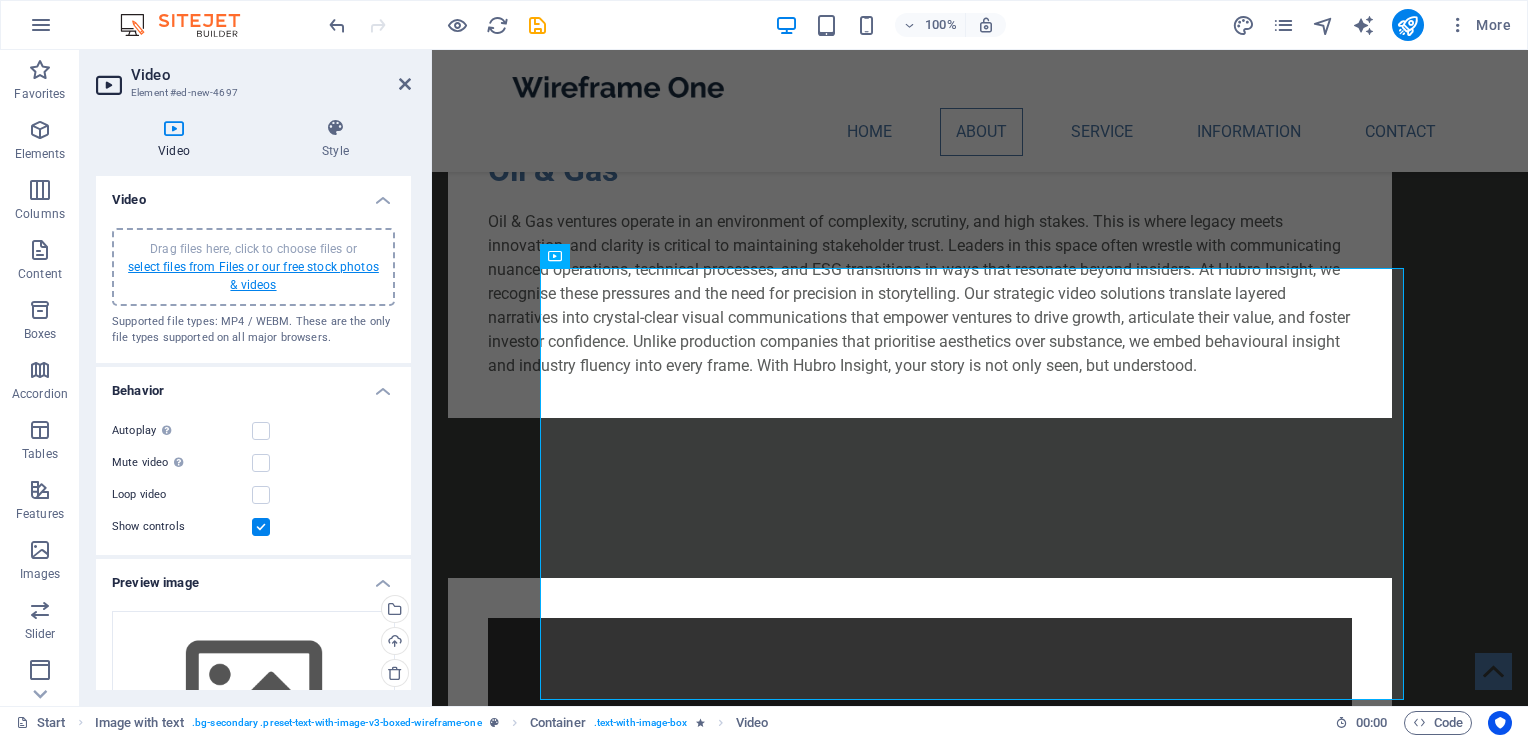 click on "select files from Files or our free stock photos & videos" at bounding box center (253, 276) 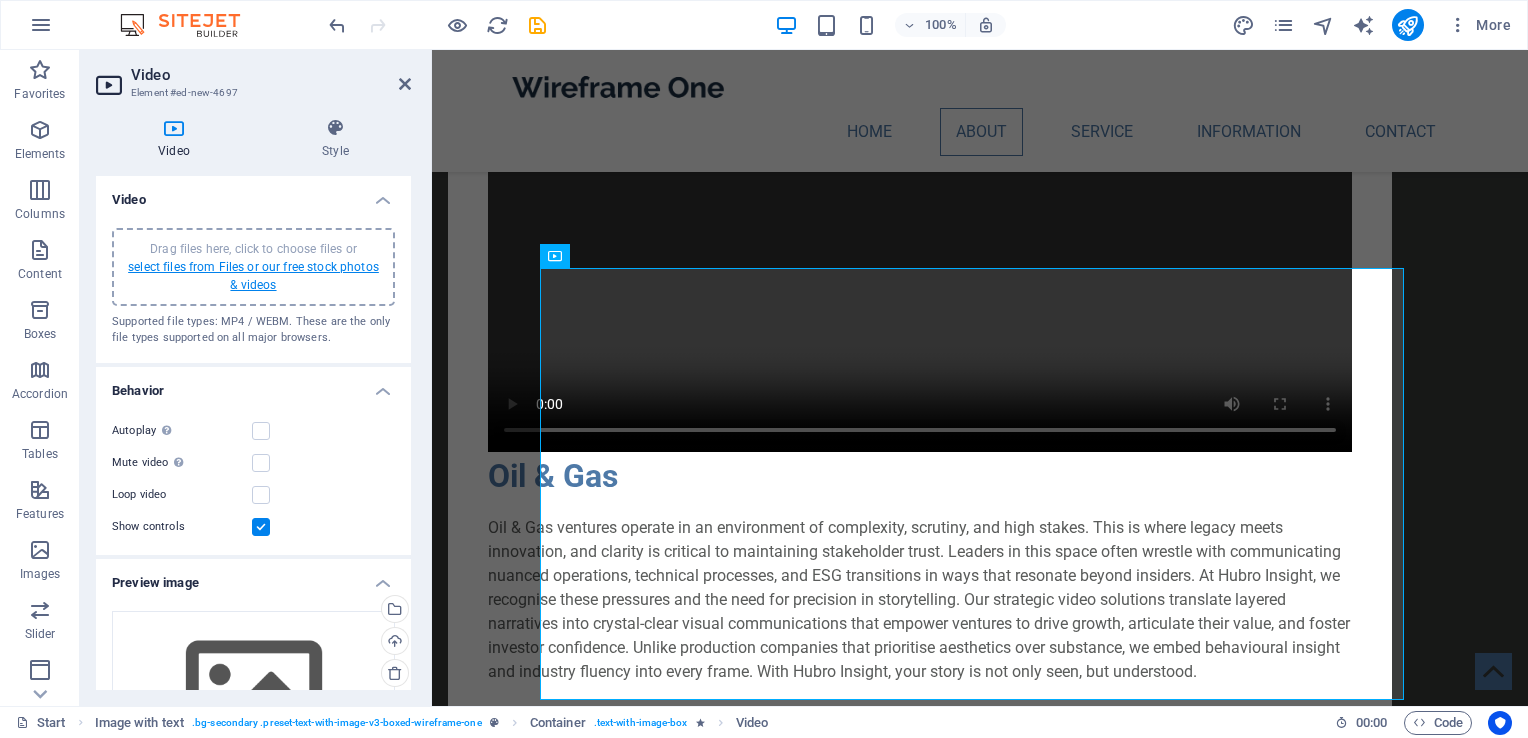 scroll, scrollTop: 1986, scrollLeft: 0, axis: vertical 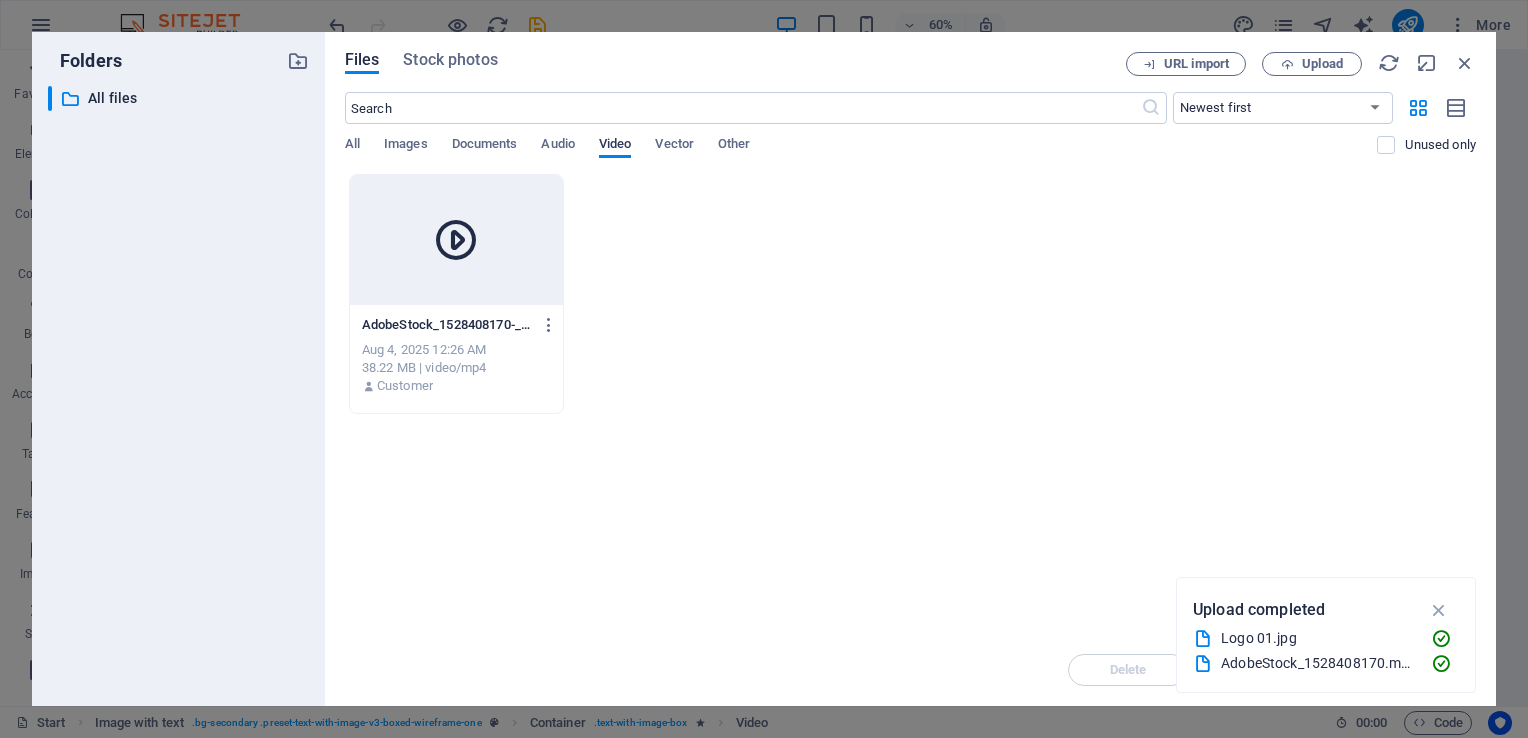 click on "Video" at bounding box center [615, 146] 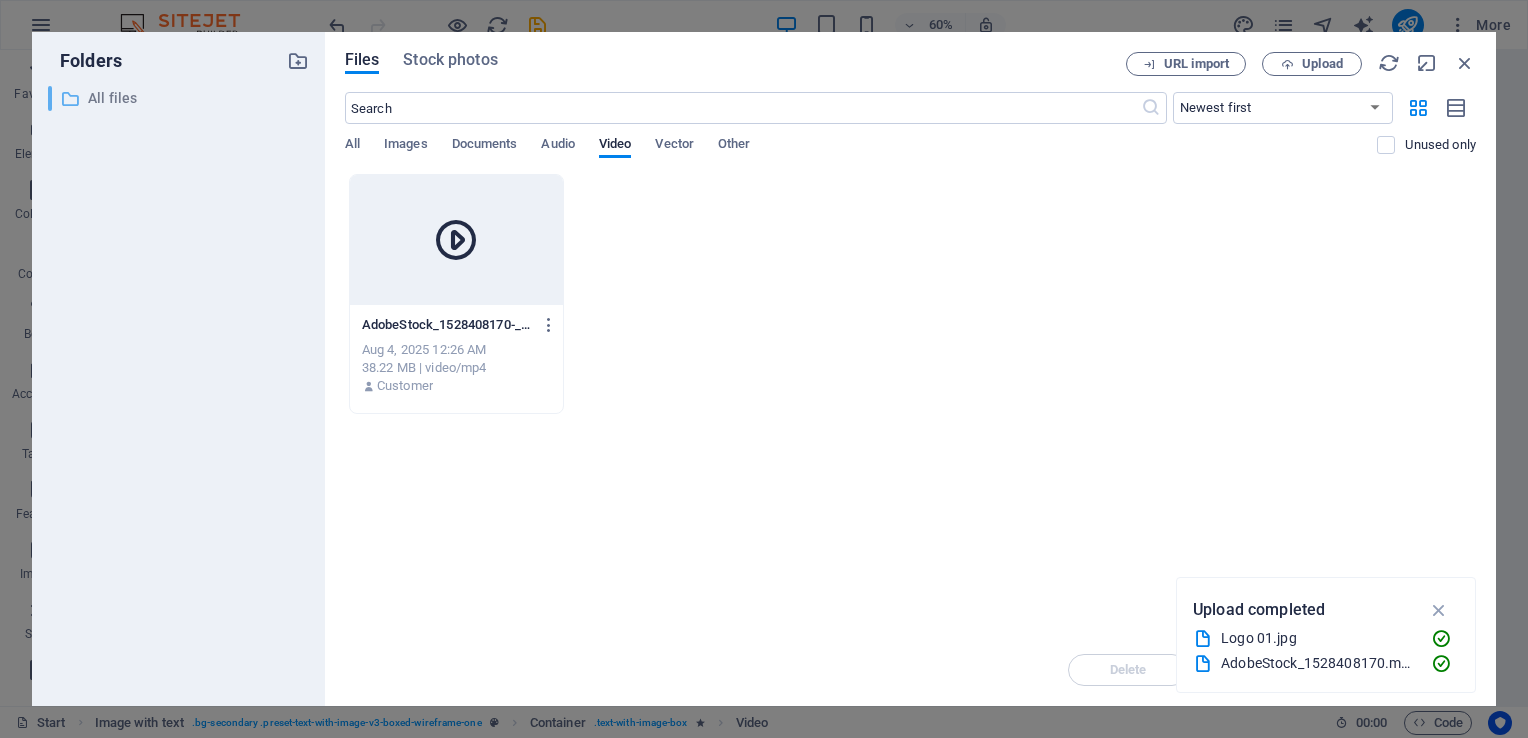 click on "All files" at bounding box center (180, 98) 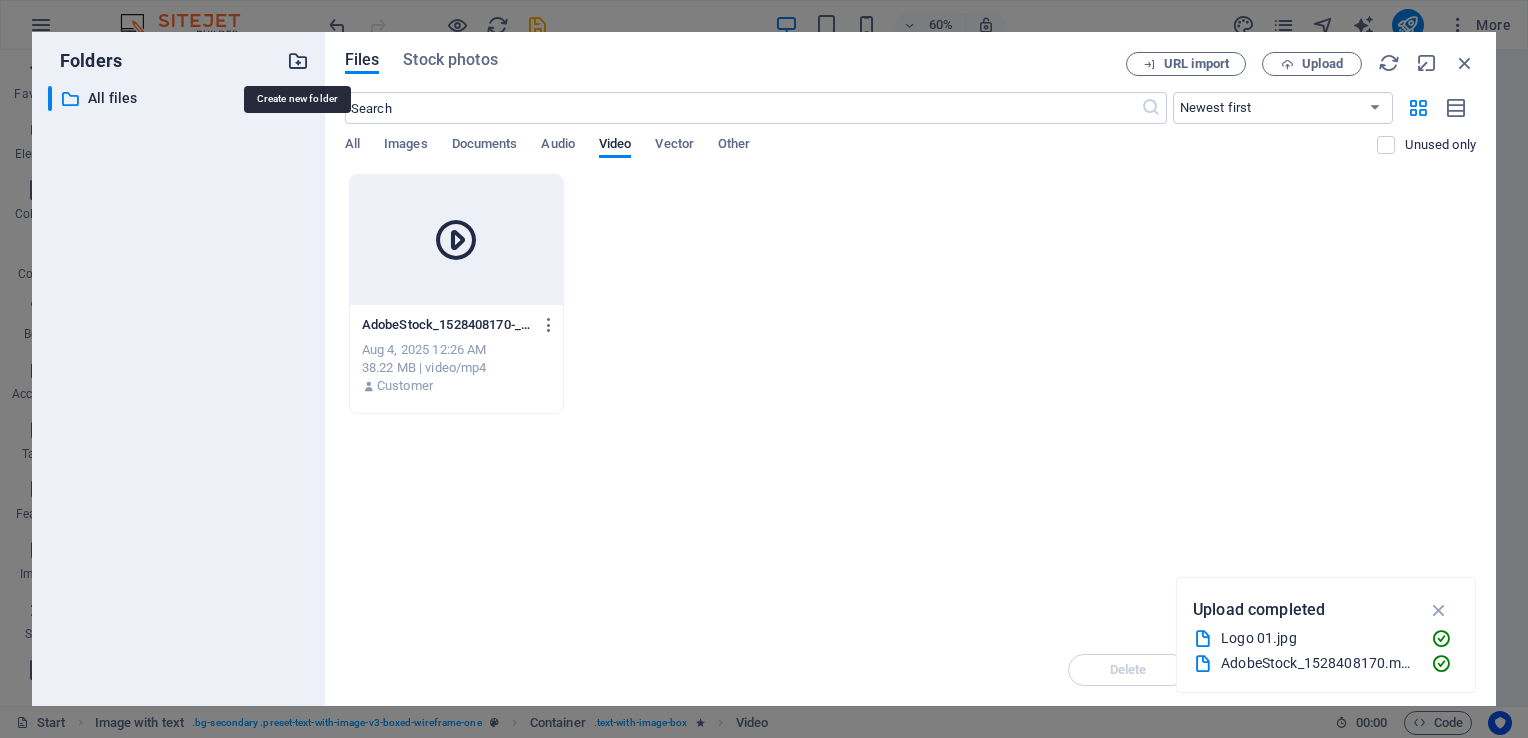 click at bounding box center (298, 61) 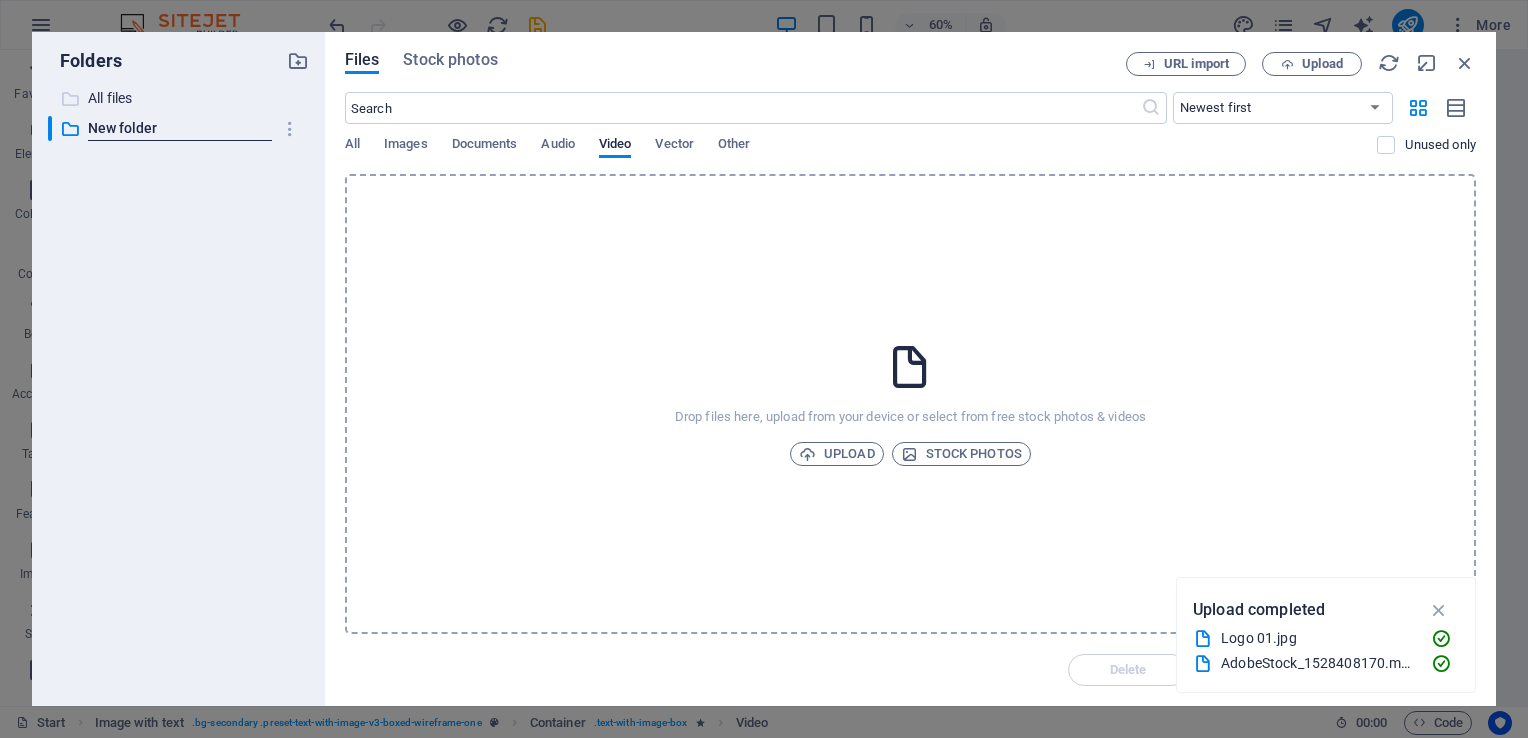 click on "​ All files All files" at bounding box center [160, 98] 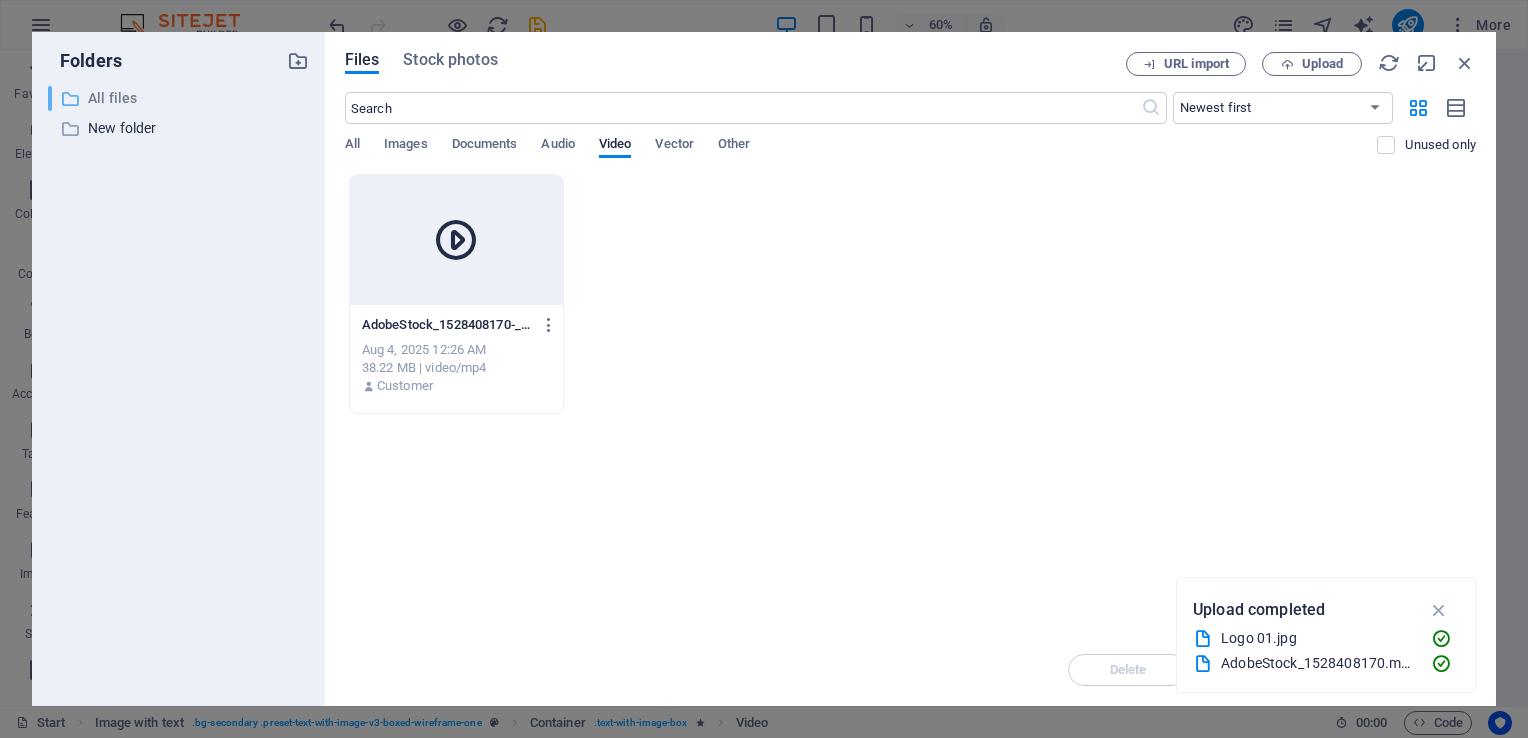 click on "​ All files All files" at bounding box center (160, 98) 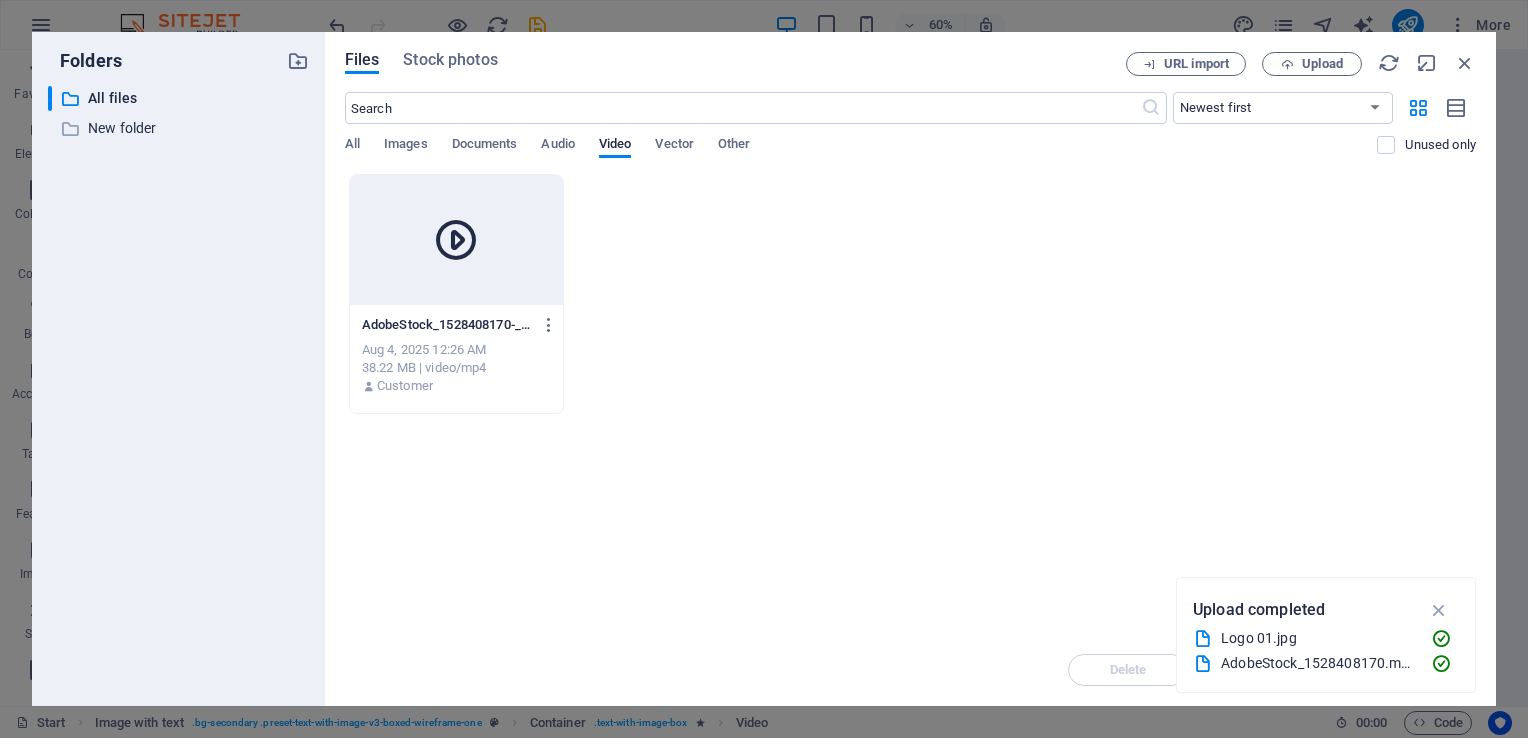 click at bounding box center (1203, 664) 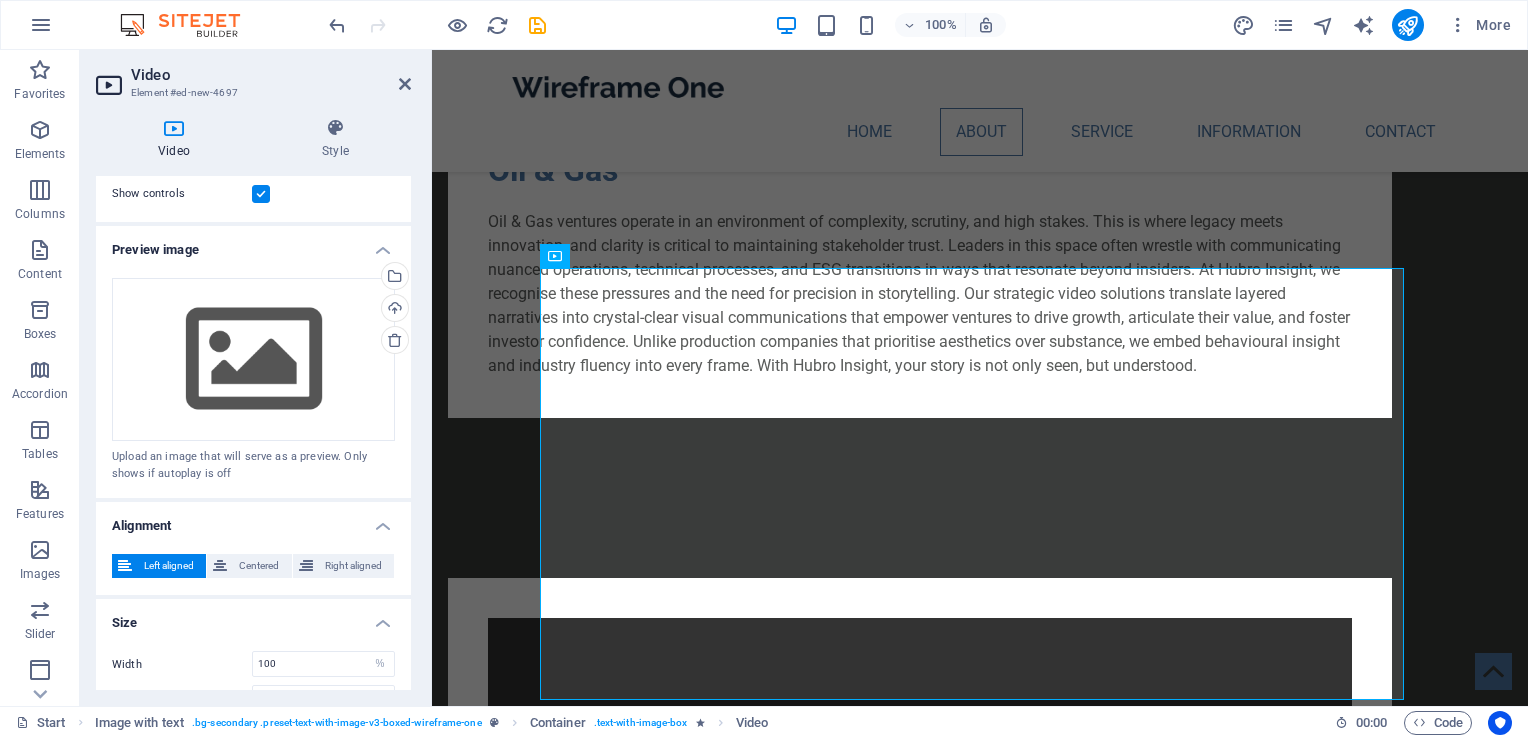 scroll, scrollTop: 344, scrollLeft: 0, axis: vertical 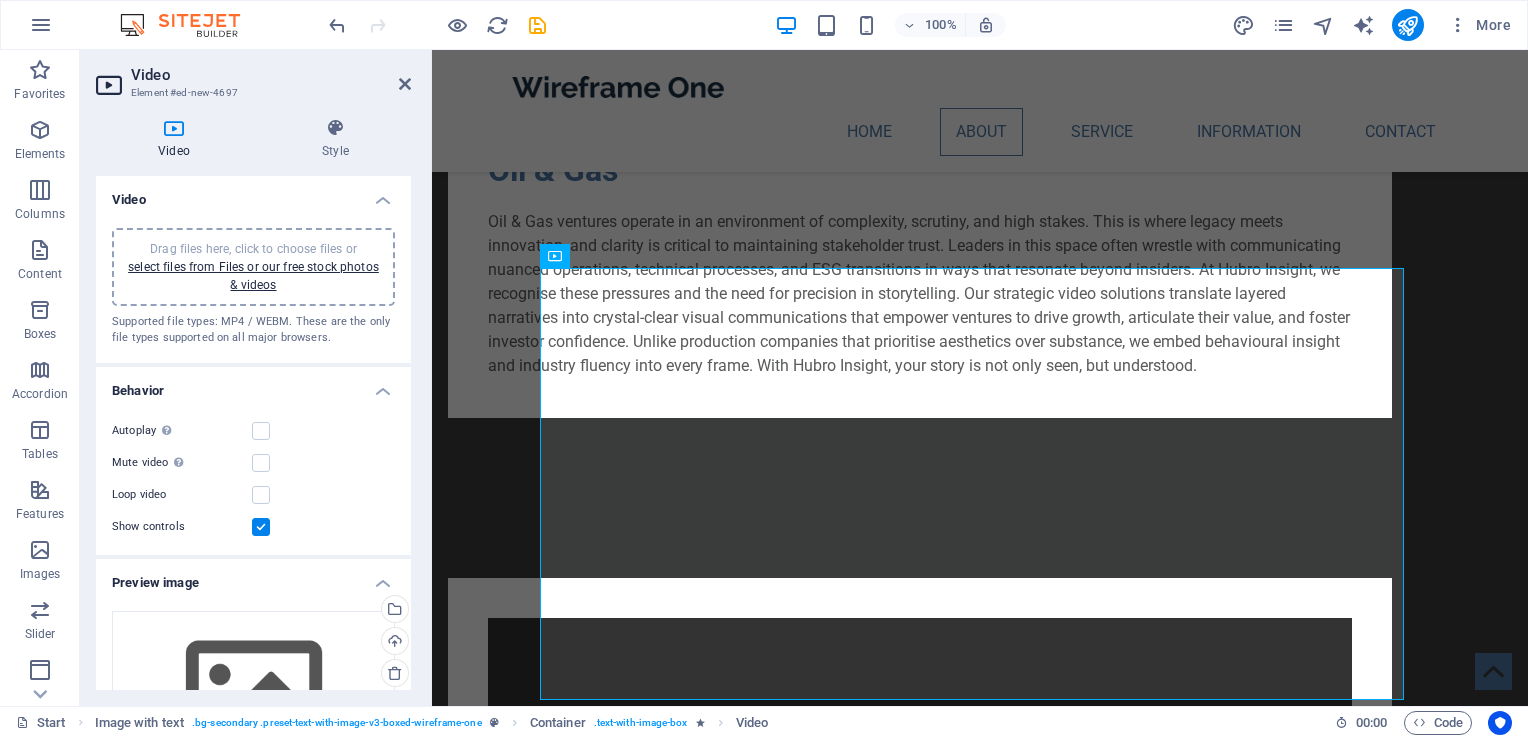 drag, startPoint x: 409, startPoint y: 416, endPoint x: 27, endPoint y: 80, distance: 508.74356 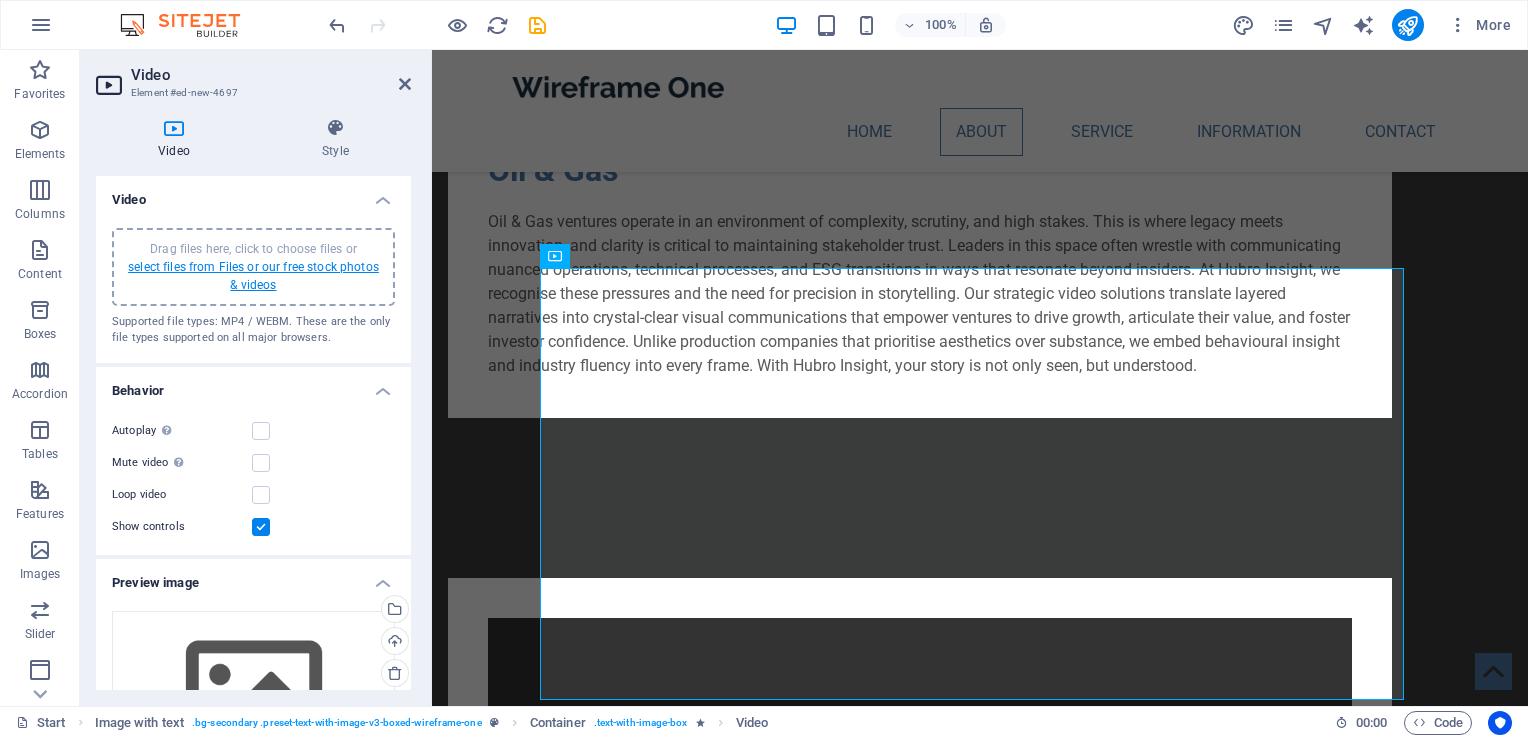 click on "select files from Files or our free stock photos & videos" at bounding box center (253, 276) 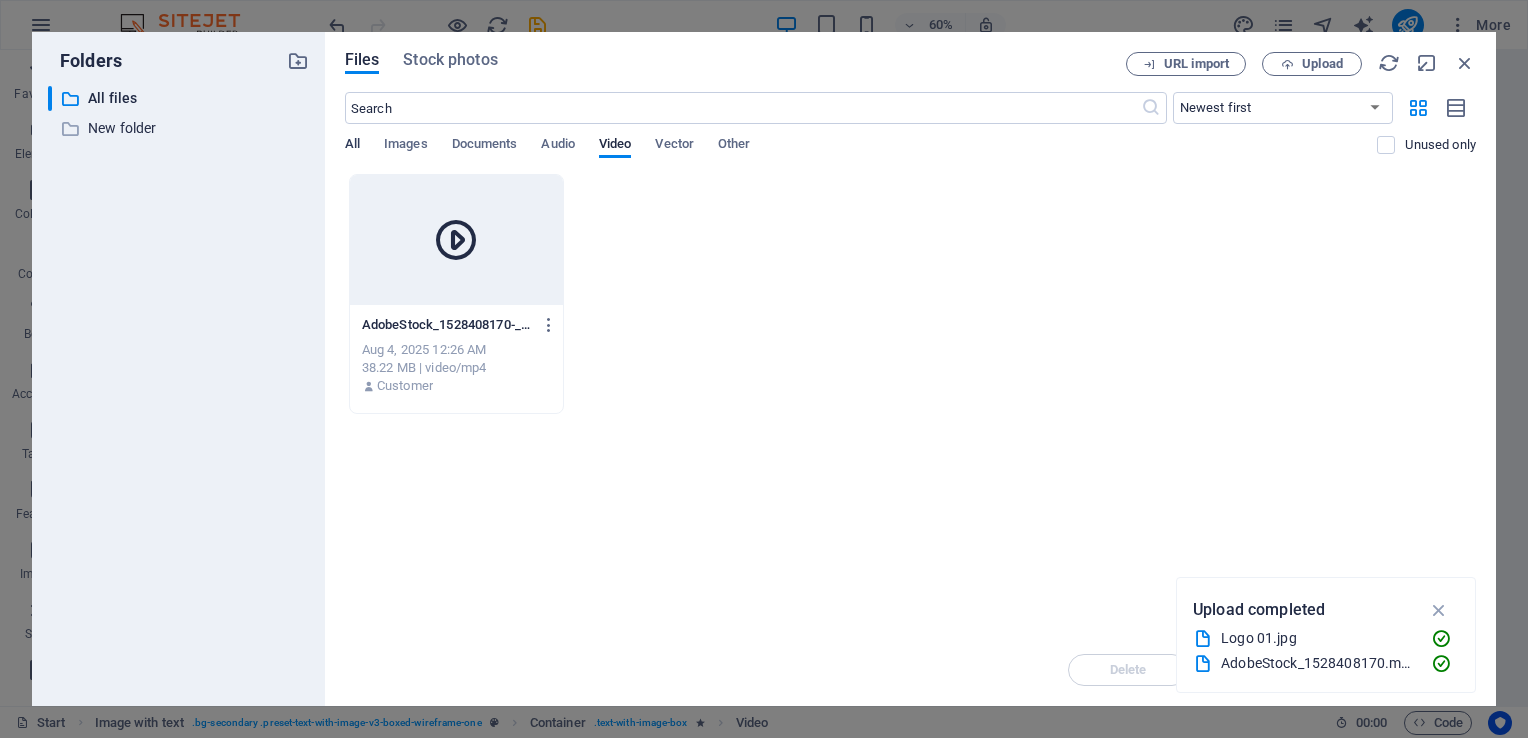 click on "All" at bounding box center (352, 146) 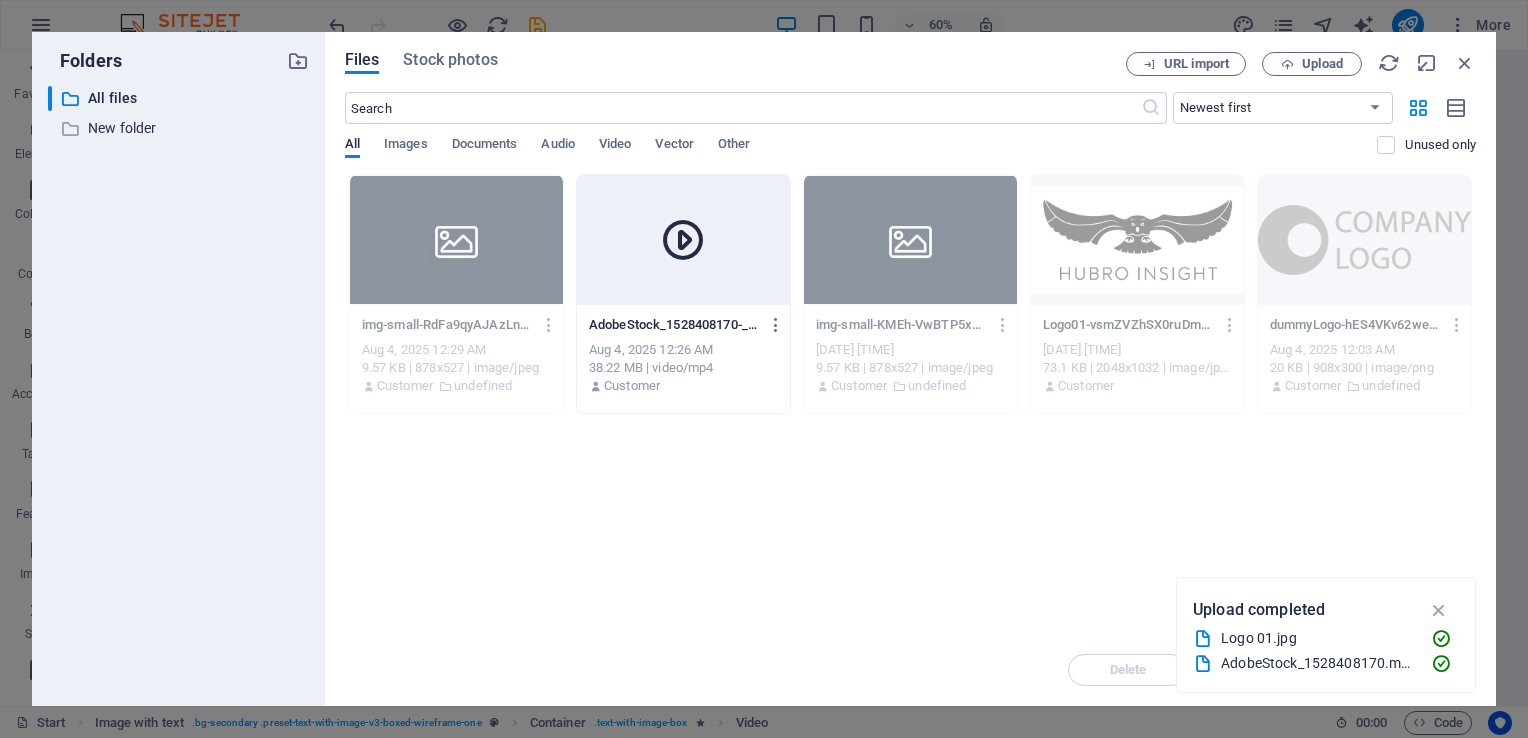 click at bounding box center [683, 240] 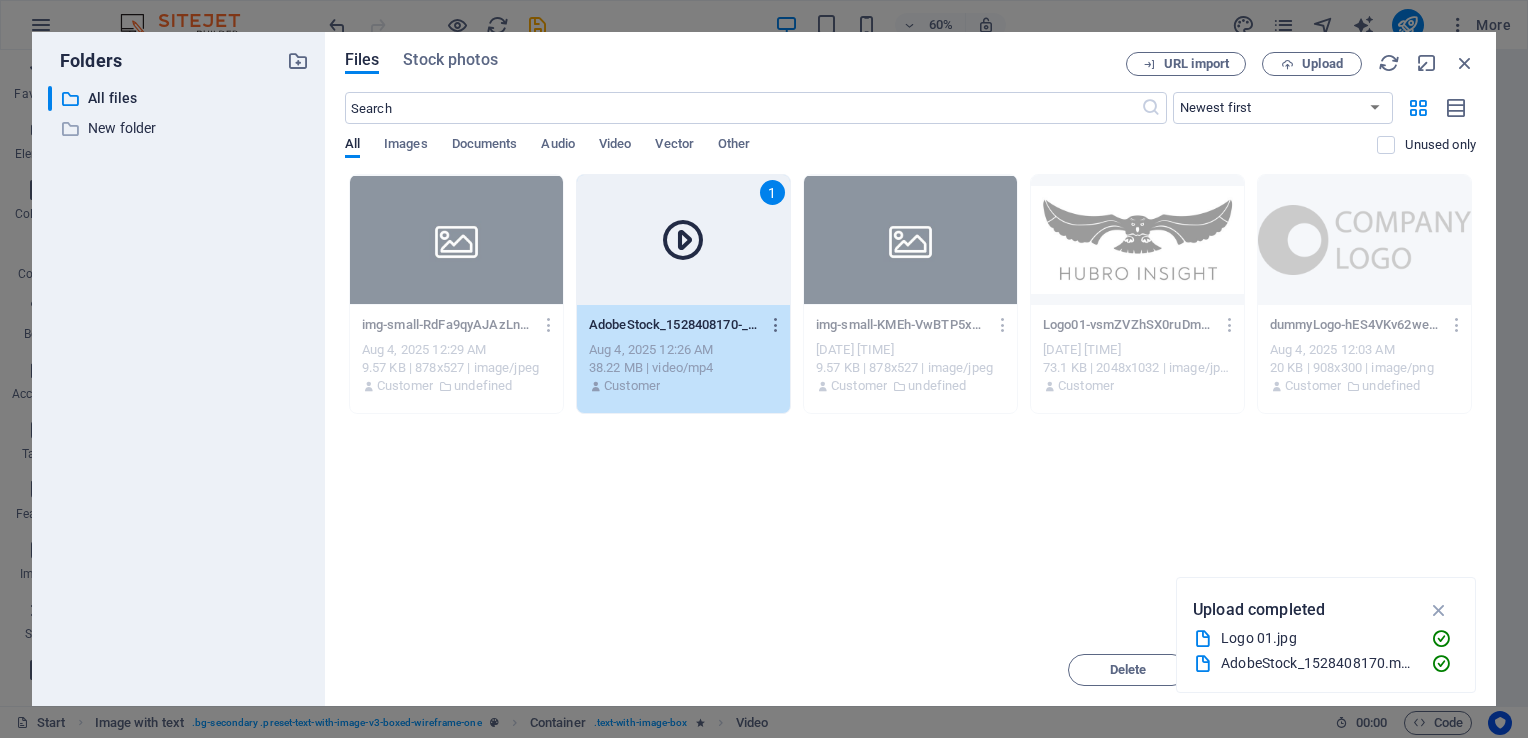 click on "1" at bounding box center [683, 240] 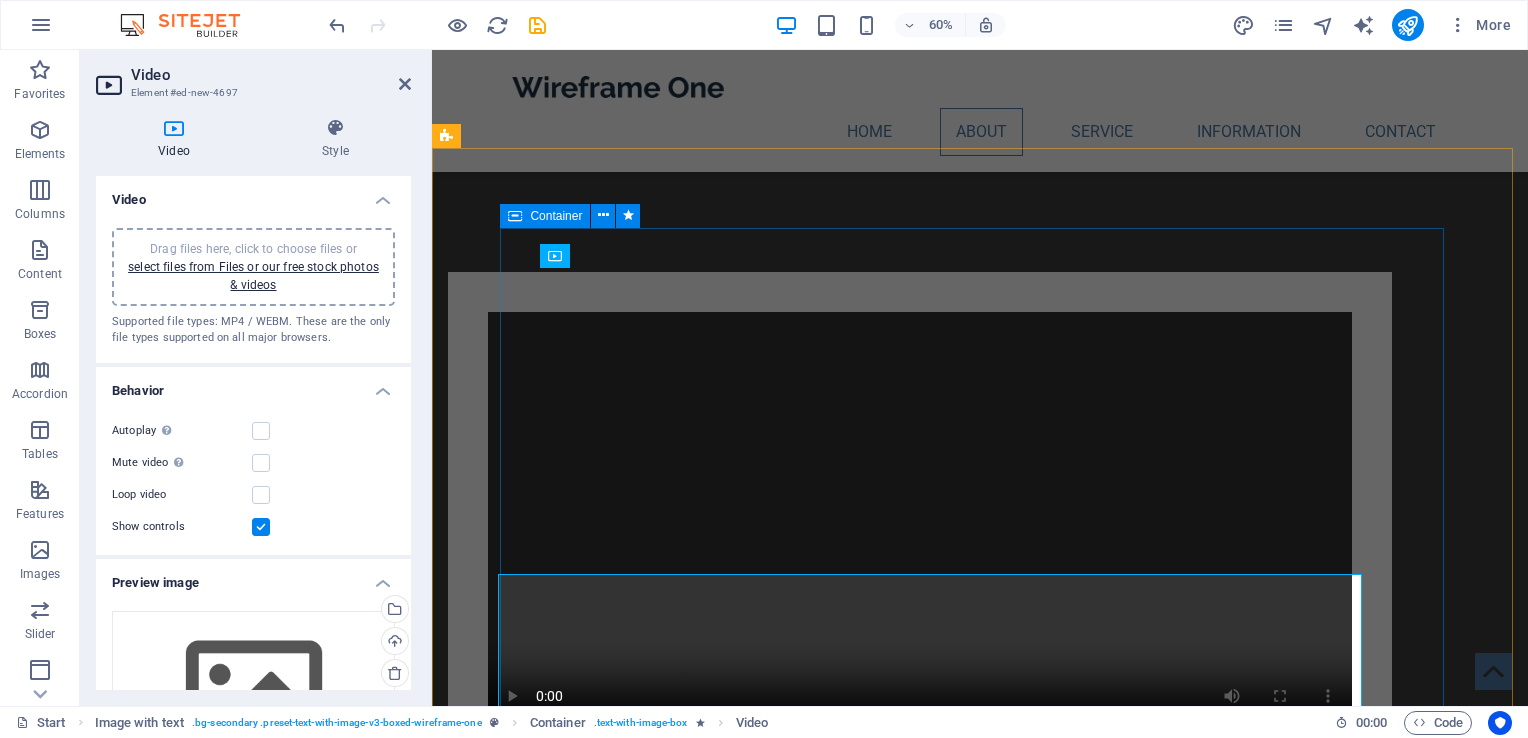 scroll, scrollTop: 1680, scrollLeft: 0, axis: vertical 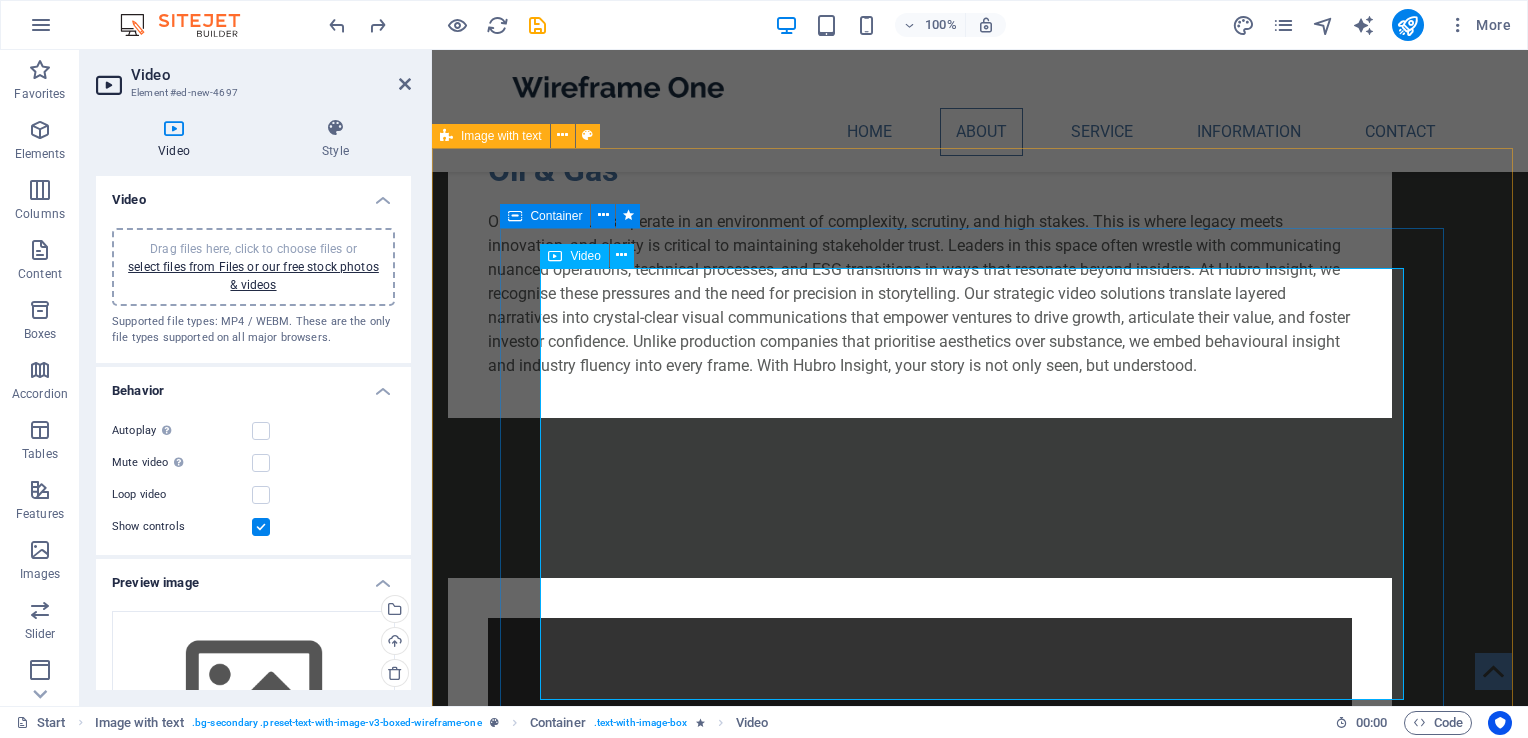 click on "Video" at bounding box center [585, 256] 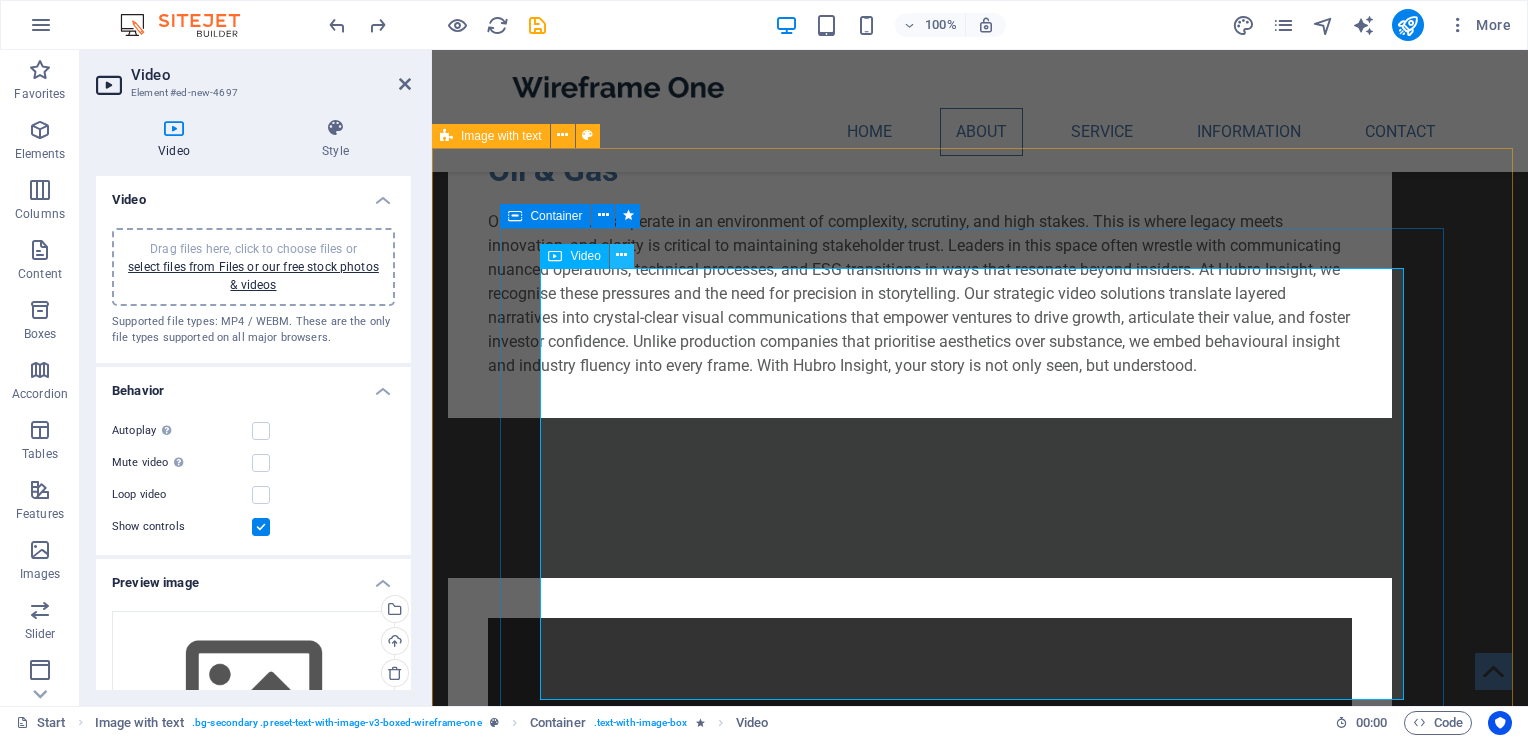 click at bounding box center [621, 255] 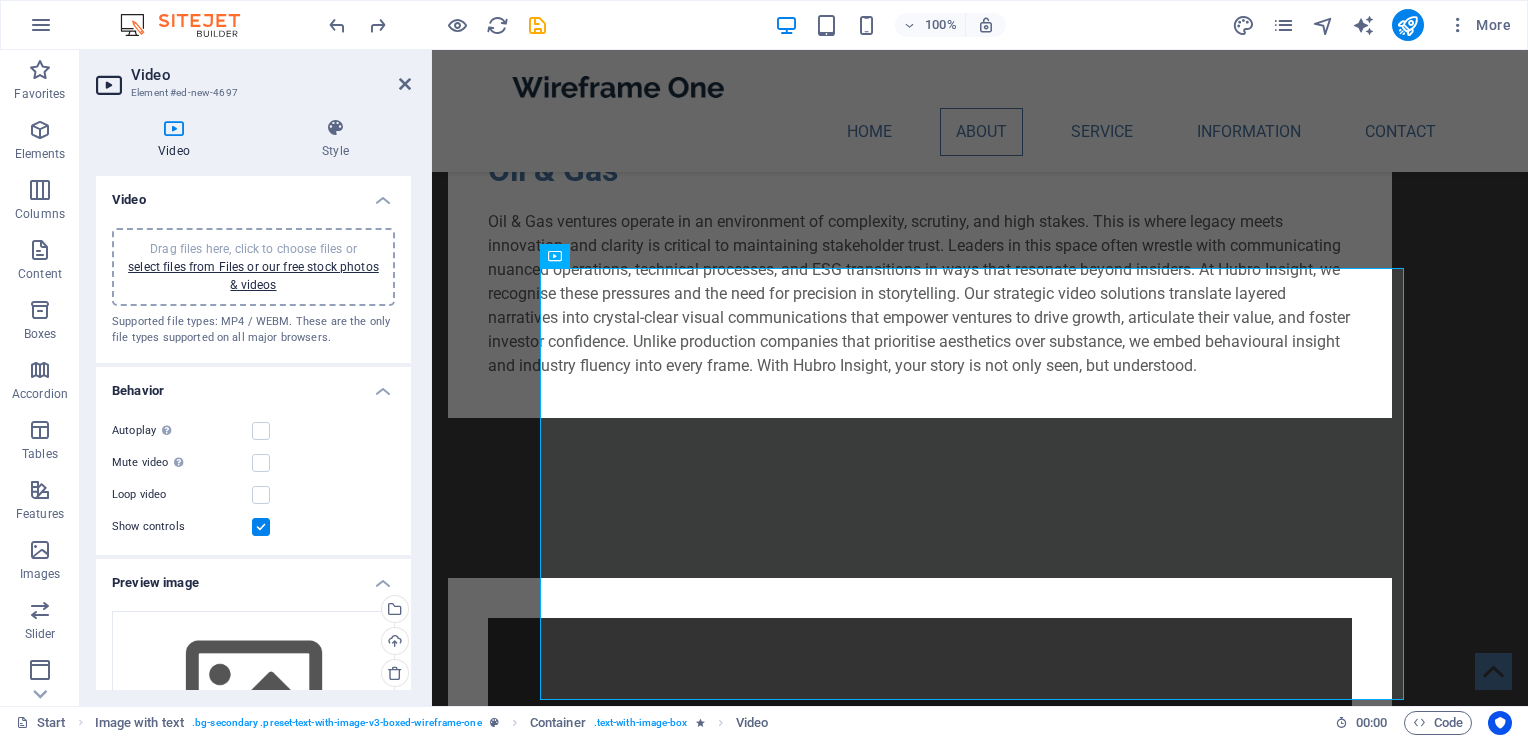 click on "Drag files here, click to choose files or select files from Files or our free stock photos & videos" at bounding box center (253, 267) 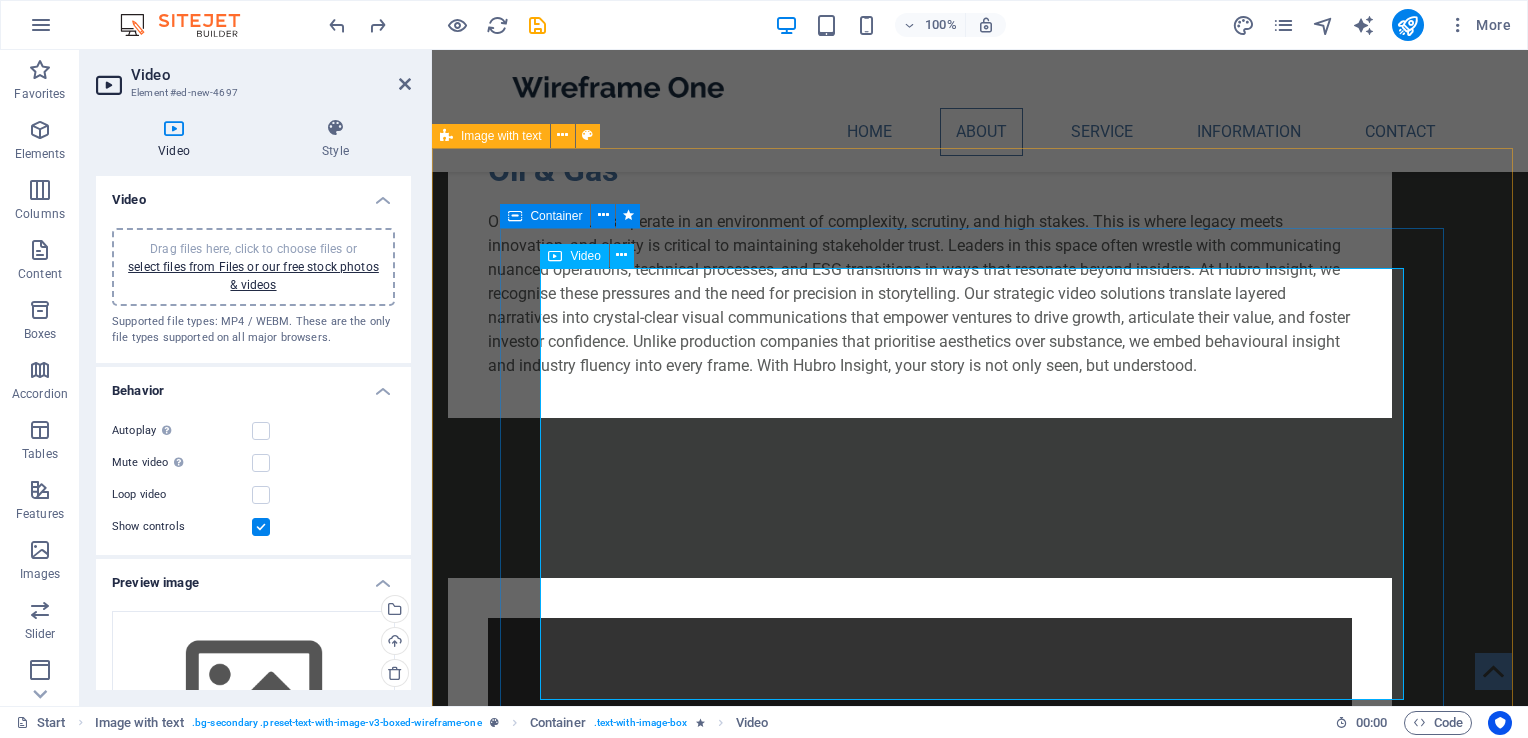 click at bounding box center (920, 834) 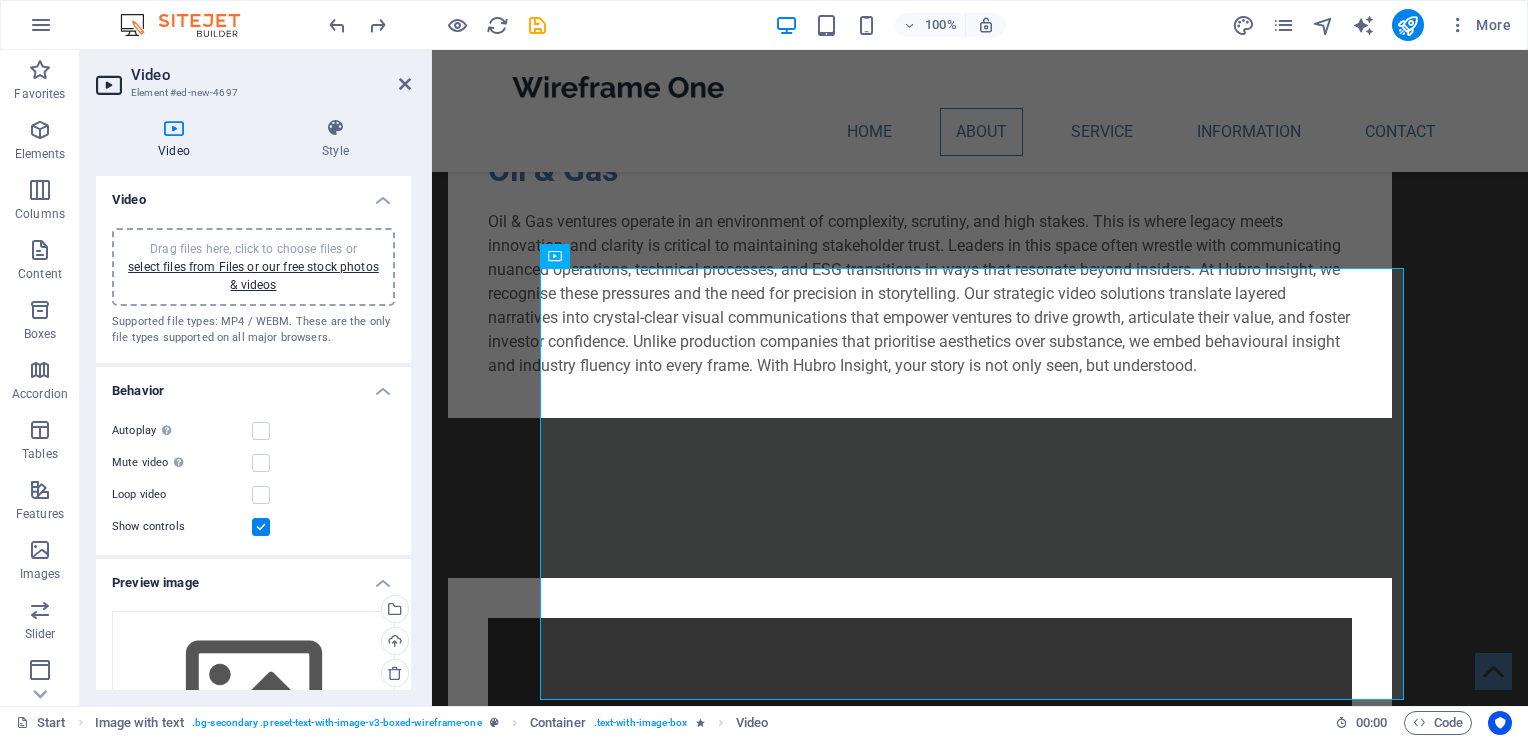 click on "Drag files here, click to choose files or select files from Files or our free stock photos & videos" at bounding box center [253, 267] 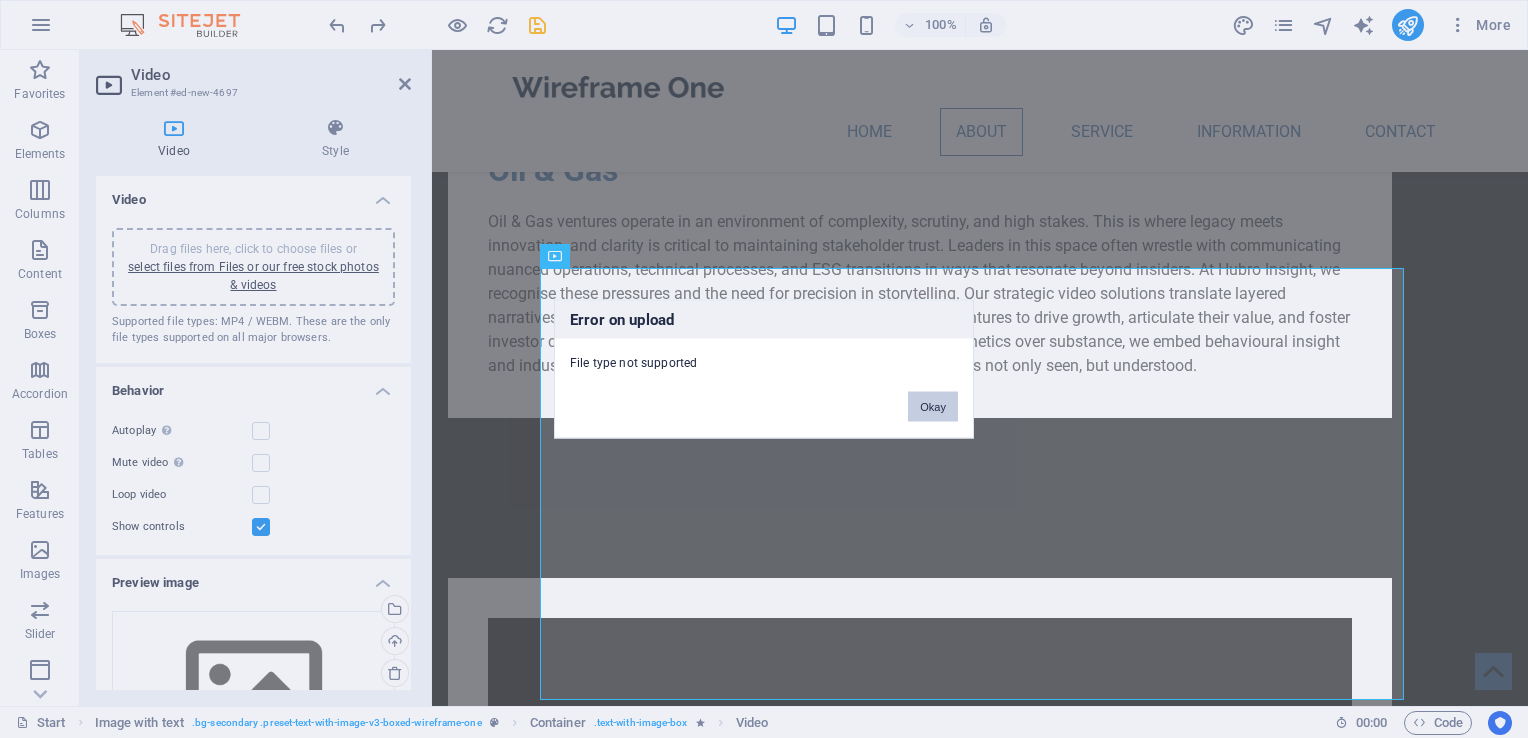 click on "Okay" at bounding box center [933, 407] 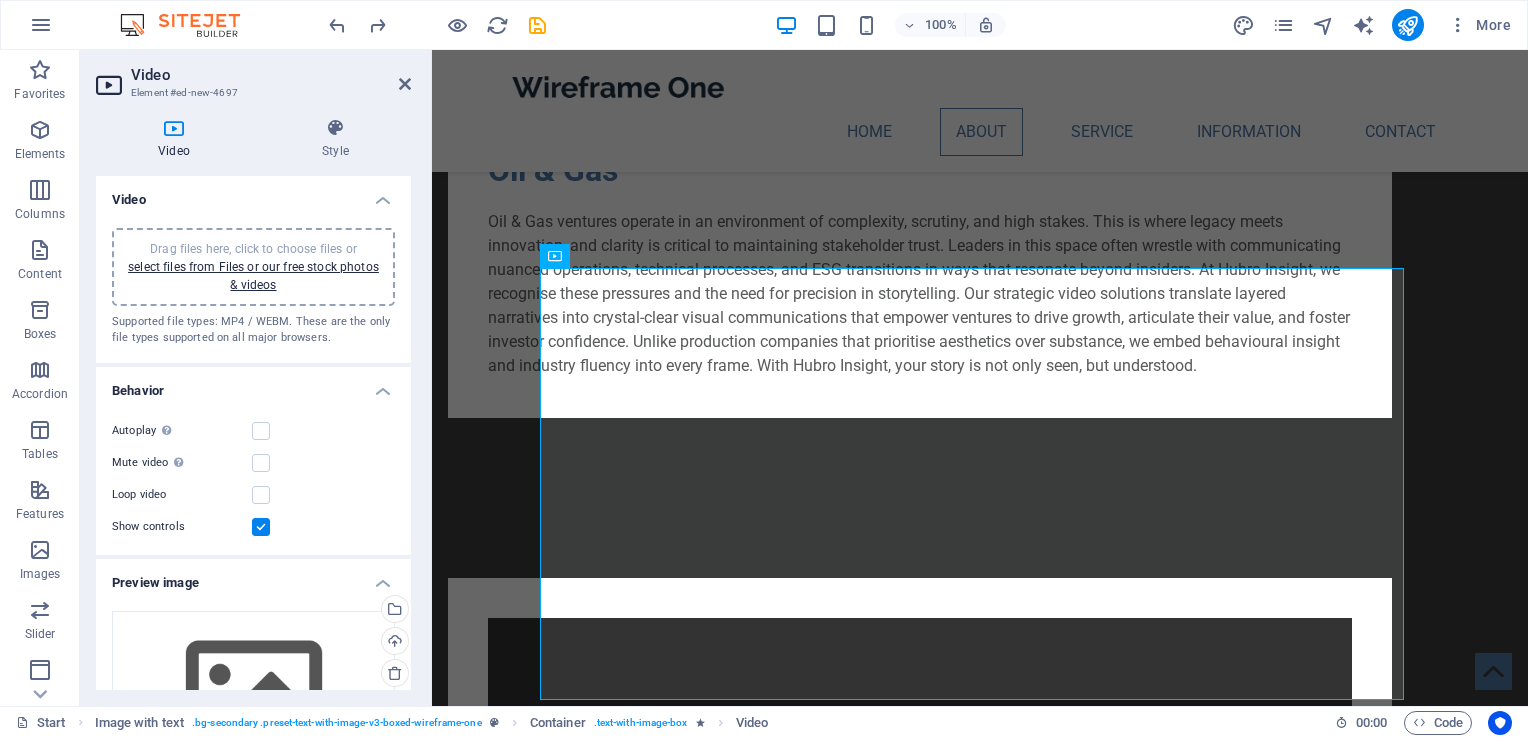 drag, startPoint x: 248, startPoint y: 274, endPoint x: 126, endPoint y: 244, distance: 125.63439 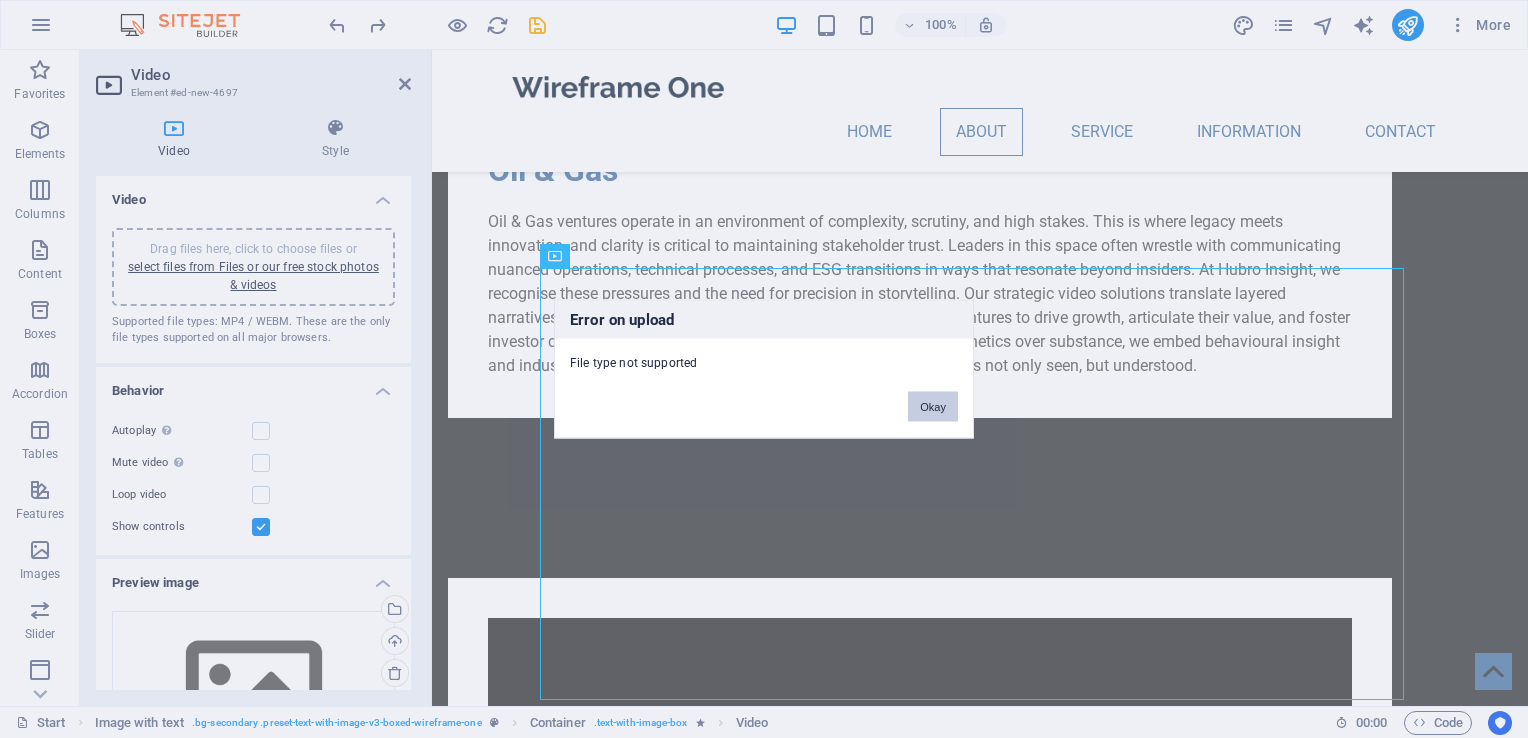click on "Okay" at bounding box center (933, 407) 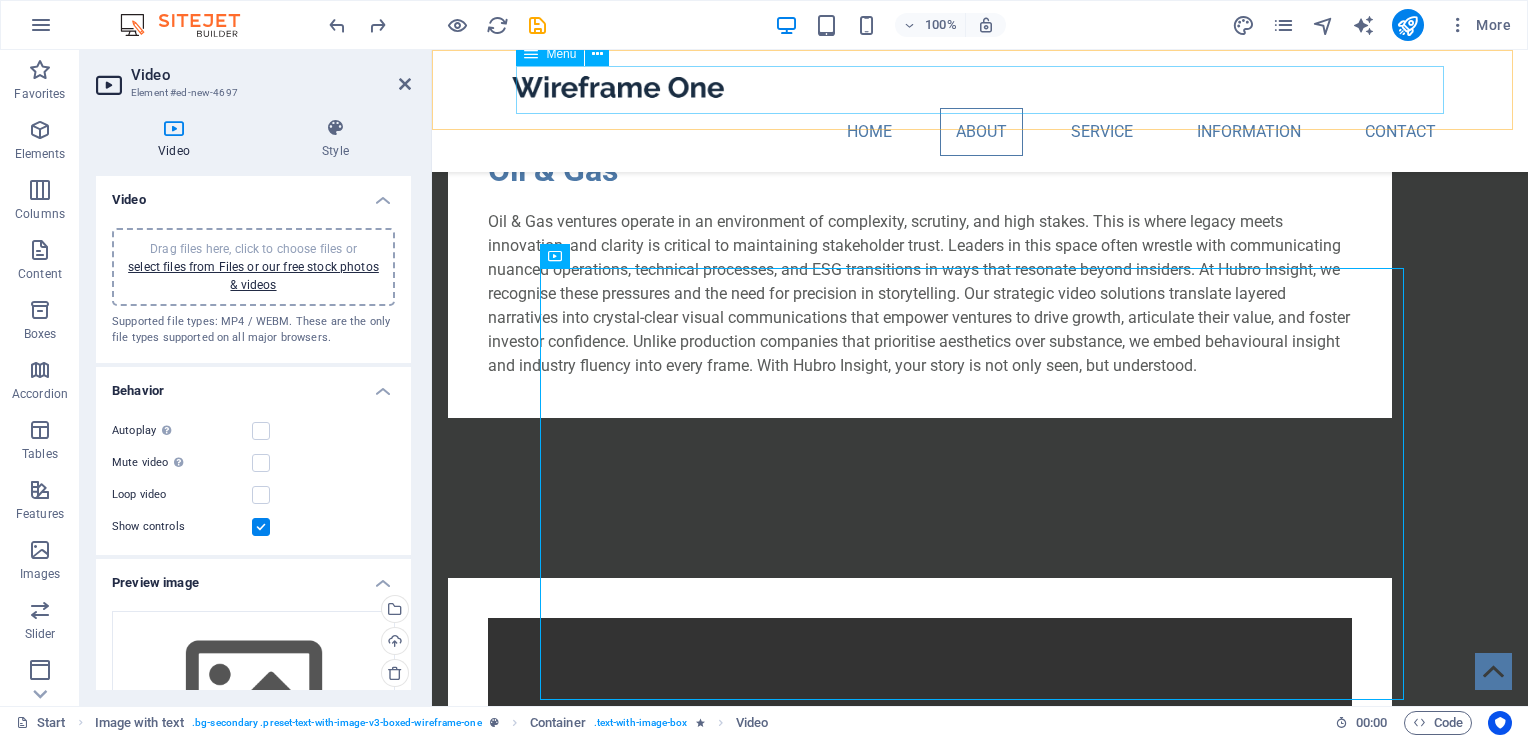 click on "Home About Service Information Contact" at bounding box center (980, 132) 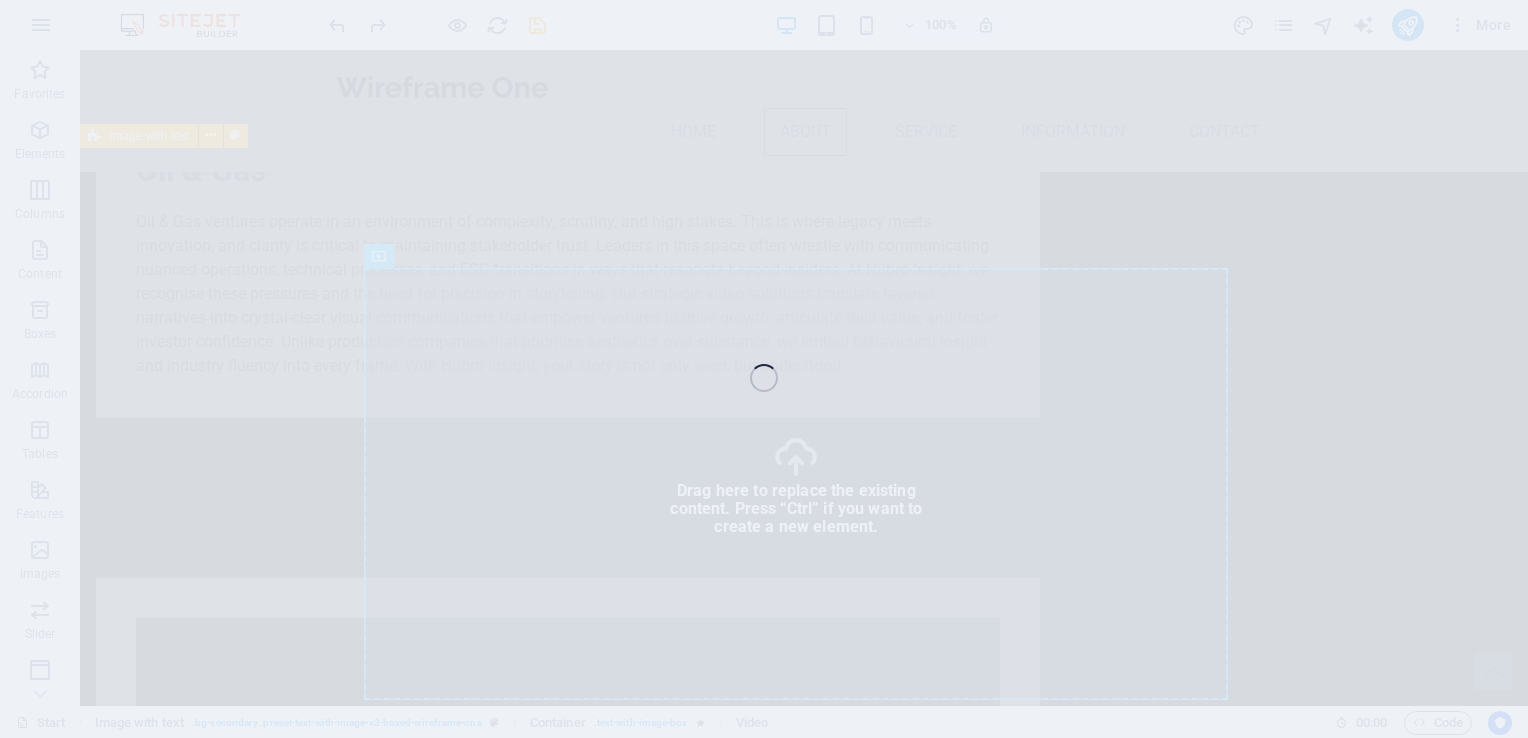 select on "%" 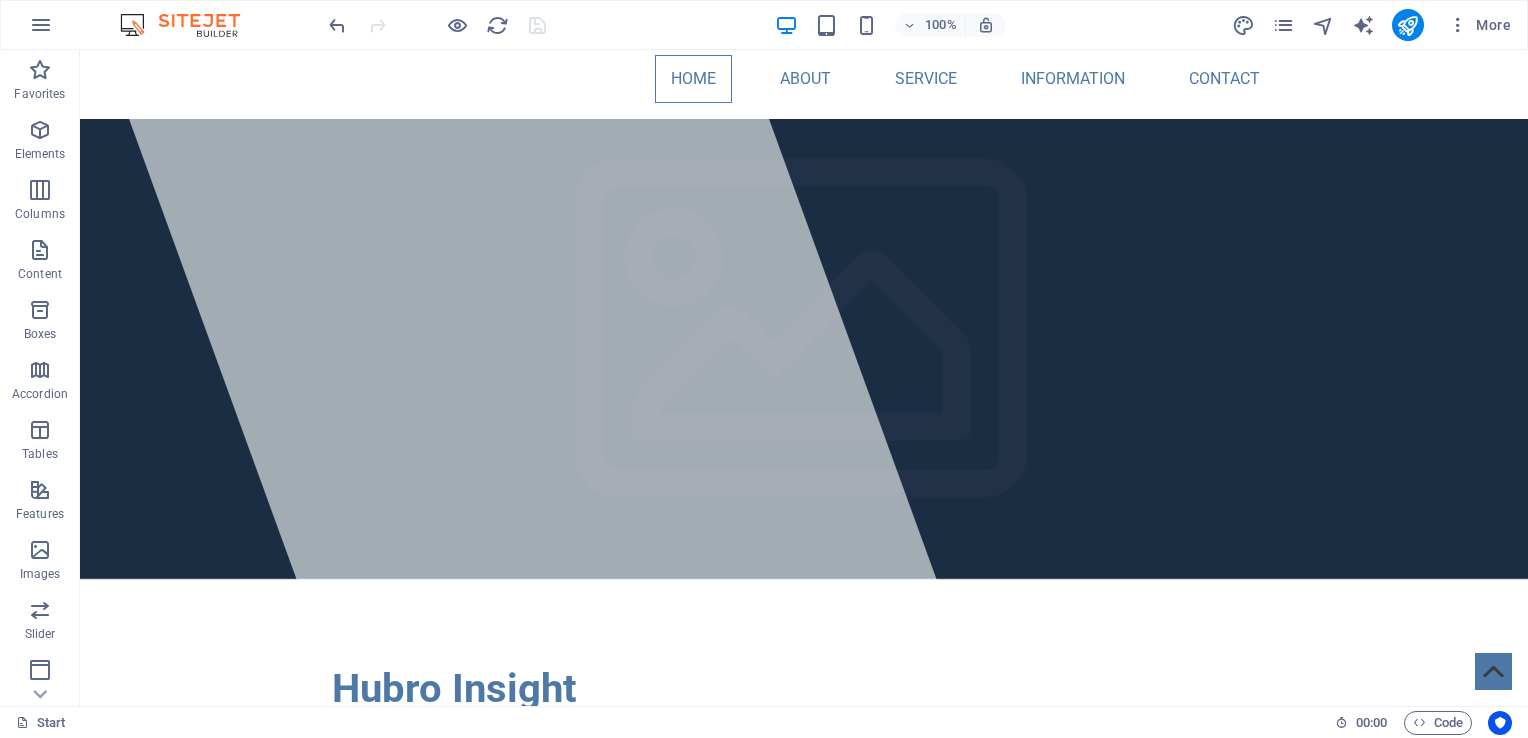 scroll, scrollTop: 0, scrollLeft: 0, axis: both 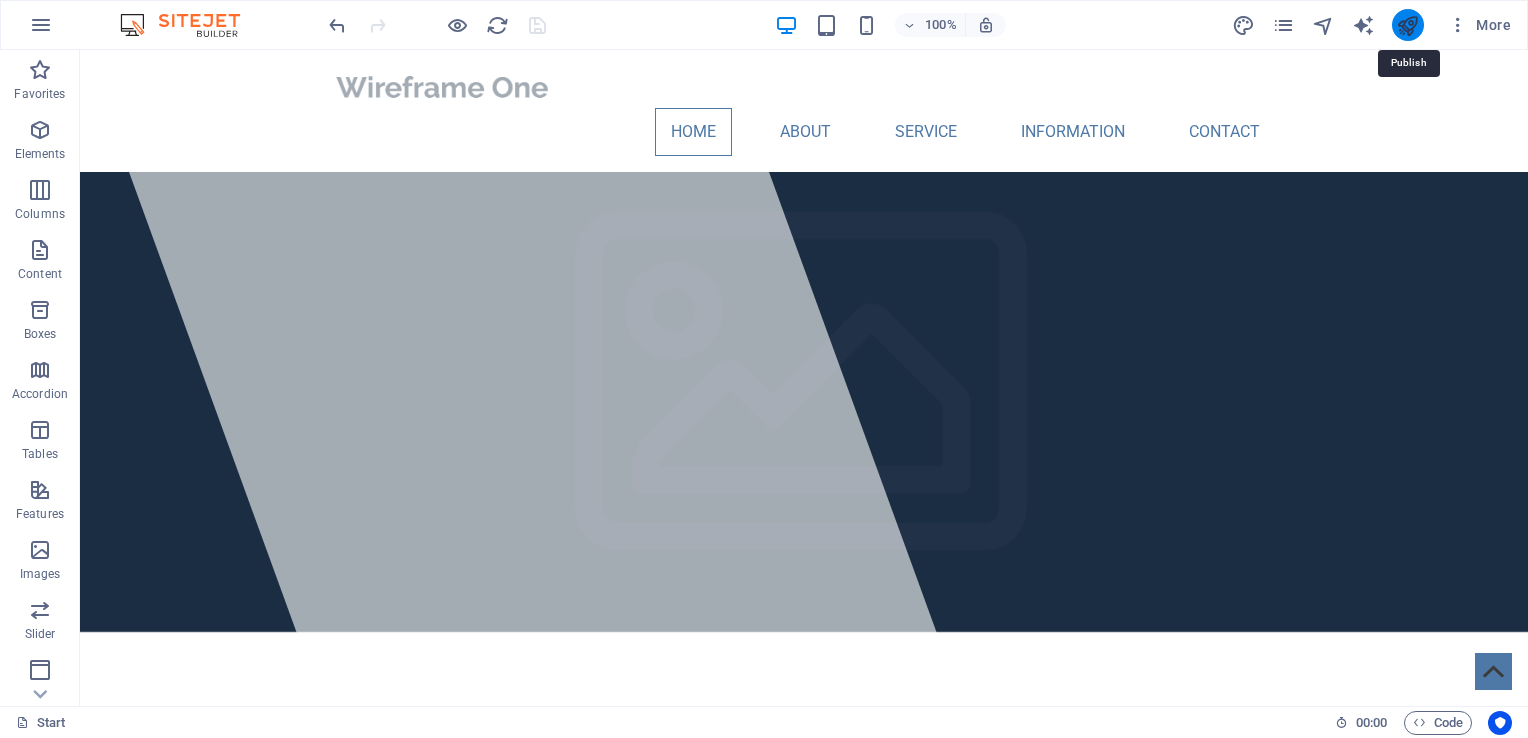 click at bounding box center (1407, 25) 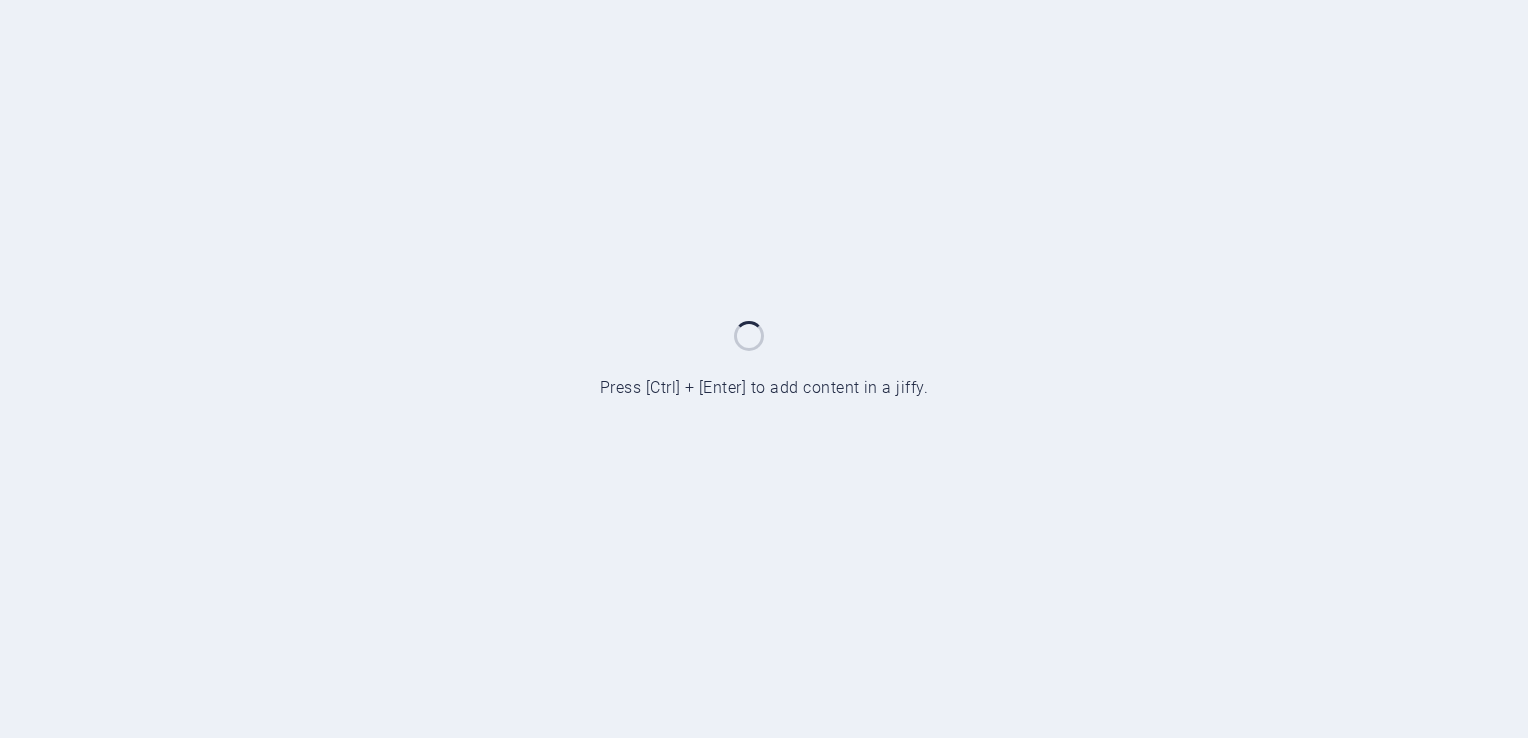 scroll, scrollTop: 0, scrollLeft: 0, axis: both 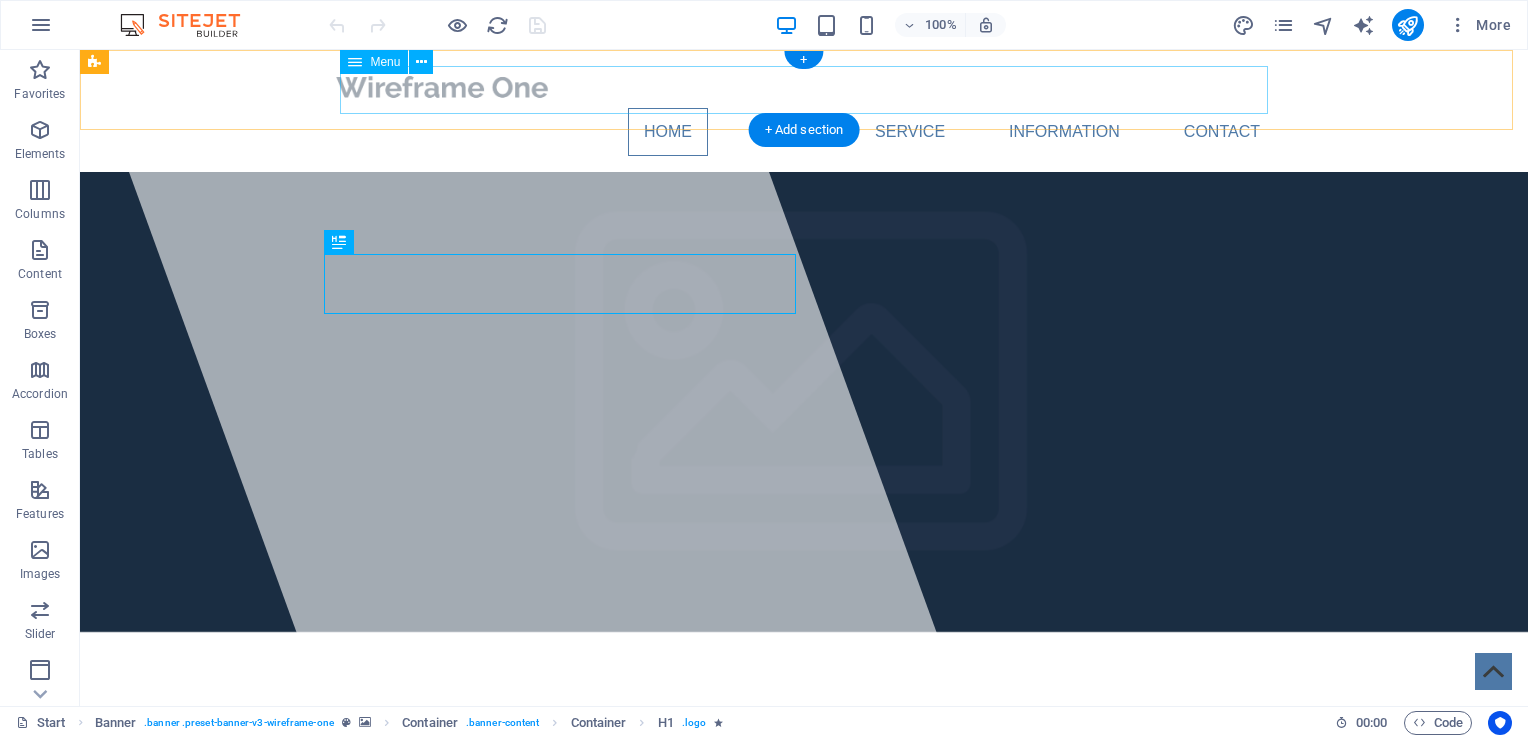 click on "Home About Service Information Contact" at bounding box center (804, 132) 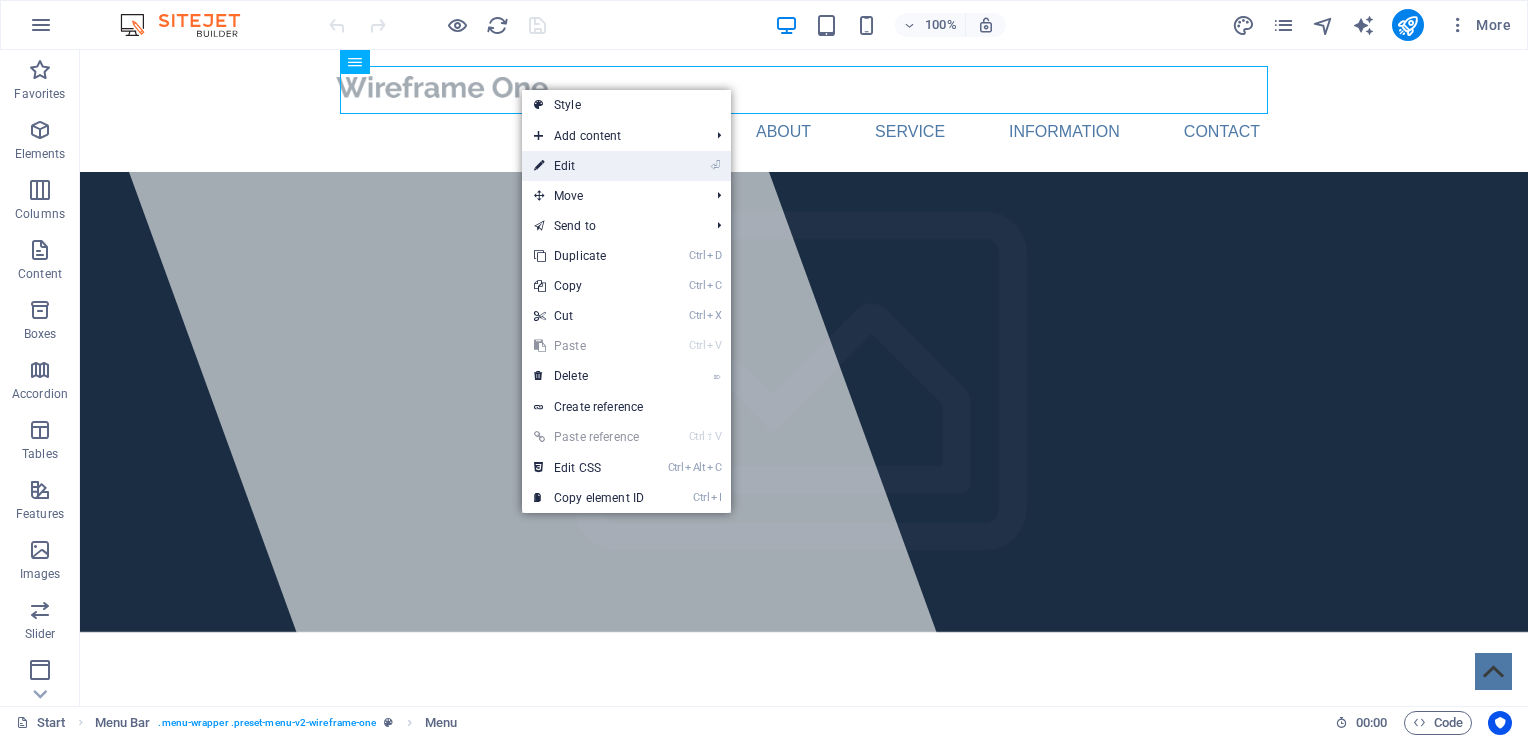 click on "⏎  Edit" at bounding box center (589, 166) 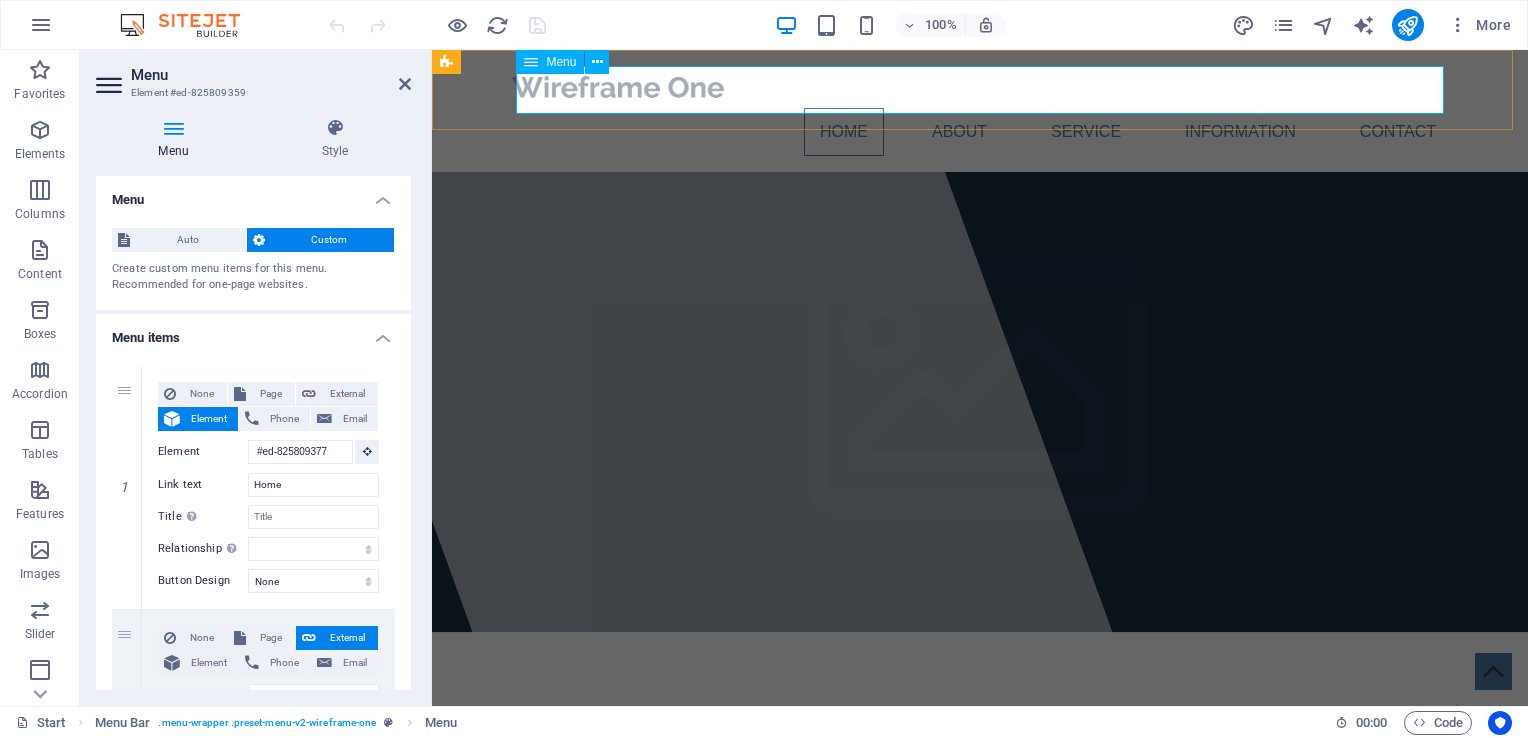 click on "Home About Service Information Contact" at bounding box center [980, 132] 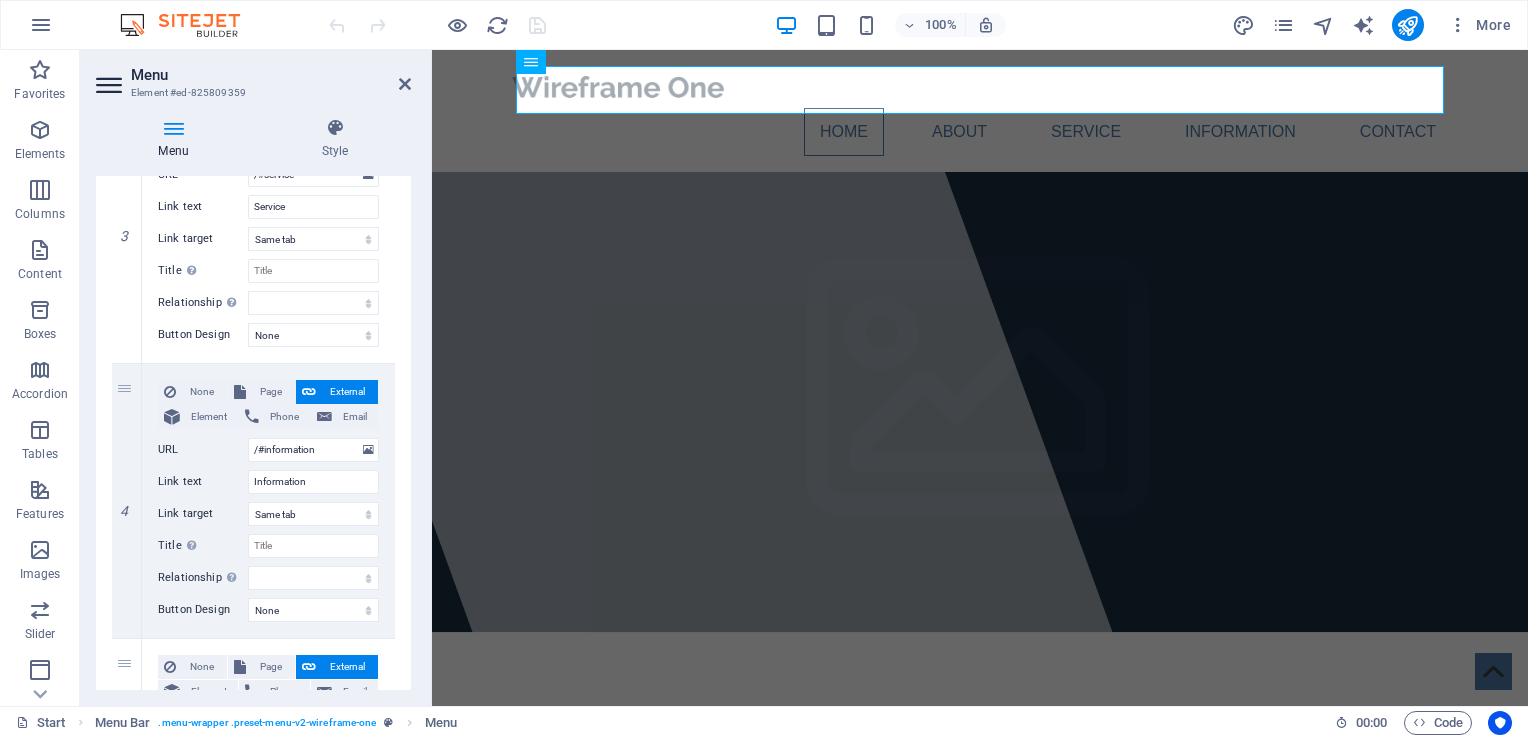 scroll, scrollTop: 762, scrollLeft: 0, axis: vertical 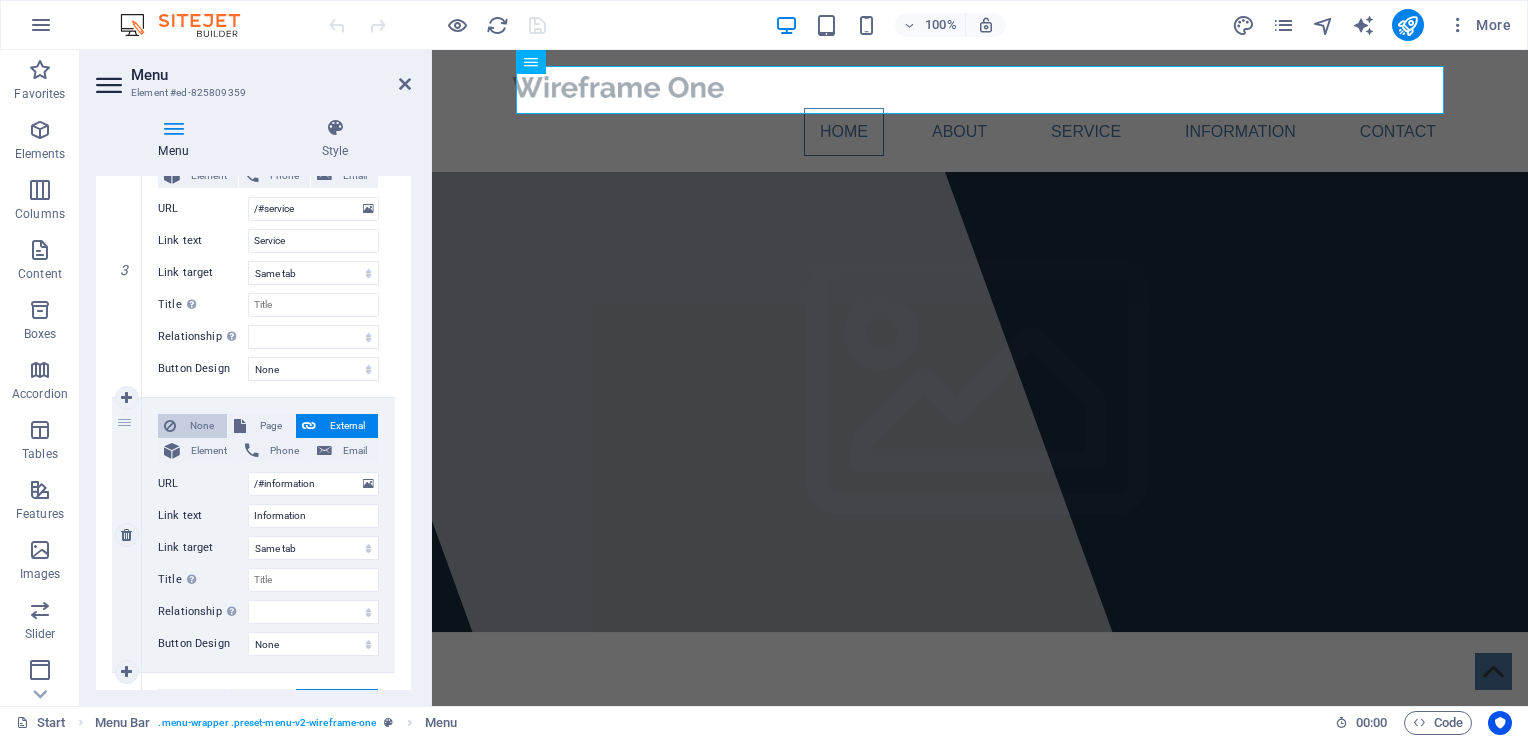click on "None" at bounding box center (201, 426) 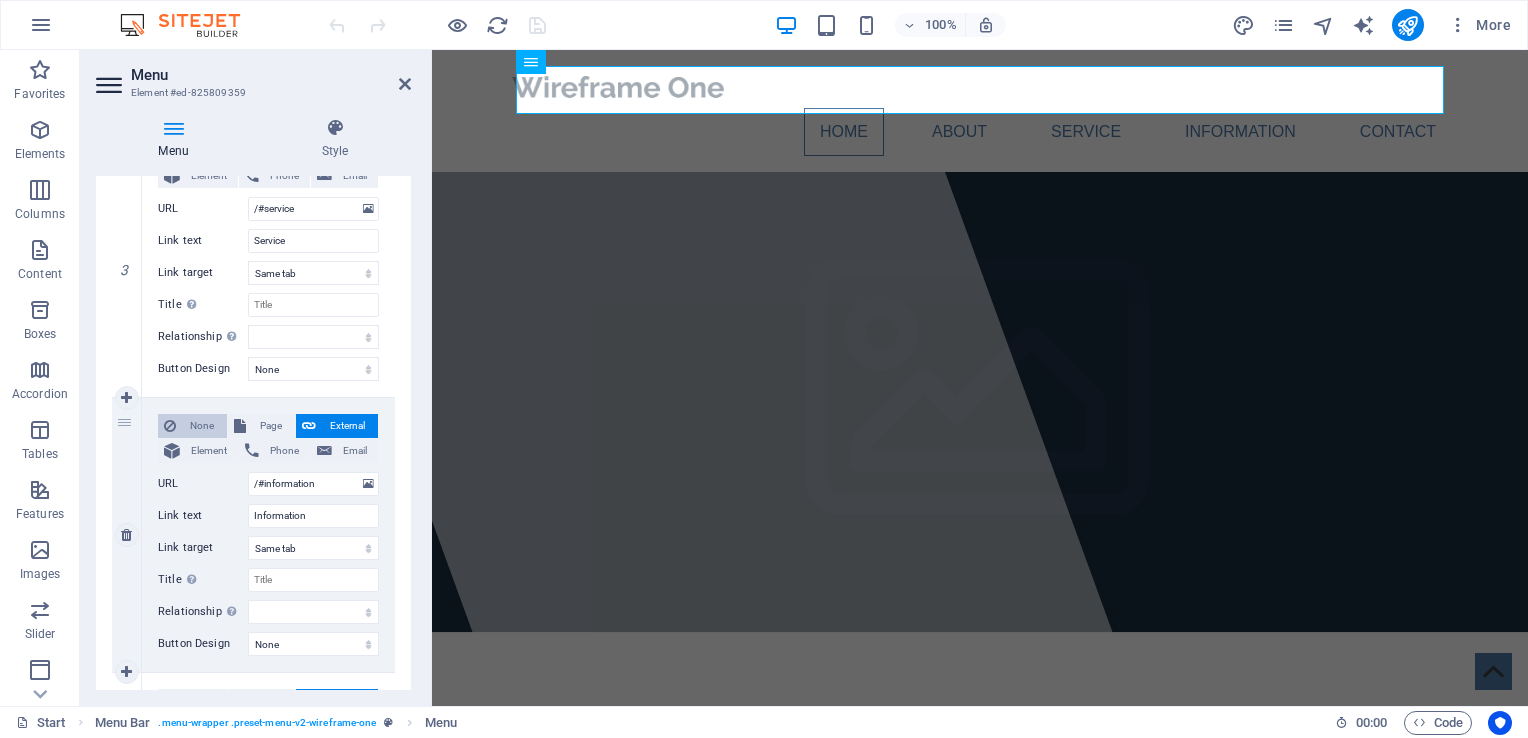 select 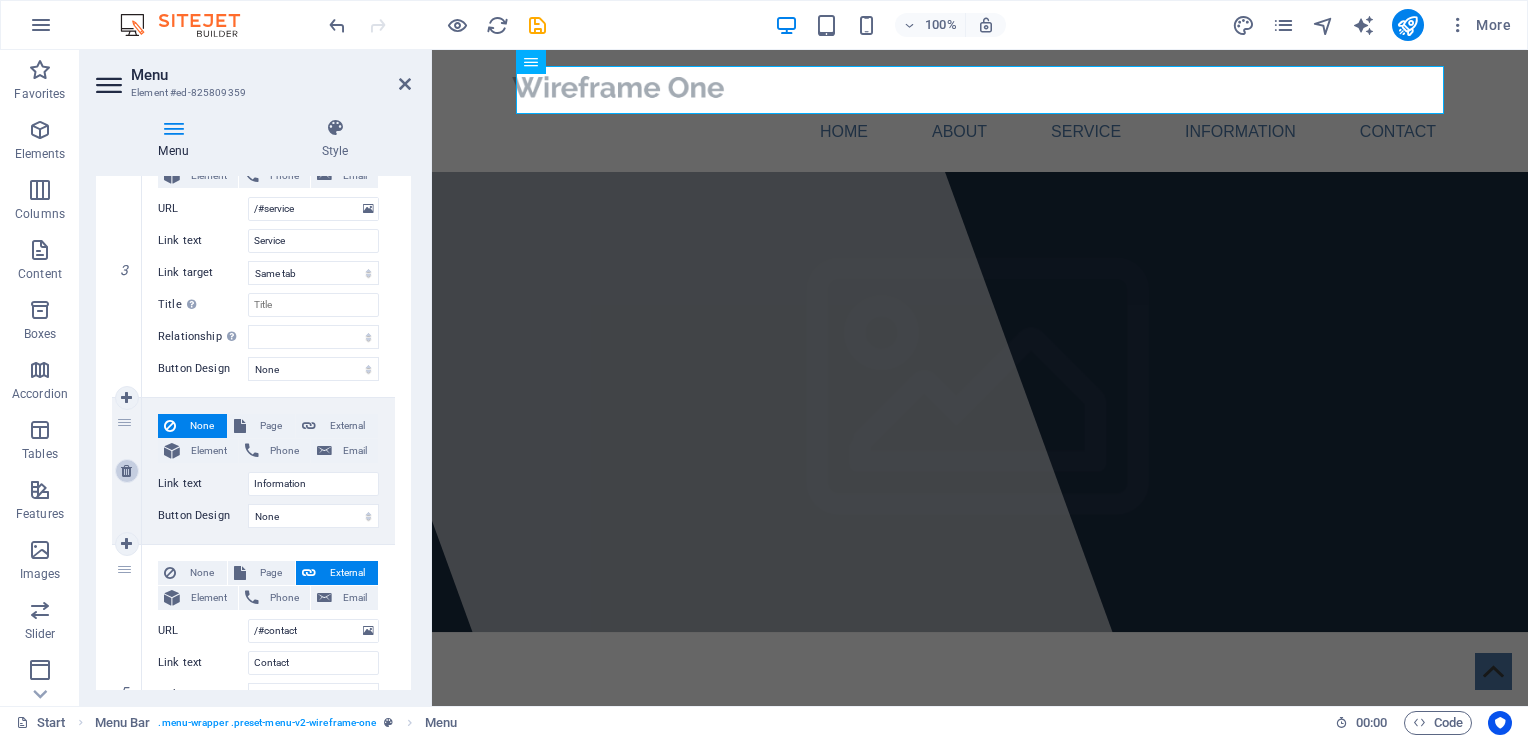 click at bounding box center [126, 471] 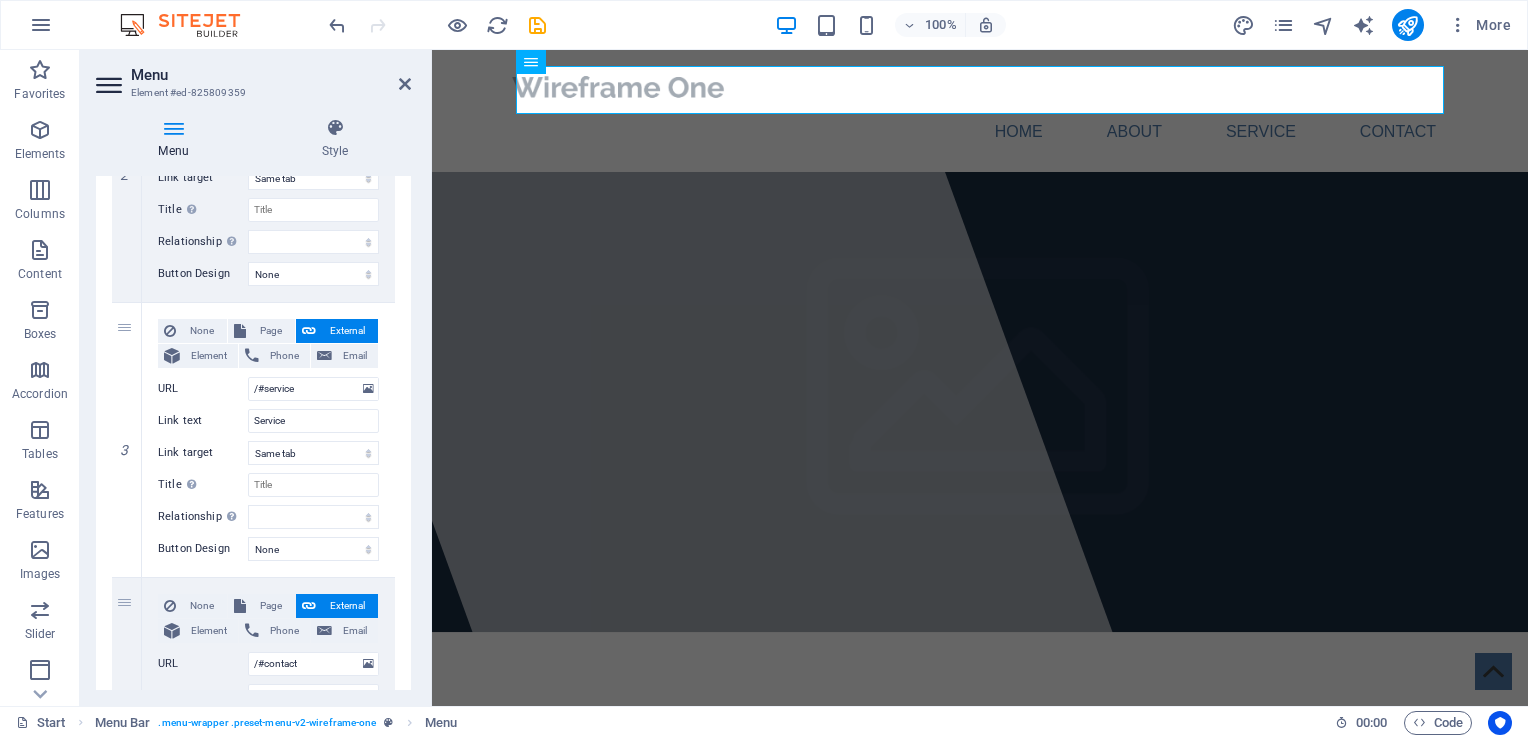 scroll, scrollTop: 594, scrollLeft: 0, axis: vertical 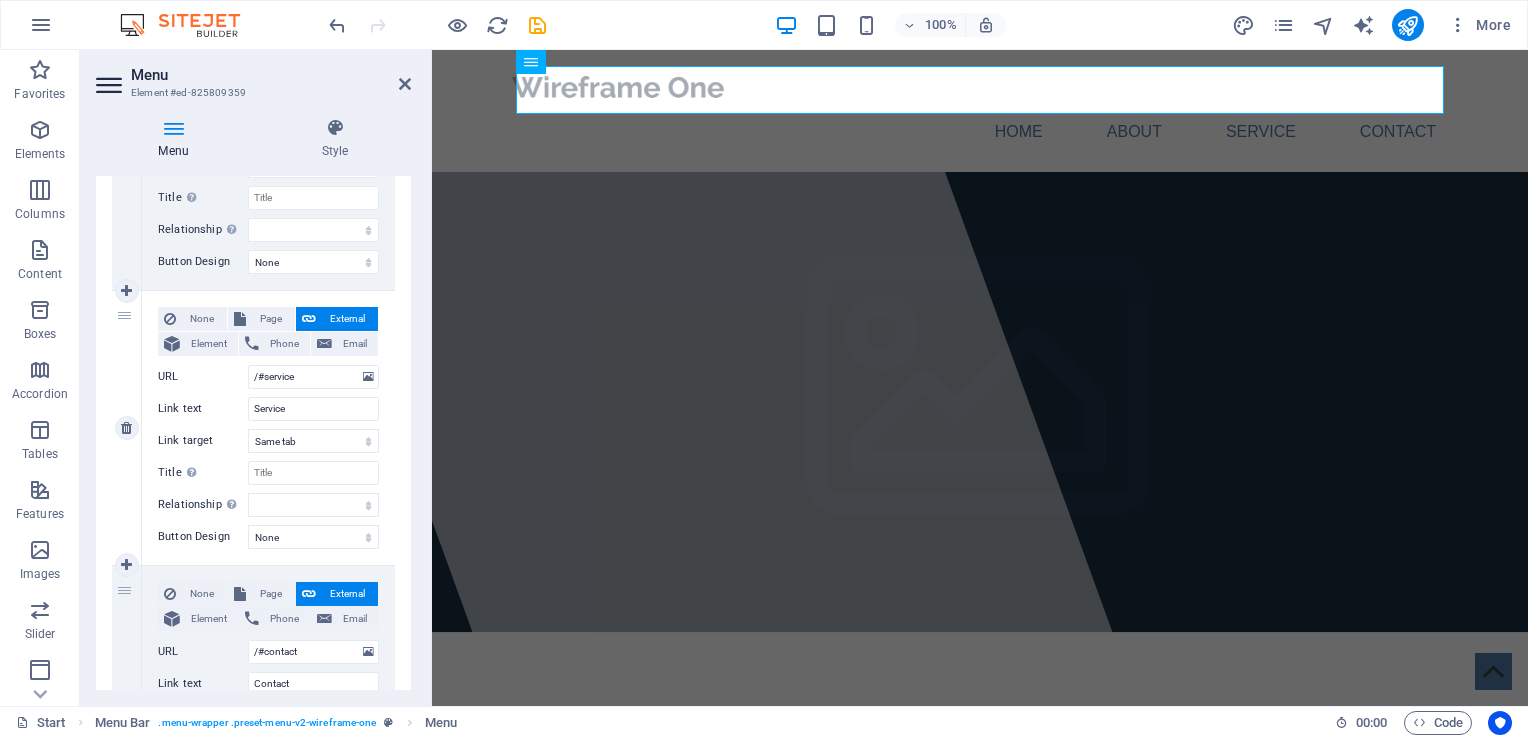 click on "3" at bounding box center [127, 428] 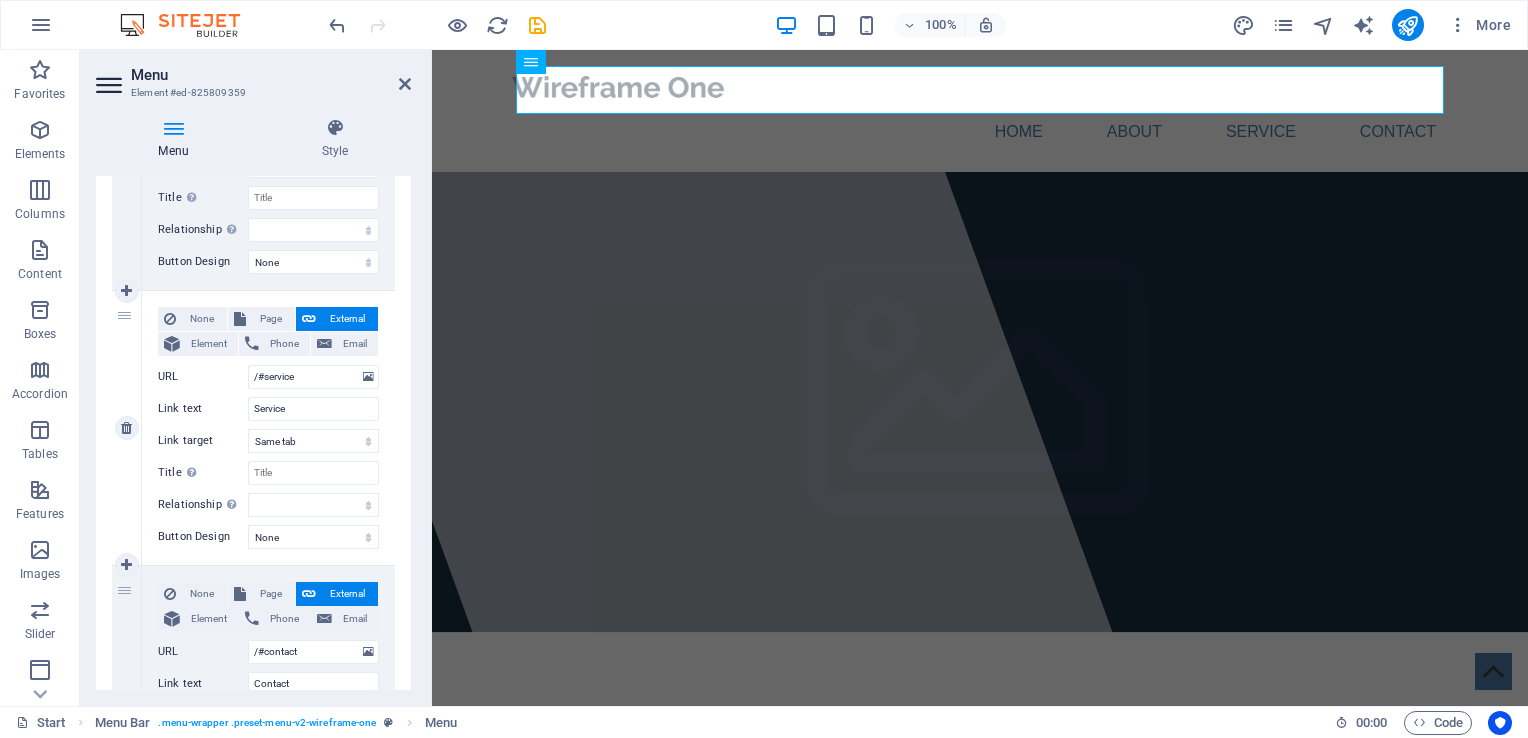 click on "3" at bounding box center [127, 428] 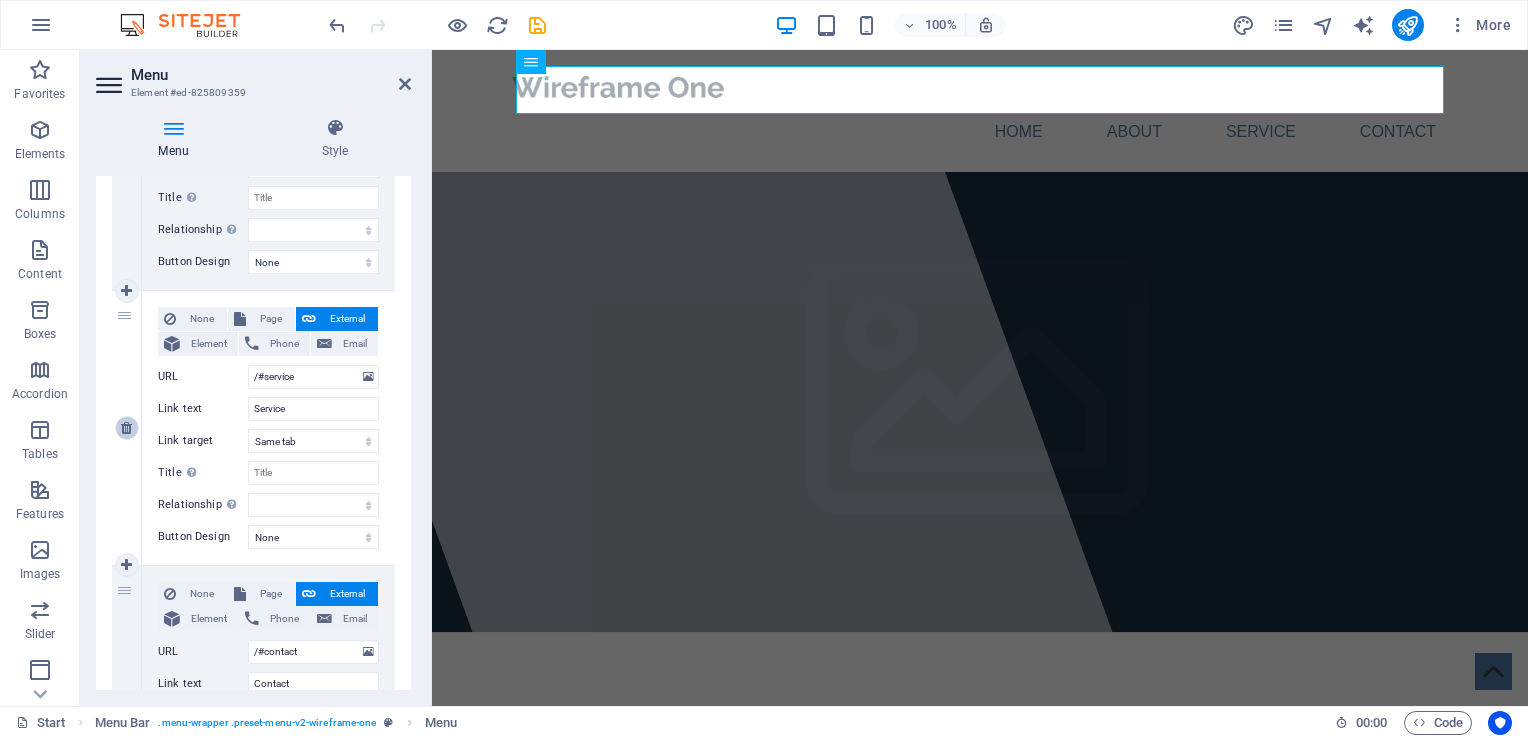 click at bounding box center (126, 428) 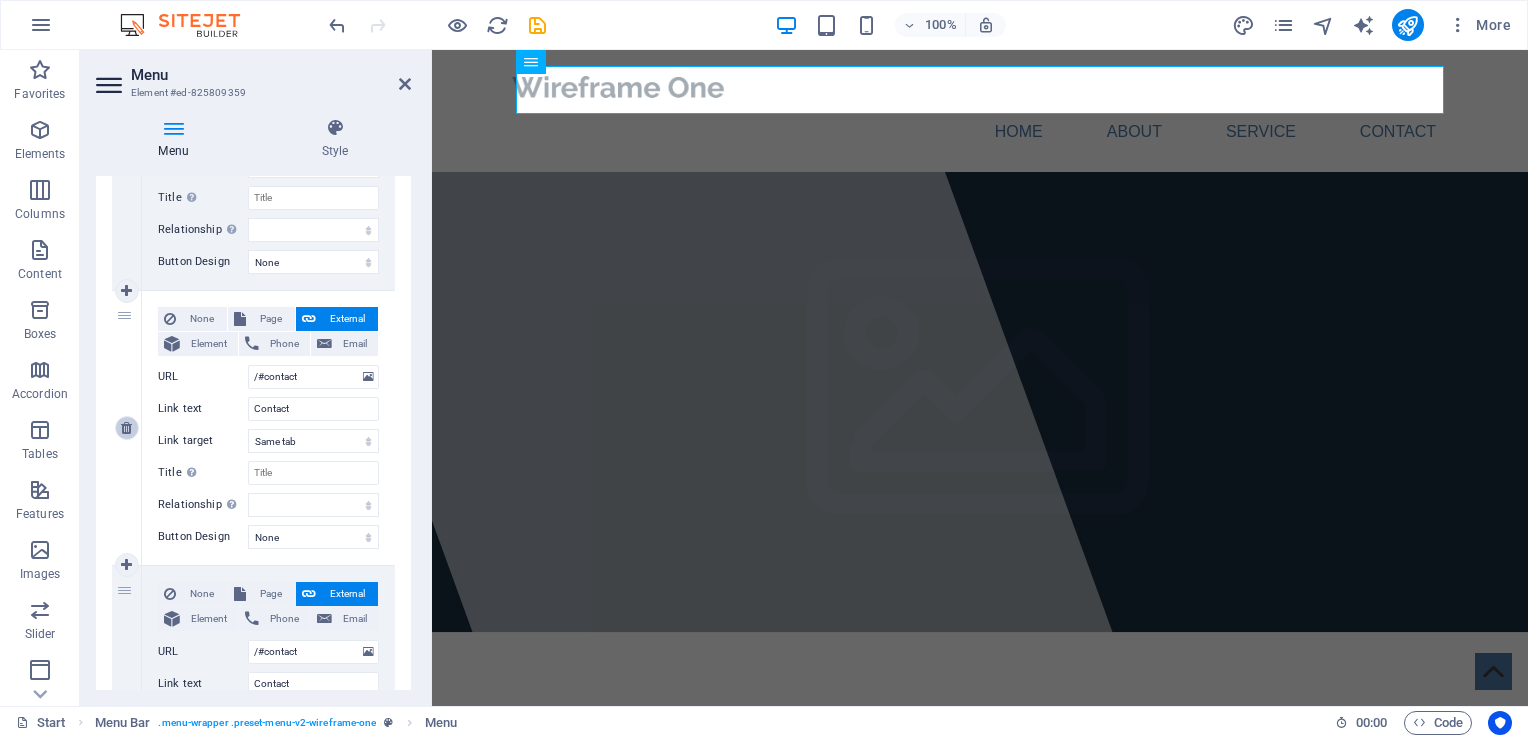 scroll, scrollTop: 524, scrollLeft: 0, axis: vertical 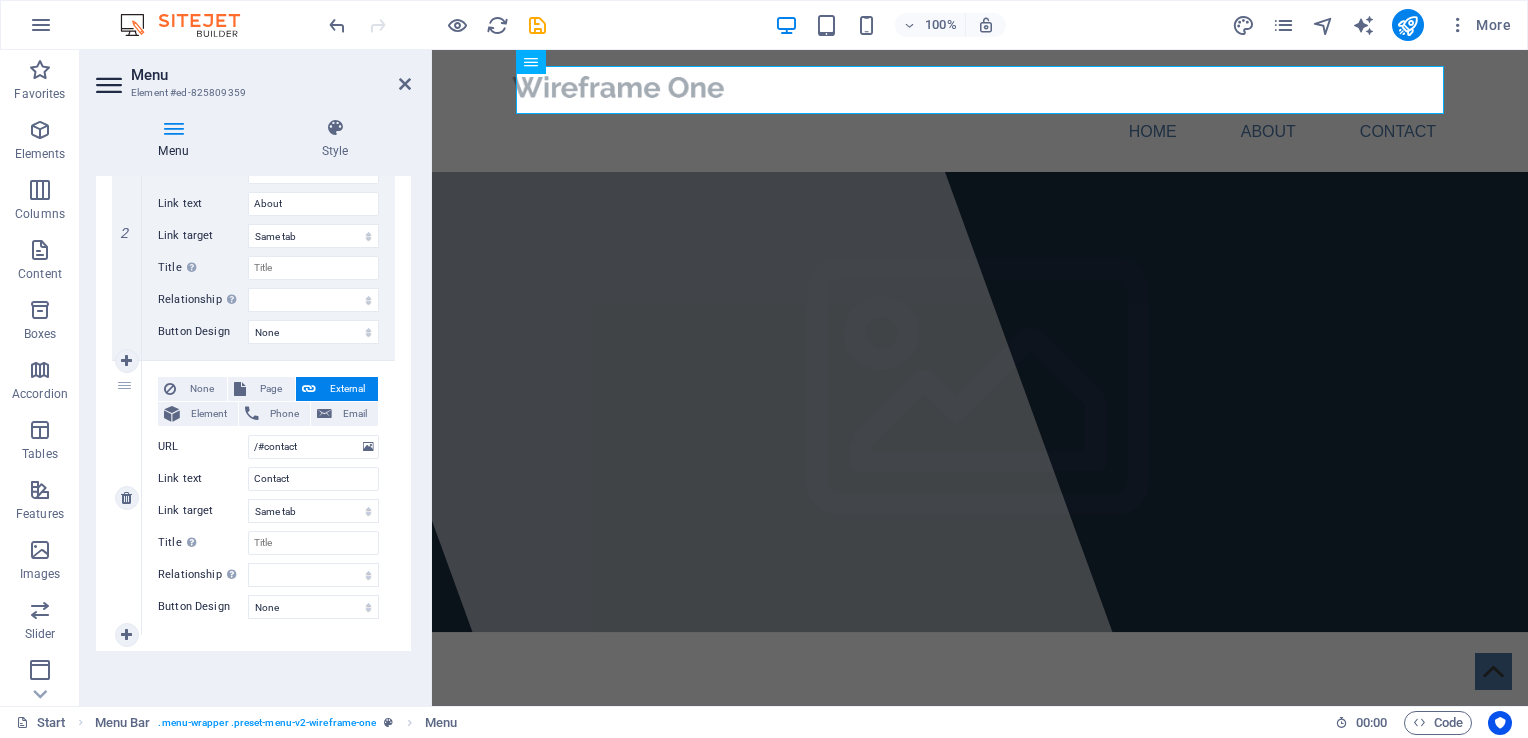 drag, startPoint x: 405, startPoint y: 498, endPoint x: 386, endPoint y: 598, distance: 101.788994 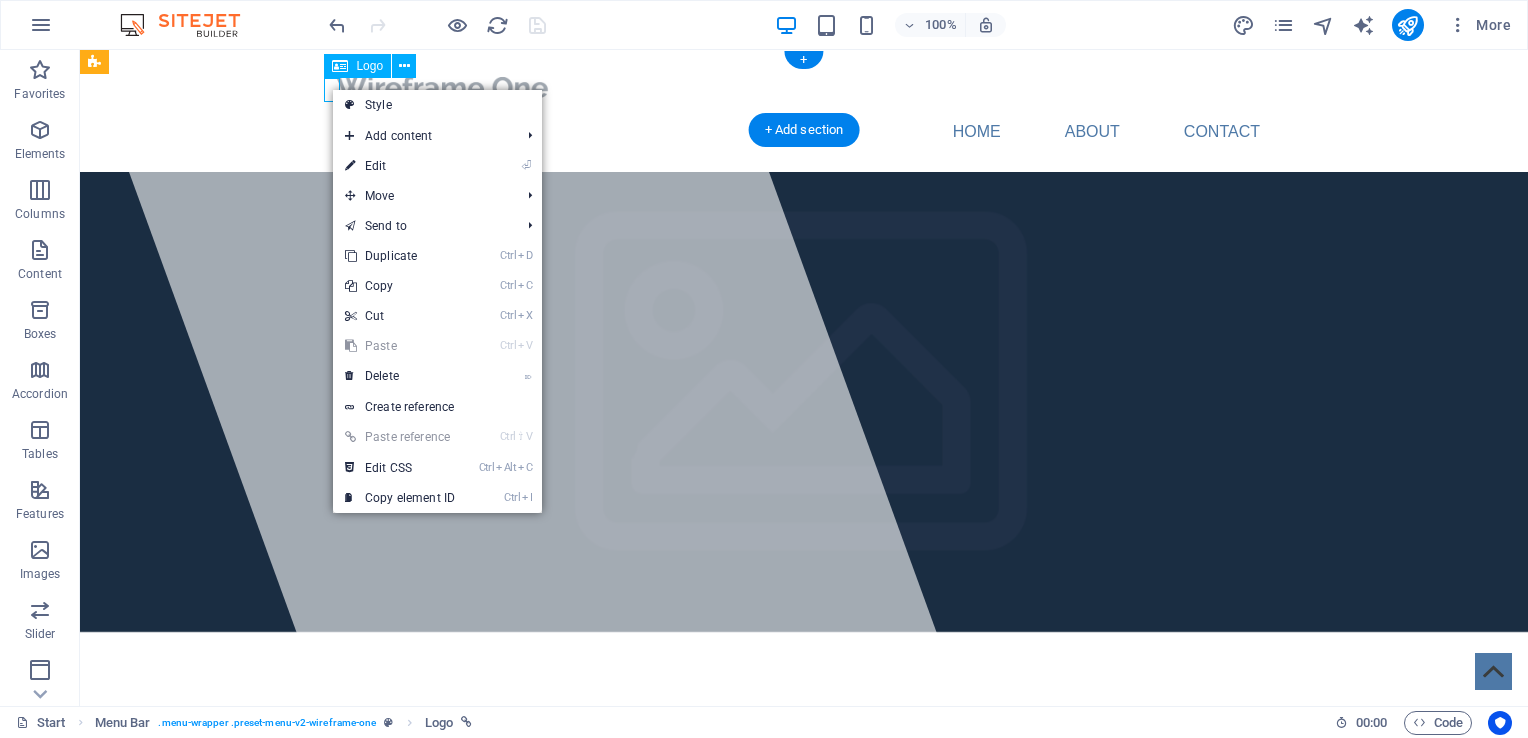 click at bounding box center [804, 87] 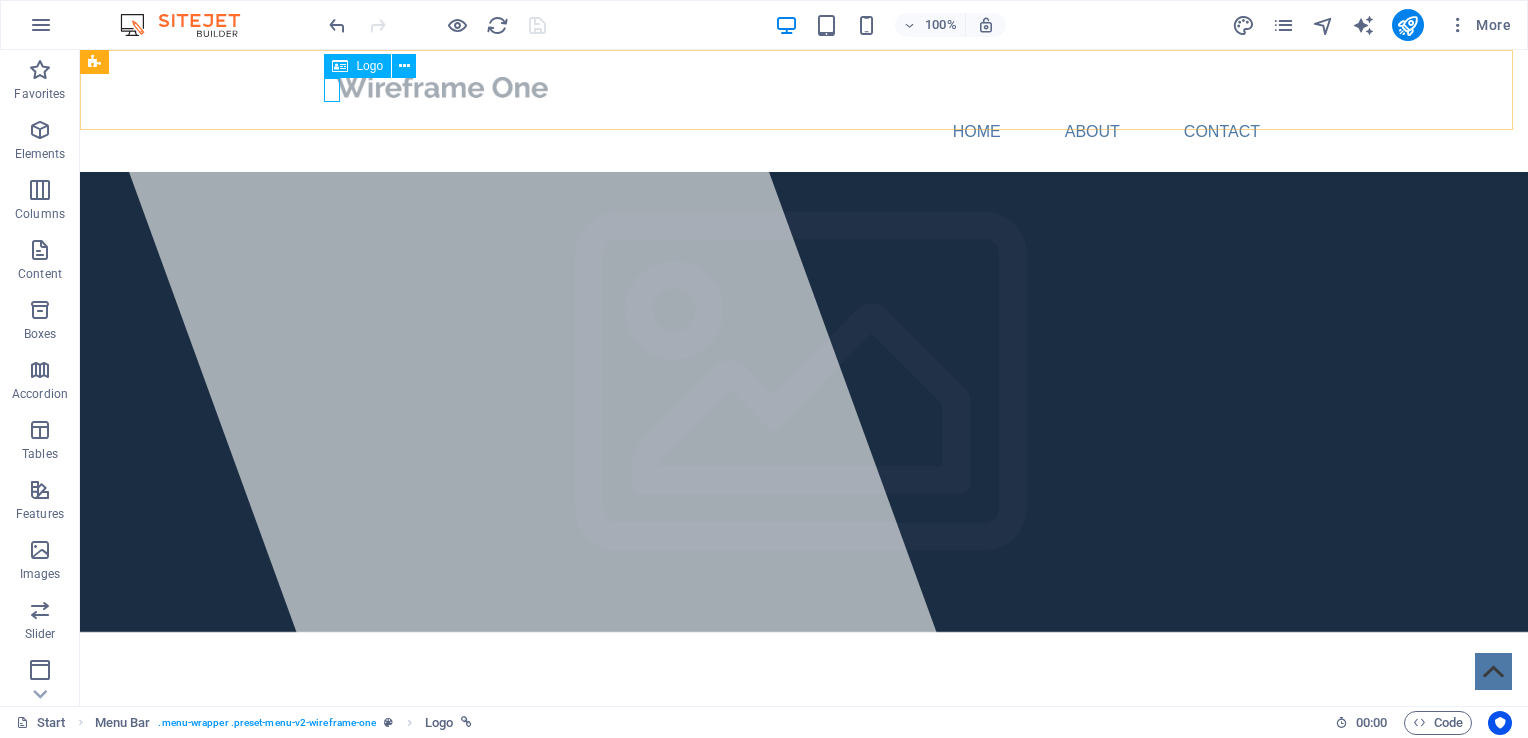 click on "Logo" at bounding box center [357, 66] 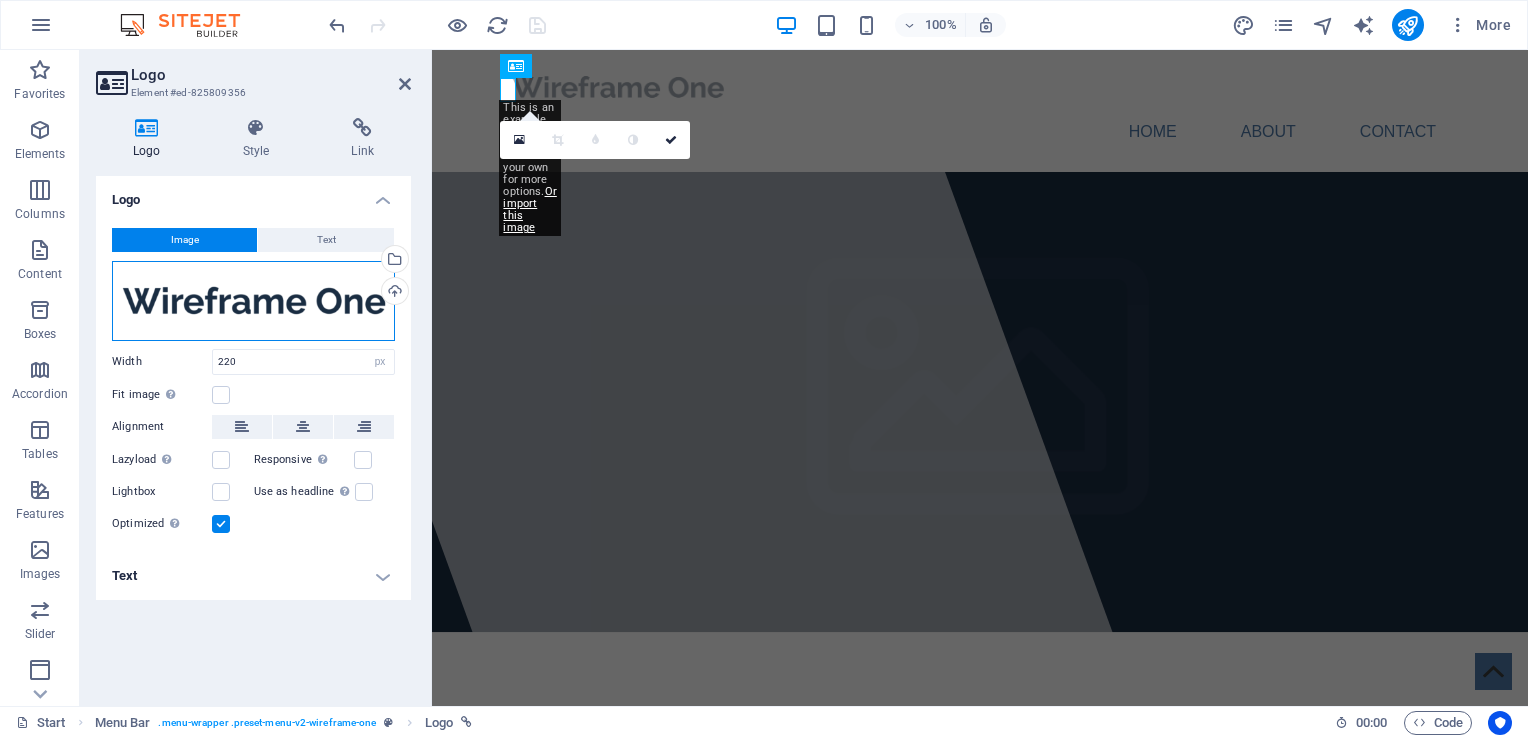click on "Drag files here, click to choose files or select files from Files or our free stock photos & videos" at bounding box center [253, 301] 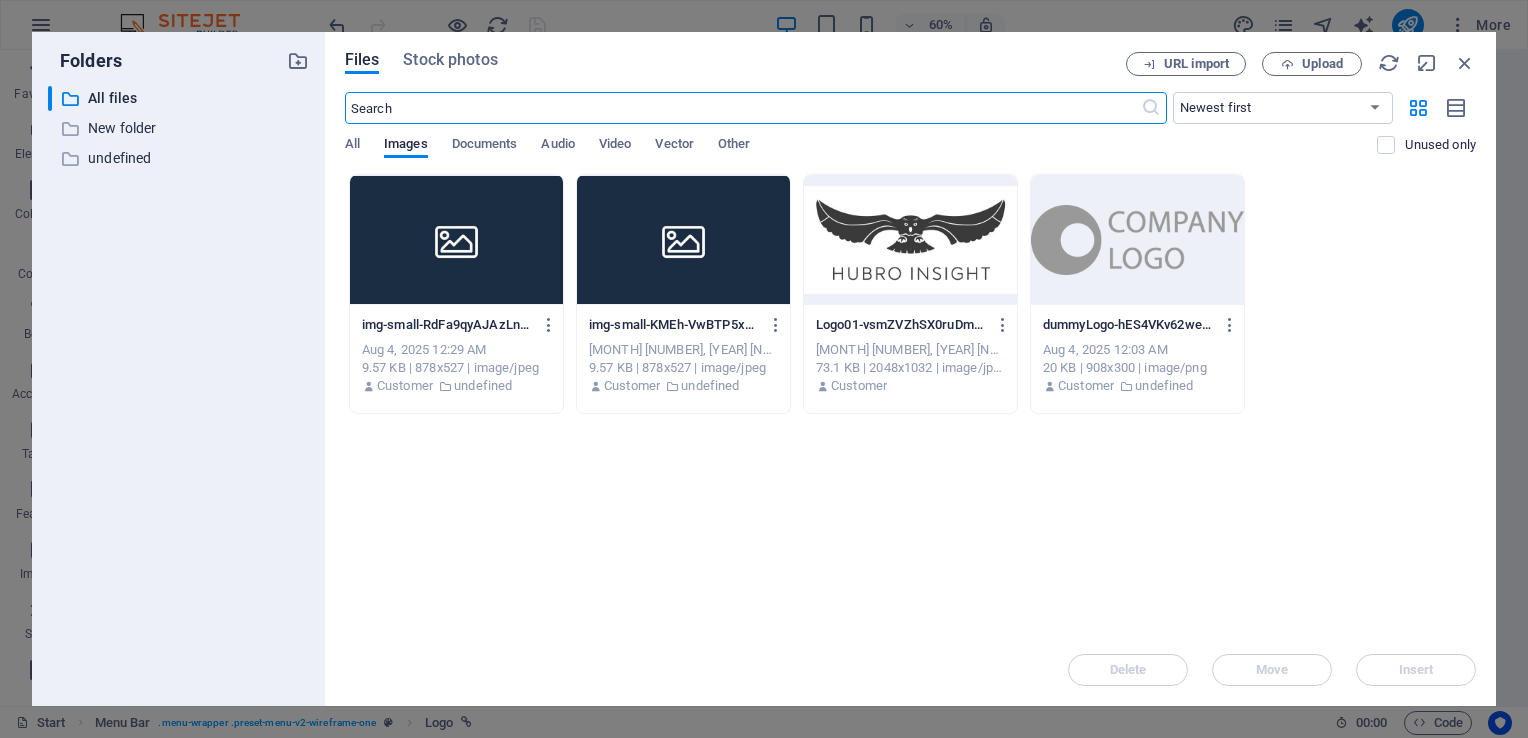 click at bounding box center (910, 240) 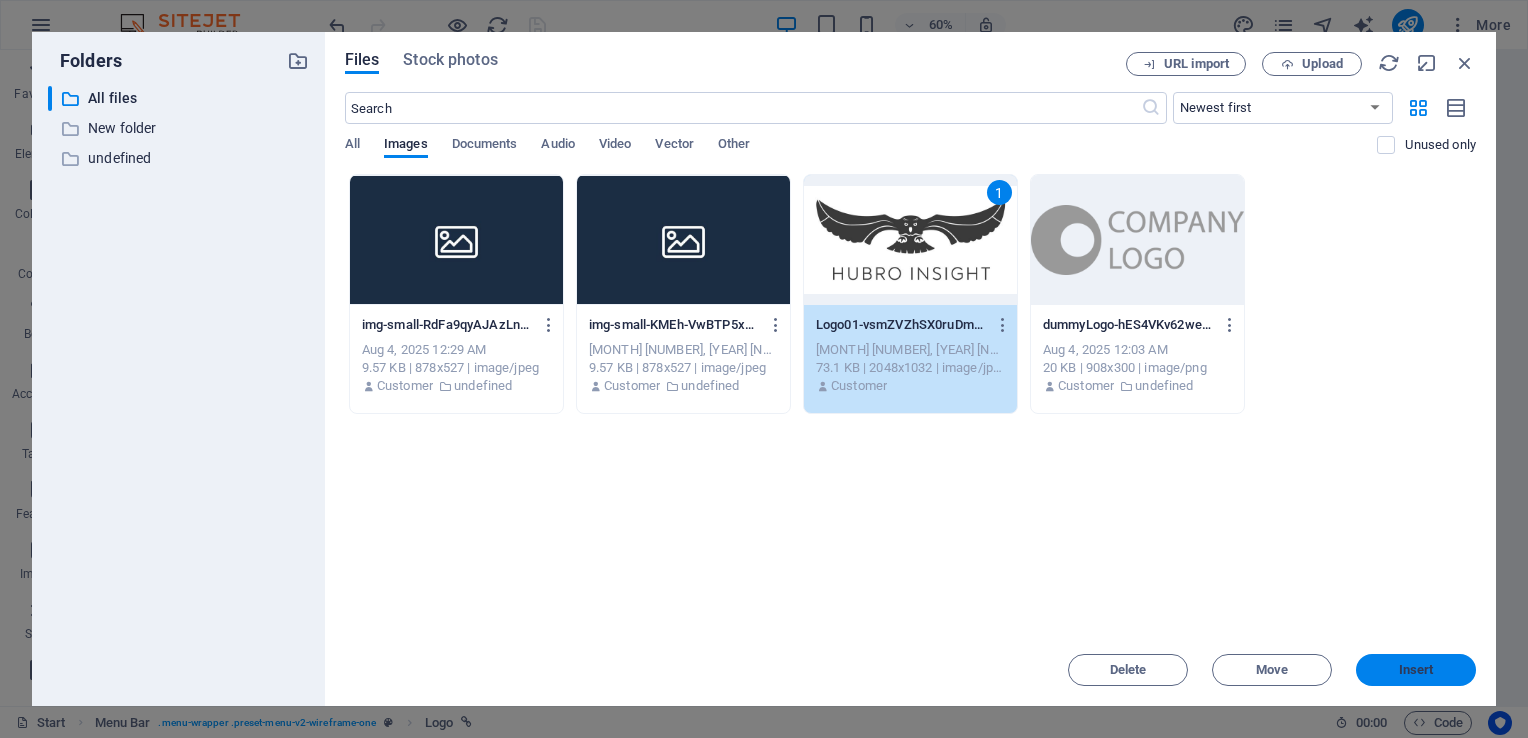 click on "Insert" at bounding box center (1416, 670) 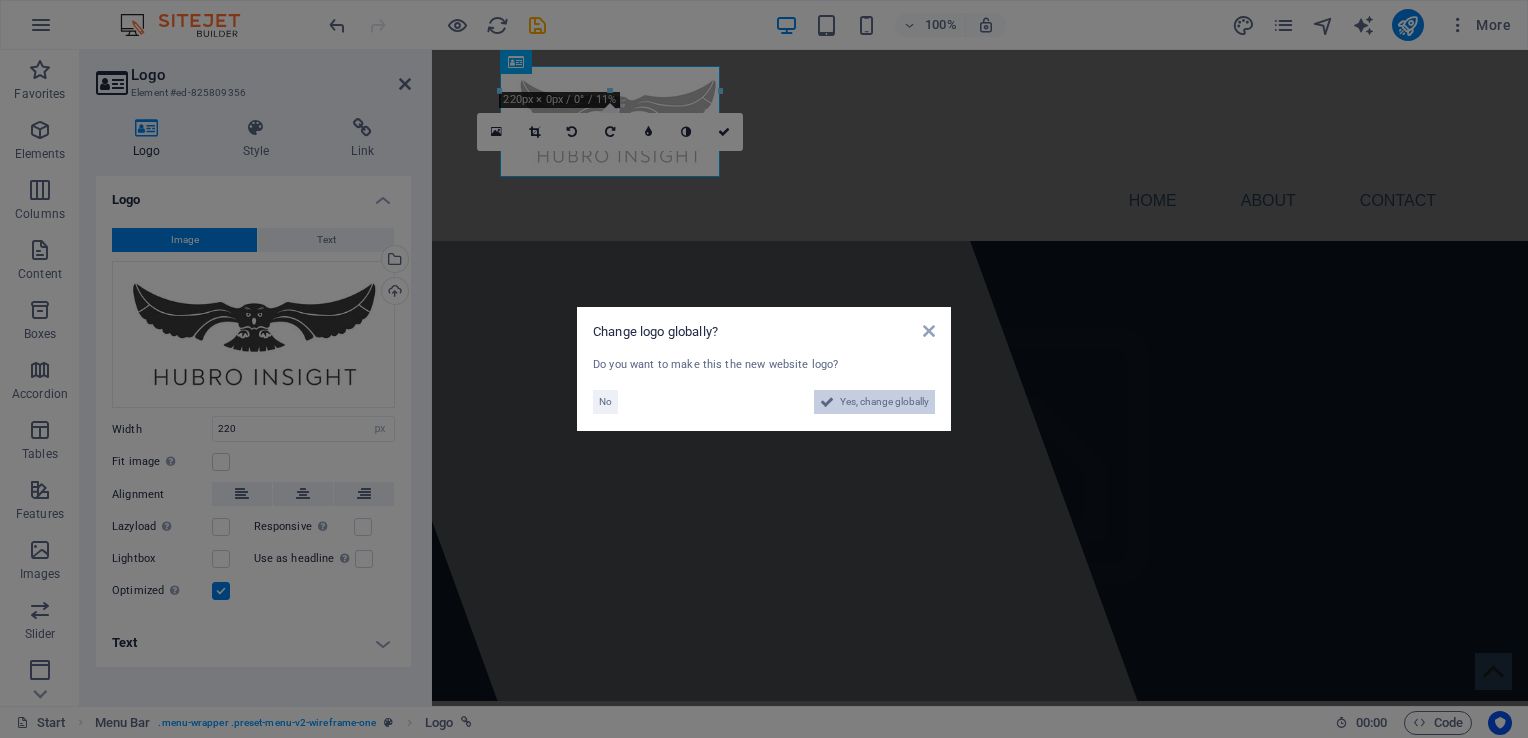 click on "Yes, change globally" at bounding box center [884, 402] 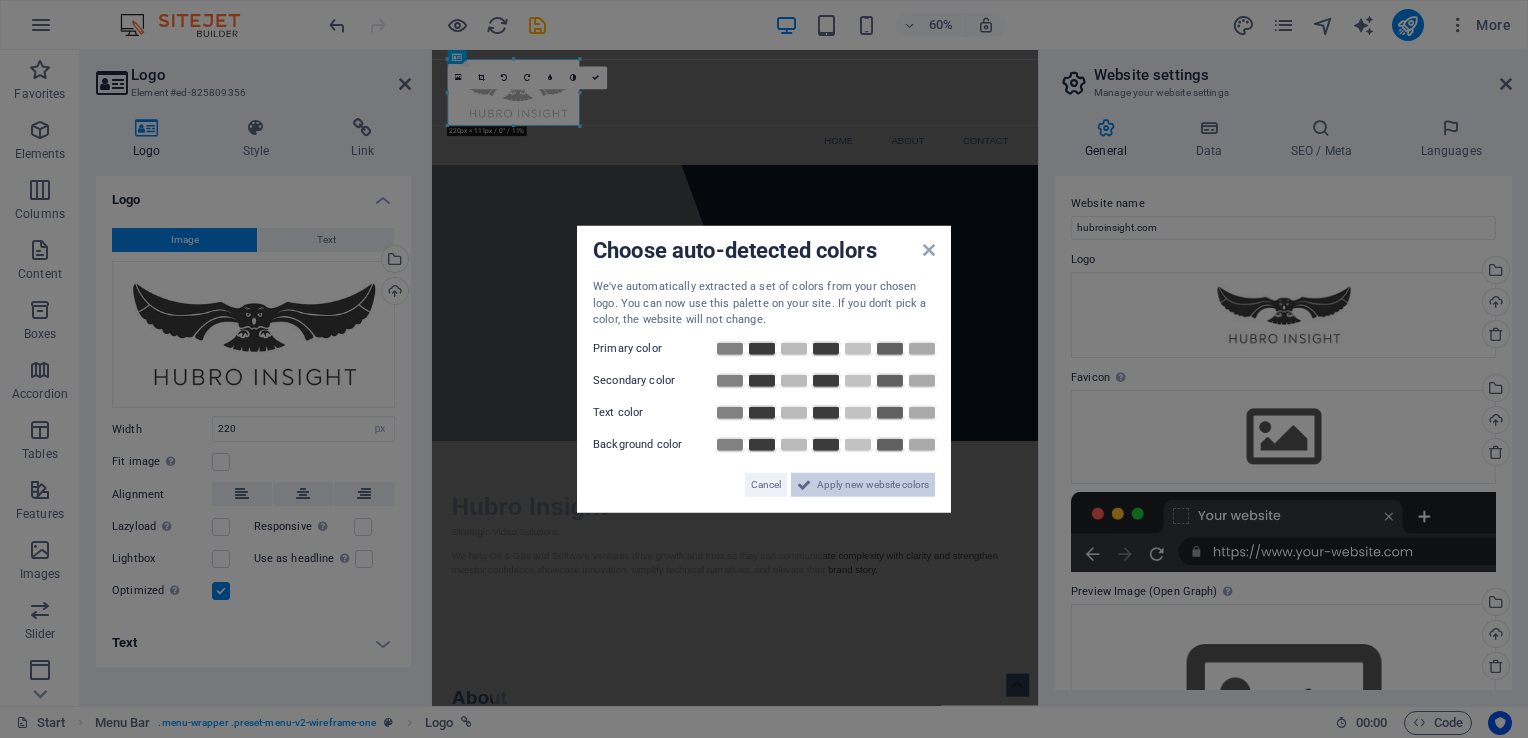 click on "Apply new website colors" at bounding box center [873, 484] 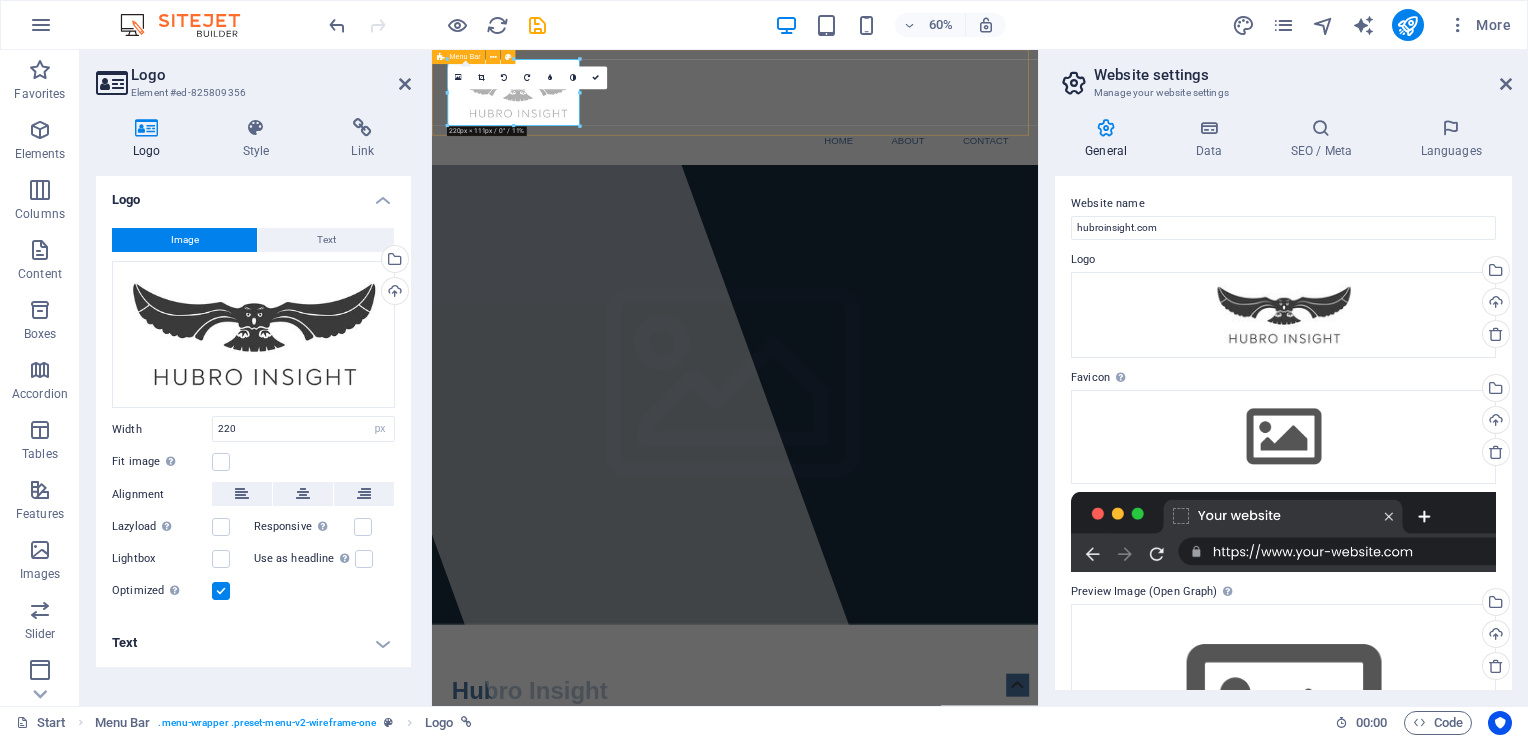 click on "Home About Contact" at bounding box center [937, 145] 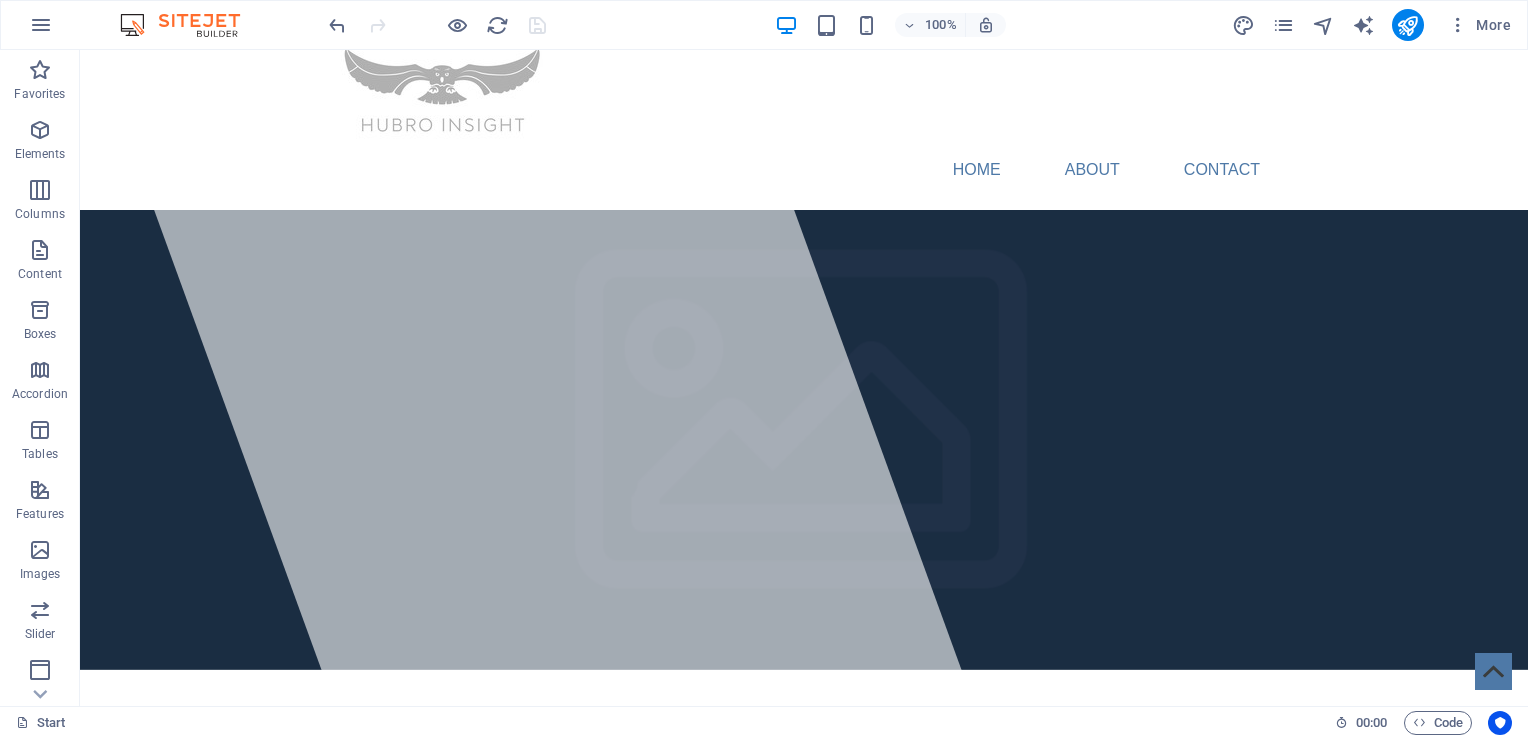 scroll, scrollTop: 0, scrollLeft: 0, axis: both 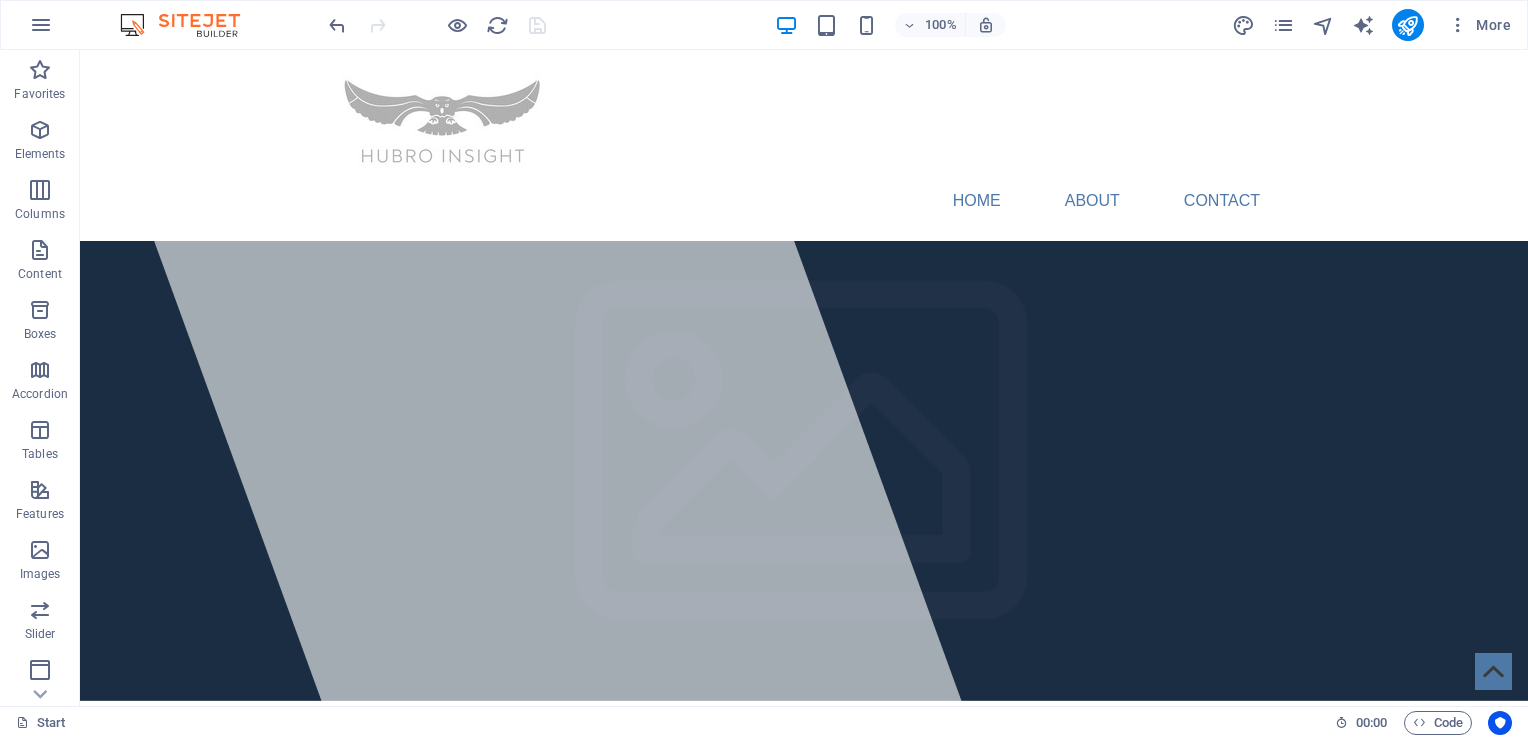 drag, startPoint x: 1519, startPoint y: 112, endPoint x: 1589, endPoint y: 96, distance: 71.80529 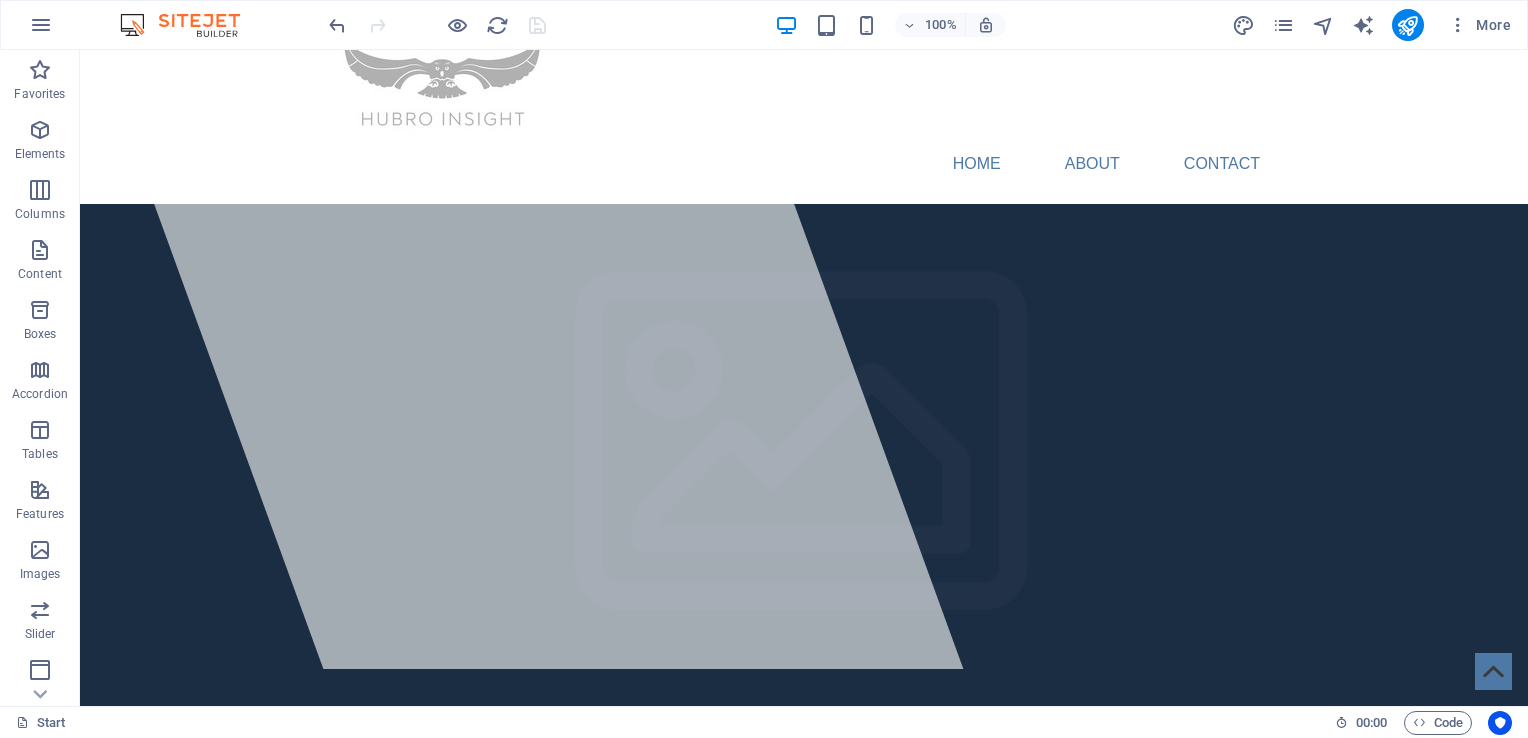 scroll, scrollTop: 0, scrollLeft: 0, axis: both 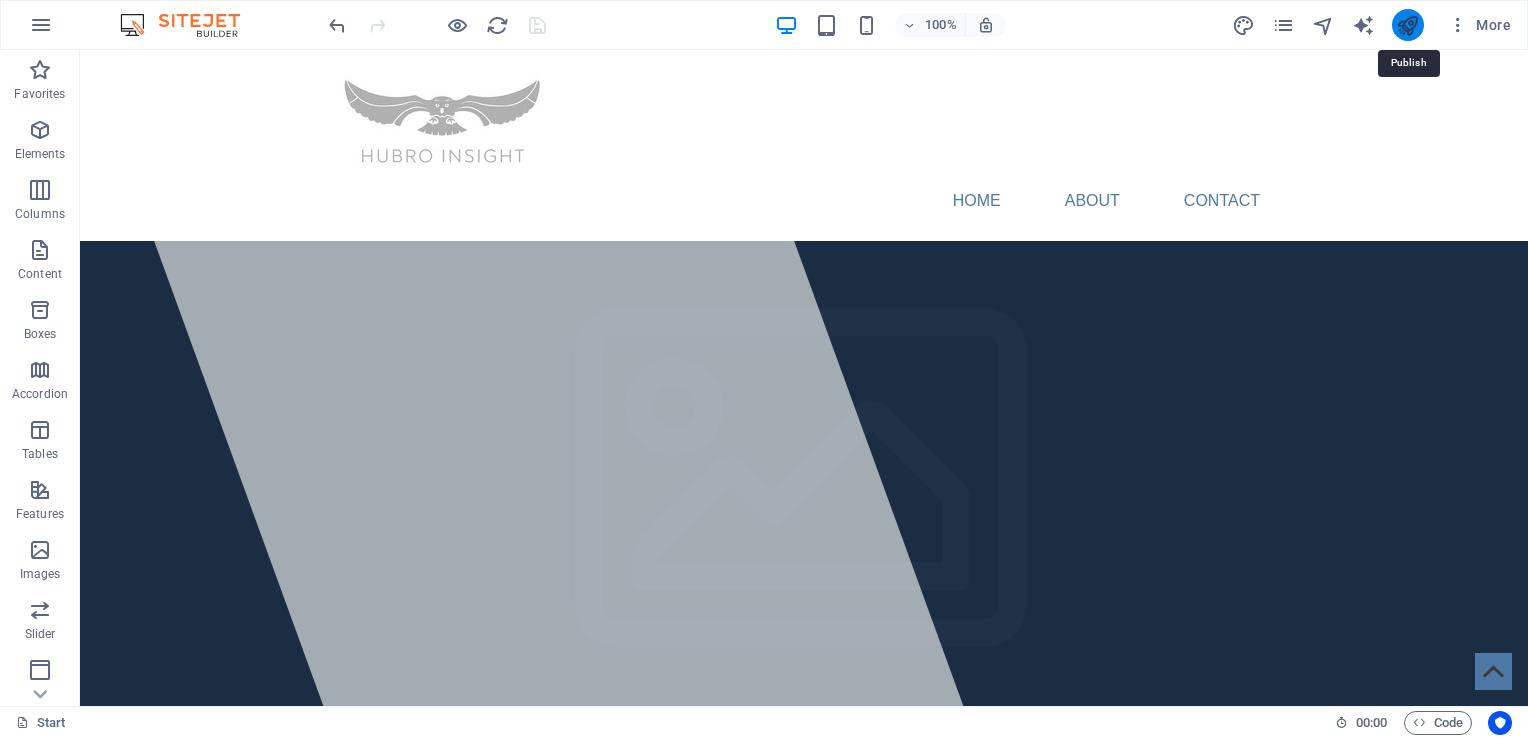 click at bounding box center (1407, 25) 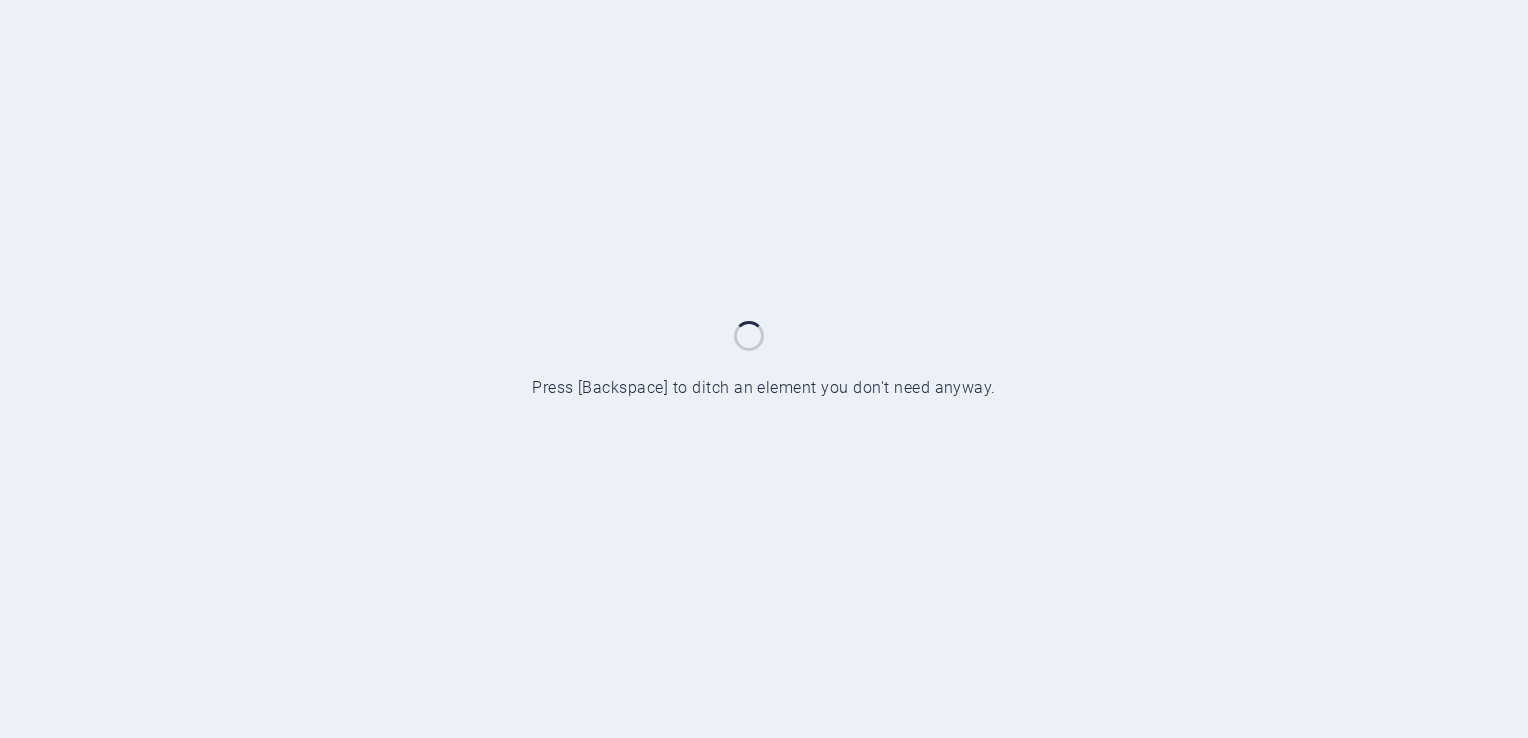 scroll, scrollTop: 0, scrollLeft: 0, axis: both 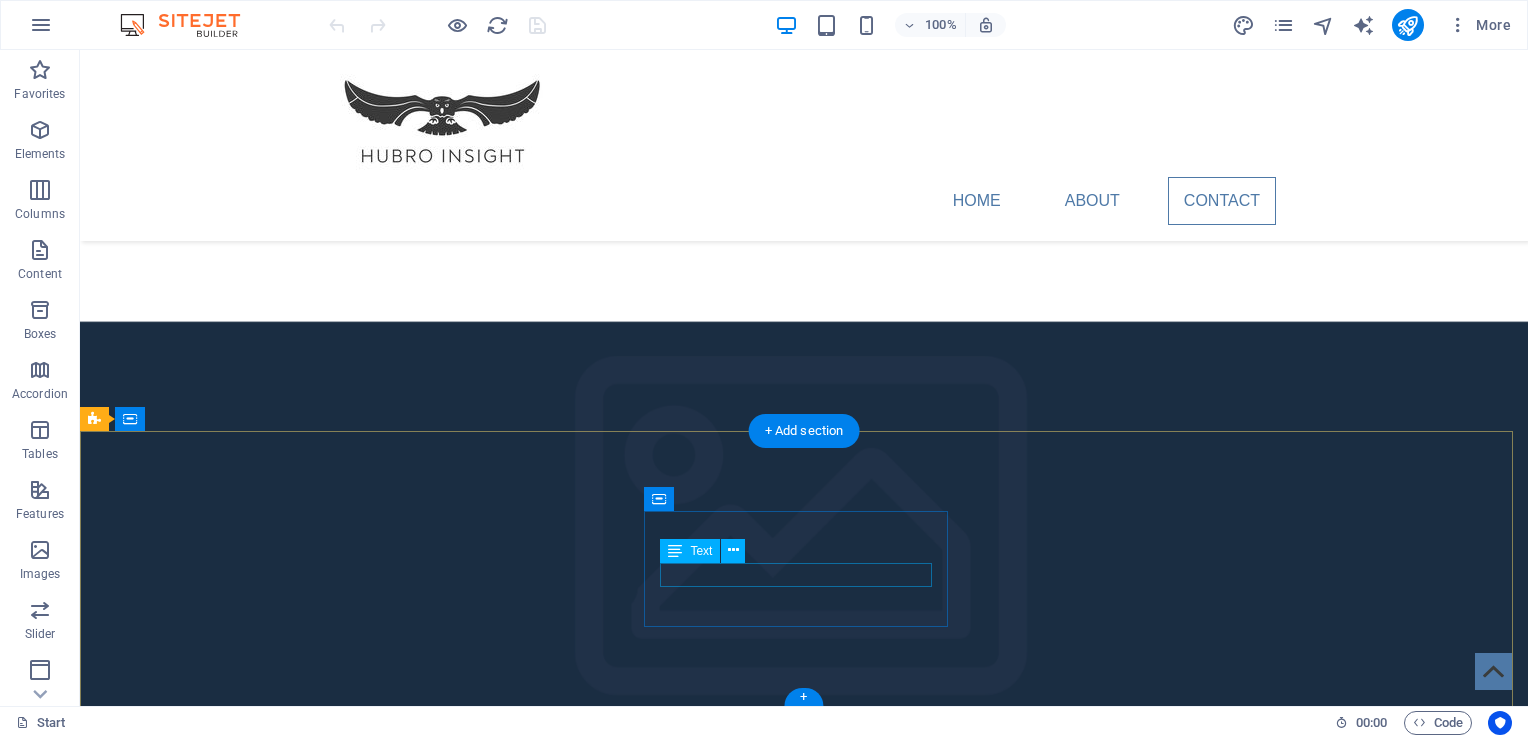 click on "Phone:  +[PHONE]" at bounding box center (248, 2508) 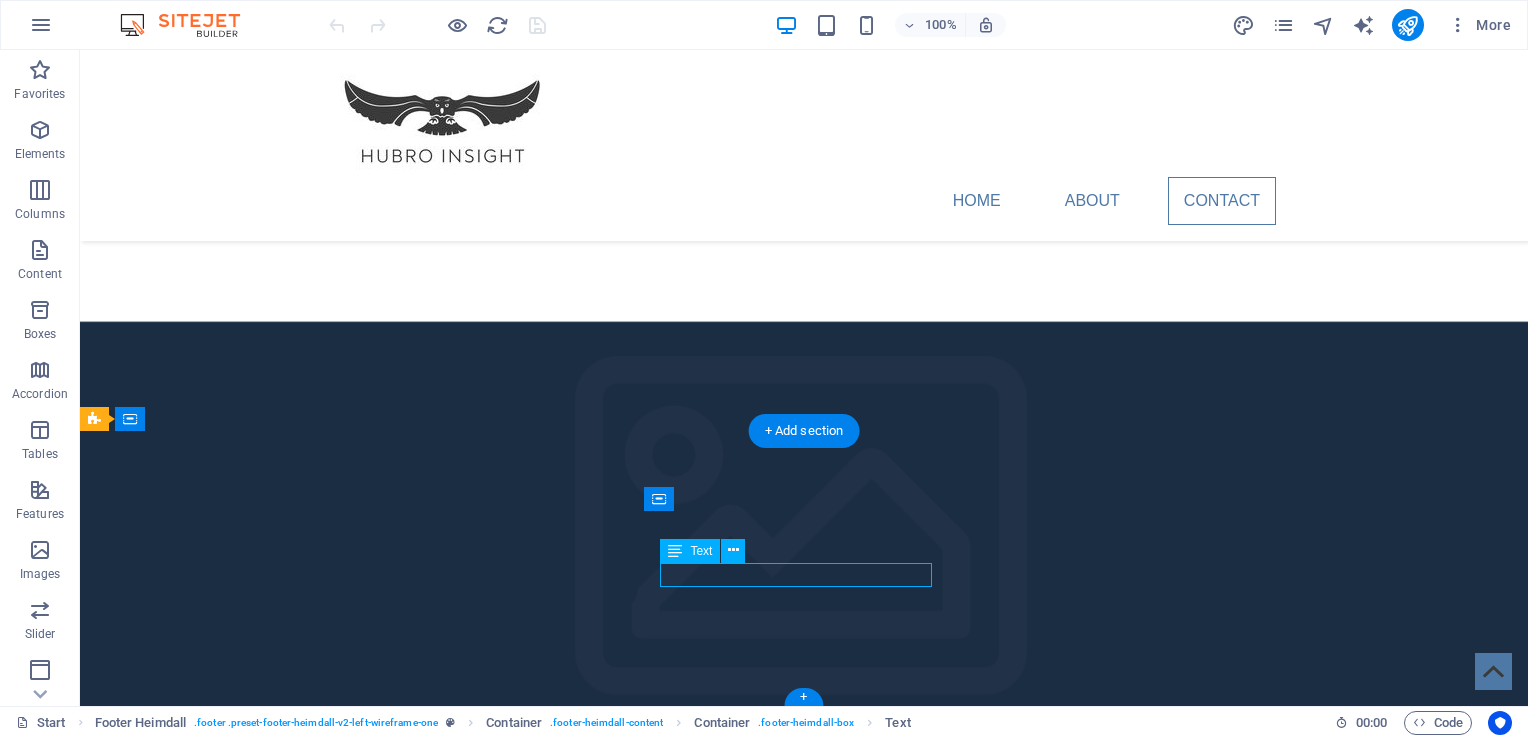 click on "Phone:  +[PHONE]" at bounding box center [248, 2508] 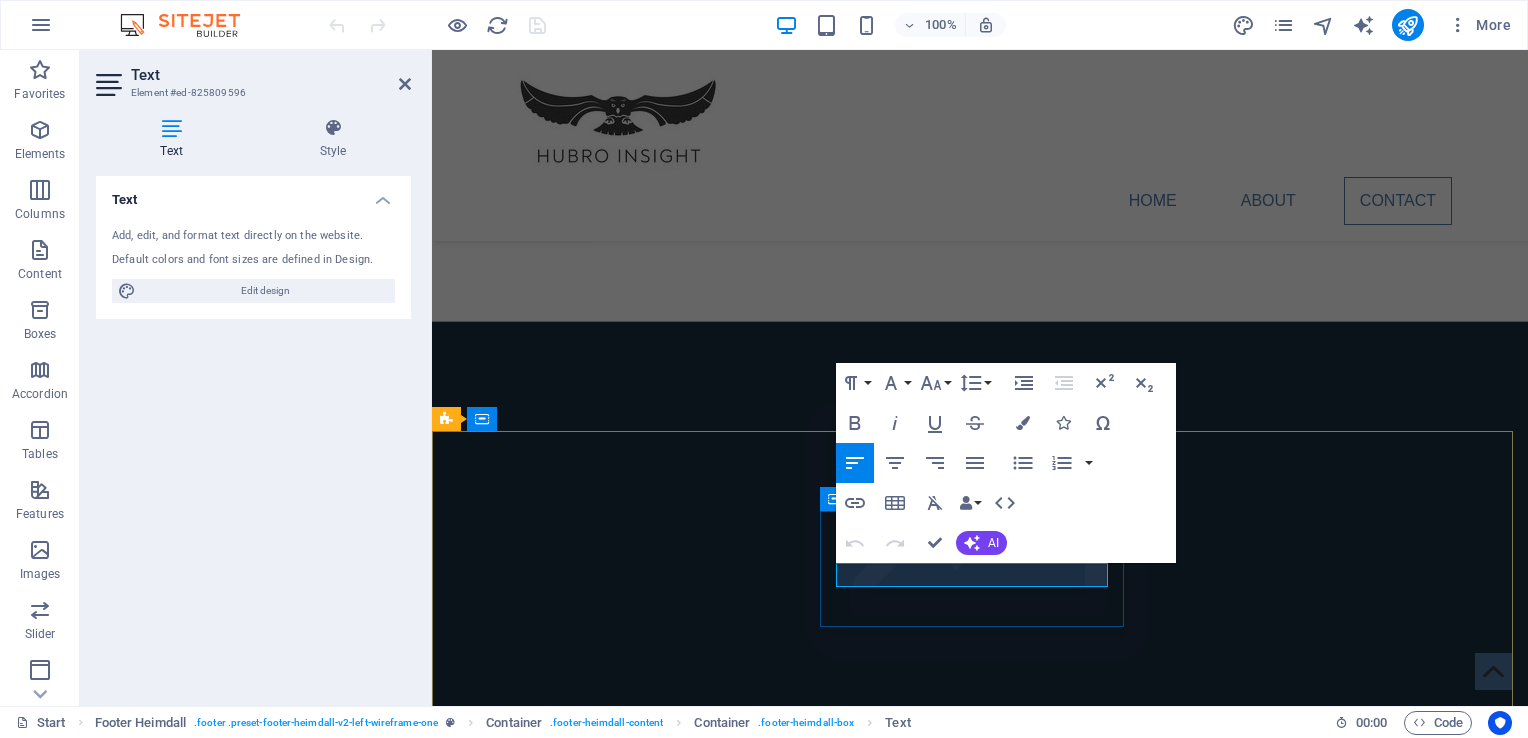click on "Phone:  +[PHONE]" at bounding box center [600, 2508] 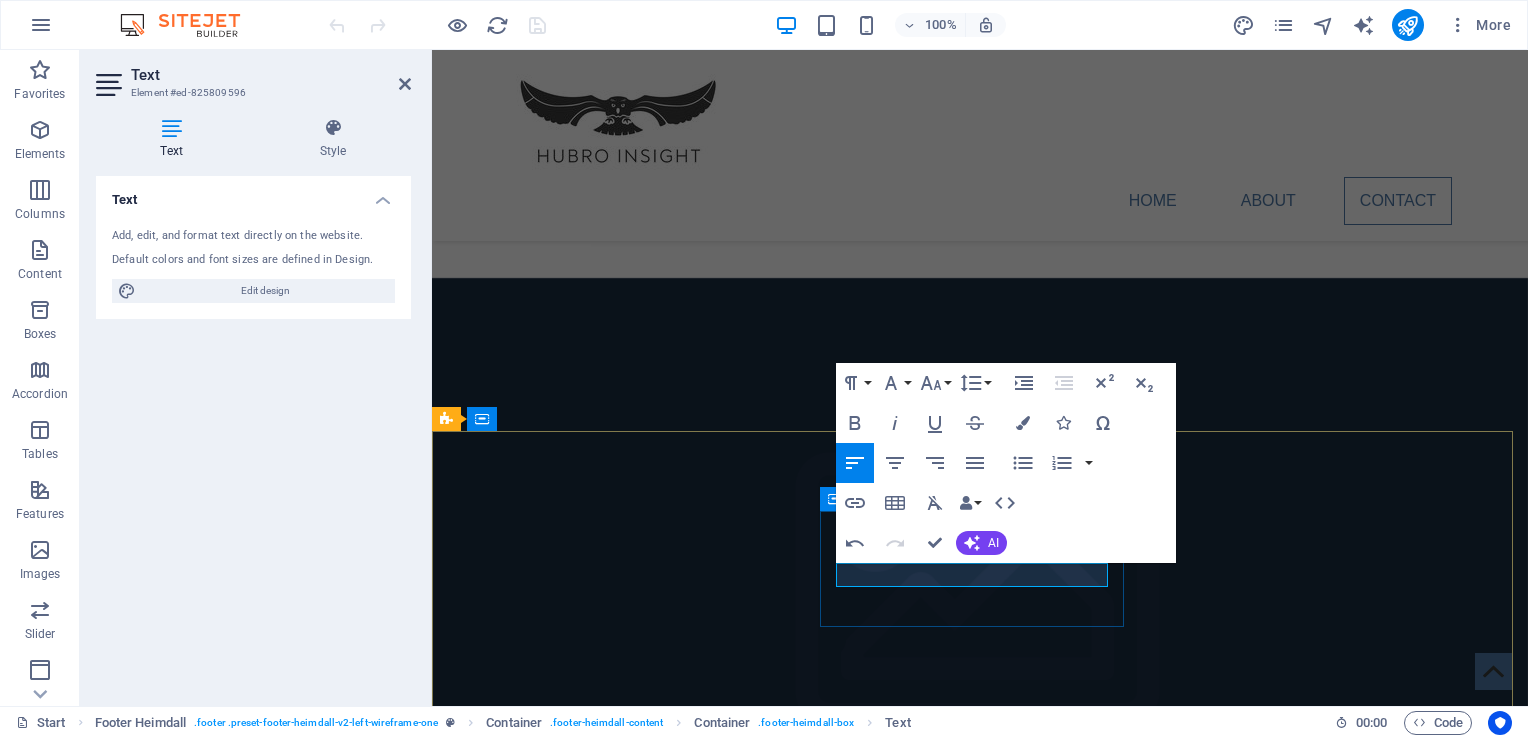 type 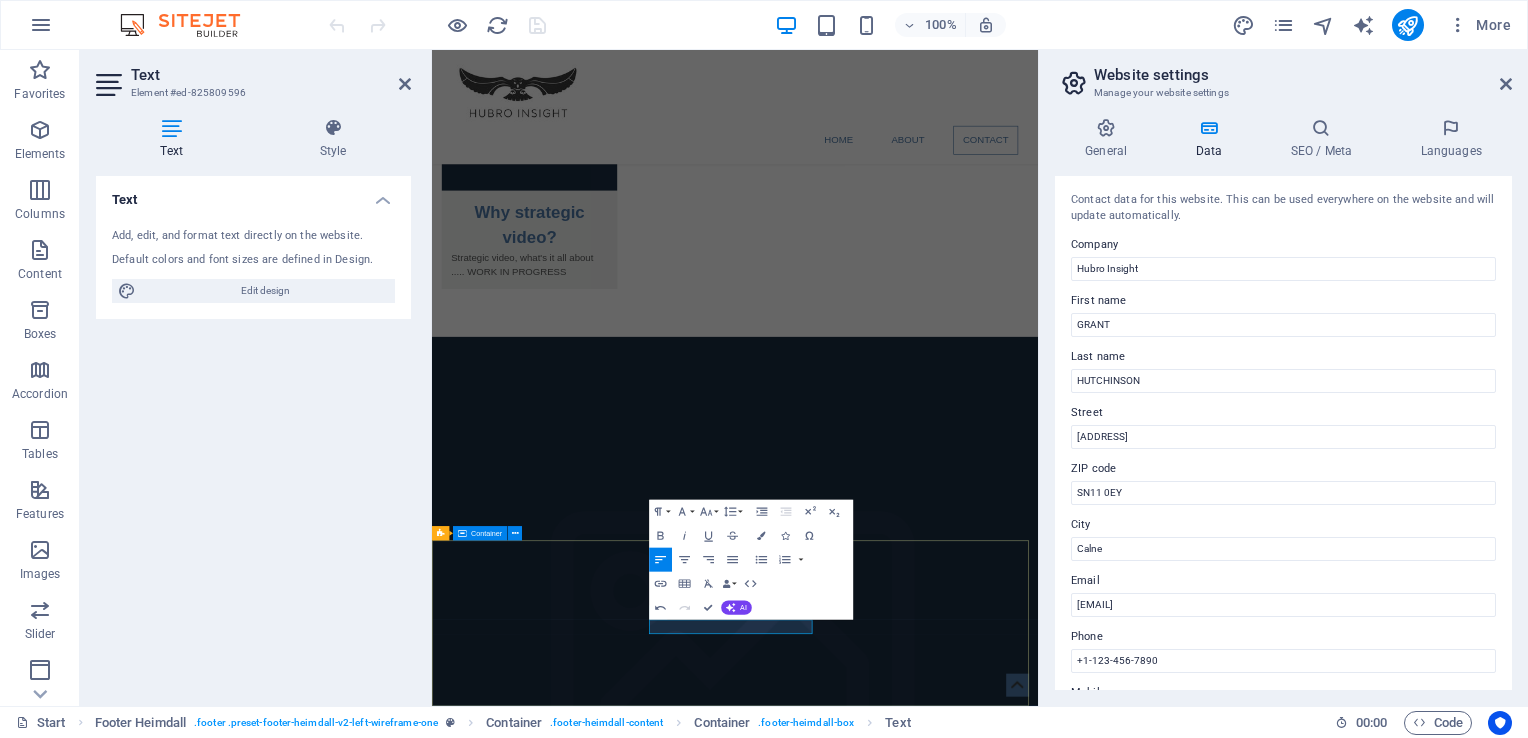 scroll, scrollTop: 3864, scrollLeft: 0, axis: vertical 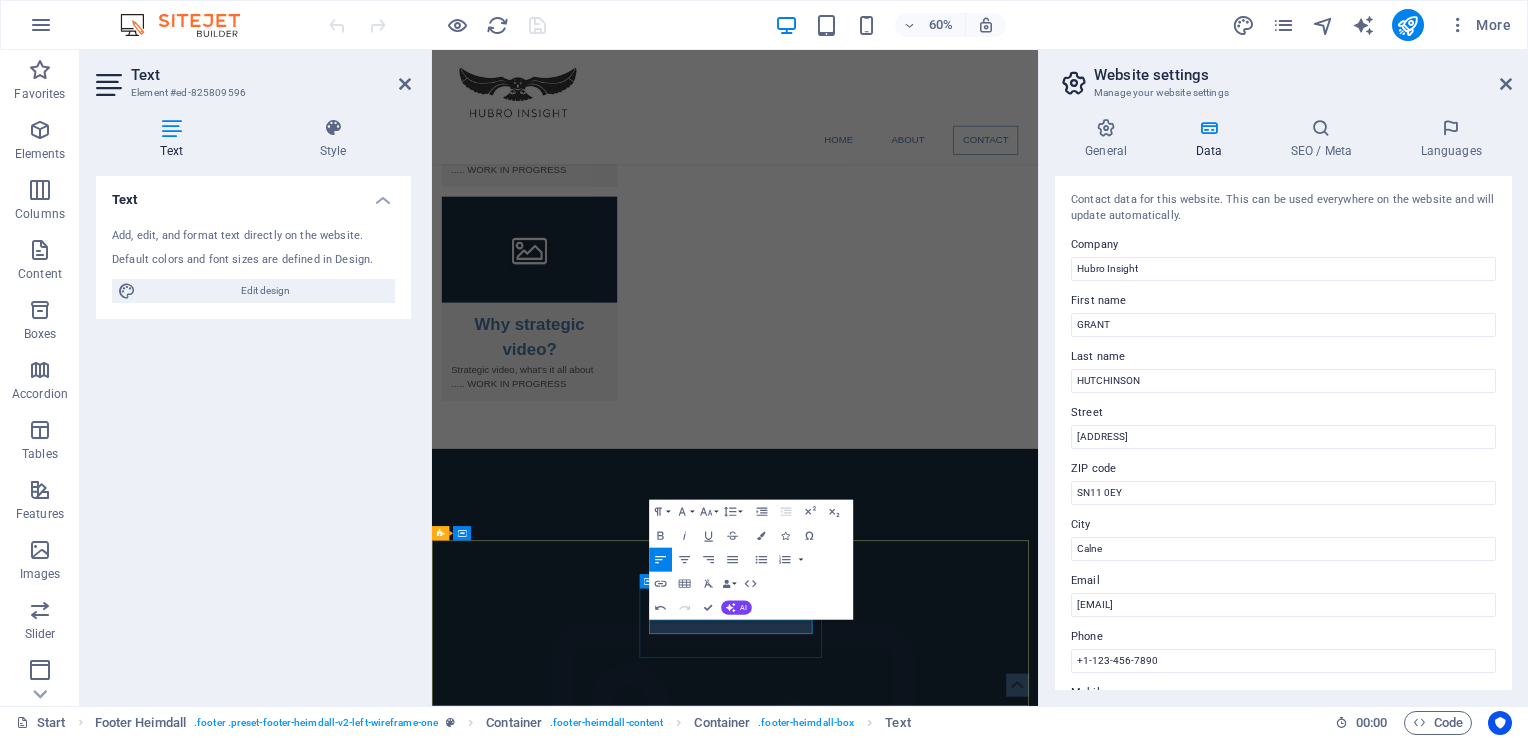 click on "Phone Phone:  [PHONE]" at bounding box center (600, 3232) 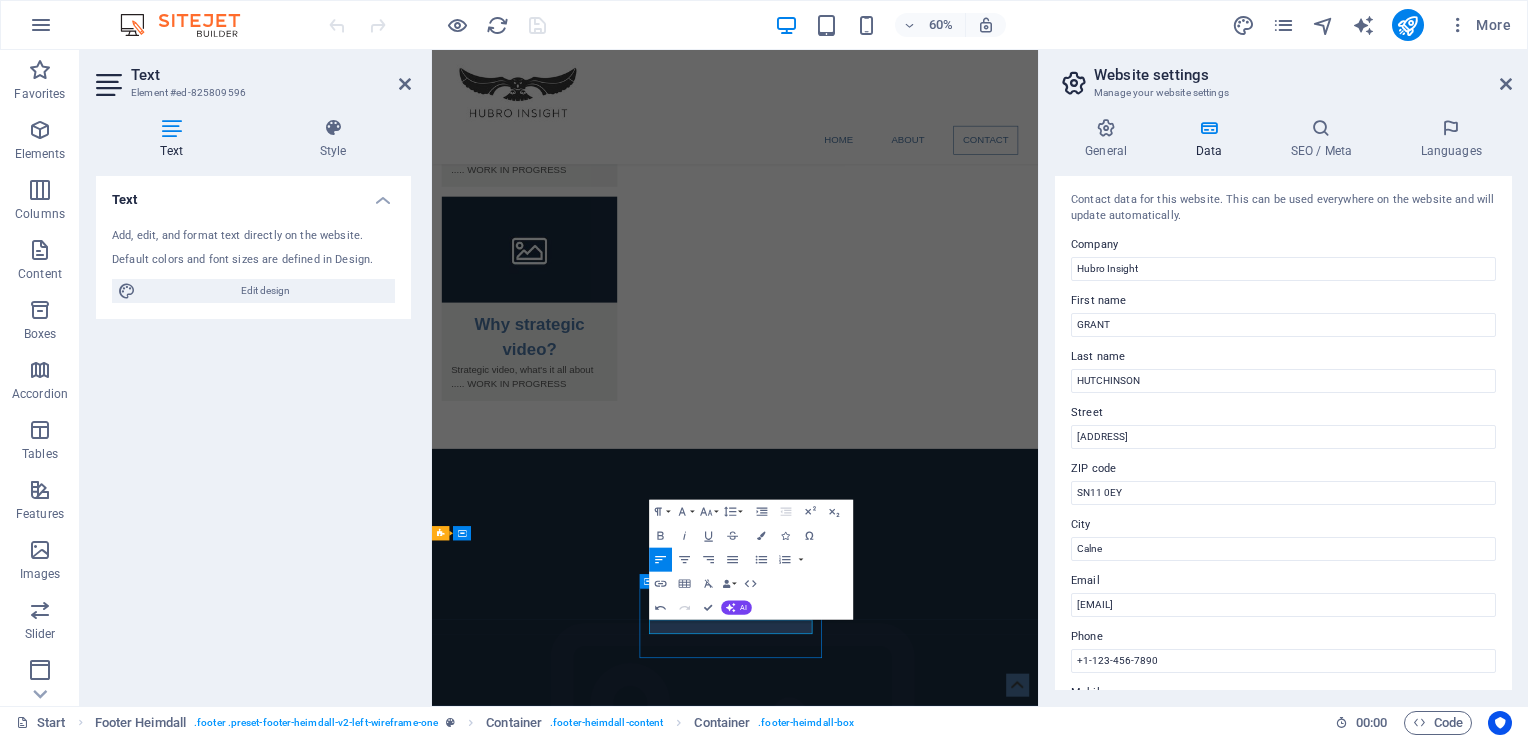 scroll, scrollTop: 4016, scrollLeft: 0, axis: vertical 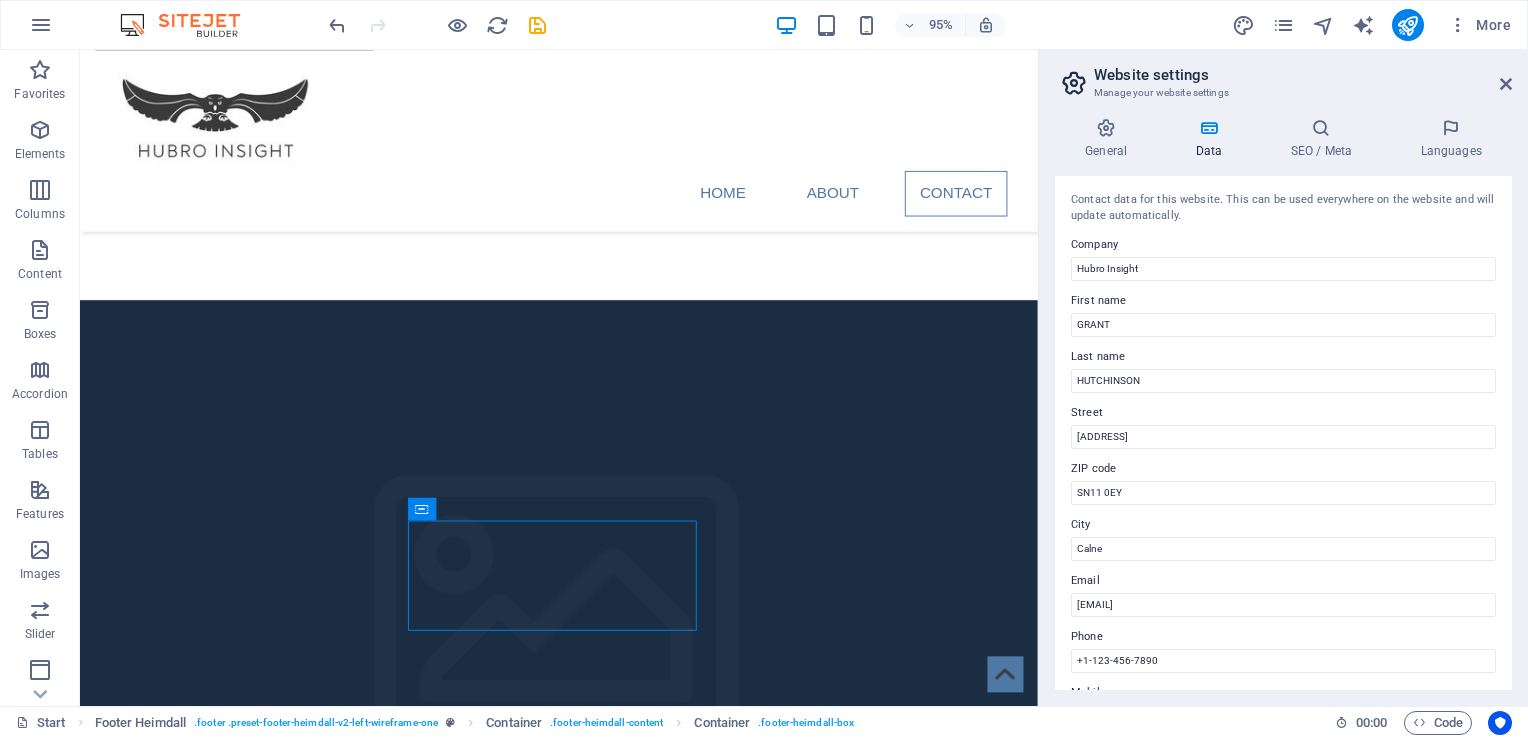 drag, startPoint x: 1512, startPoint y: 246, endPoint x: 1502, endPoint y: 312, distance: 66.75328 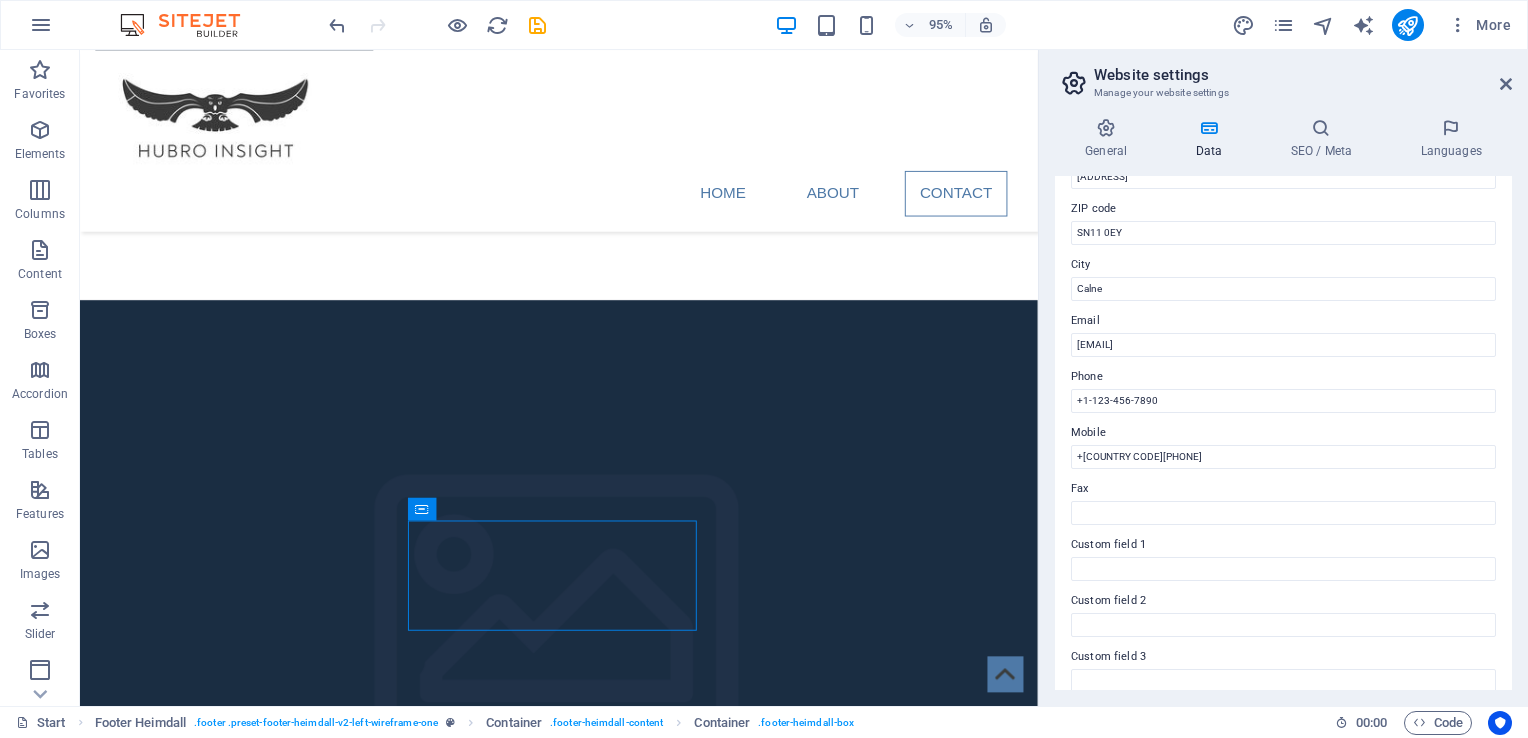 scroll, scrollTop: 267, scrollLeft: 0, axis: vertical 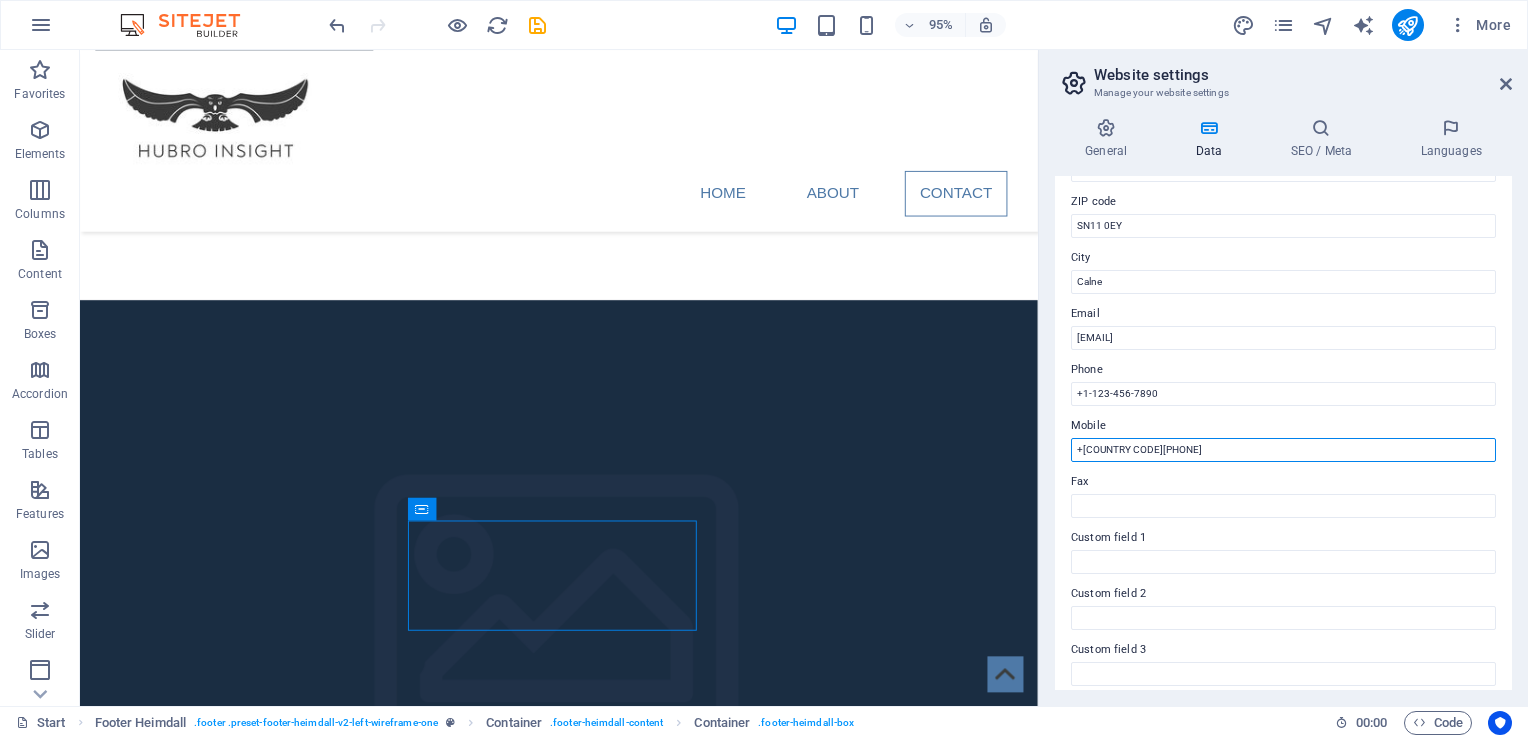 click on "+[COUNTRY CODE][PHONE]" at bounding box center (1283, 450) 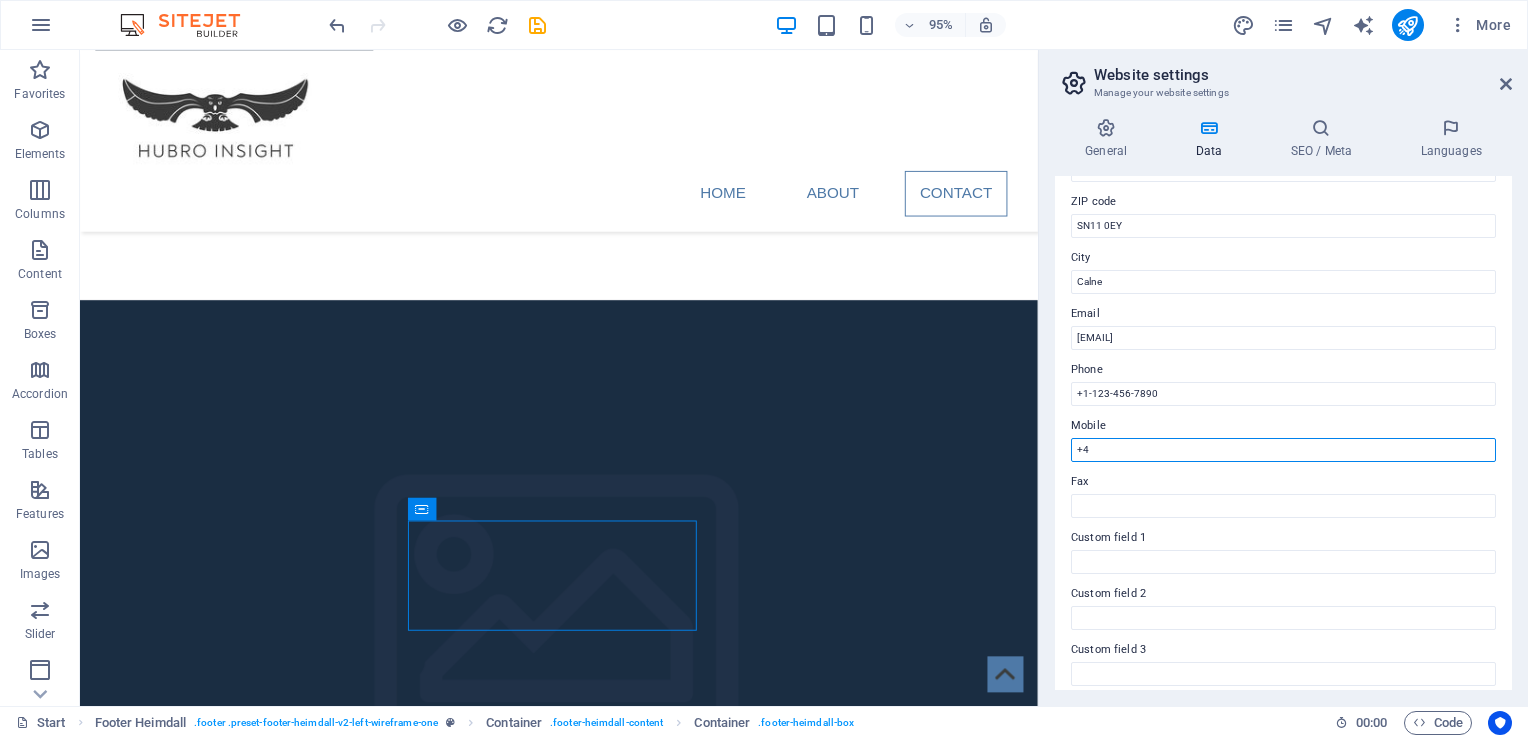 type on "+" 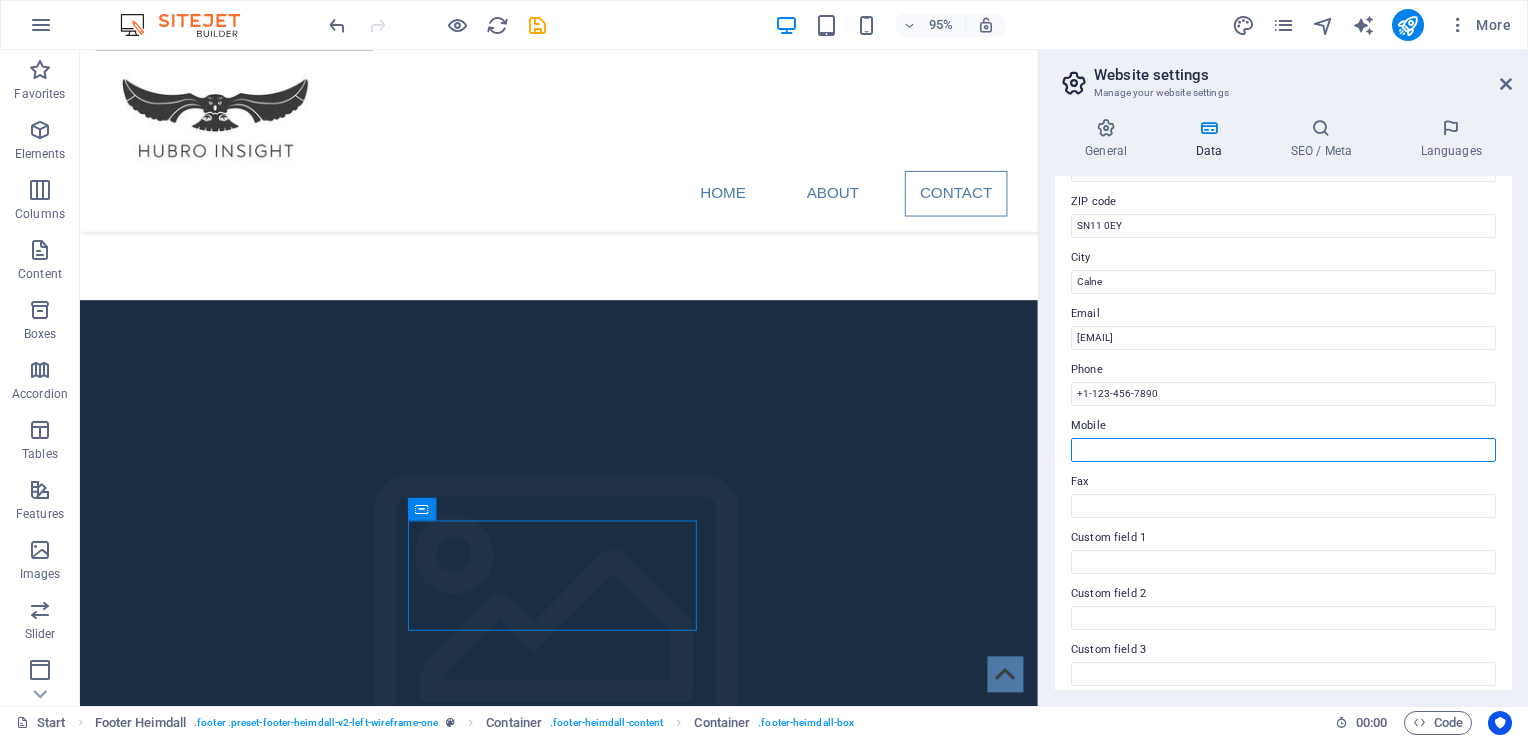 type 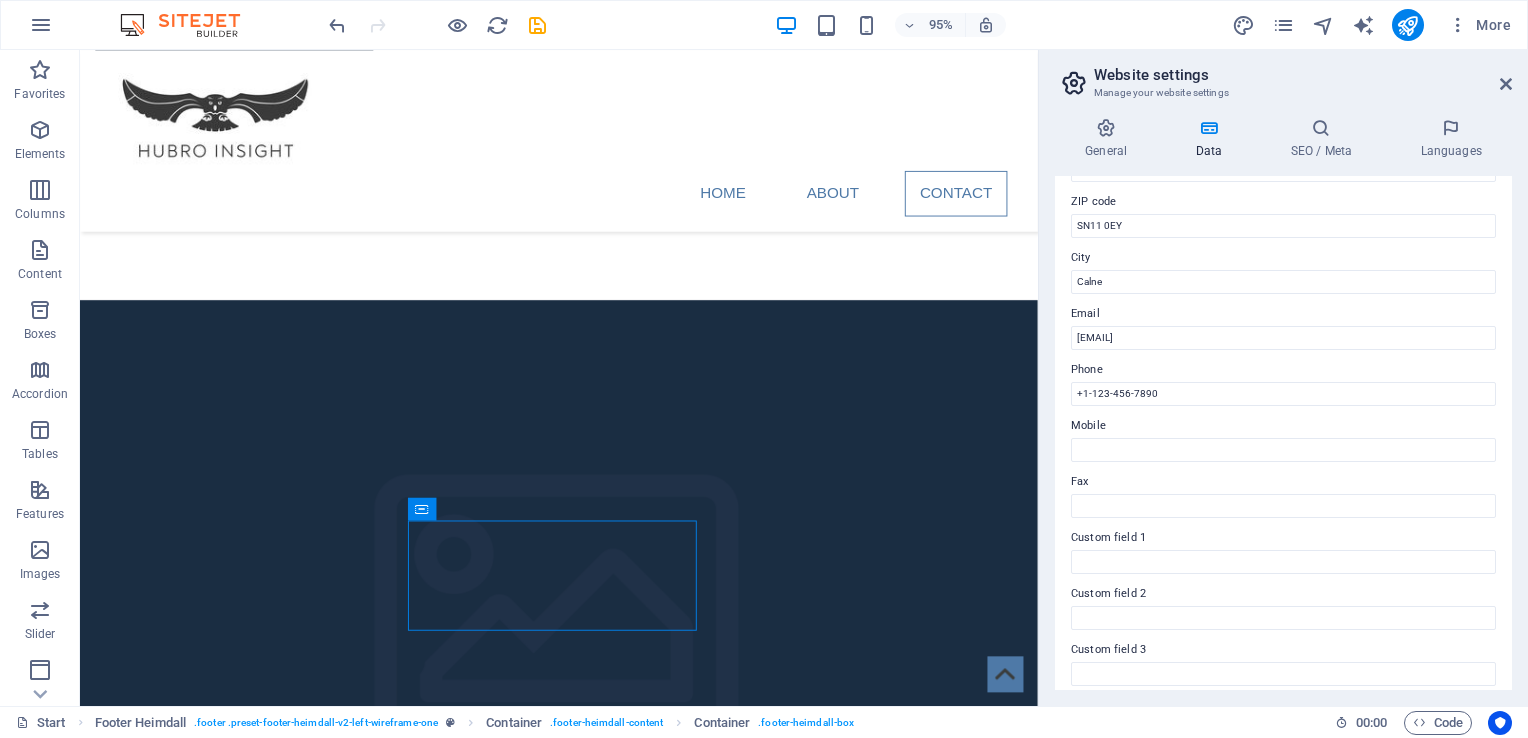 click on "Phone" at bounding box center (1283, 370) 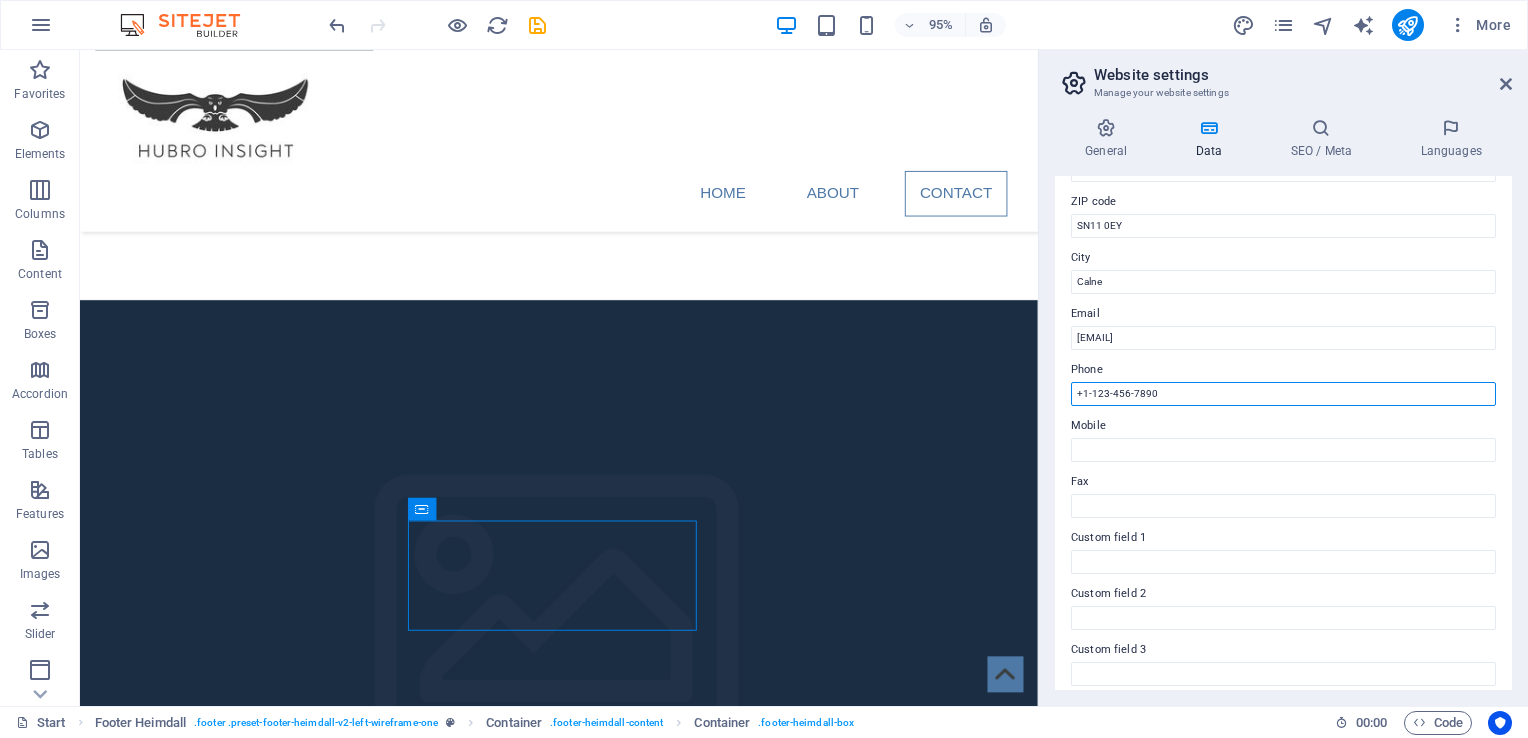 click on "+1-123-456-7890" at bounding box center [1283, 394] 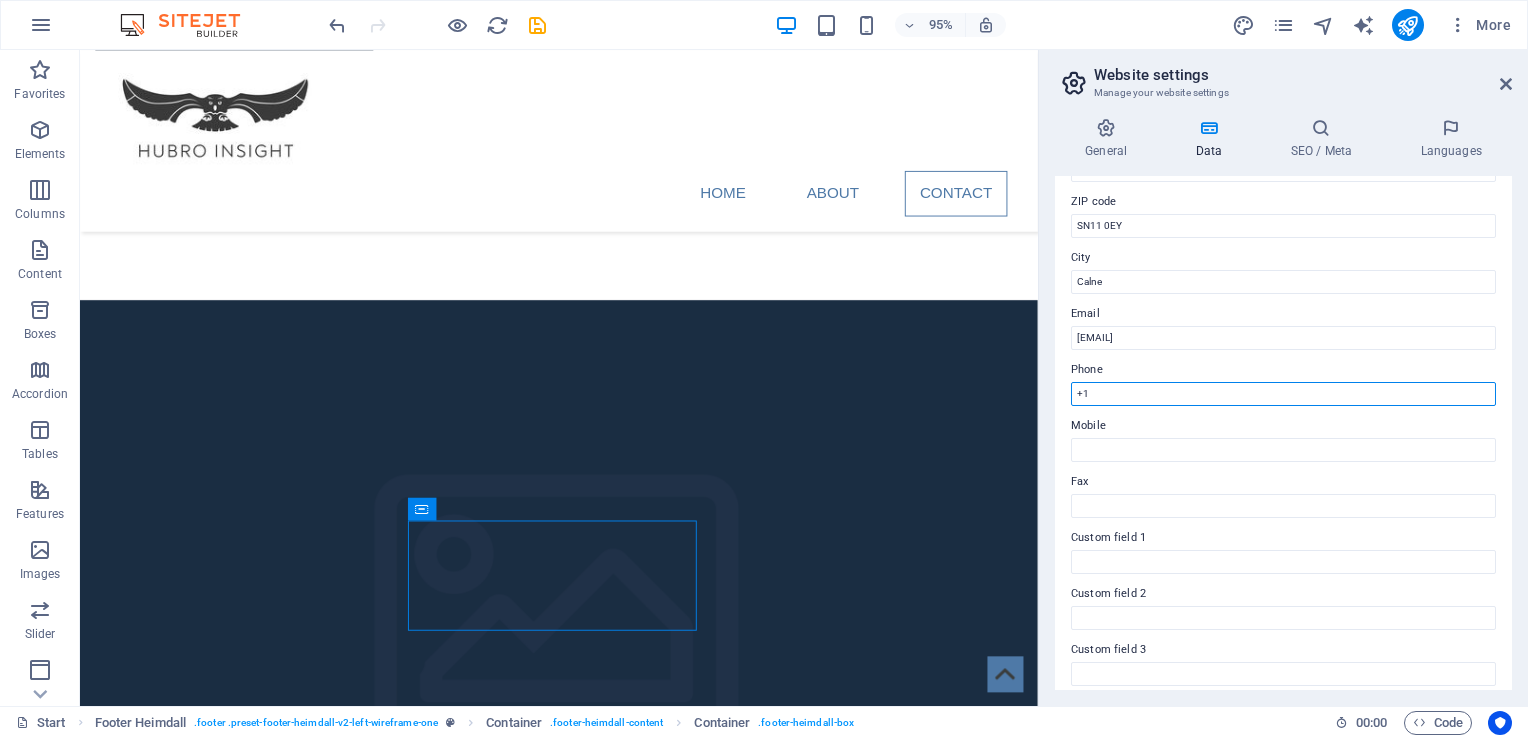 type on "+" 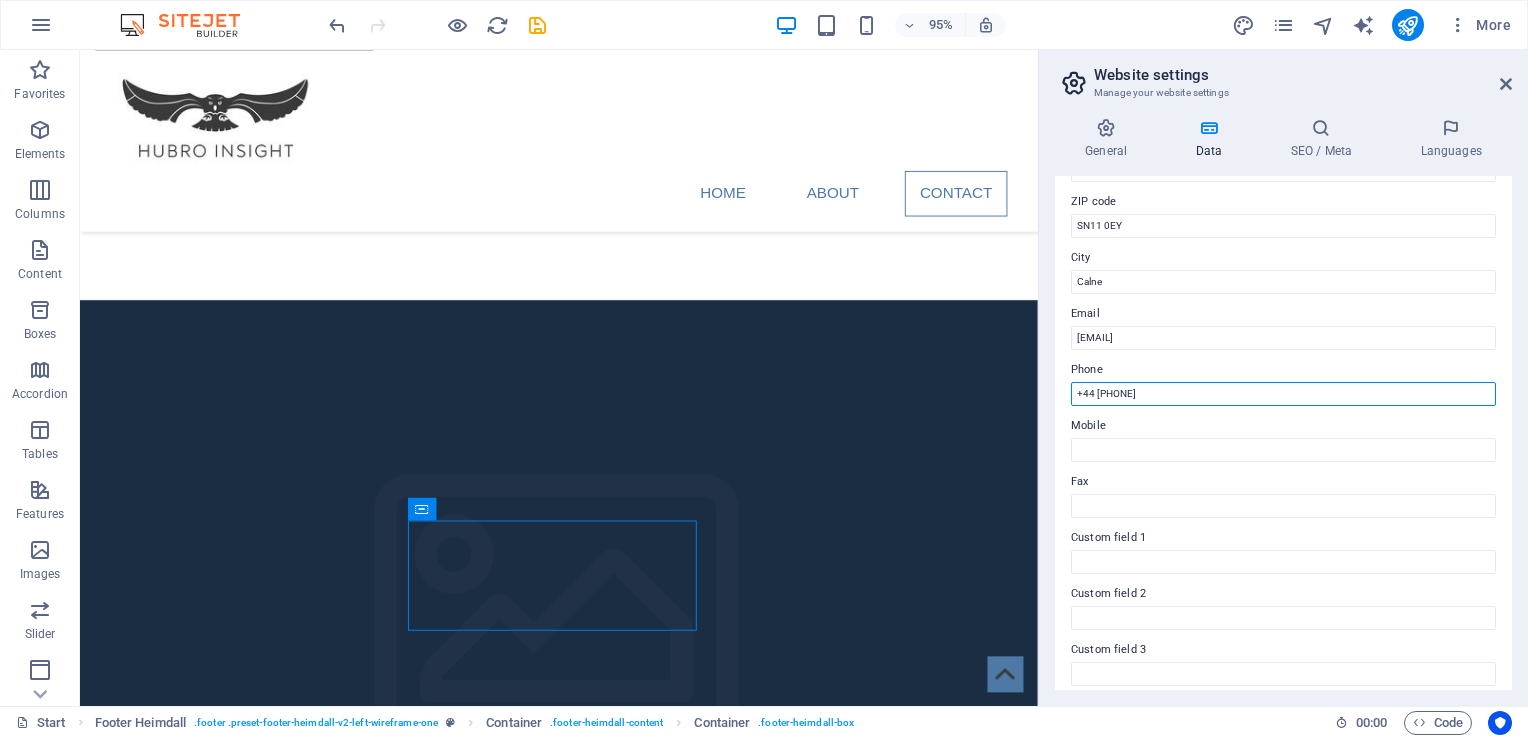 type on "+44 [PHONE]" 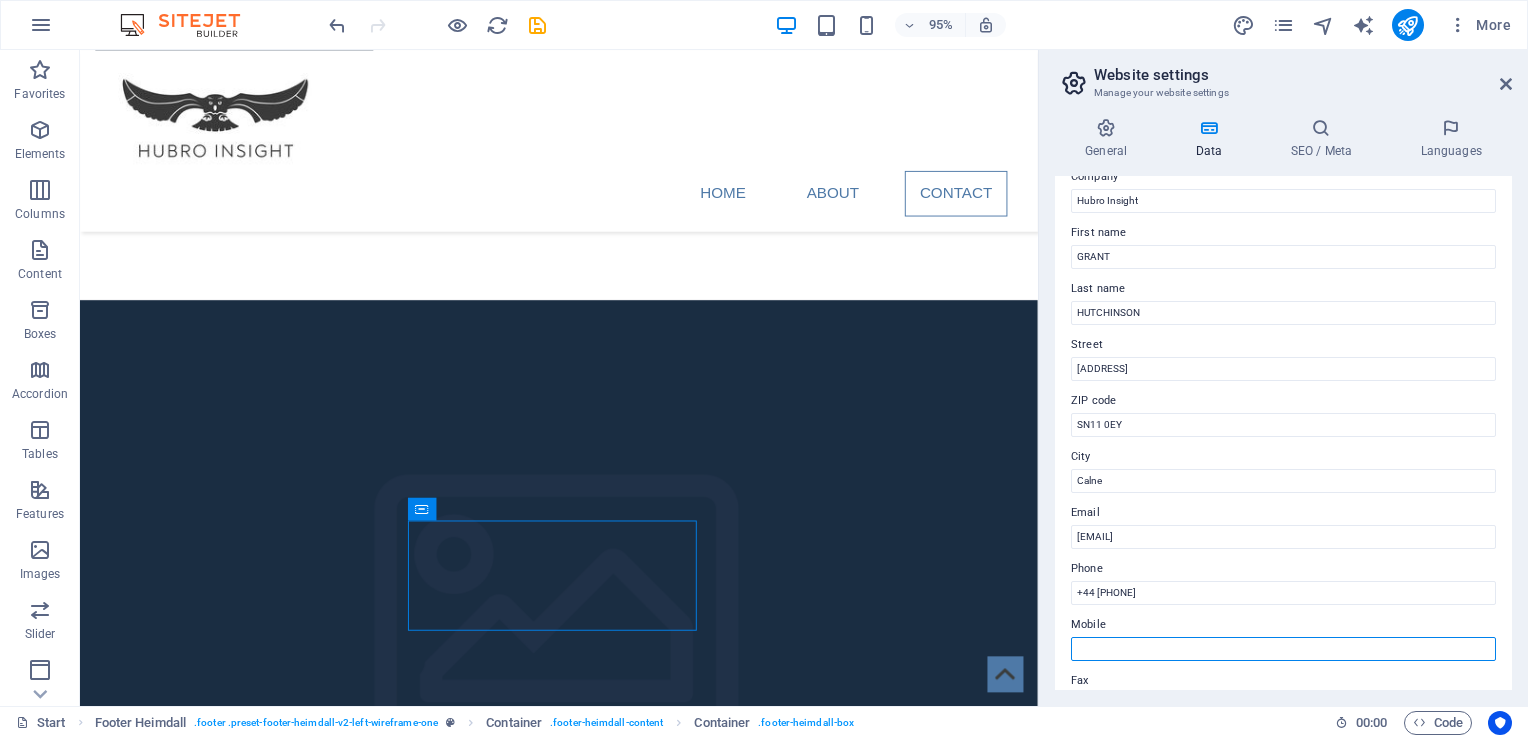 scroll, scrollTop: 0, scrollLeft: 0, axis: both 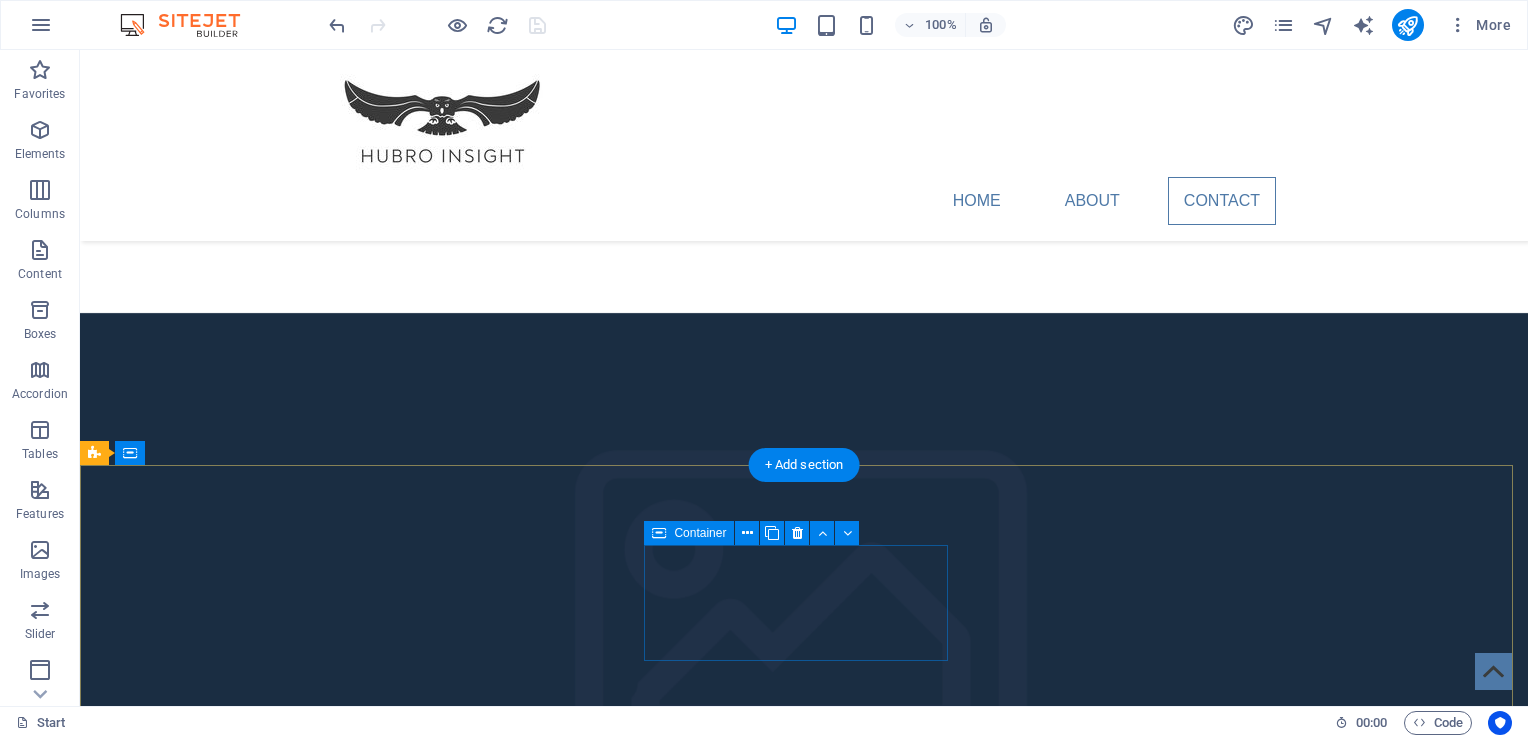 click on "Phone Phone: [PHONE]" at bounding box center [248, 2566] 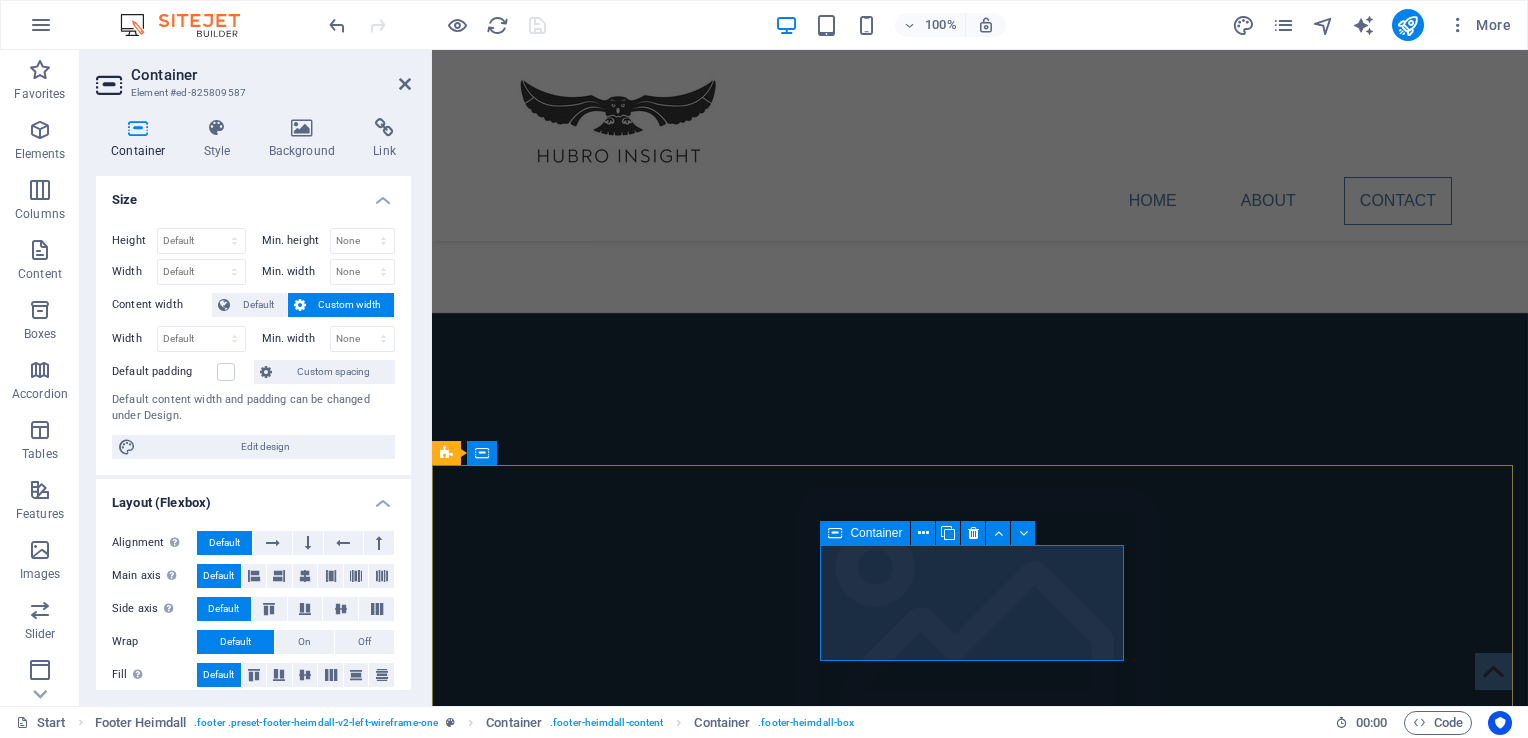 click on "Phone Phone: [PHONE]" at bounding box center [600, 2566] 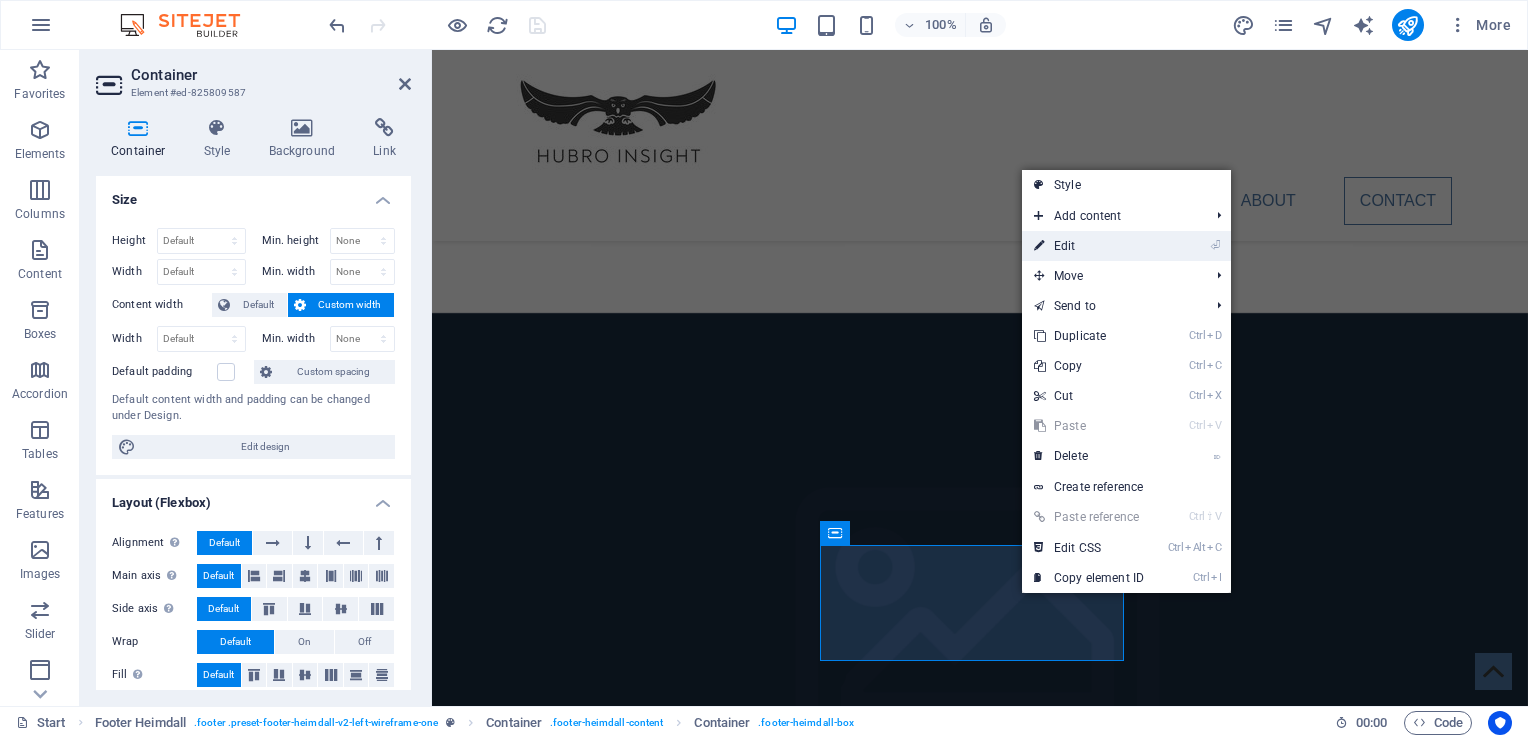 click on "⏎  Edit" at bounding box center (1089, 246) 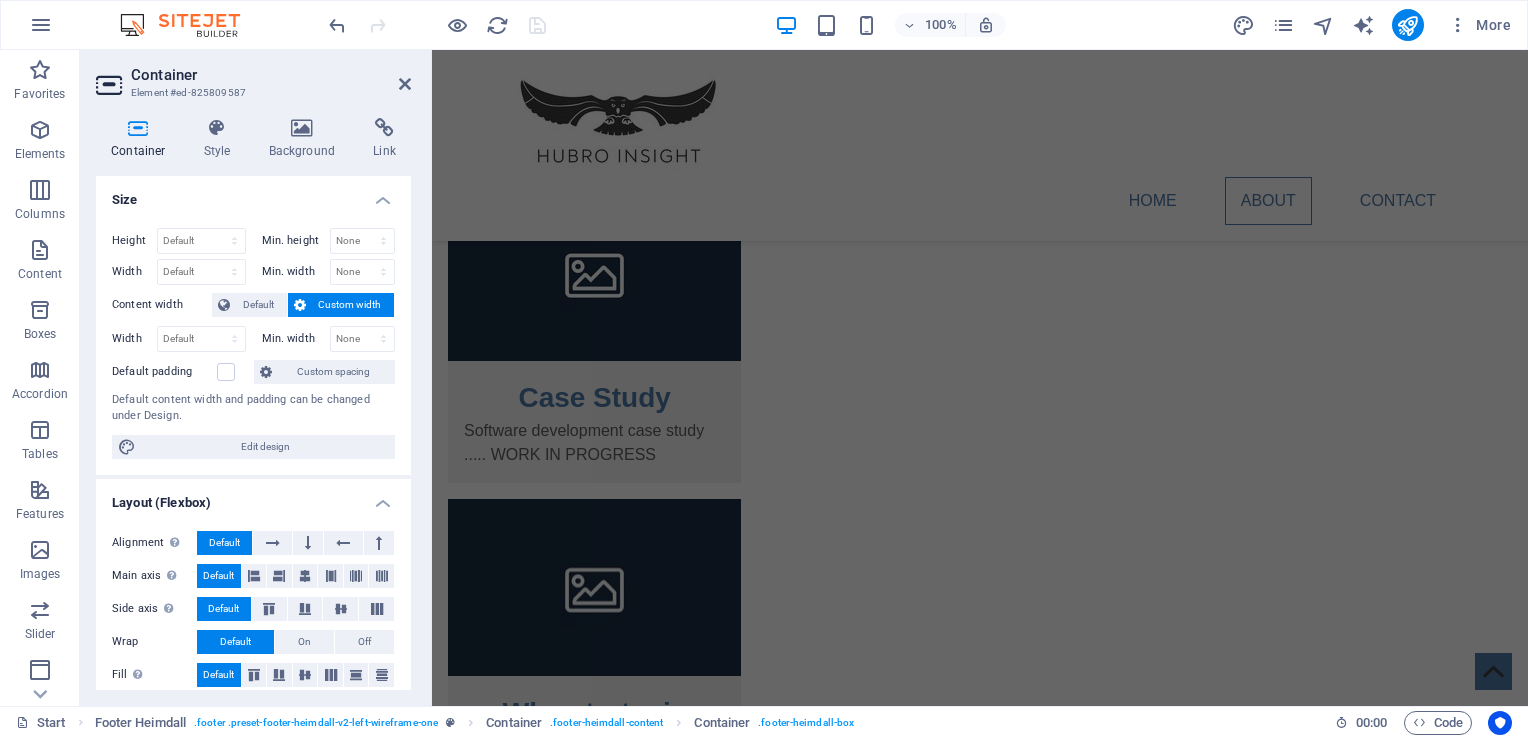 scroll, scrollTop: 3416, scrollLeft: 0, axis: vertical 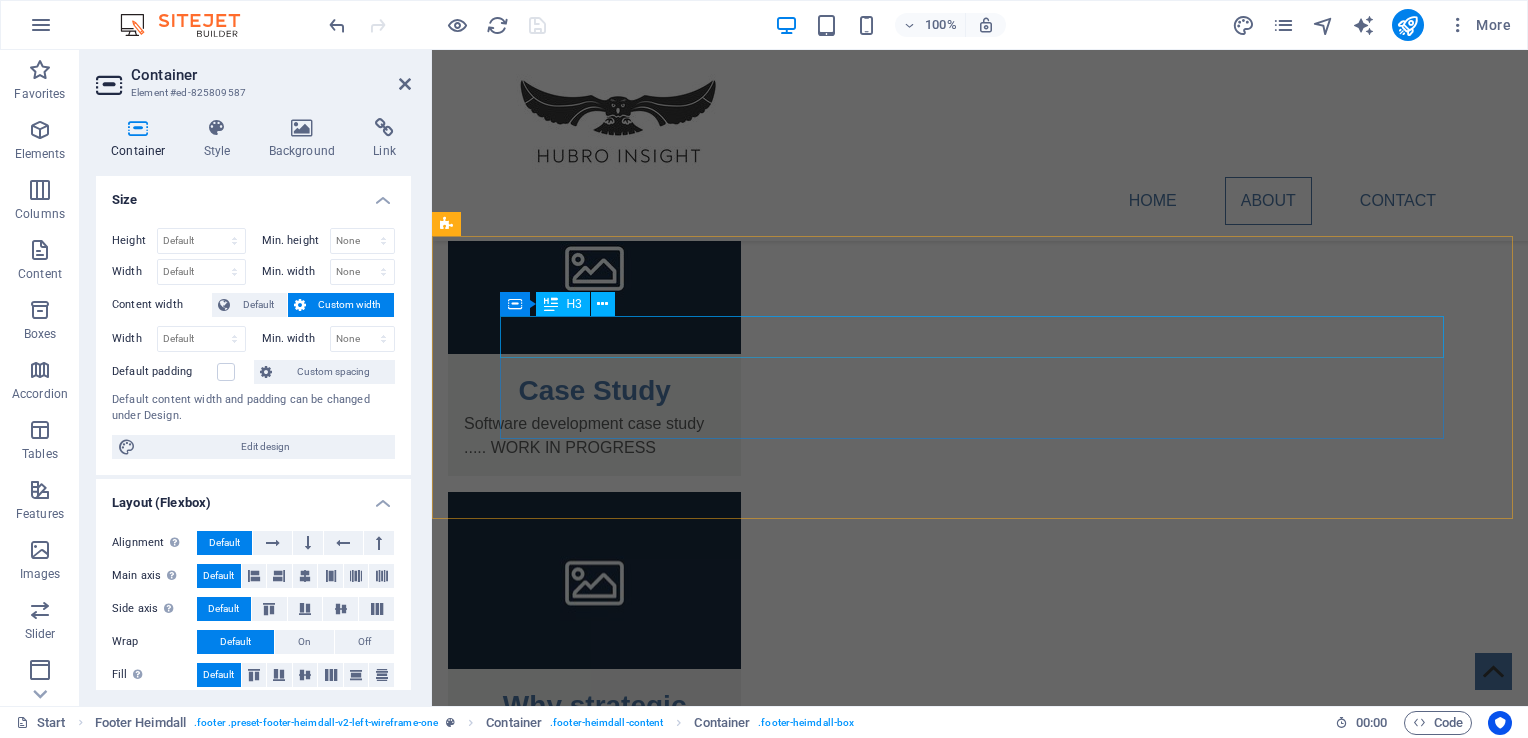 click on "Call to Action" at bounding box center [980, 2133] 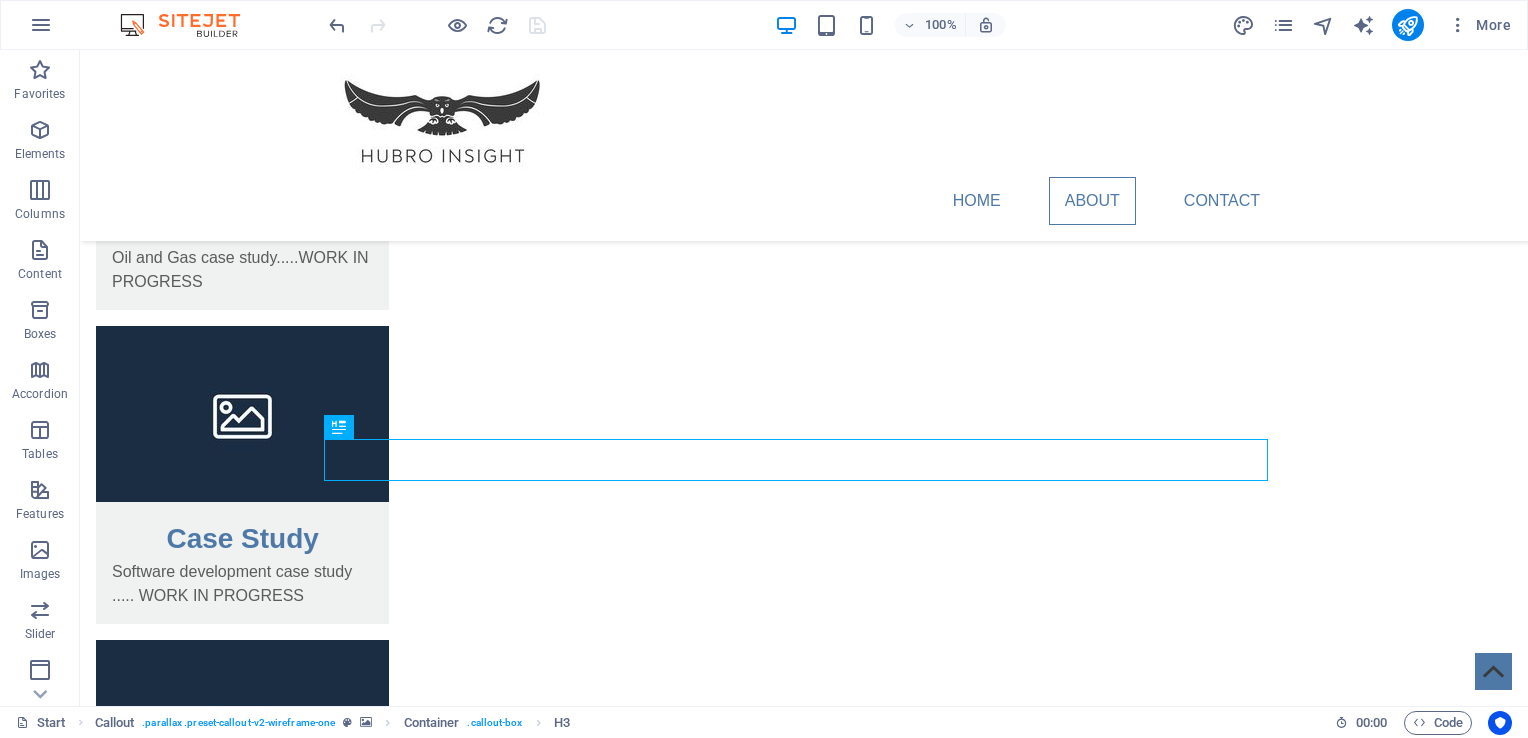 scroll, scrollTop: 3292, scrollLeft: 0, axis: vertical 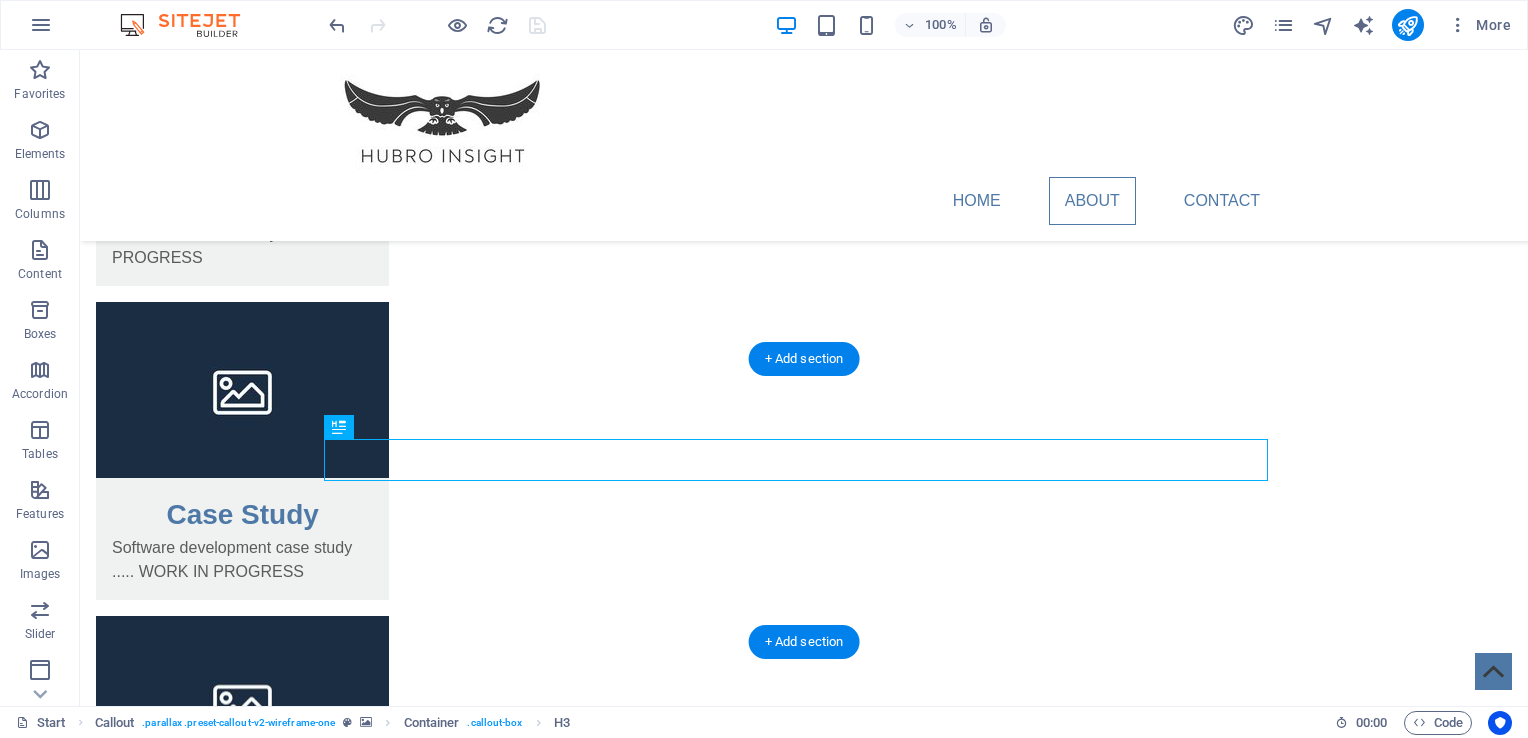 click at bounding box center [804, 1915] 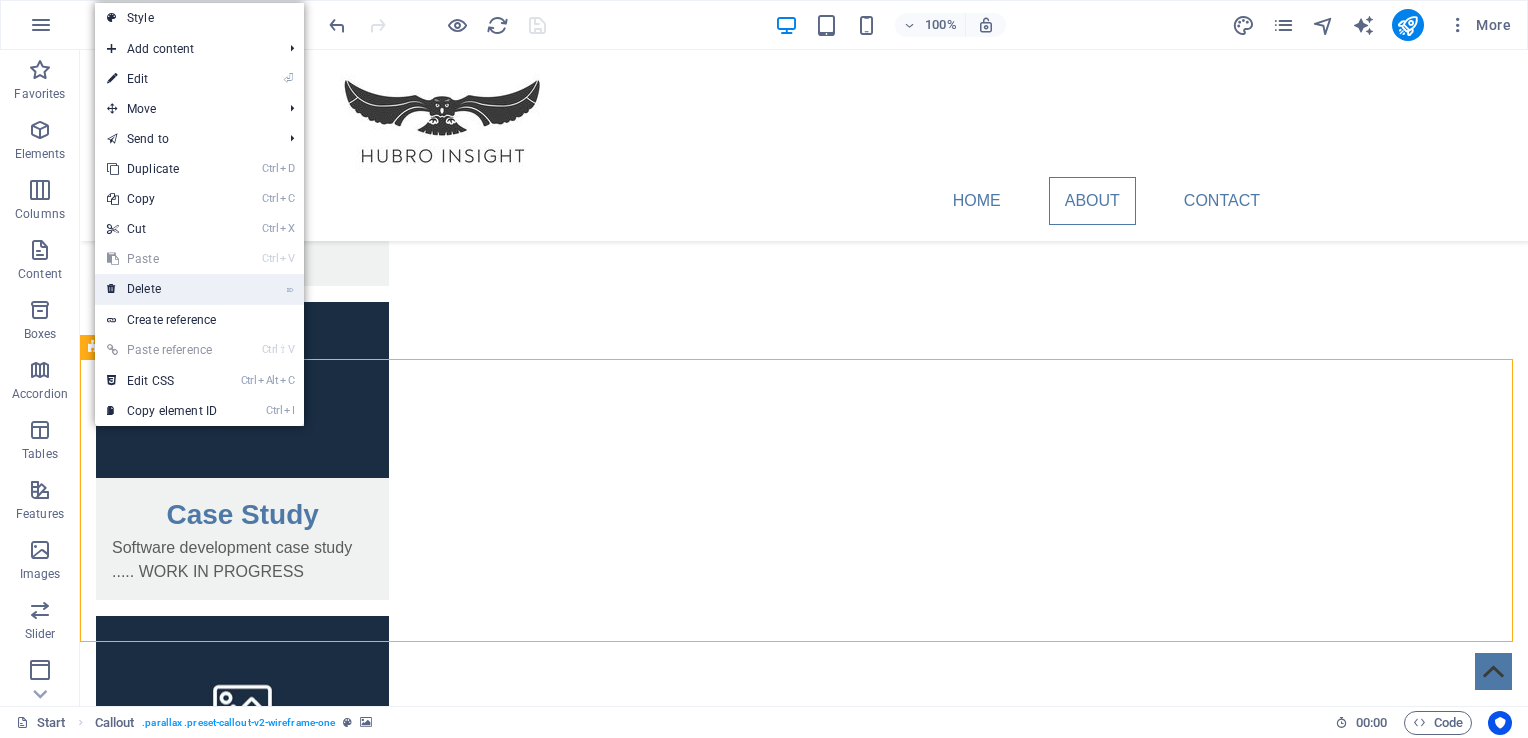 click on "⌦  Delete" at bounding box center (162, 289) 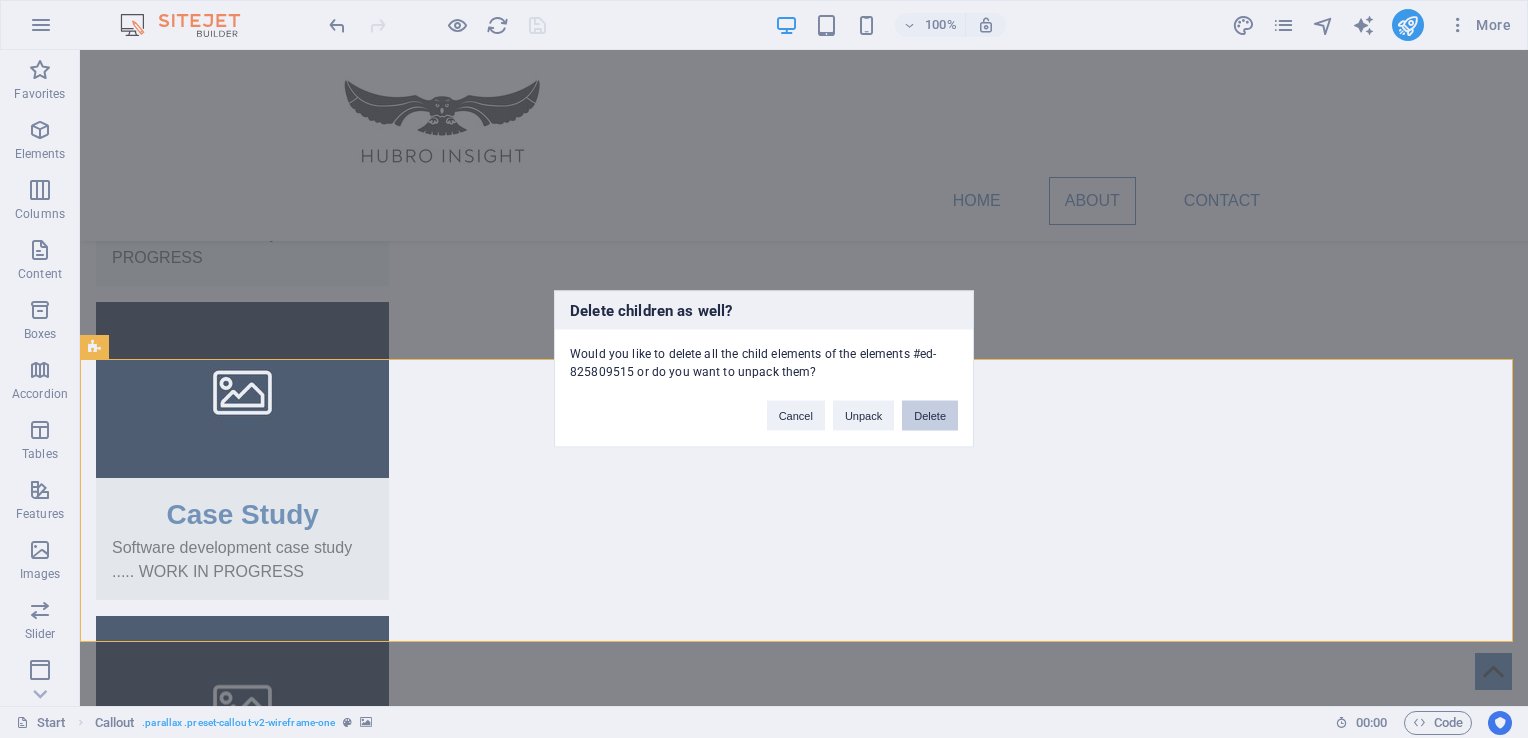 click on "Delete" at bounding box center [930, 416] 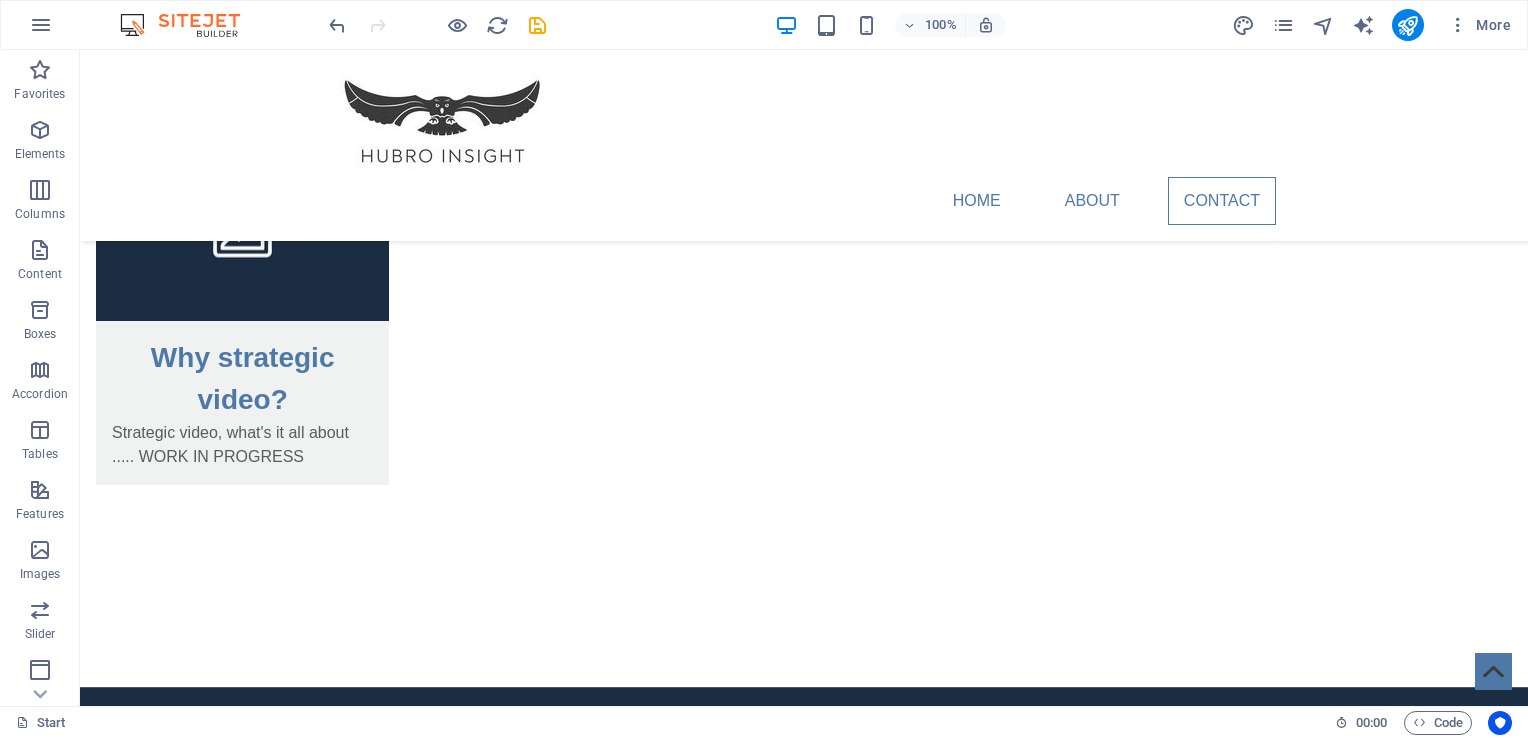 scroll, scrollTop: 3768, scrollLeft: 0, axis: vertical 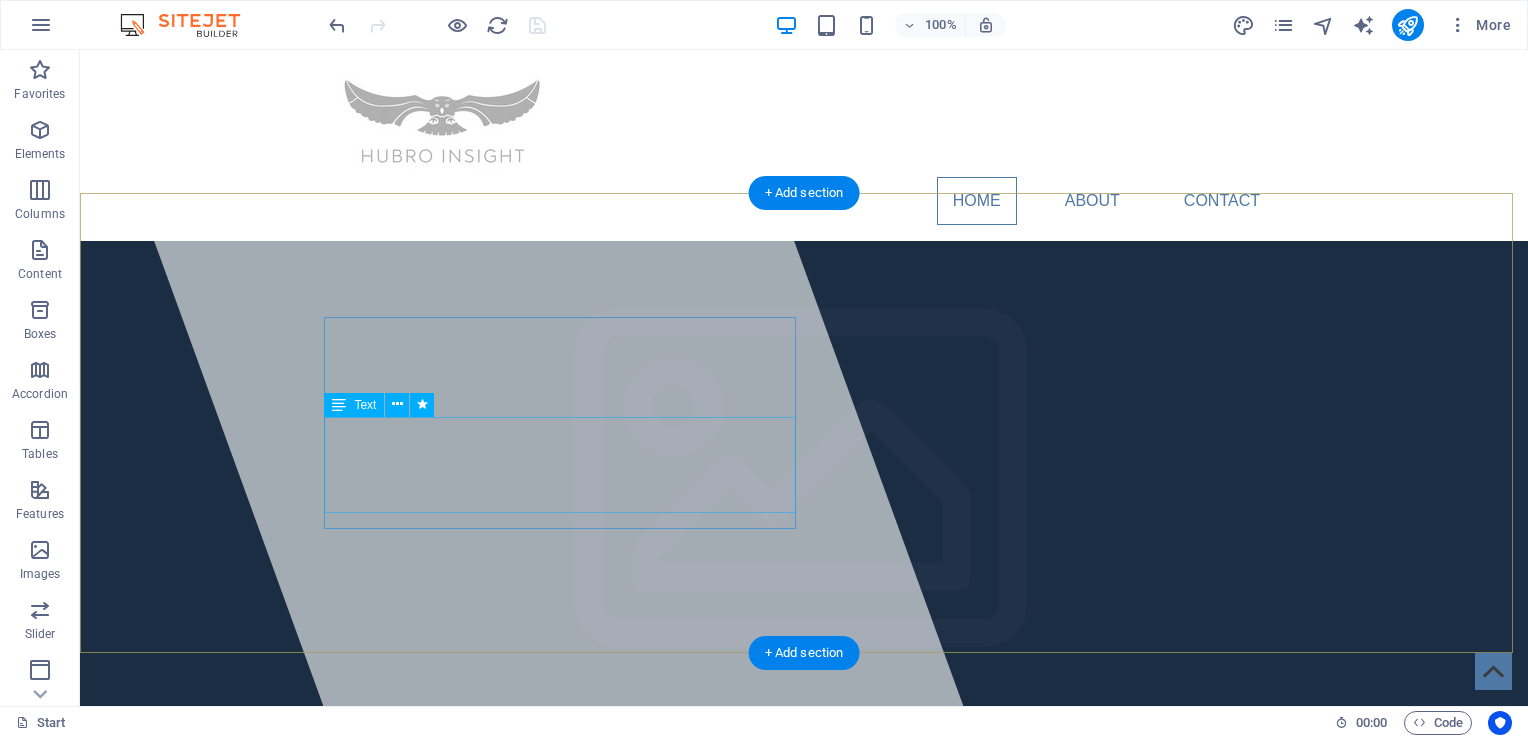 click on "We help Oil & Gas and Software ventures drive growth and trust so they can communicate complexity with clarity and strengthen investor confidence,  showcase innovation, simplify technical narratives, and elevate their brand story." at bounding box center [804, 960] 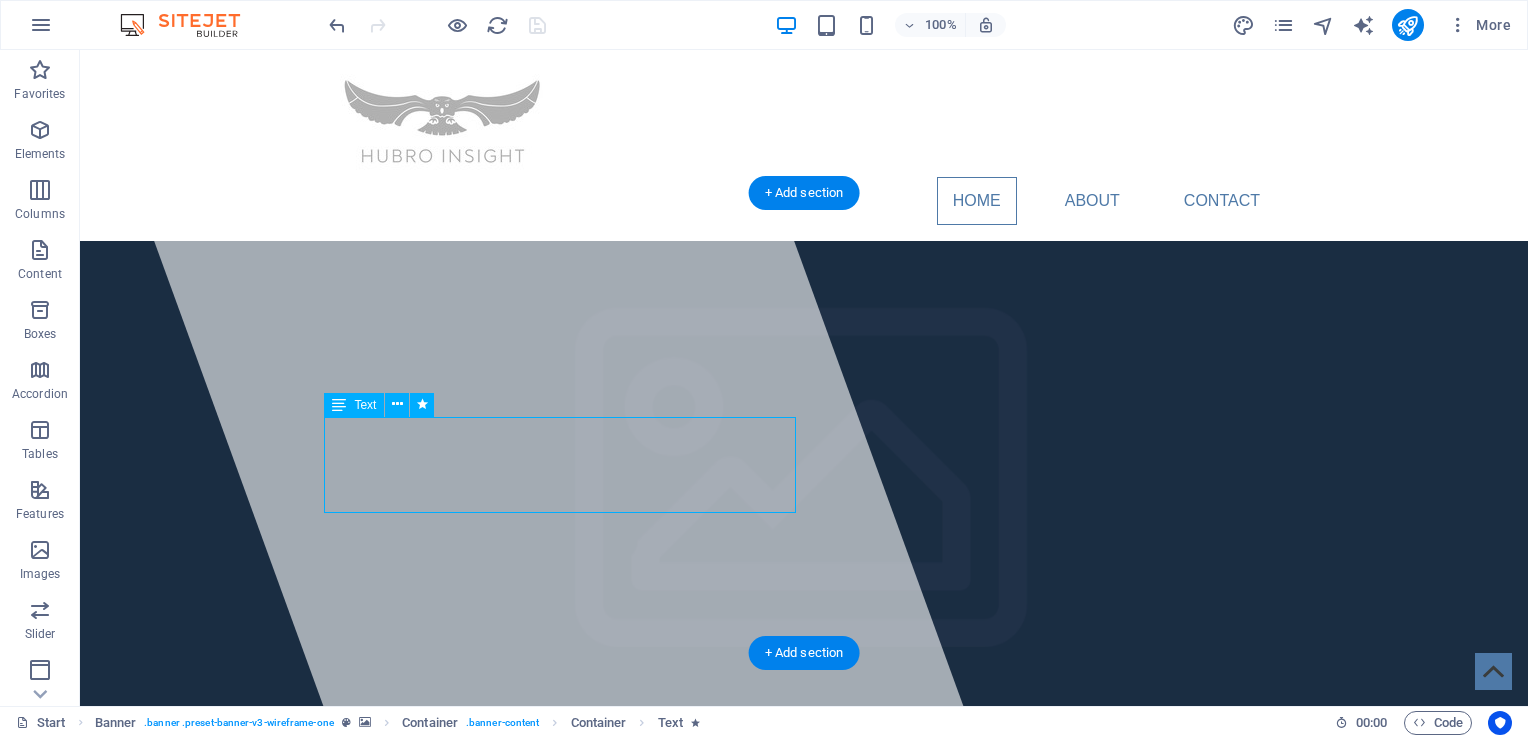 click on "We help Oil & Gas and Software ventures drive growth and trust so they can communicate complexity with clarity and strengthen investor confidence,  showcase innovation, simplify technical narratives, and elevate their brand story." at bounding box center (804, 960) 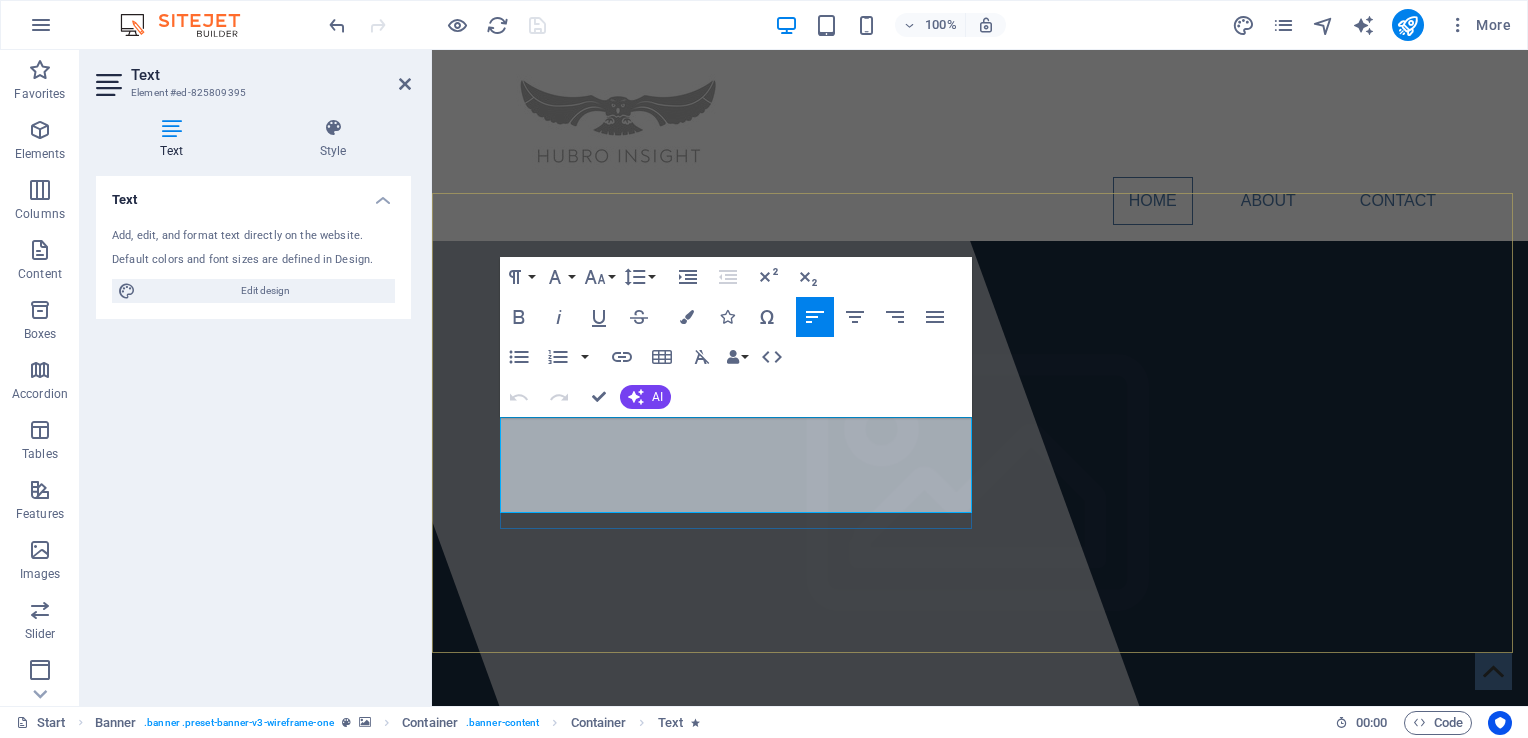 click on "We help Oil & Gas and Software ventures drive growth and trust so they can communicate complexity with clarity and strengthen investor confidence,  showcase innovation, simplify technical narratives, and elevate their brand story." at bounding box center [980, 960] 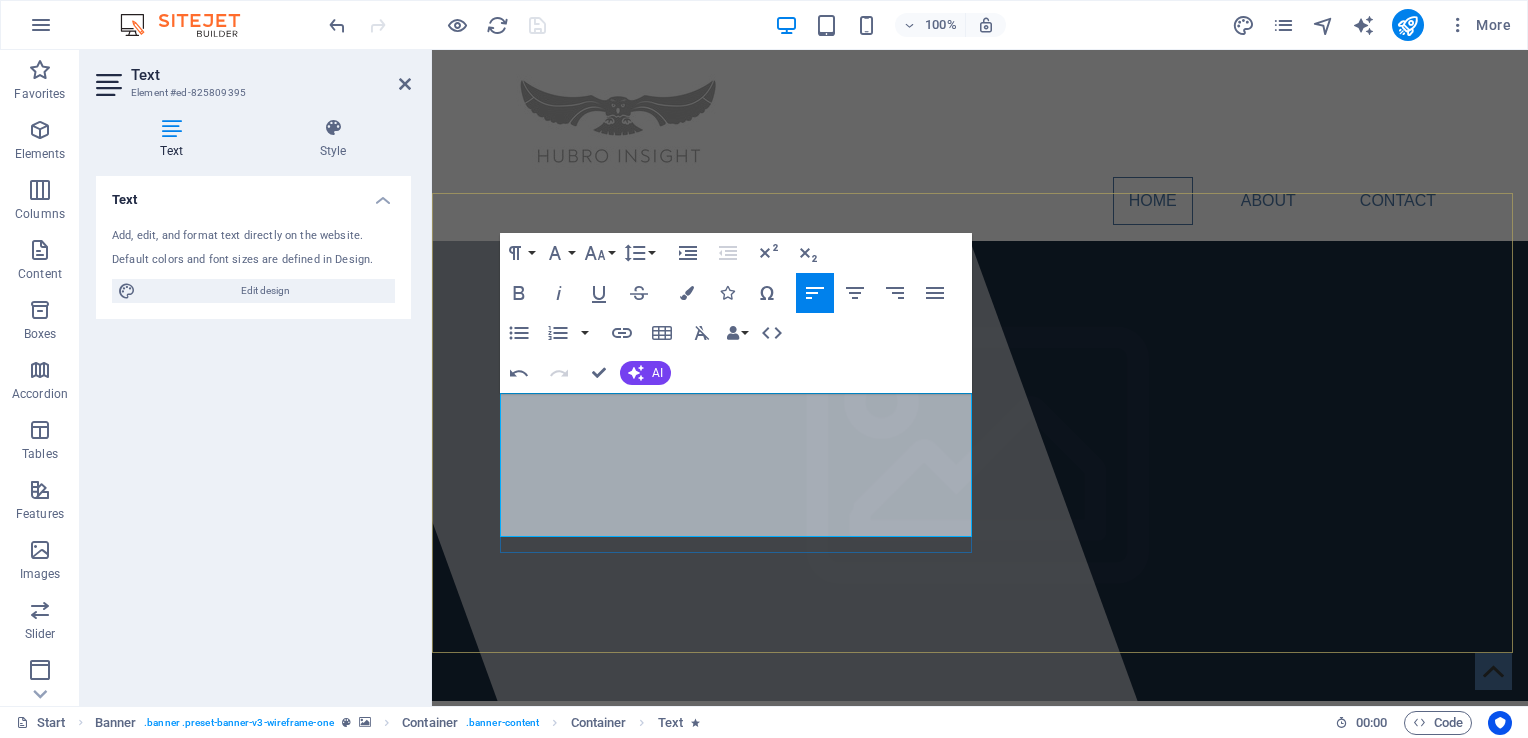 type 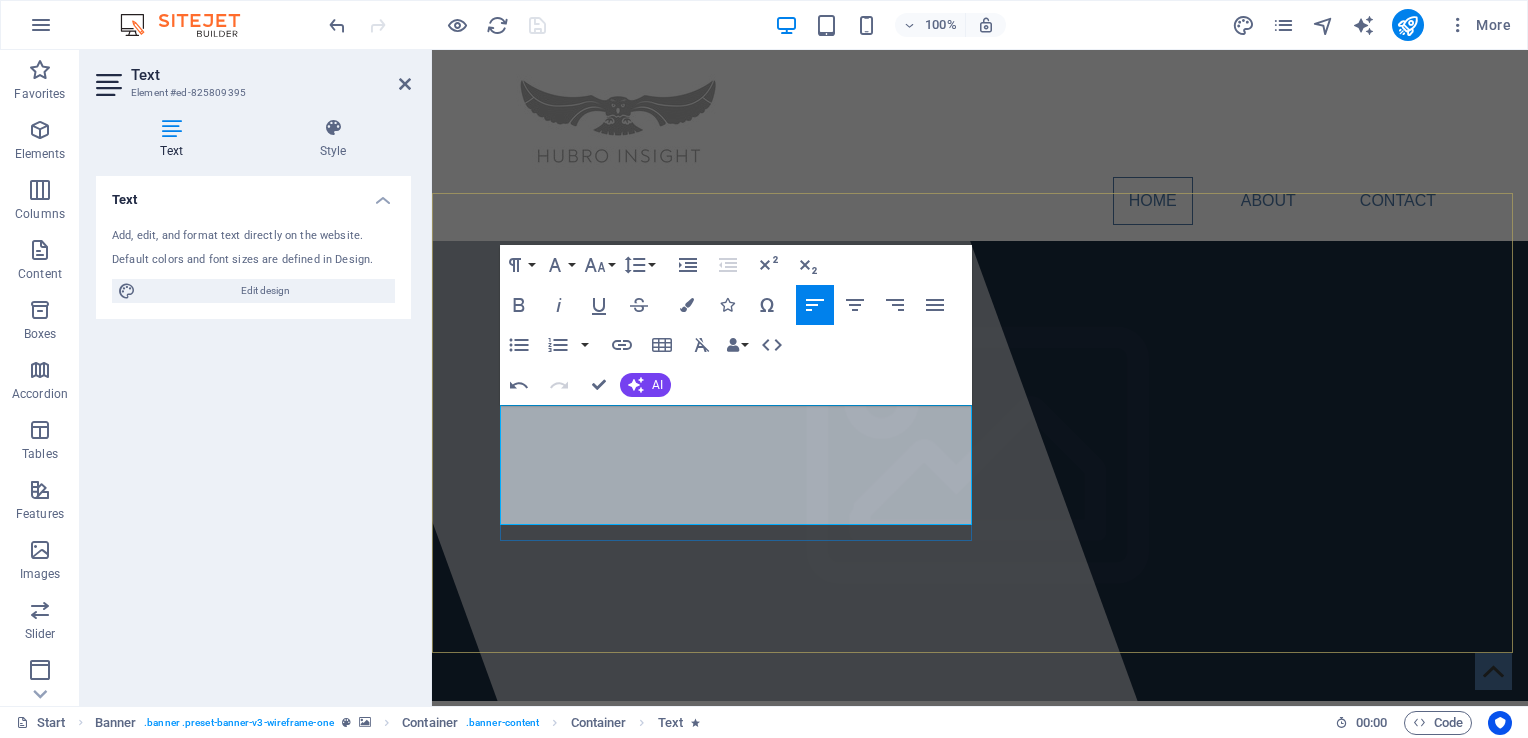 click on "Call: [PHONE]" at bounding box center [559, 940] 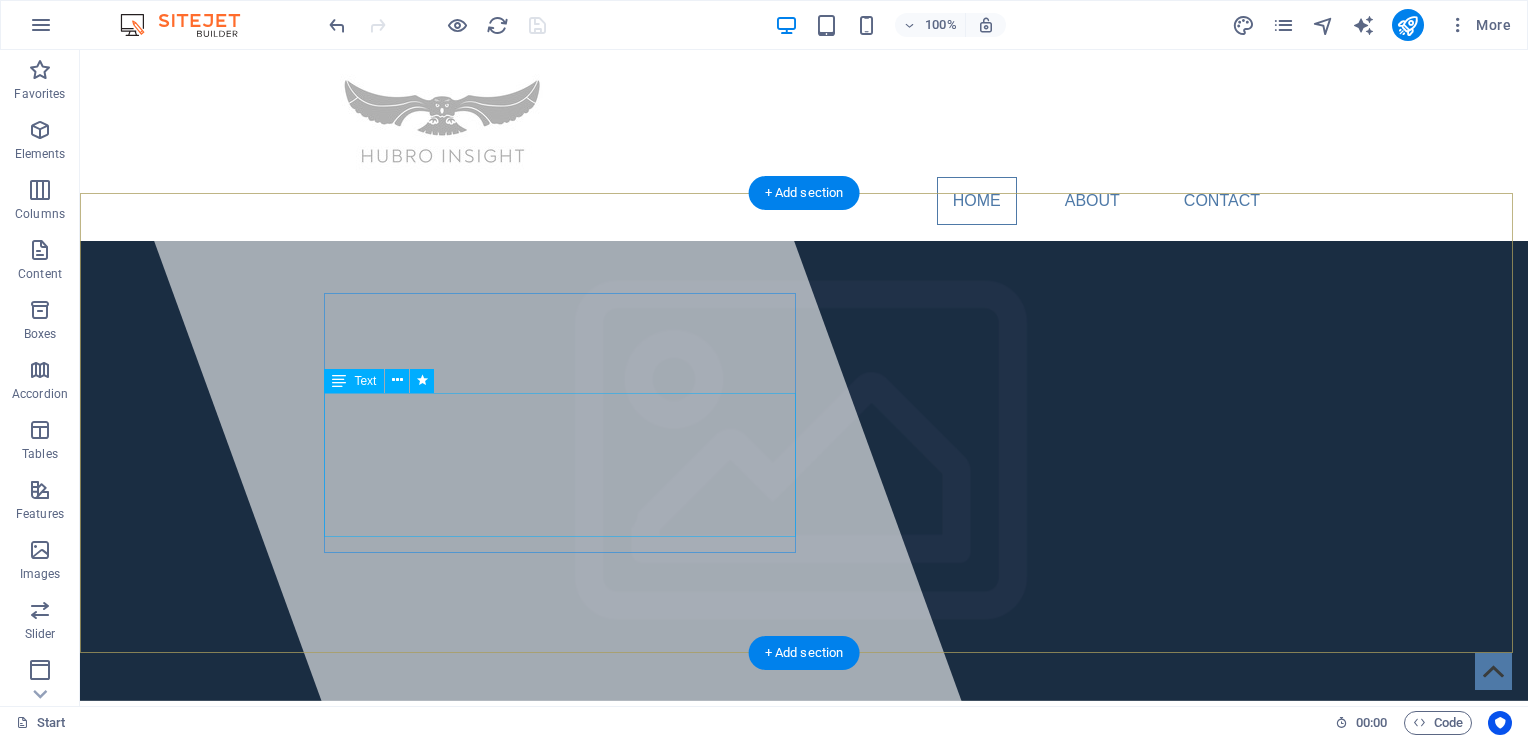 click on "We help Oil & Gas and Software ventures drive growth and trust so they can communicate complexity with clarity and strengthen investor confidence, showcase innovation, simplify technical narratives, and elevate their brand story. Call: [PHONE]" at bounding box center (804, 929) 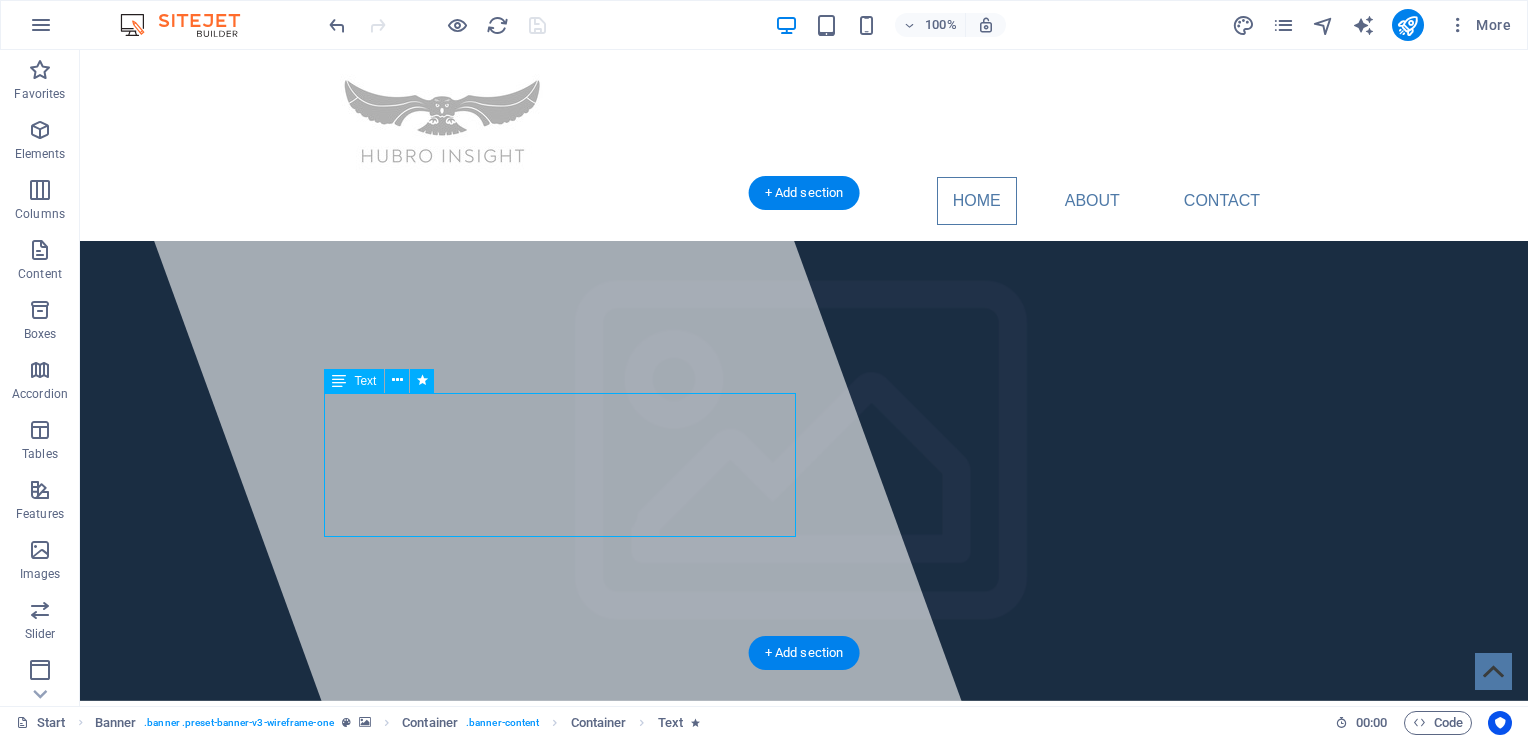 click on "We help Oil & Gas and Software ventures drive growth and trust so they can communicate complexity with clarity and strengthen investor confidence, showcase innovation, simplify technical narratives, and elevate their brand story. Call: [PHONE]" at bounding box center [804, 929] 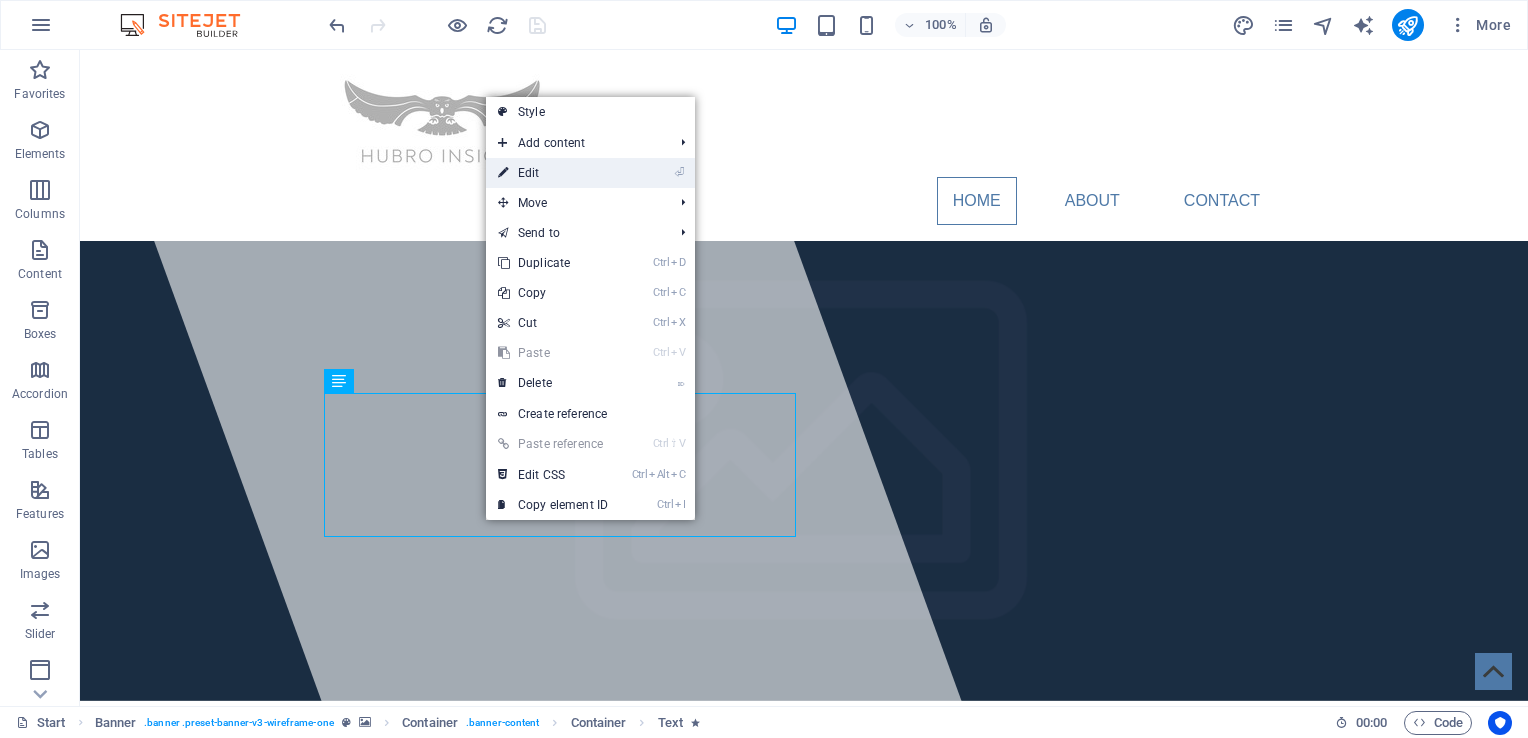 click on "⏎  Edit" at bounding box center [553, 173] 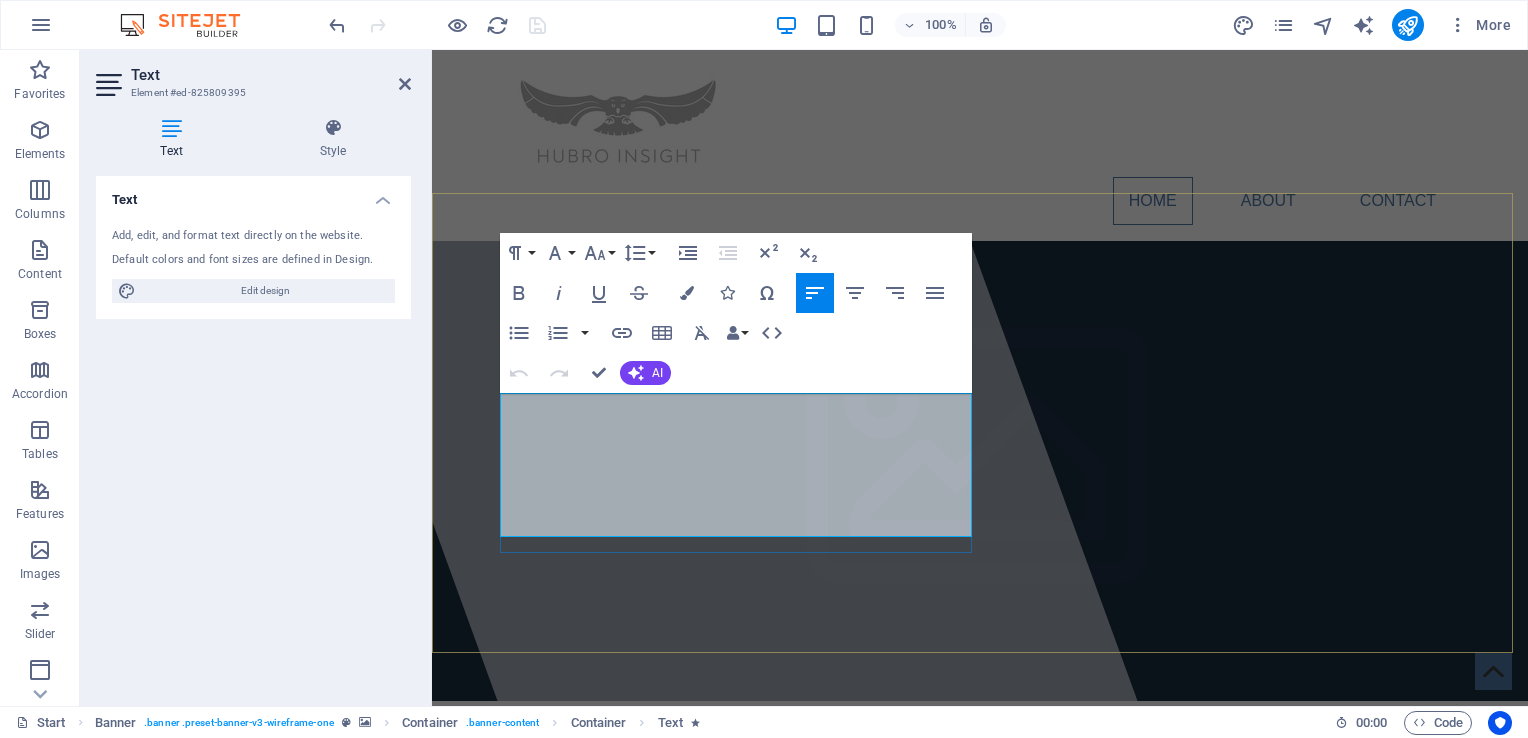 click on "Call: [PHONE]" at bounding box center (980, 965) 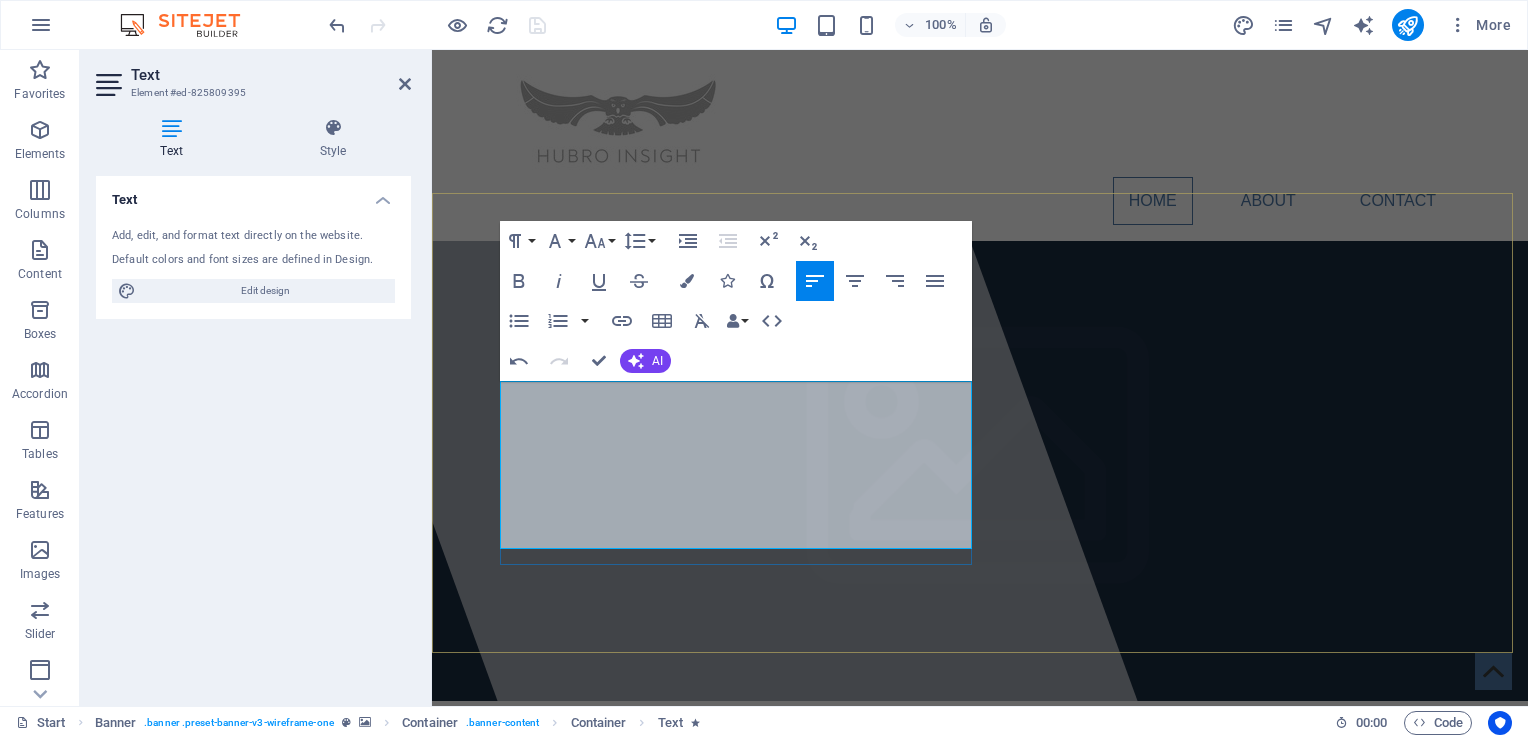 type 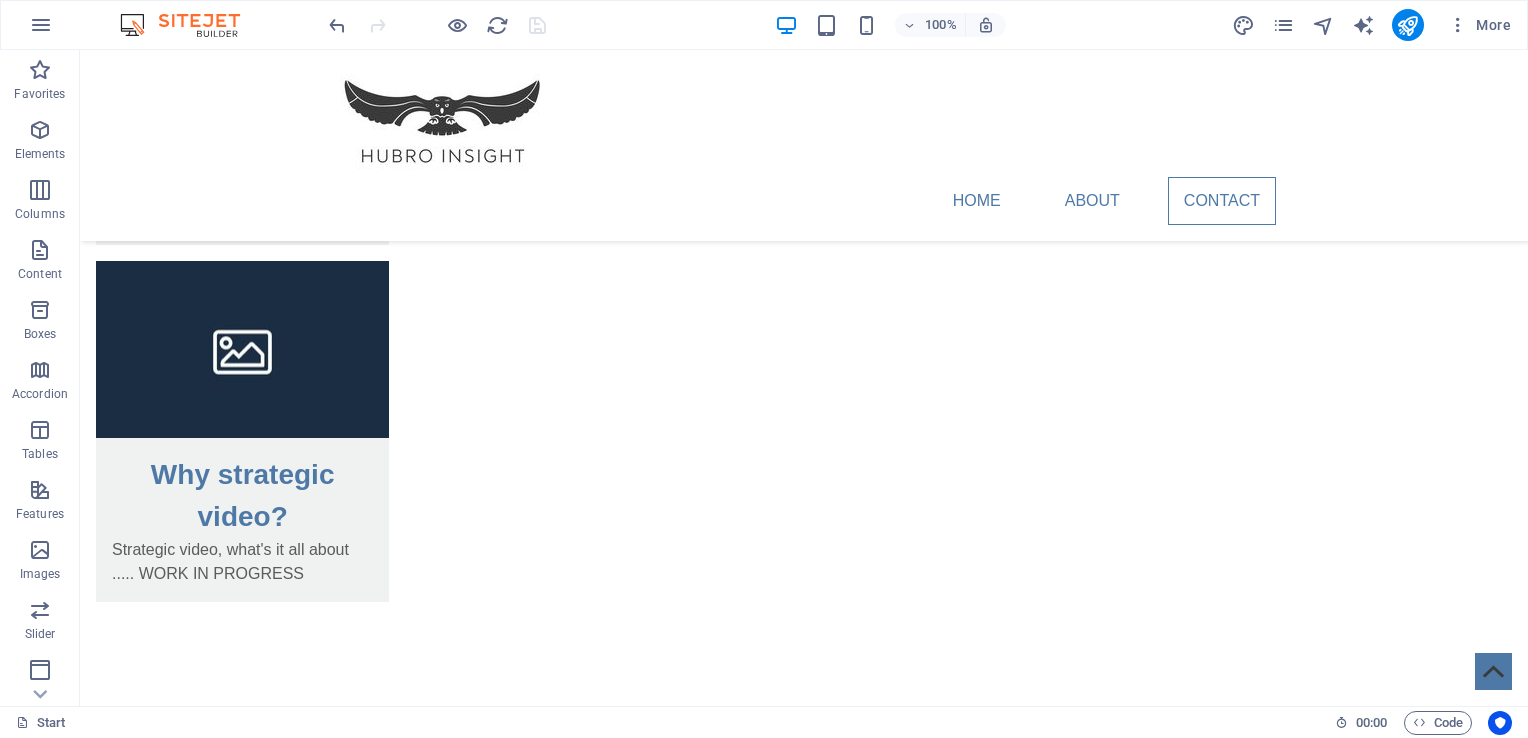 scroll, scrollTop: 3840, scrollLeft: 0, axis: vertical 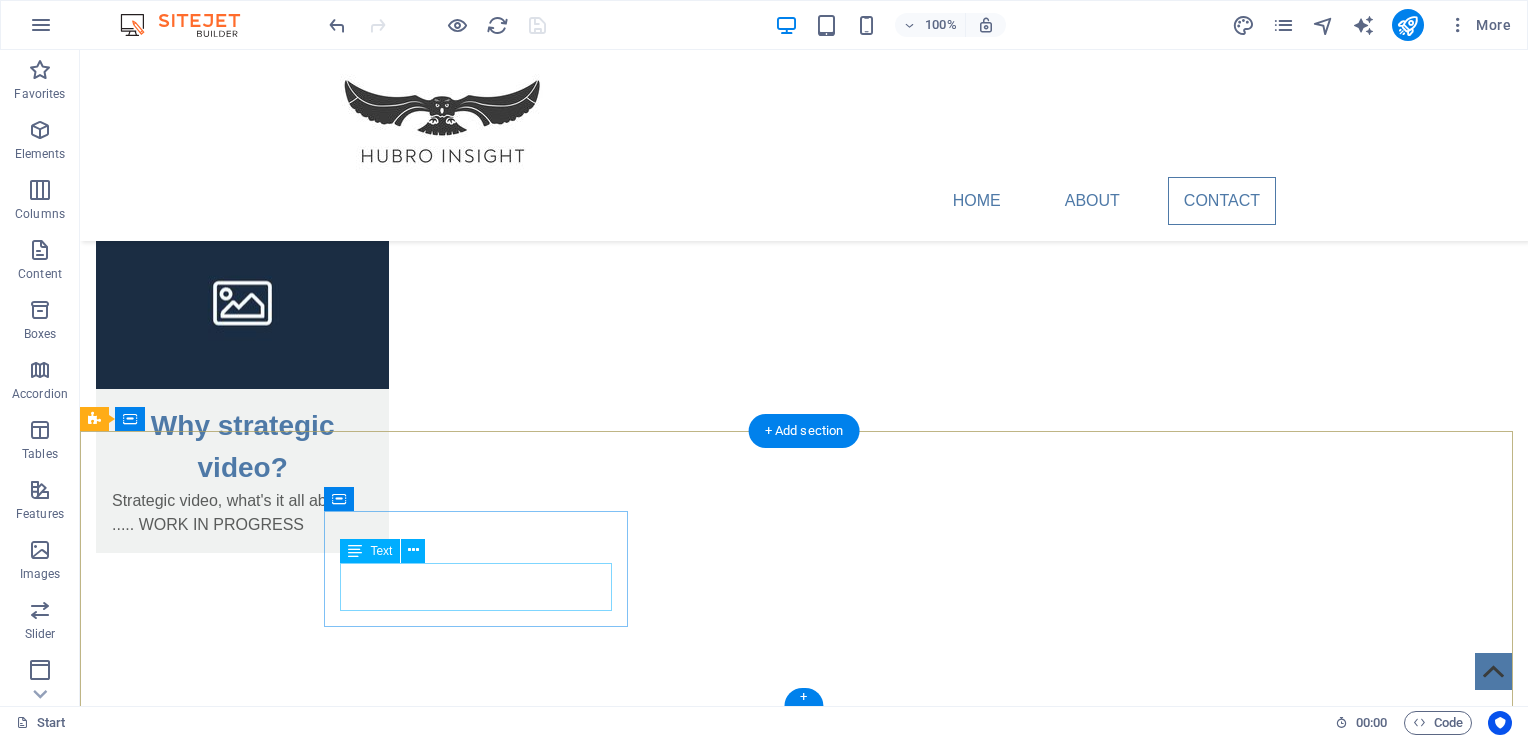 click on "Suite [NUMBER], Castle House Calne   [POSTAL CODE]" at bounding box center [248, 2137] 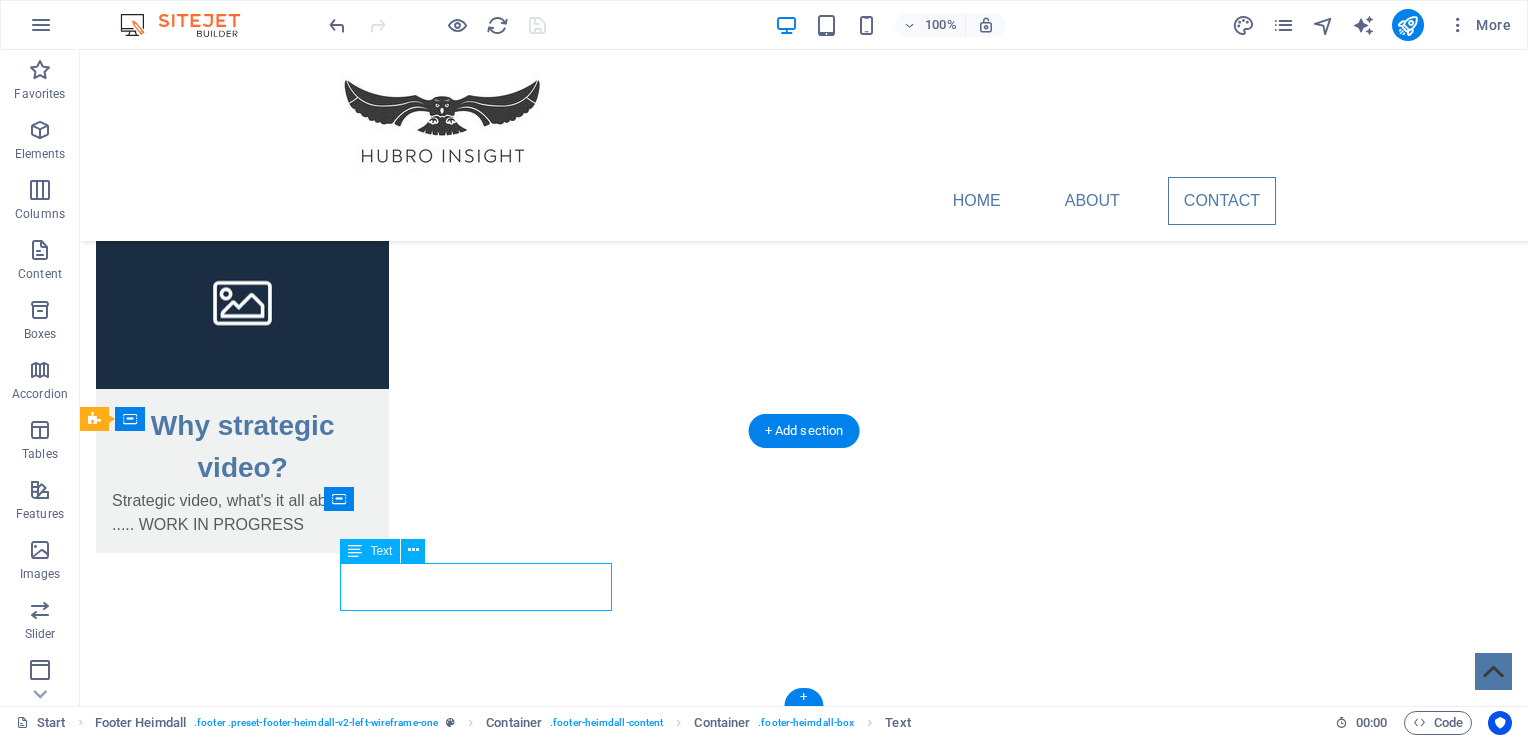 click on "Suite [NUMBER], Castle House Calne   [POSTAL CODE]" at bounding box center (248, 2137) 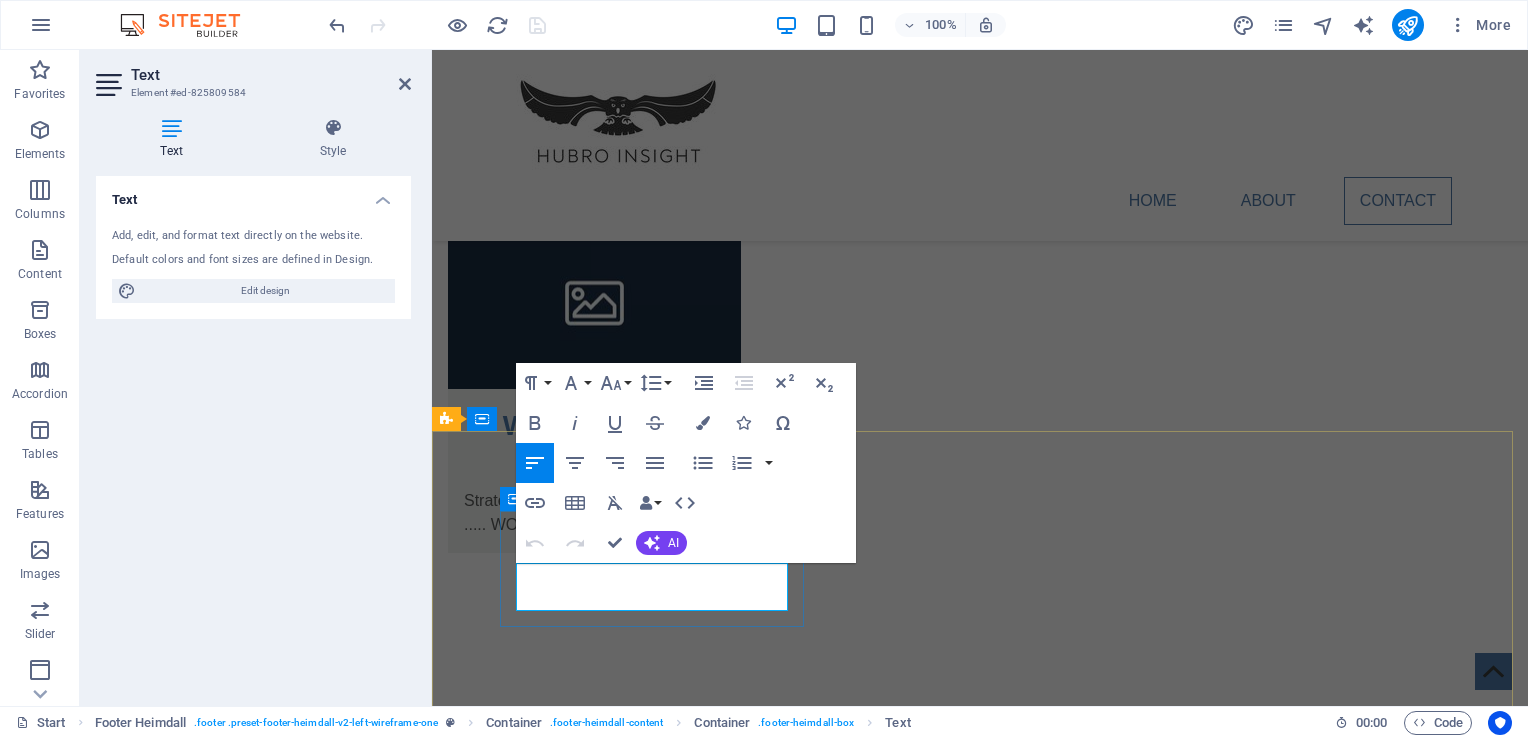 click on "[CITY] [POSTAL_CODE]" at bounding box center [600, 2149] 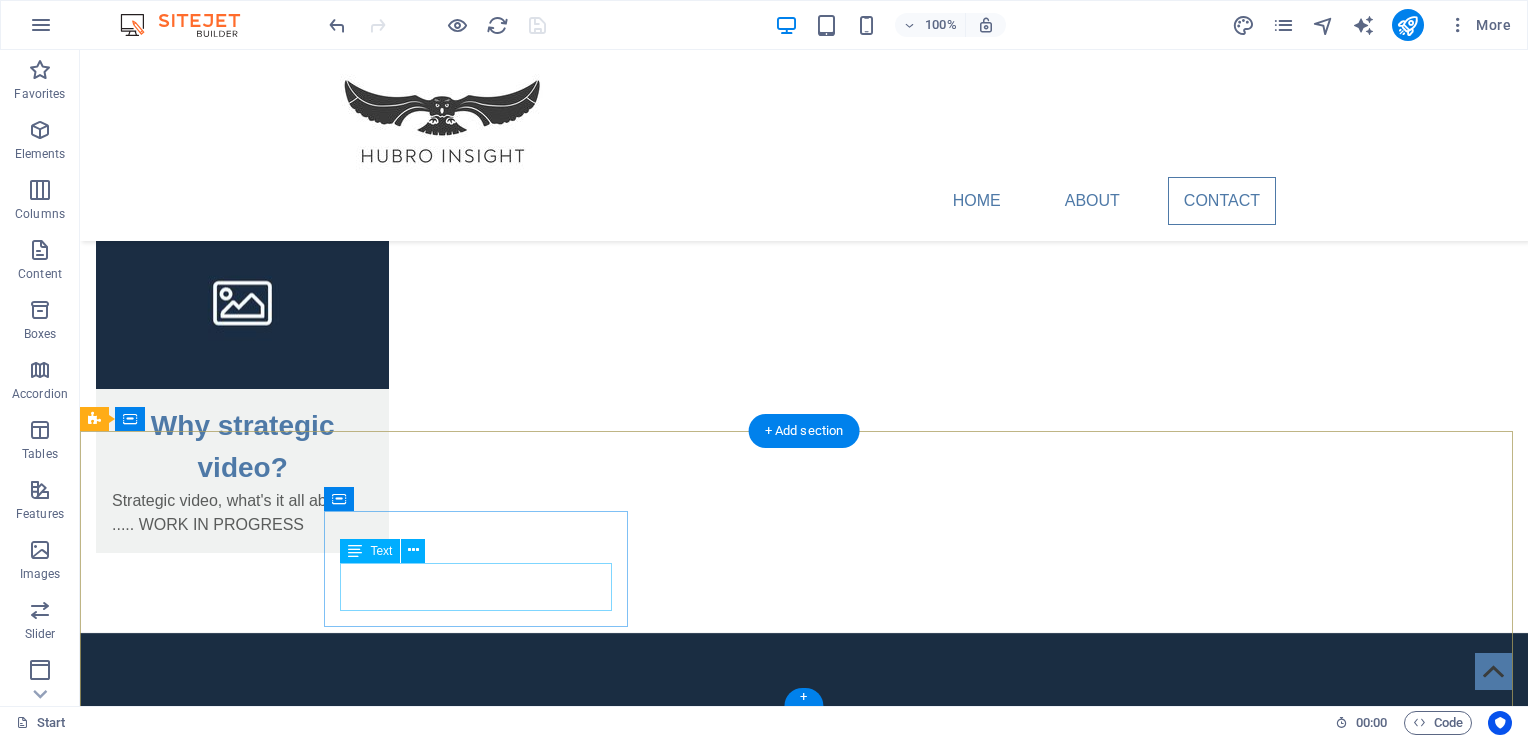 click on "Suite 9, Castle House [CITY] [POSTAL_CODE]. UK." at bounding box center [248, 2137] 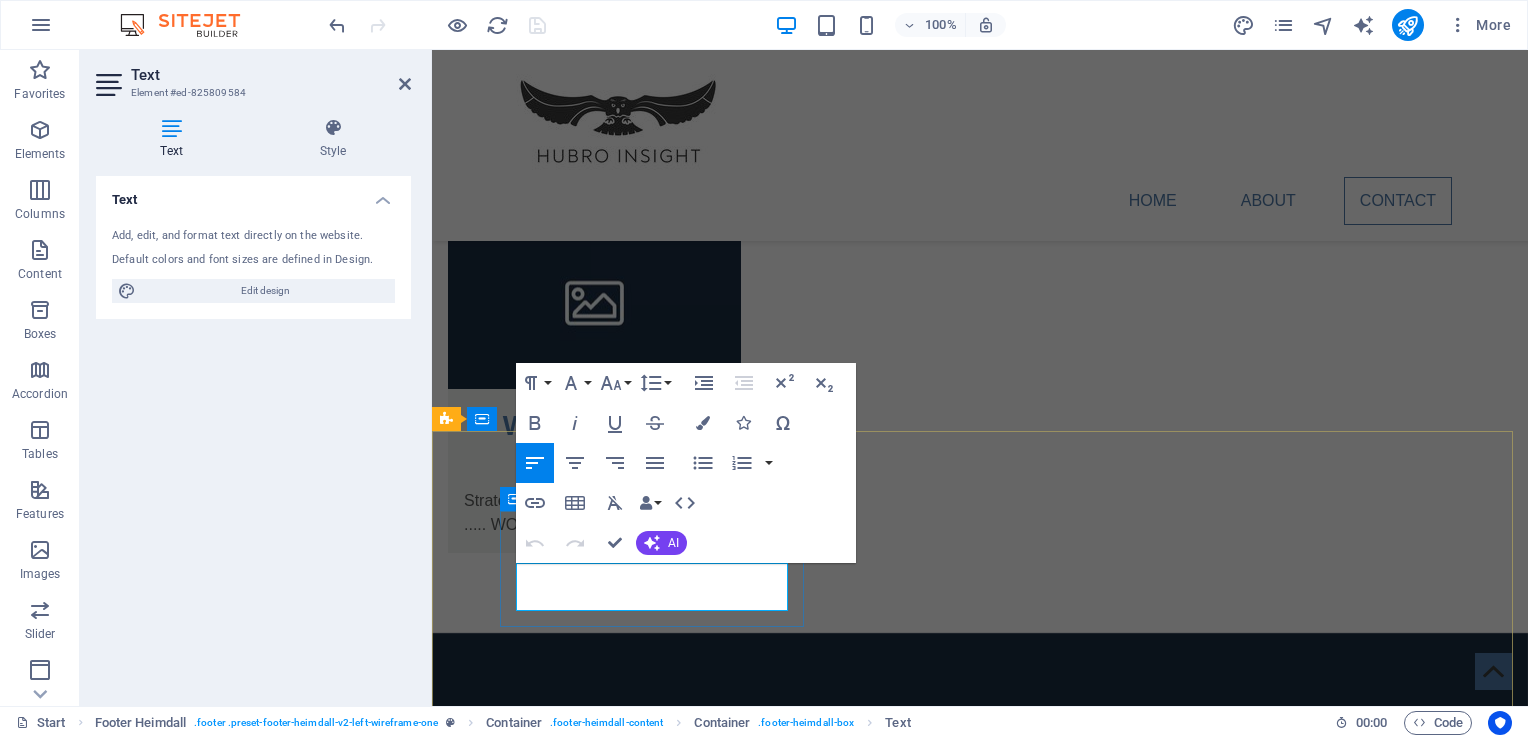 click on "[CITY]   [POSTAL_CODE]. UK." at bounding box center (600, 2149) 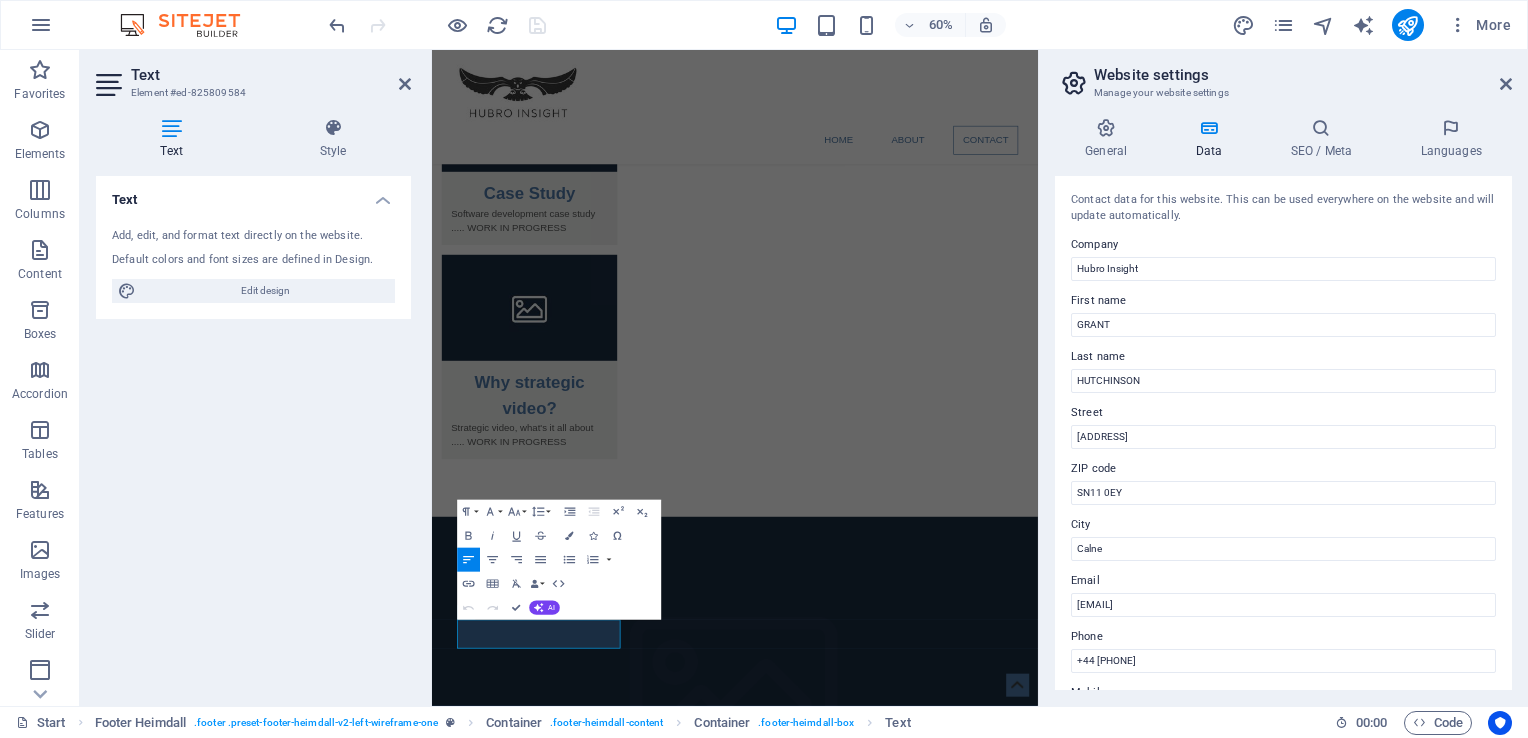 scroll, scrollTop: 3582, scrollLeft: 0, axis: vertical 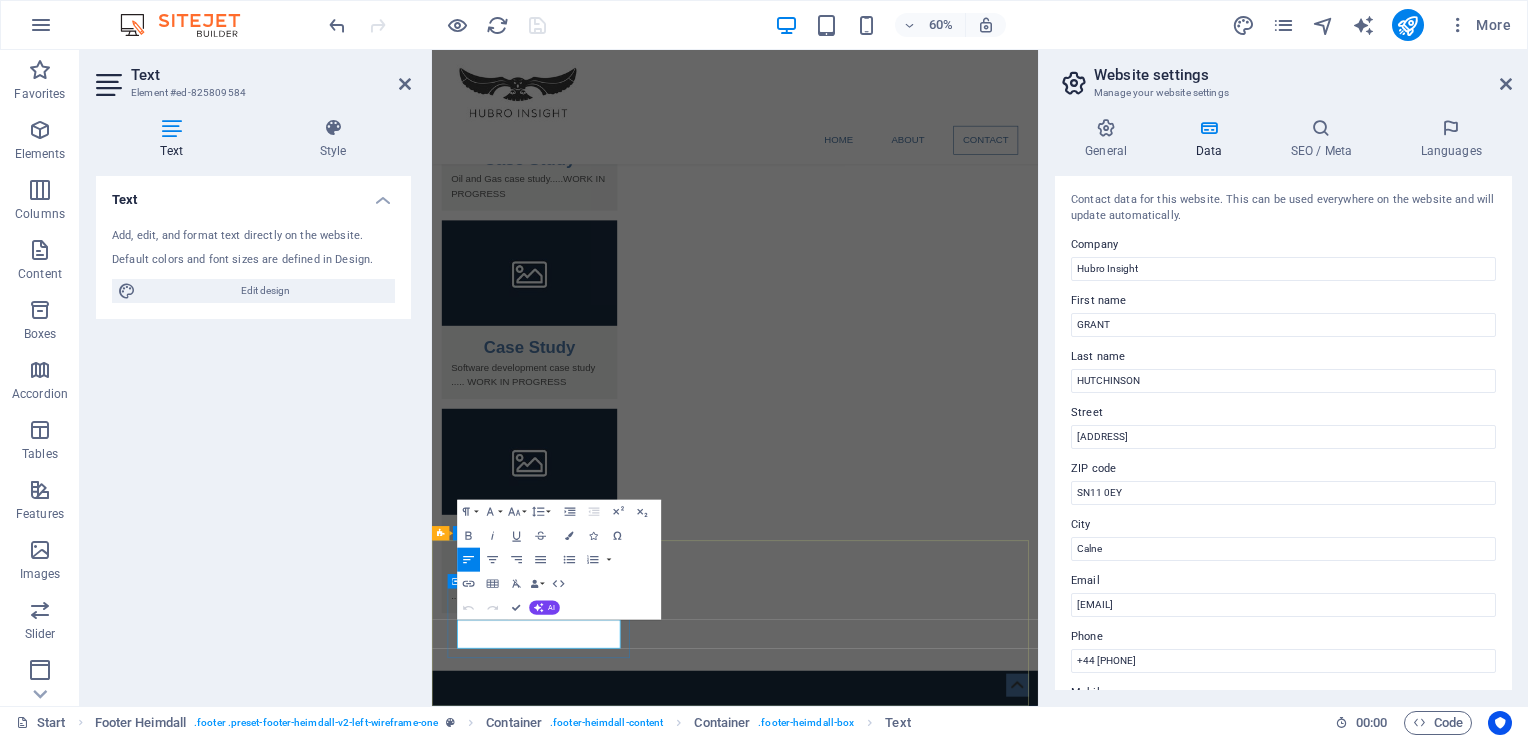 click on "[ADDRESS]" at bounding box center [507, 2736] 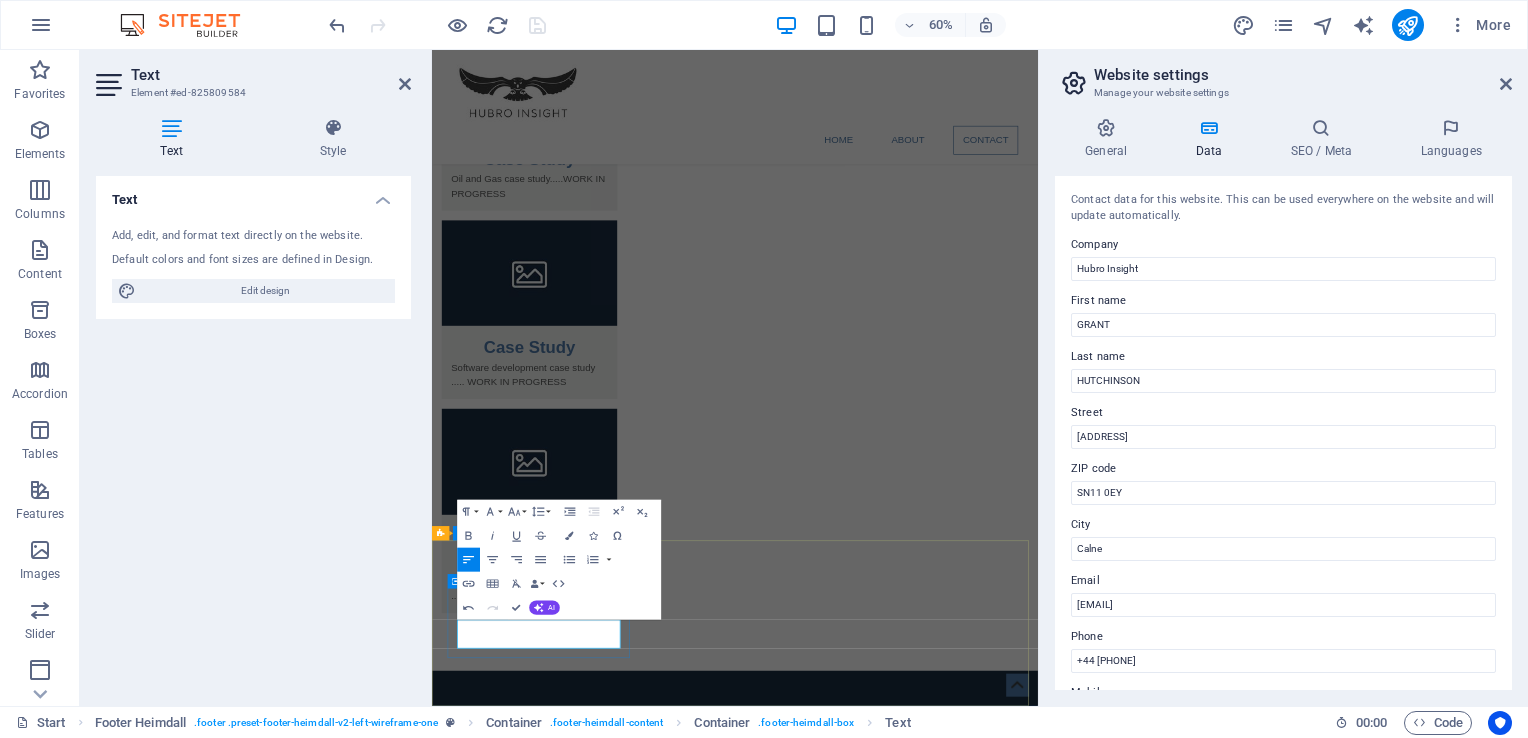 scroll, scrollTop: 3606, scrollLeft: 0, axis: vertical 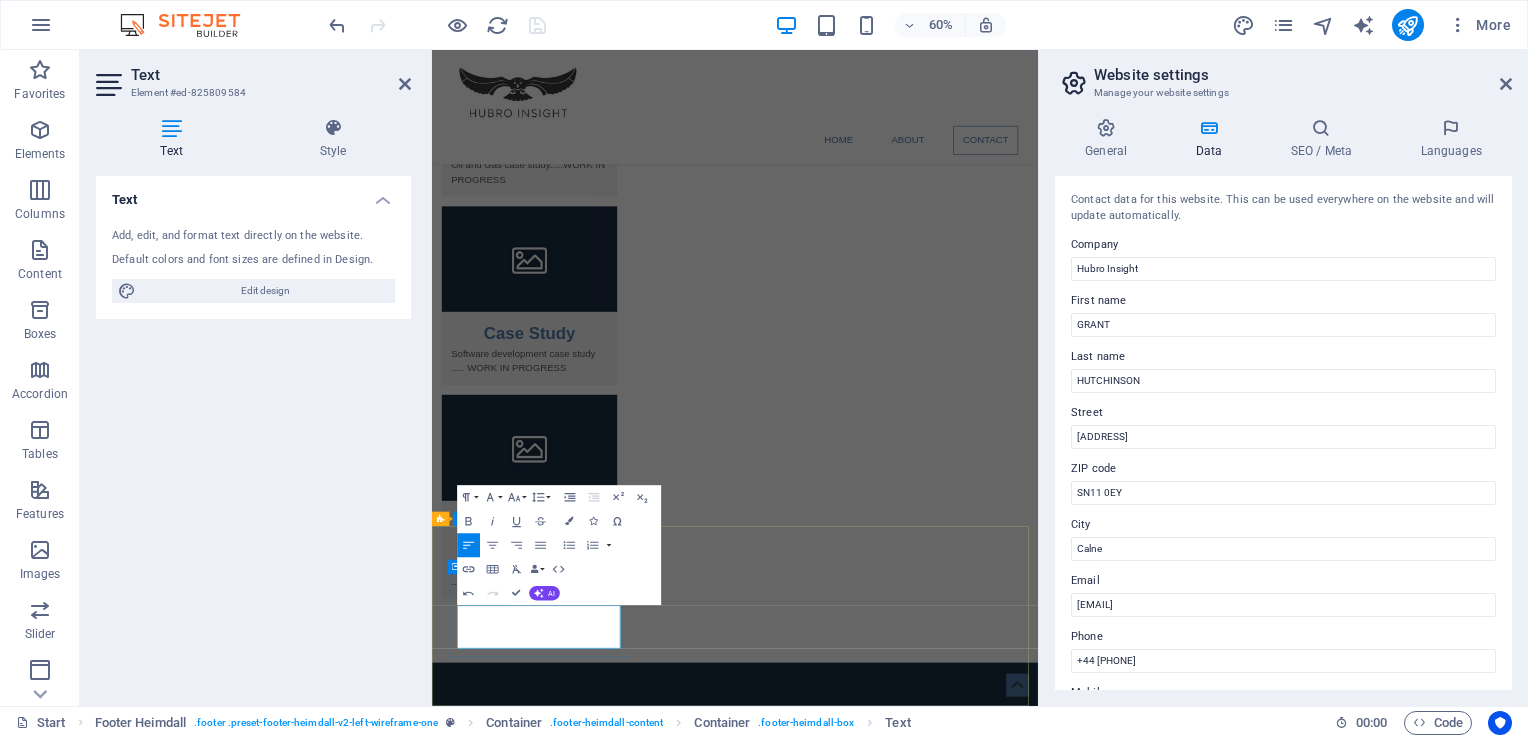 click on "Hubro Insight." at bounding box center (600, 2713) 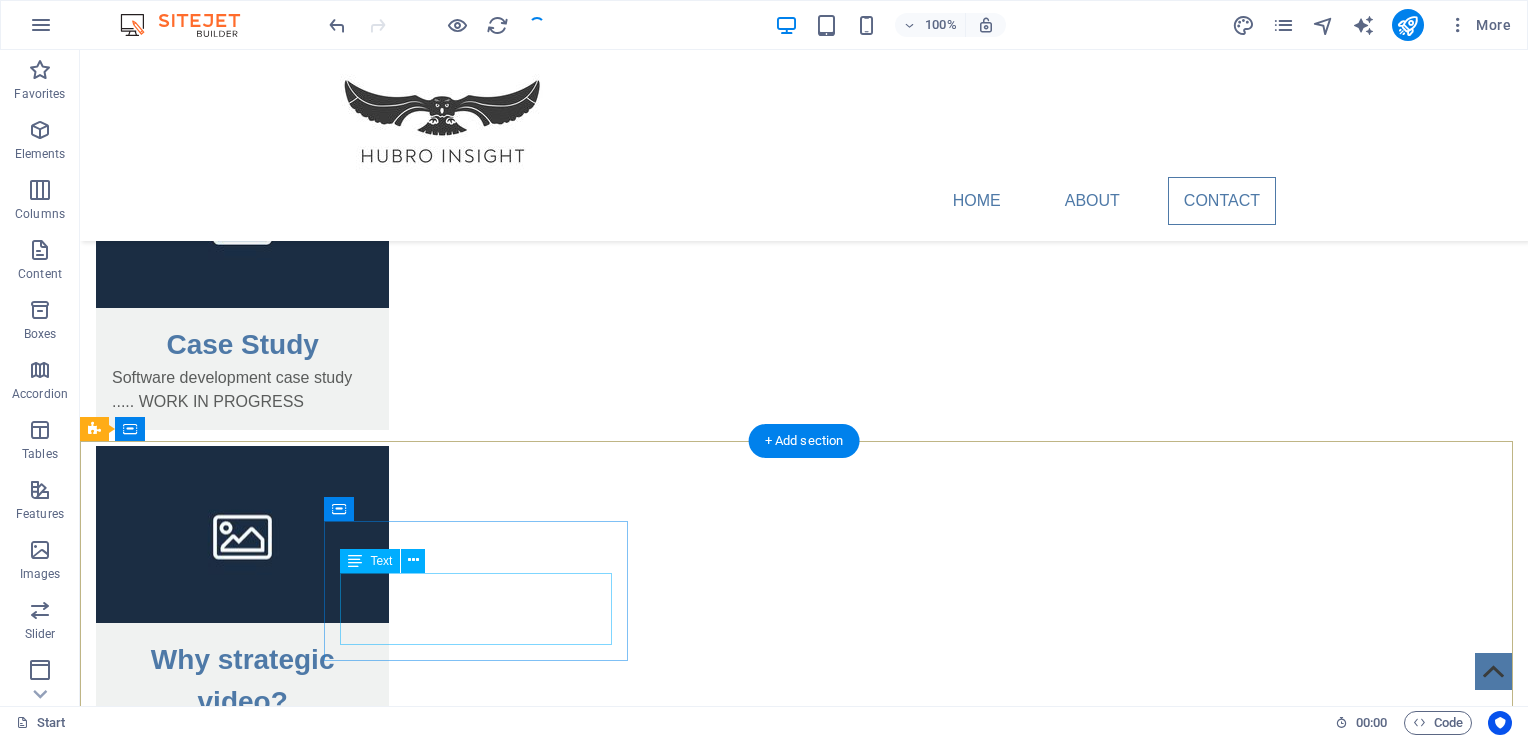 scroll, scrollTop: 3830, scrollLeft: 0, axis: vertical 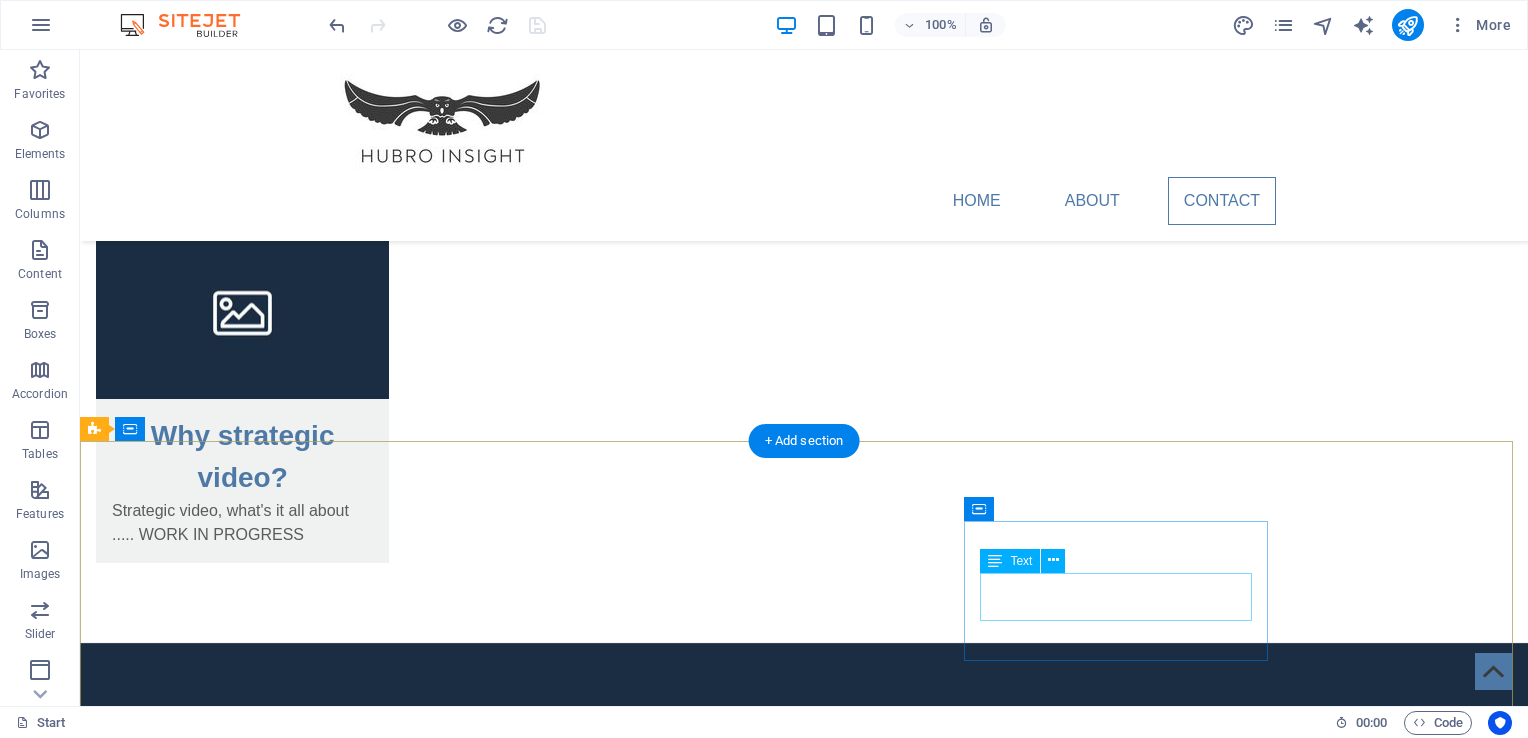 click on "[EMAIL] Legal Notice  |  Privacy Policy" at bounding box center [248, 2451] 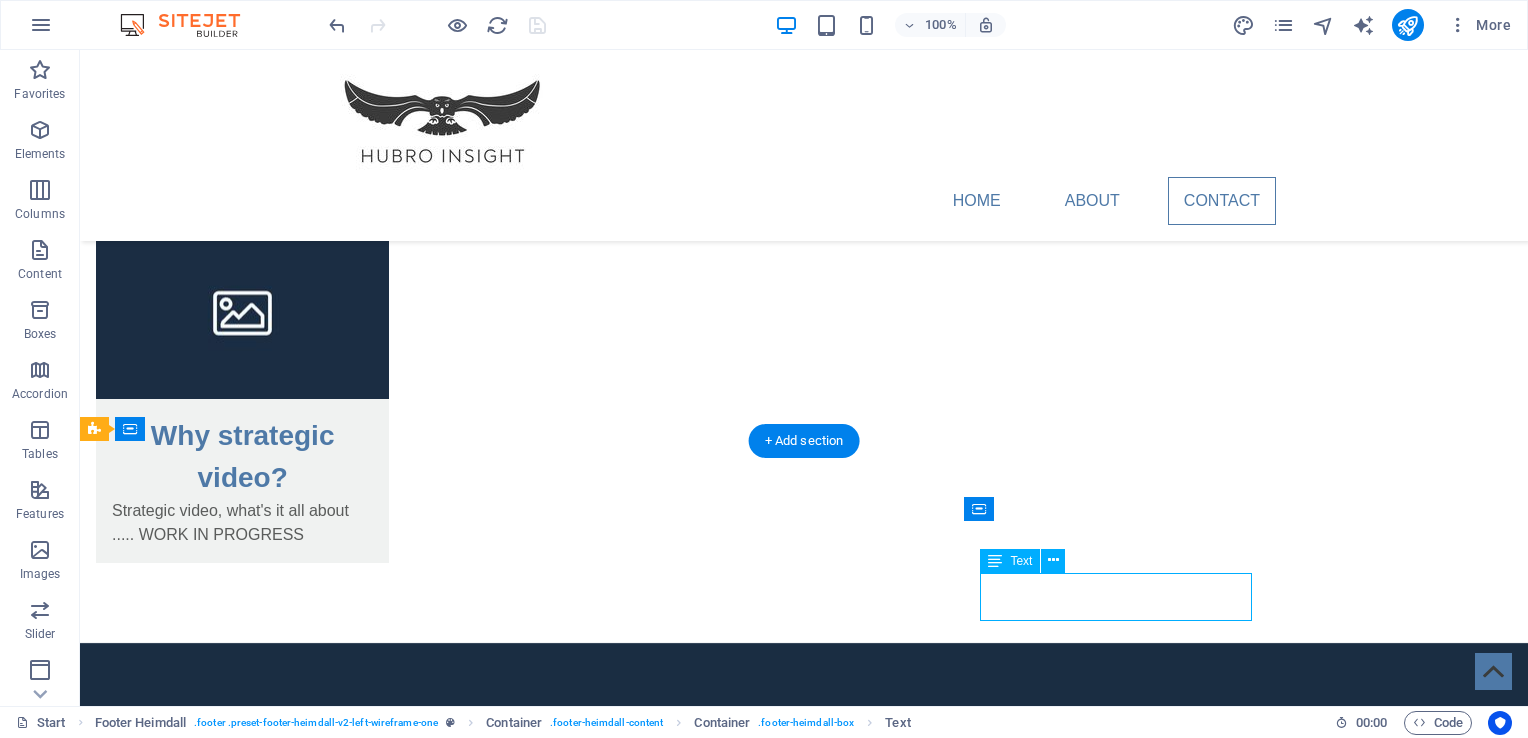 click on "[EMAIL] Legal Notice  |  Privacy Policy" at bounding box center [248, 2451] 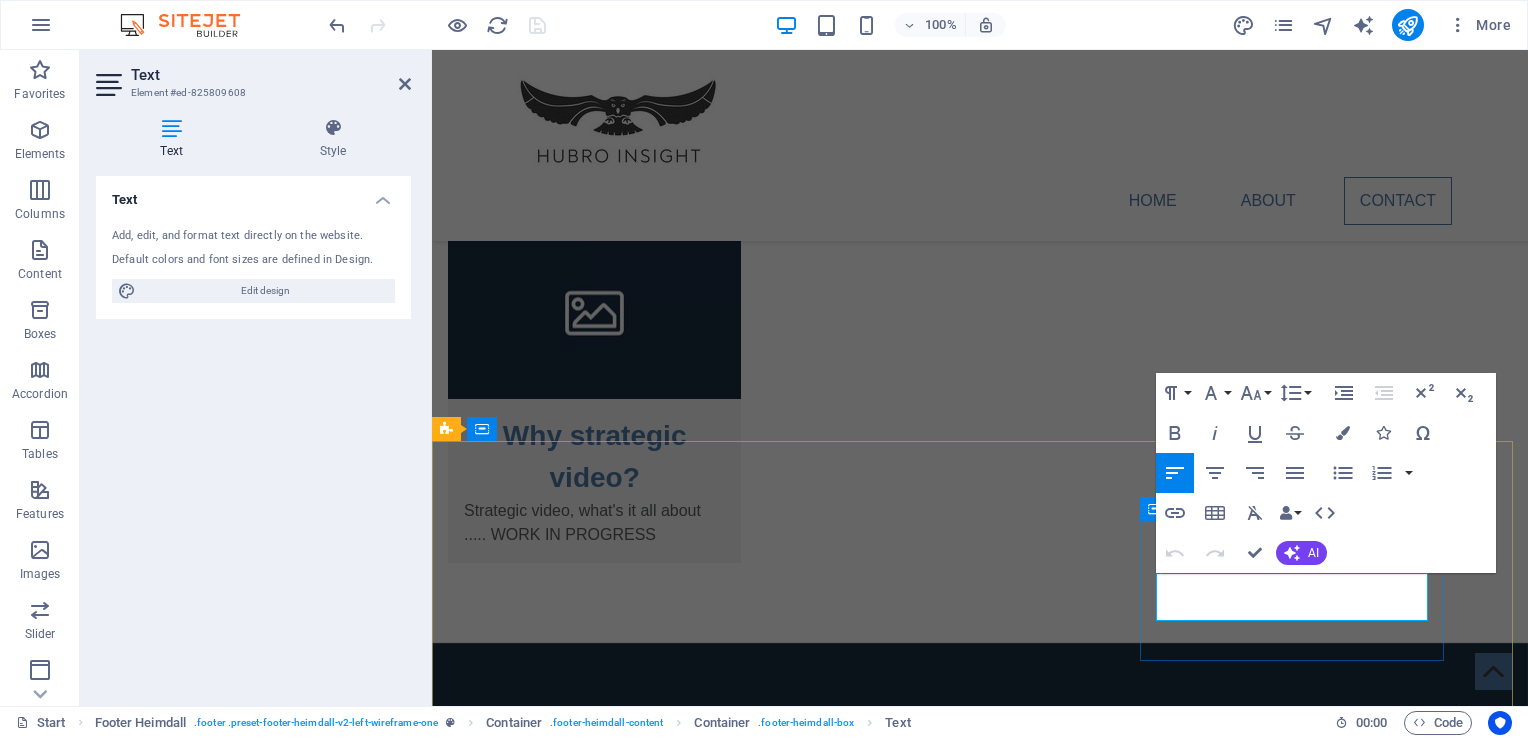 click on "Legal Notice" at bounding box center (508, 2462) 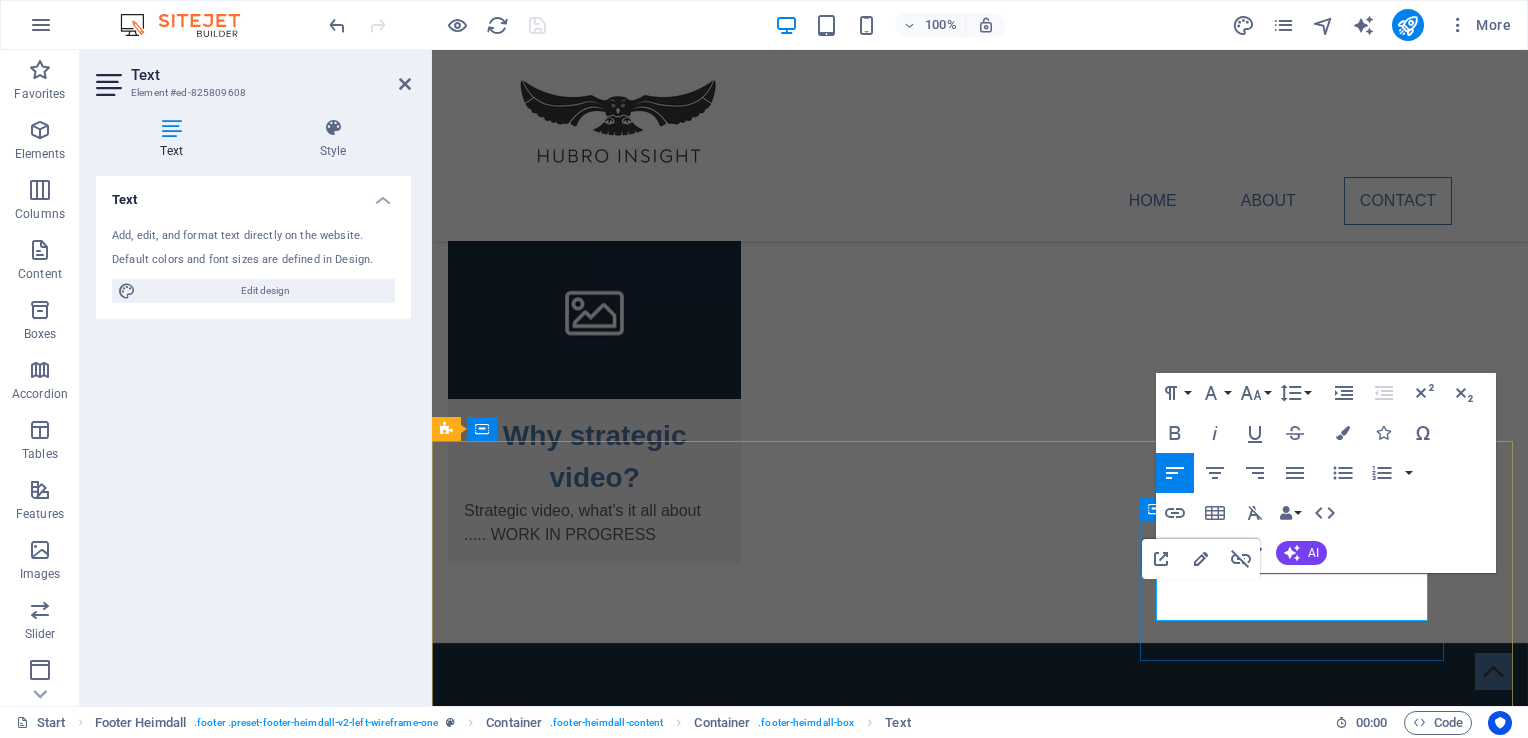 click on "Legal Notice" at bounding box center [508, 2462] 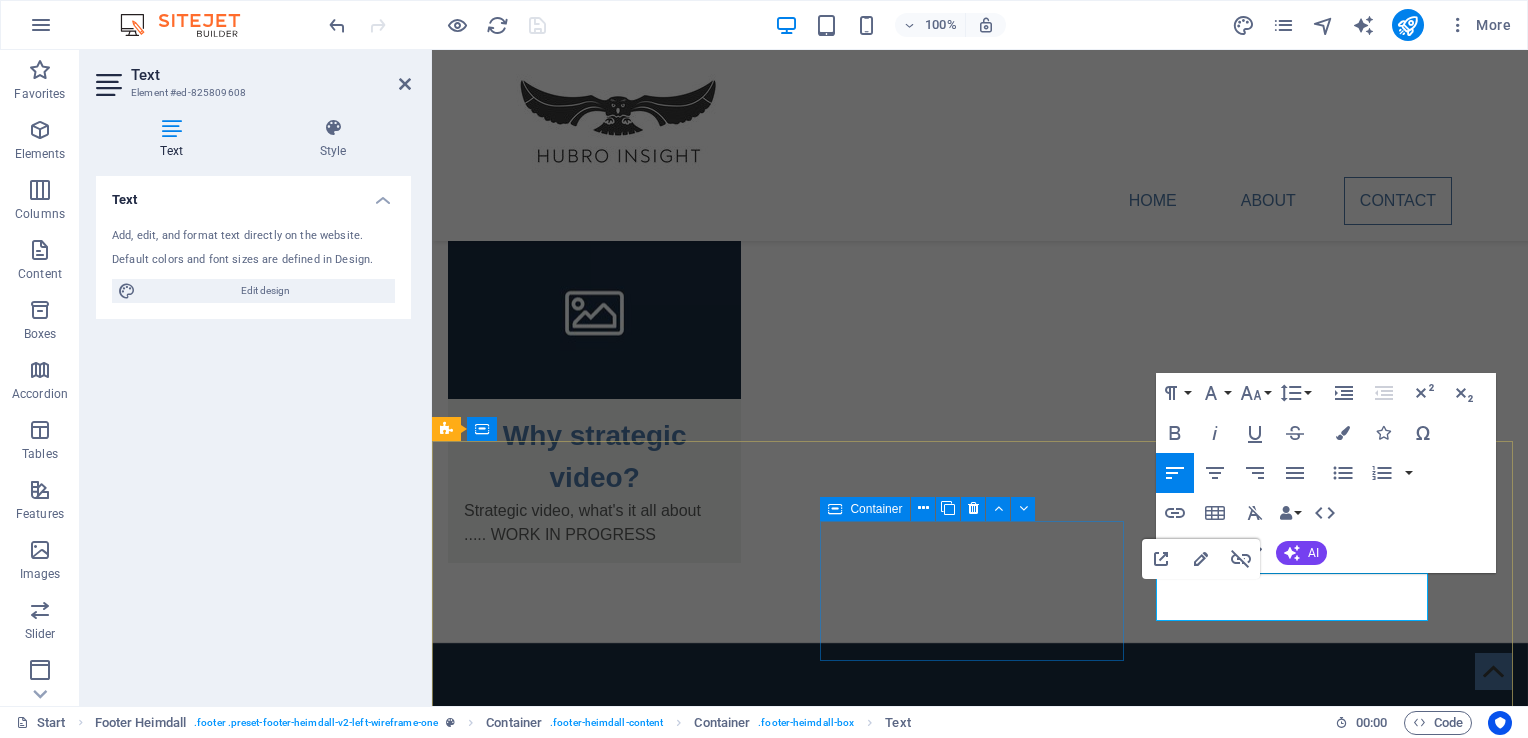 click on "Phone Phone: [PHONE]" at bounding box center (600, 2279) 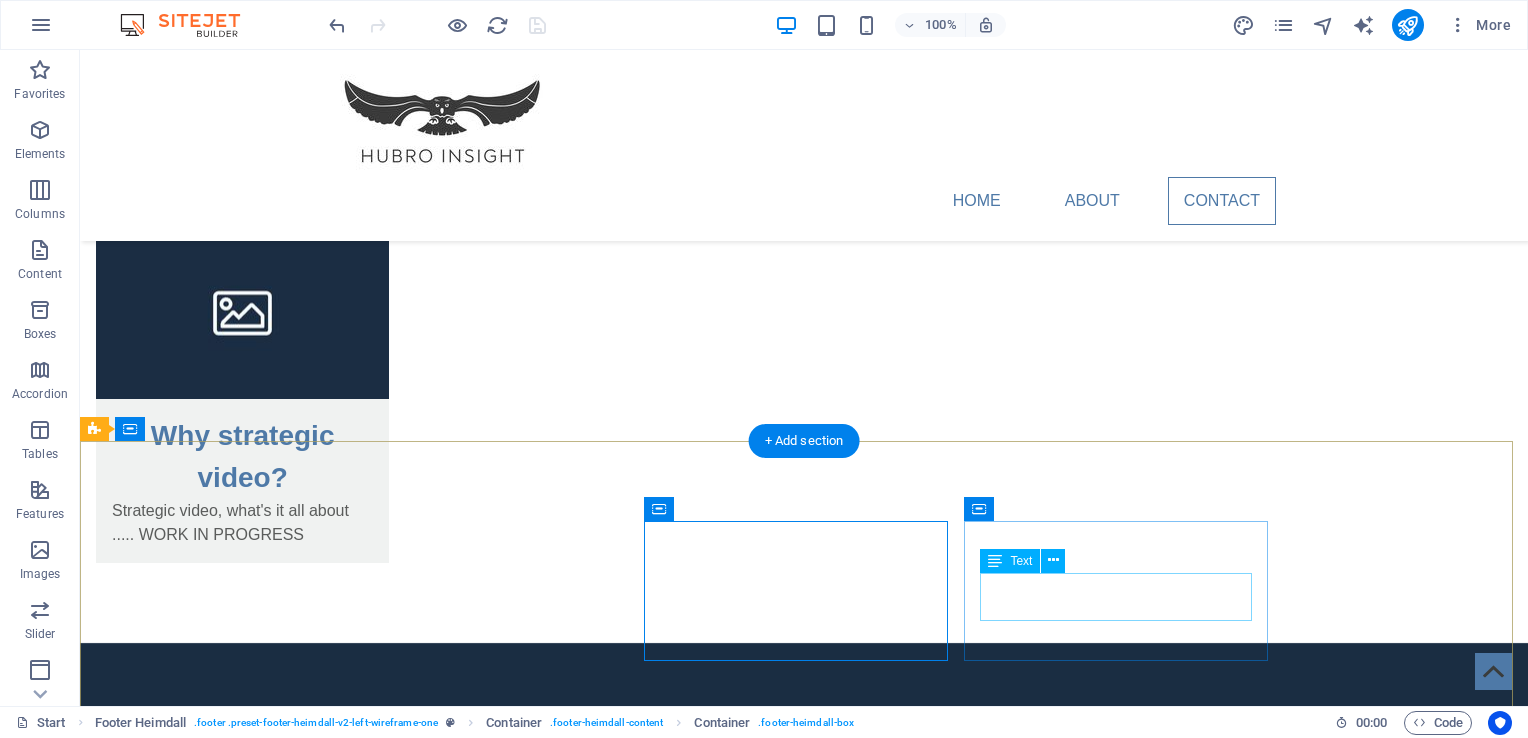 click on "[EMAIL] Legal Notice  |  Privacy Policy" at bounding box center (248, 2451) 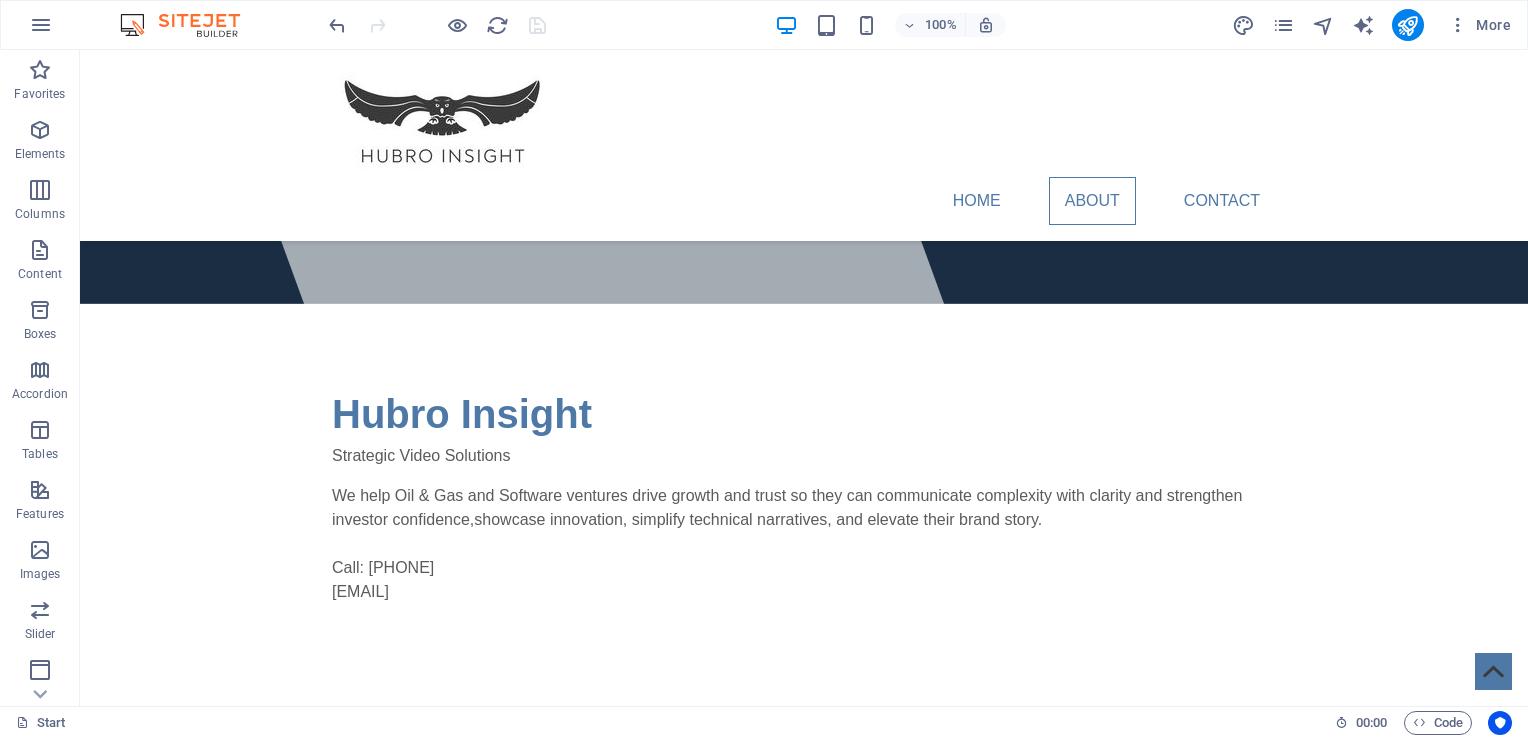 scroll, scrollTop: 320, scrollLeft: 0, axis: vertical 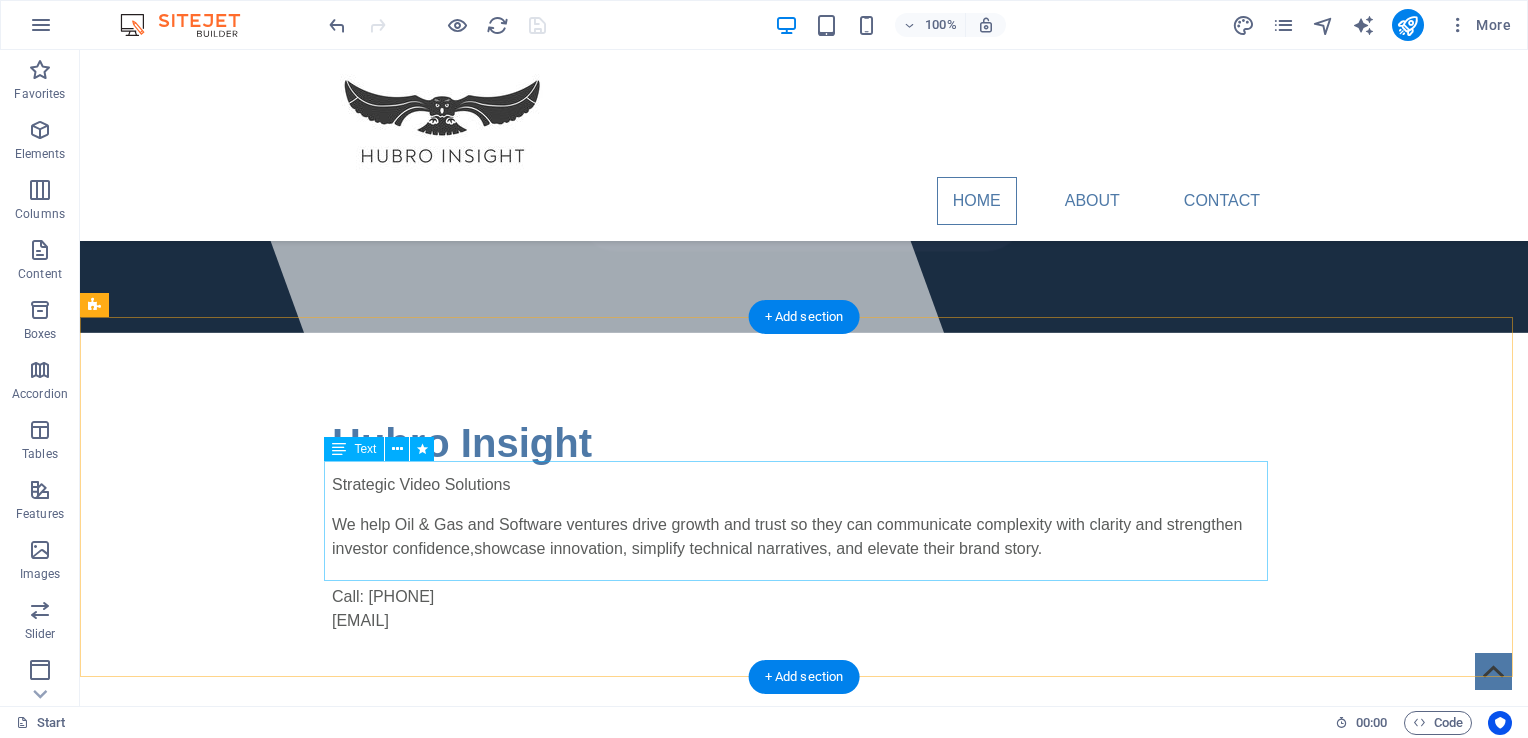 click on "Hubro Insight was established following three decades of senior-level experience in Oil & Gas and Software. We specialize in strategic video solutions designed to help business leaders communicate complex value clearly—whether to investors, partners, or internal teams. Our approach combines industry insight with focused messaging, supporting ESG transitions, operational narratives, and stakeholder engagement. We work with organisations where clarity, trust, and precision are critical to growth. At Hubro Insight, we don’t just create videos—we deliver tools for better business conversations." at bounding box center (804, 933) 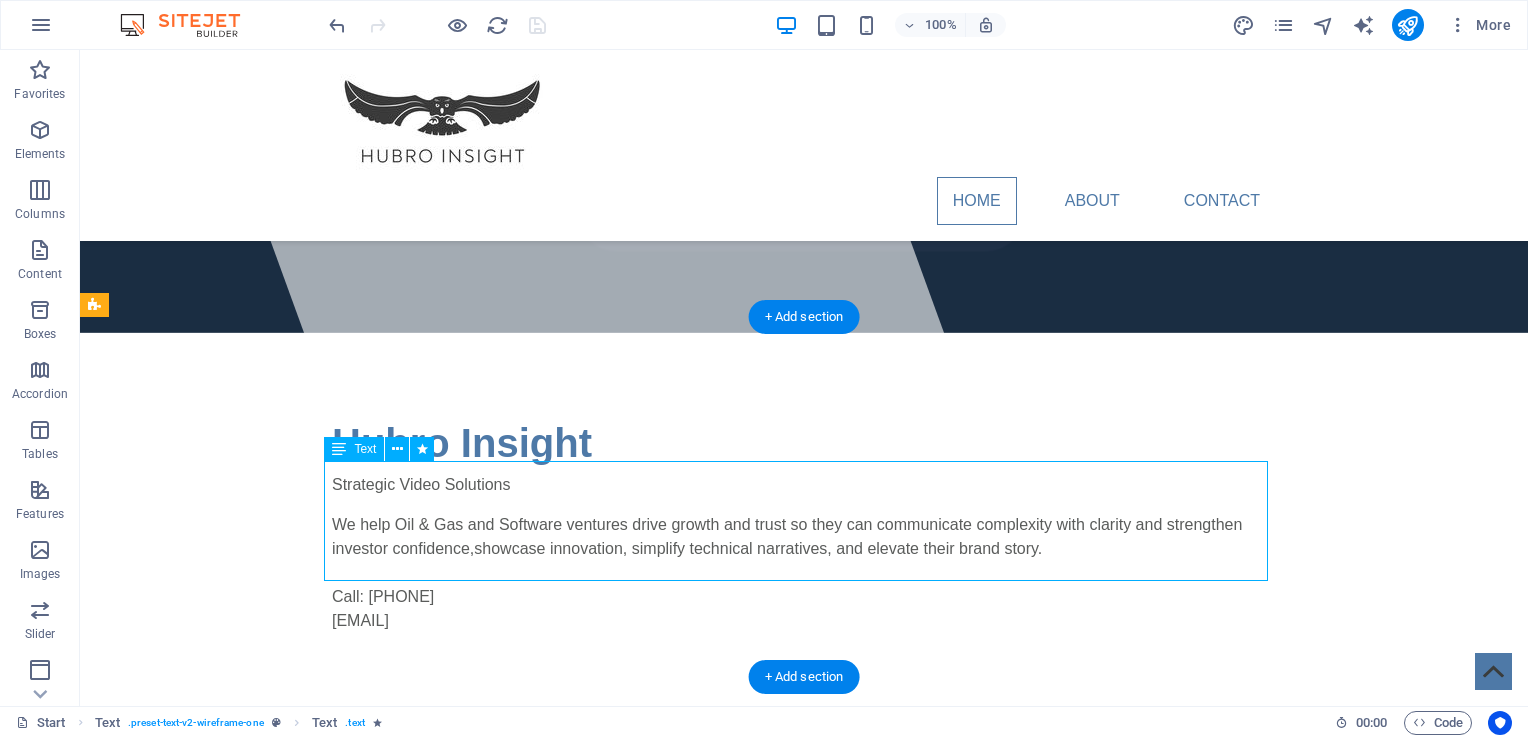 click on "Hubro Insight was established following three decades of senior-level experience in Oil & Gas and Software. We specialize in strategic video solutions designed to help business leaders communicate complex value clearly—whether to investors, partners, or internal teams. Our approach combines industry insight with focused messaging, supporting ESG transitions, operational narratives, and stakeholder engagement. We work with organisations where clarity, trust, and precision are critical to growth. At Hubro Insight, we don’t just create videos—we deliver tools for better business conversations." at bounding box center (804, 933) 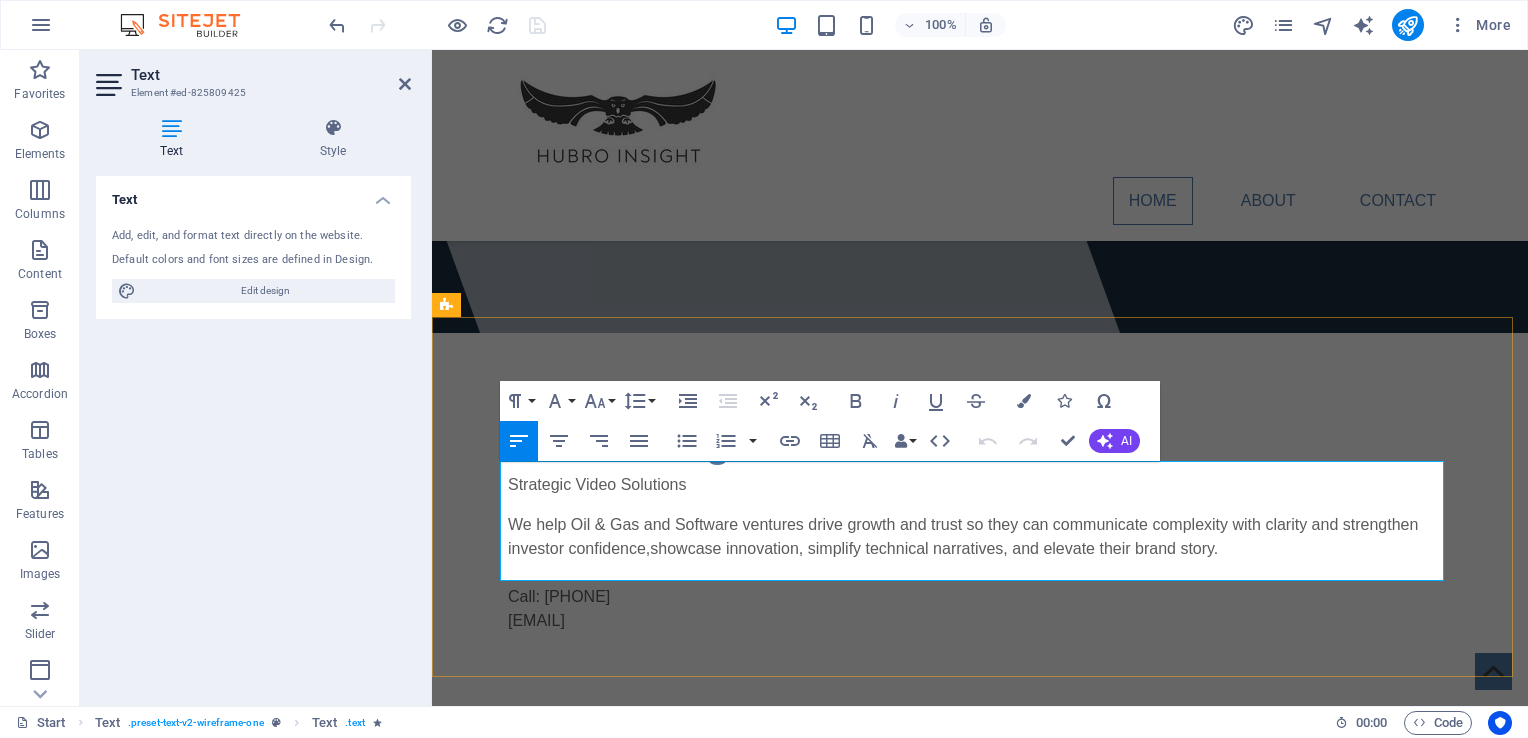 click on "Hubro Insight was established following three decades of senior-level experience in Oil & Gas and Software. We specialize in strategic video solutions designed to help business leaders communicate complex value clearly—whether to investors, partners, or internal teams. Our approach combines industry insight with focused messaging, supporting ESG transitions, operational narratives, and stakeholder engagement. We work with organisations where clarity, trust, and precision are critical to growth. At Hubro Insight, we don’t just create videos—we deliver tools for better business conversations." at bounding box center [980, 933] 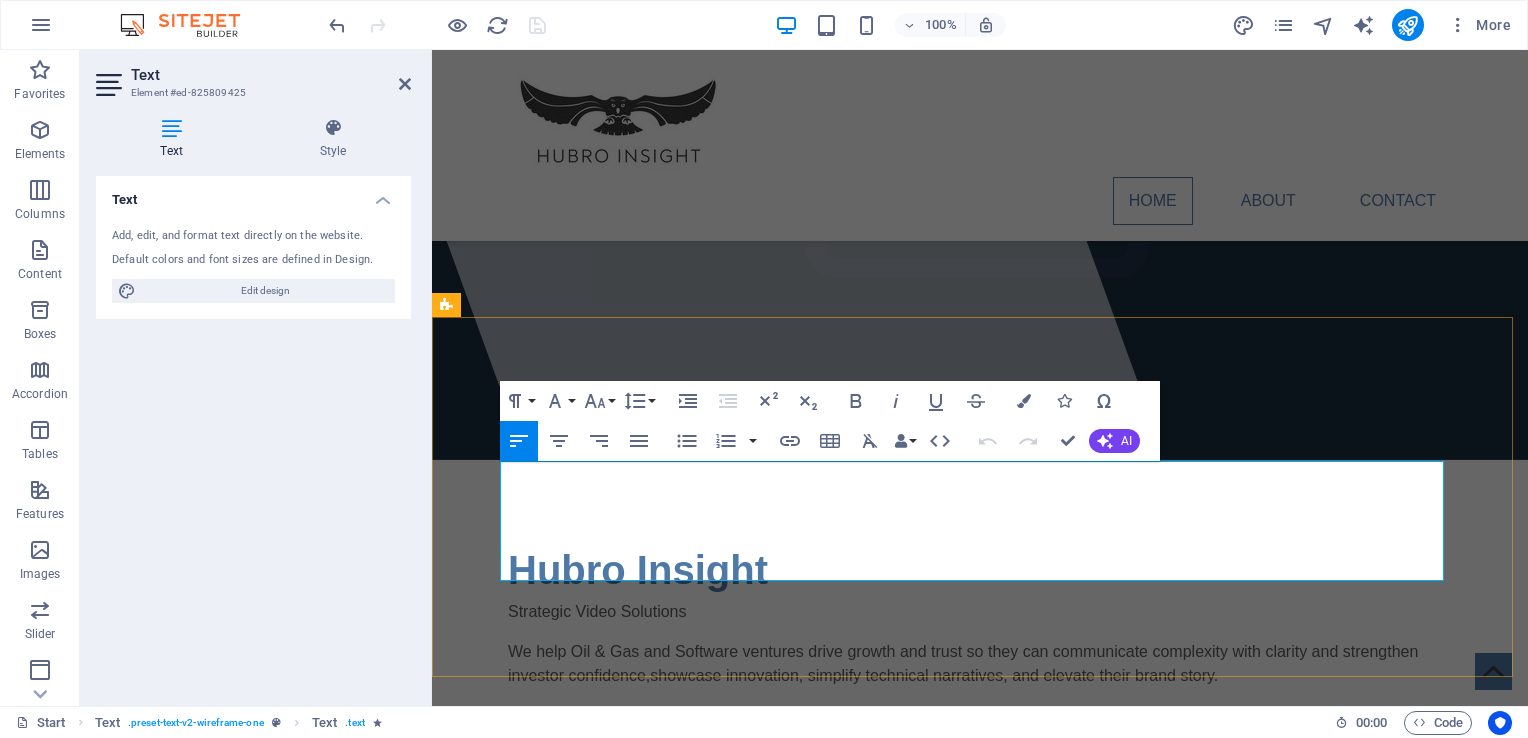 type 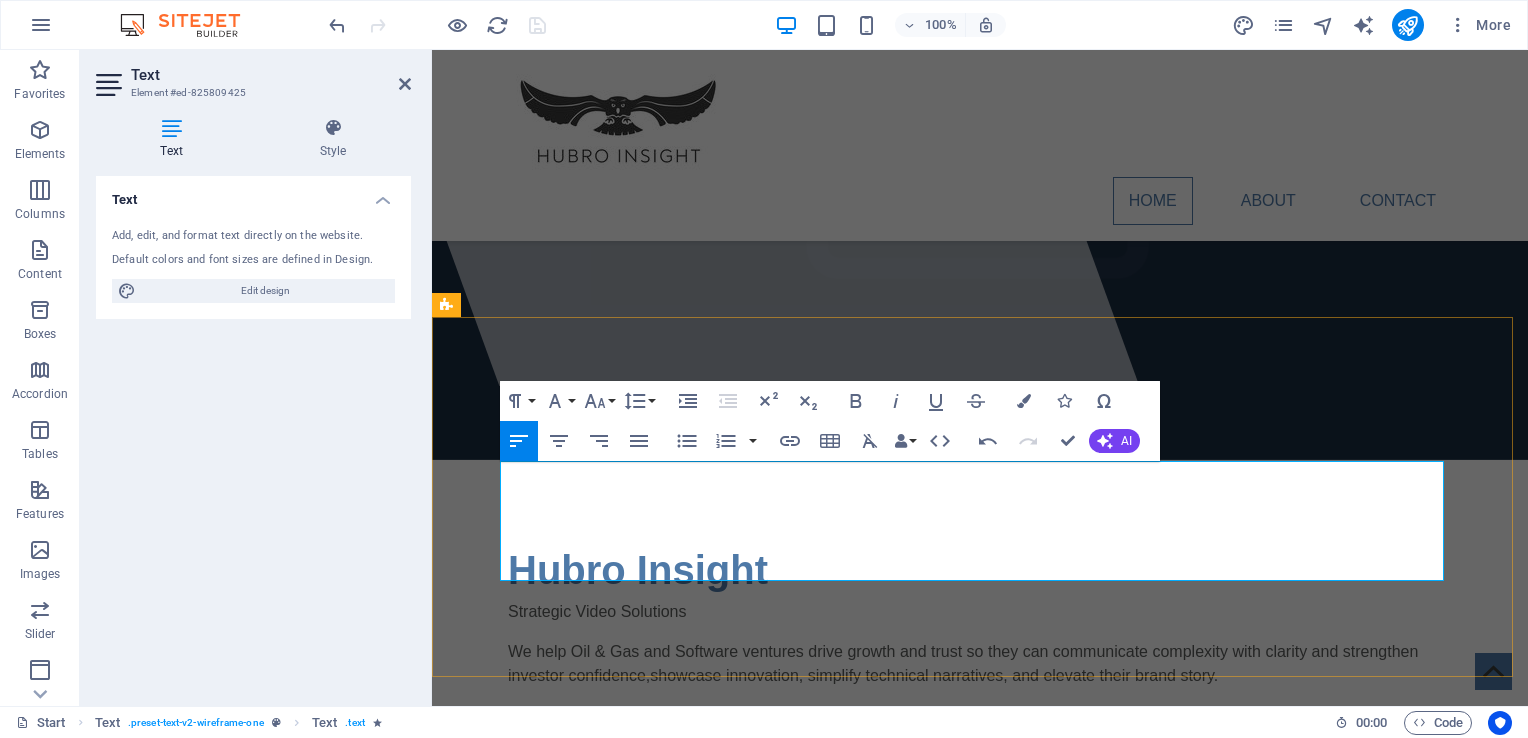 click on "I established Hubro Insight after three decades of senior-level experience in Oil & Gas and Software. We specialize in strategic video solutions designed to help business leaders communicate complex value clearly—whether to investors, partners, or internal teams. Our approach combines industry insight with focused messaging, supporting ESG transitions, operational narratives, and stakeholder engagement. We work with organisations where clarity, trust, and precision are critical to growth. At Hubro Insight, we don’t just create videos—we deliver tools for better business conversations." at bounding box center (980, 1060) 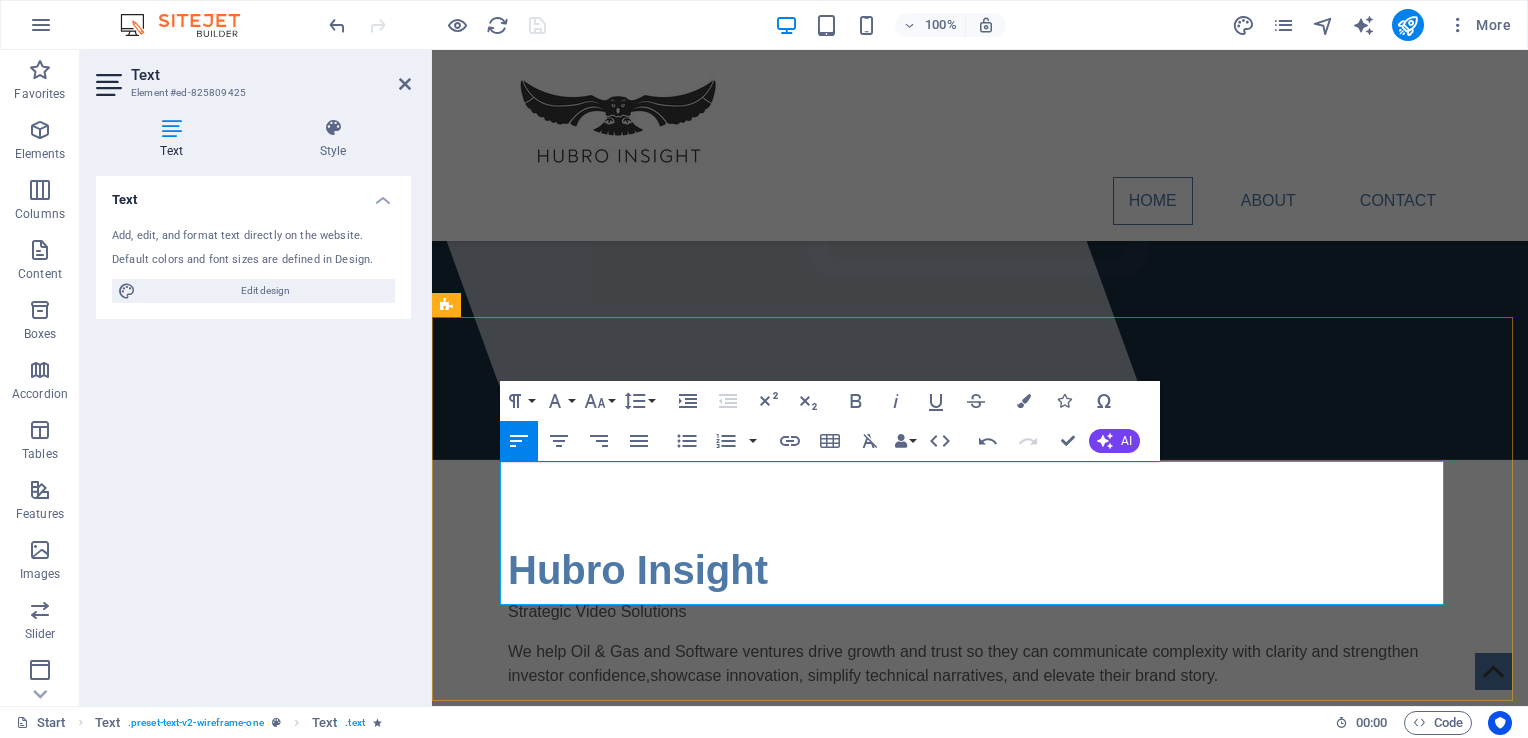 click on "I established Hubro Insight after three decades of senior-level experience in Oil & Gas and Software. This included my tenure as managing director for Phoenix Hydrocarbeons   We specialize in strategic video solutions designed to help business leaders communicate complex value clearly—whether to investors, partners, or internal teams. Our approach combines industry insight with focused messaging, supporting ESG transitions, operational narratives, and stakeholder engagement. We work with organisations where clarity, trust, and precision are critical to growth. At Hubro Insight, we don’t just create videos—we deliver tools for better business conversations." at bounding box center [980, 1072] 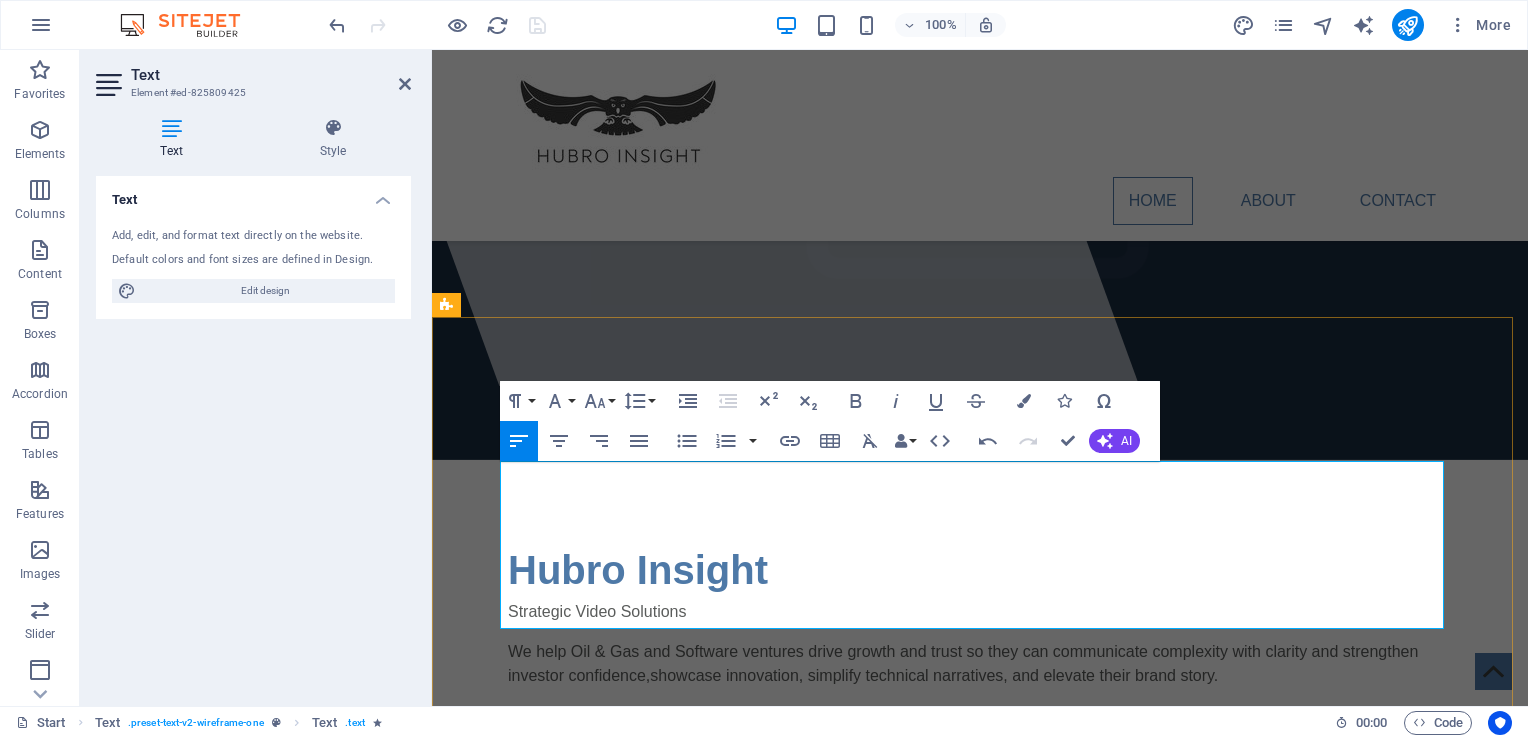 click on "I established Hubro Insight after three decades of senior-level experience in Oil & Gas and Software. This included my tenure as managing director for Phoenix Hydrocarbons handling the North Sea crude oil equity of RTZ Oil & Gas, Blackfriars Oil and Kleinwort Energy for over a decade. This was followed by my tenure as Director of International Operations We specialize in strategic video solutions designed to help business leaders communicate complex value clearly—whether to investors, partners, or internal teams. Our approach combines industry insight with focused messaging, supporting ESG transitions, operational narratives, and stakeholder engagement. We work with organisations where clarity, trust, and precision are critical to growth. At Hubro Insight, we don’t just create videos—we deliver tools for better business conversations." at bounding box center [980, 1084] 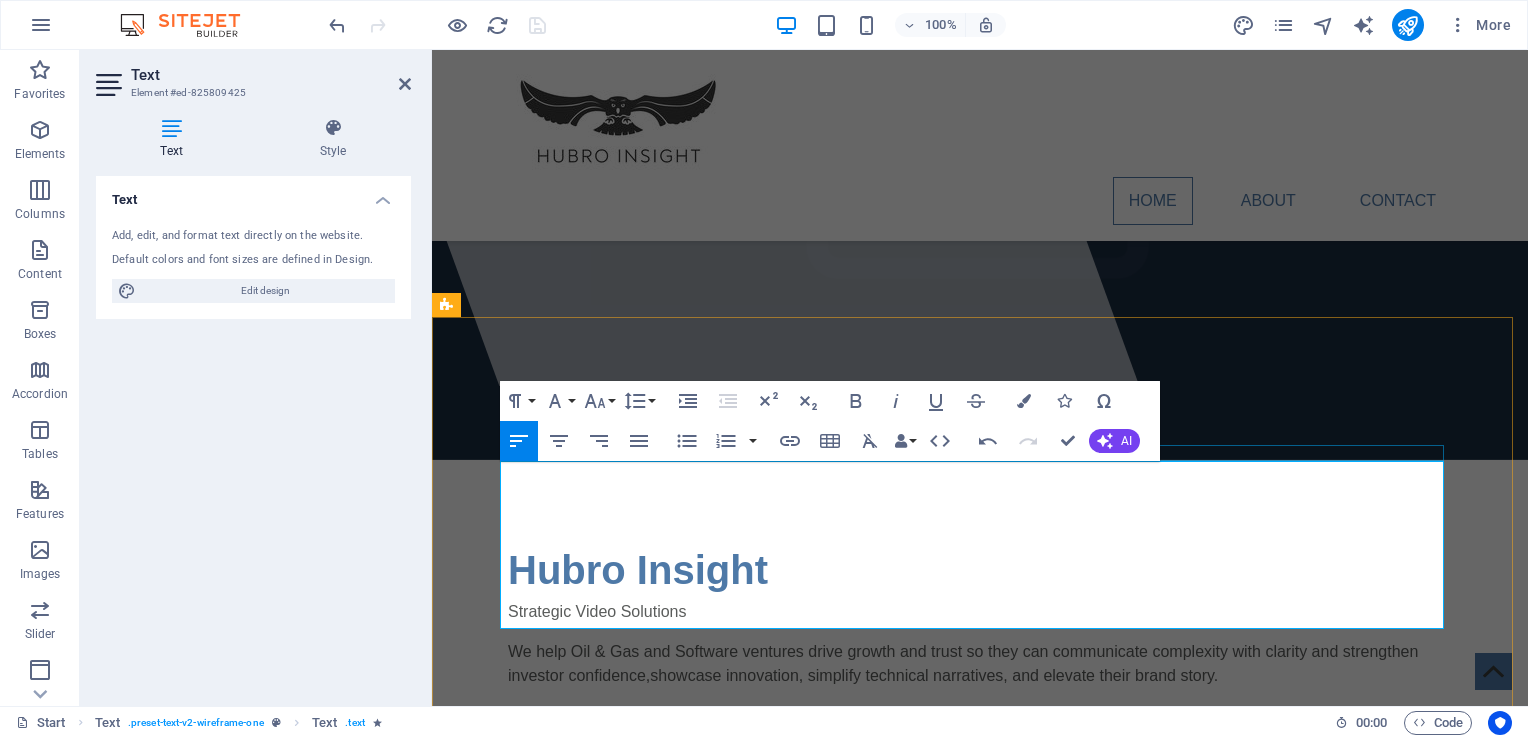 drag, startPoint x: 940, startPoint y: 472, endPoint x: 1448, endPoint y: 509, distance: 509.34567 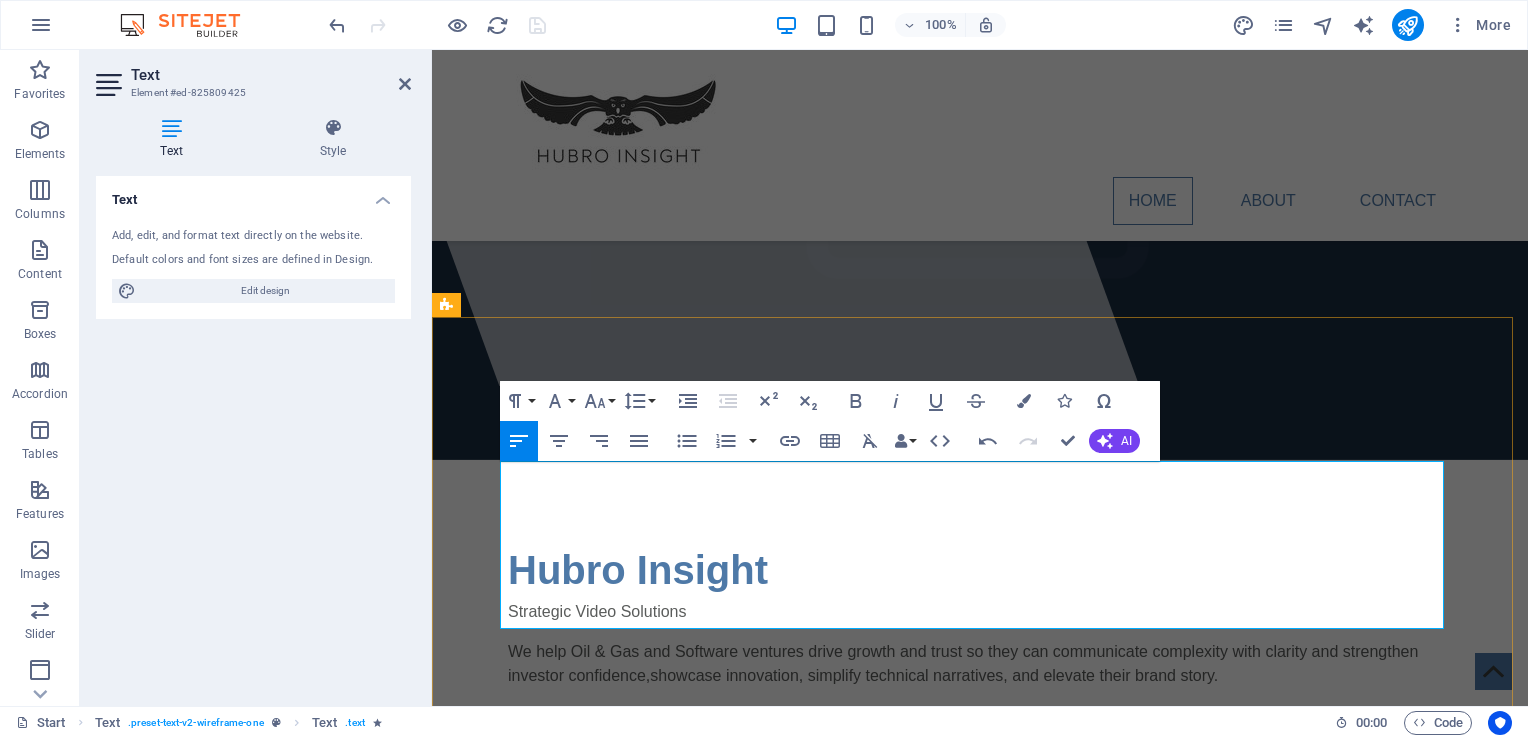 drag, startPoint x: 741, startPoint y: 521, endPoint x: 814, endPoint y: 518, distance: 73.061615 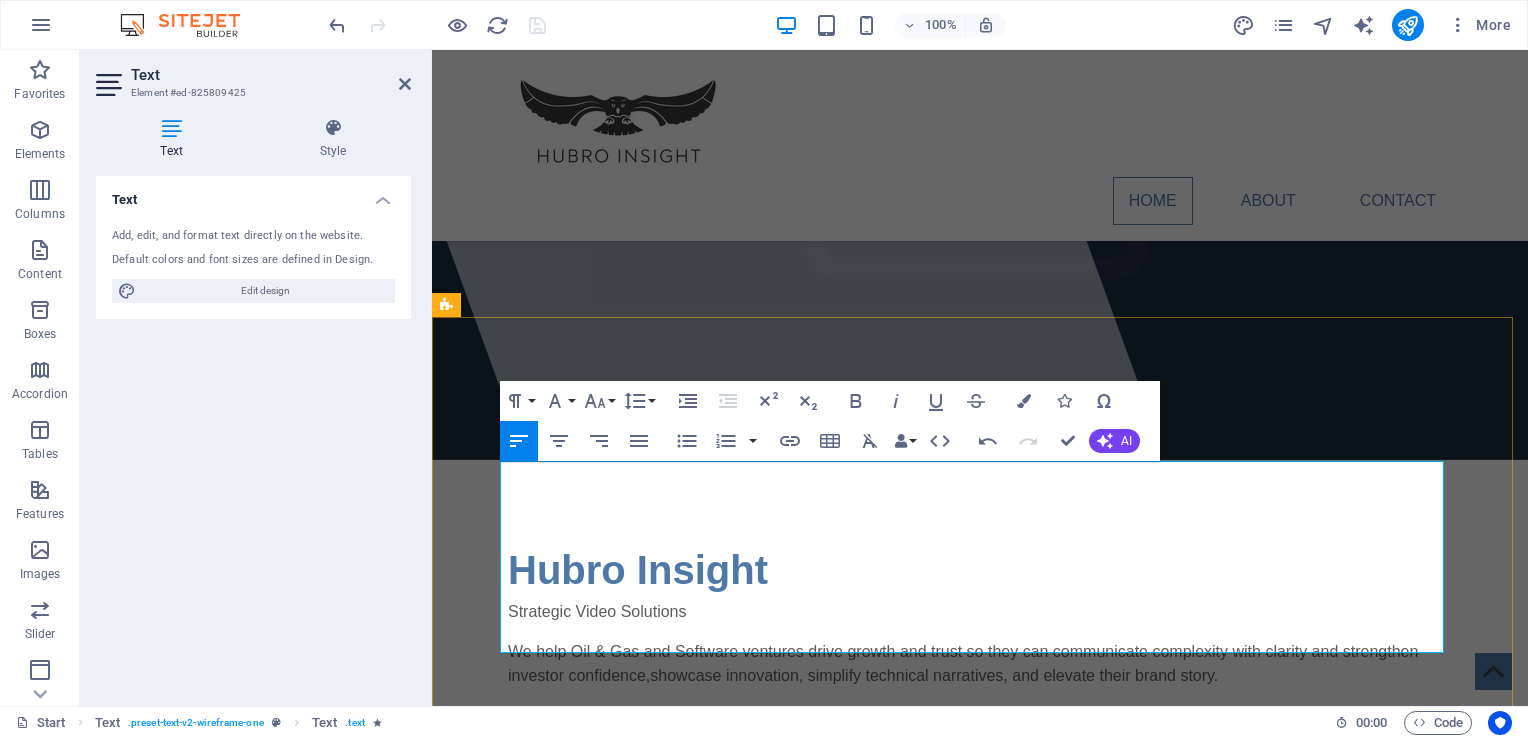 click on "I established Hubro Insight after three decades of senior-level management in Oil & Gas and Software. This included my tenure as managing director for Phoenix Hydrocarbons handling the North Sea crude oil equity of RTZ Oil & Gas, Blackfriars Oil and Kleinwort Benson Energy for over a decade. Followed this, I delivered my tenure as Director of International Operationals for the Oracle Corporation in [COUNTRY], [REGION] & [REGION] We specialize in strategic video solutions designed to help business leaders communicate complex value clearly—whether to investors, partners, or internal teams. Our approach combines industry insight with focused messaging, supporting ESG transitions, operational narratives, and stakeholder engagement. We work with organisations where clarity, trust, and precision are critical to growth. At Hubro Insight, we don’t just create videos—we deliver tools for better business conversations." at bounding box center (980, 1096) 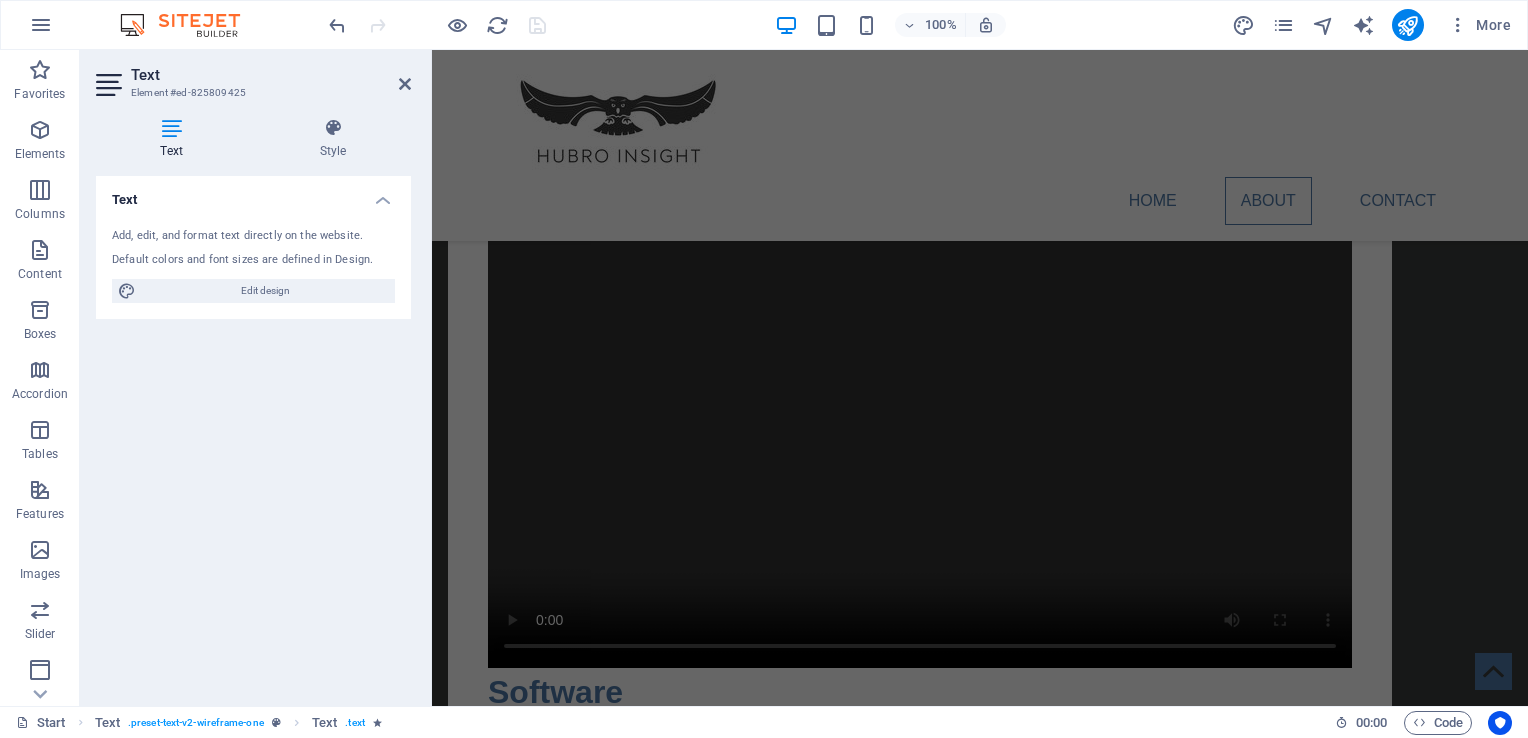 scroll, scrollTop: 2341, scrollLeft: 0, axis: vertical 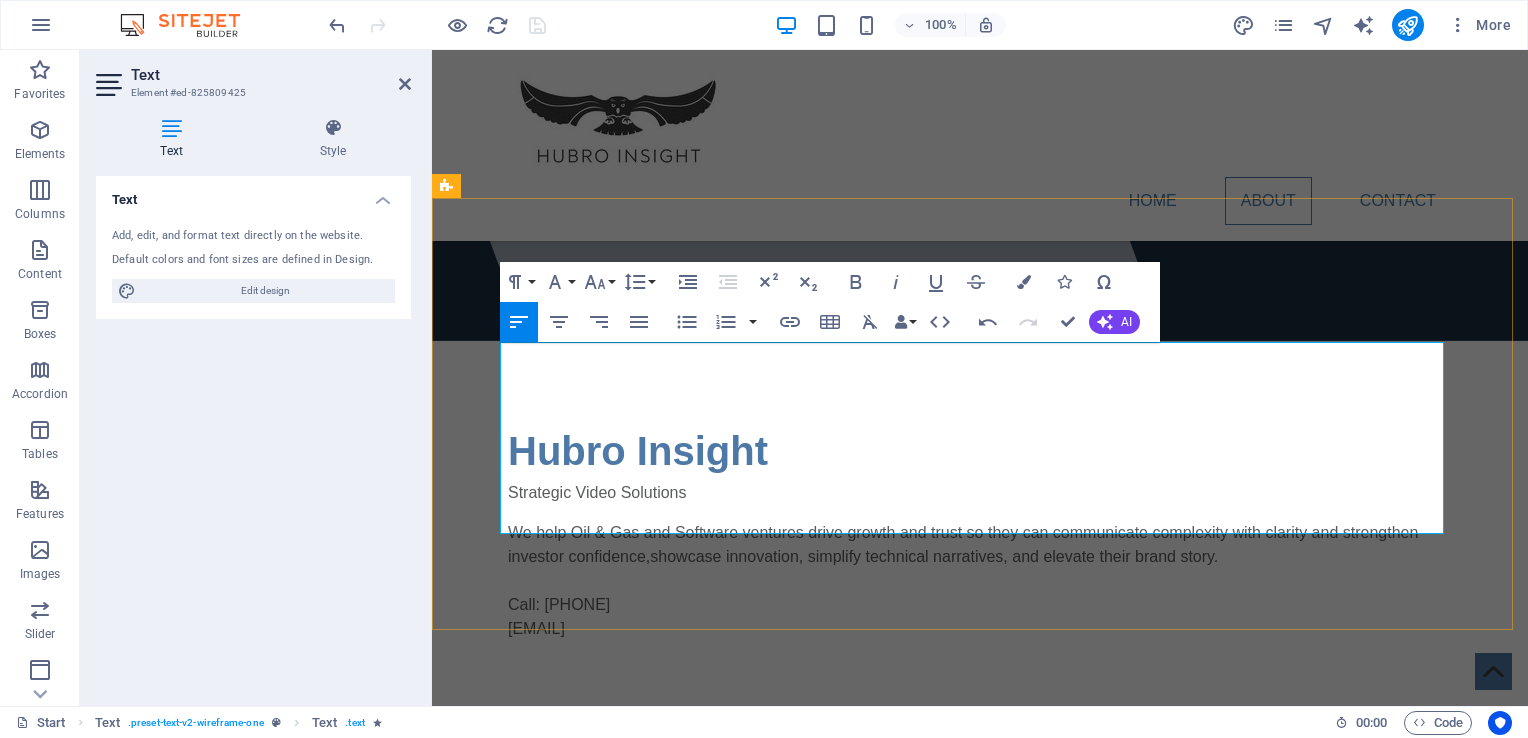 click on "I established Hubro Insight after three decades of senior-level management in Oil & Gas and Software. This included my tenure as managing director at Phoenix Hydrocarbons handling the North Sea crude oil equity of RTZ Oil & Gas, Blackfriars Oil and Kleinwort Benson Energy for over a decade which delivered a turnover exceeding $100m p/a. Followed this, successfully as Director of International Operationals for the Oracle Corporation in [COUNTRY], [REGION] & [REGION]. We specialize in strategic video solutions designed to help business leaders communicate complex value clearly—whether to investors, partners, or internal teams. Our approach combines industry insight with focused messaging, supporting ESG transitions, operational narratives, and stakeholder engagement. We work with organisations where clarity, trust, and precision are critical to growth. At Hubro Insight, we don’t just create videos—we deliver tools for better business conversations." at bounding box center (980, 977) 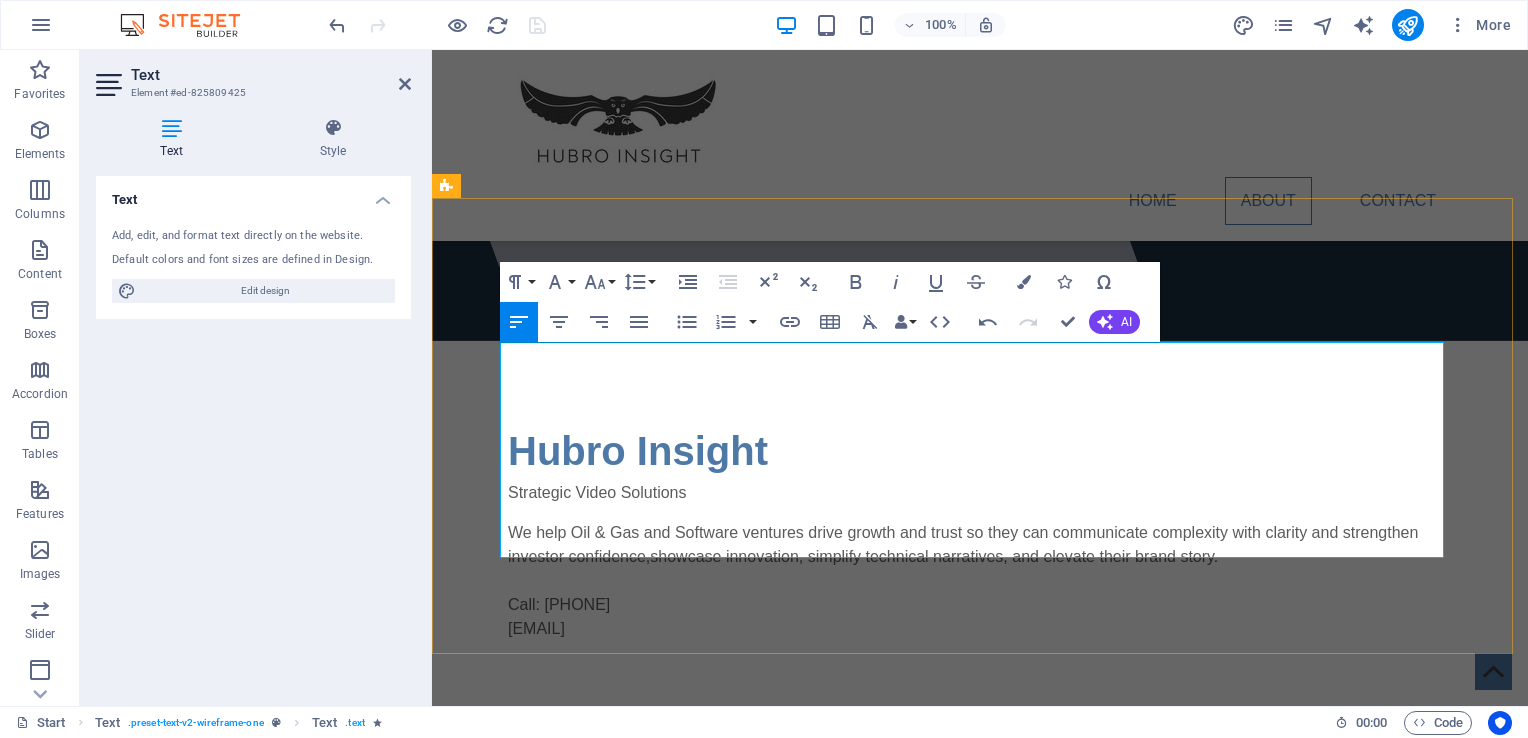 click on "I established Hubro Insight after three decades of senior-level management in Oil & Gas and Software. This included my tenure as managing director at Phoenix Hydrocarbons handling the North Sea crude oil equity of RTZ Oil & Gas, Blackfriars Oil and Kleinwort Benson Energy for over a decade which delivered a turnover exceeding $100m p/a. Followed this, as Director of International Operationals for the Oracle Corporation in [COUNTRY], Middle East & Africa, I delivered high value technology and applications solutions to Oil & Gas, Petrochemical, Defence," at bounding box center [980, 989] 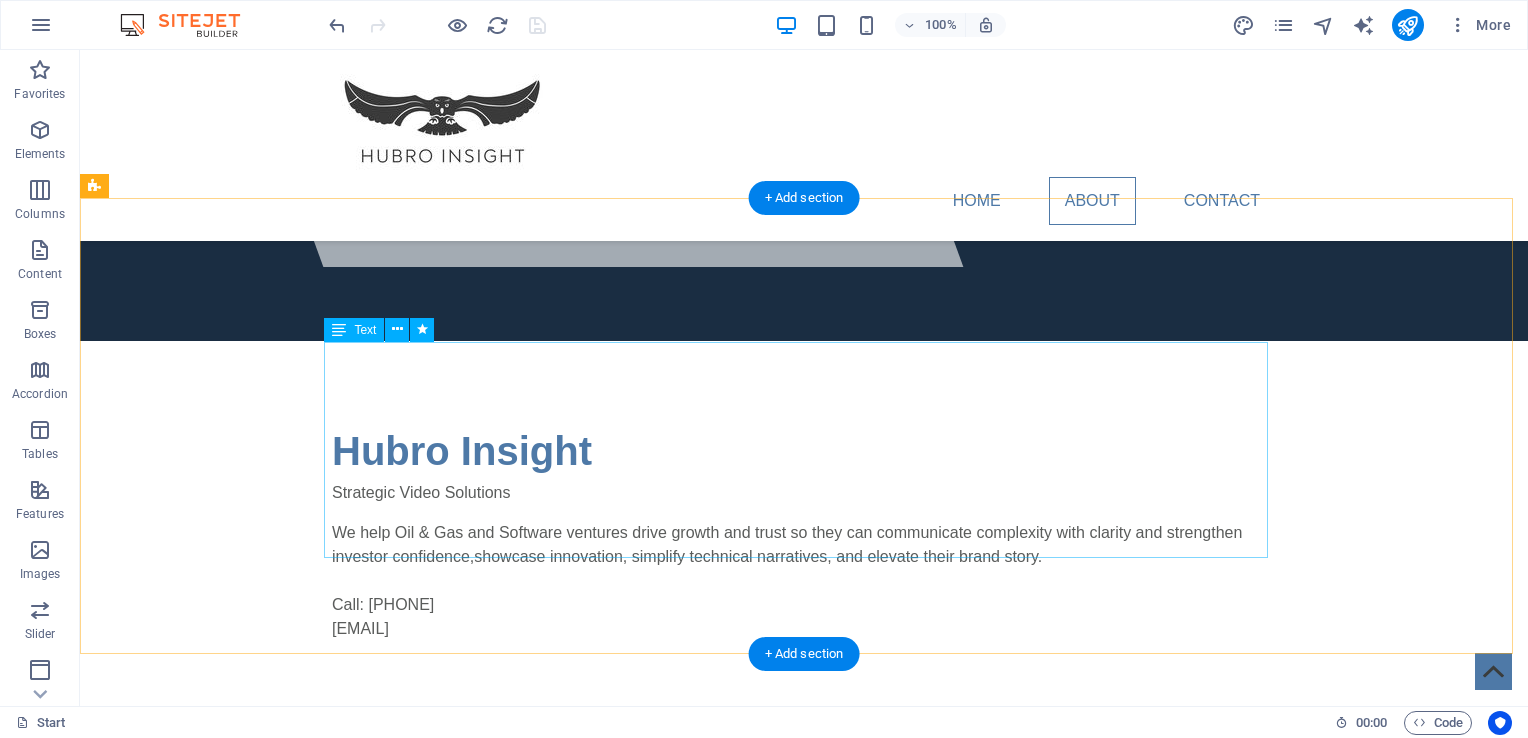 click at bounding box center [804, 989] 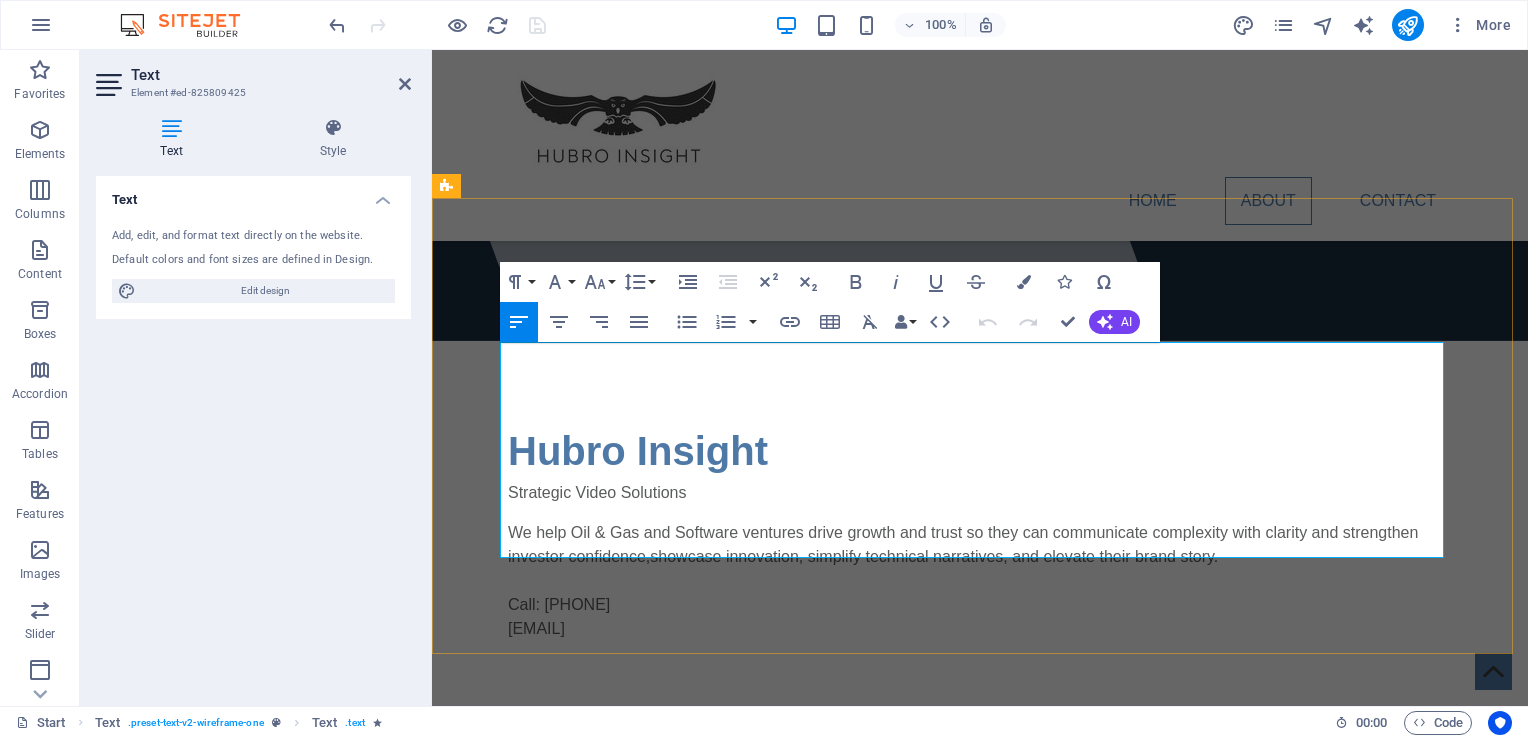 click at bounding box center (980, 989) 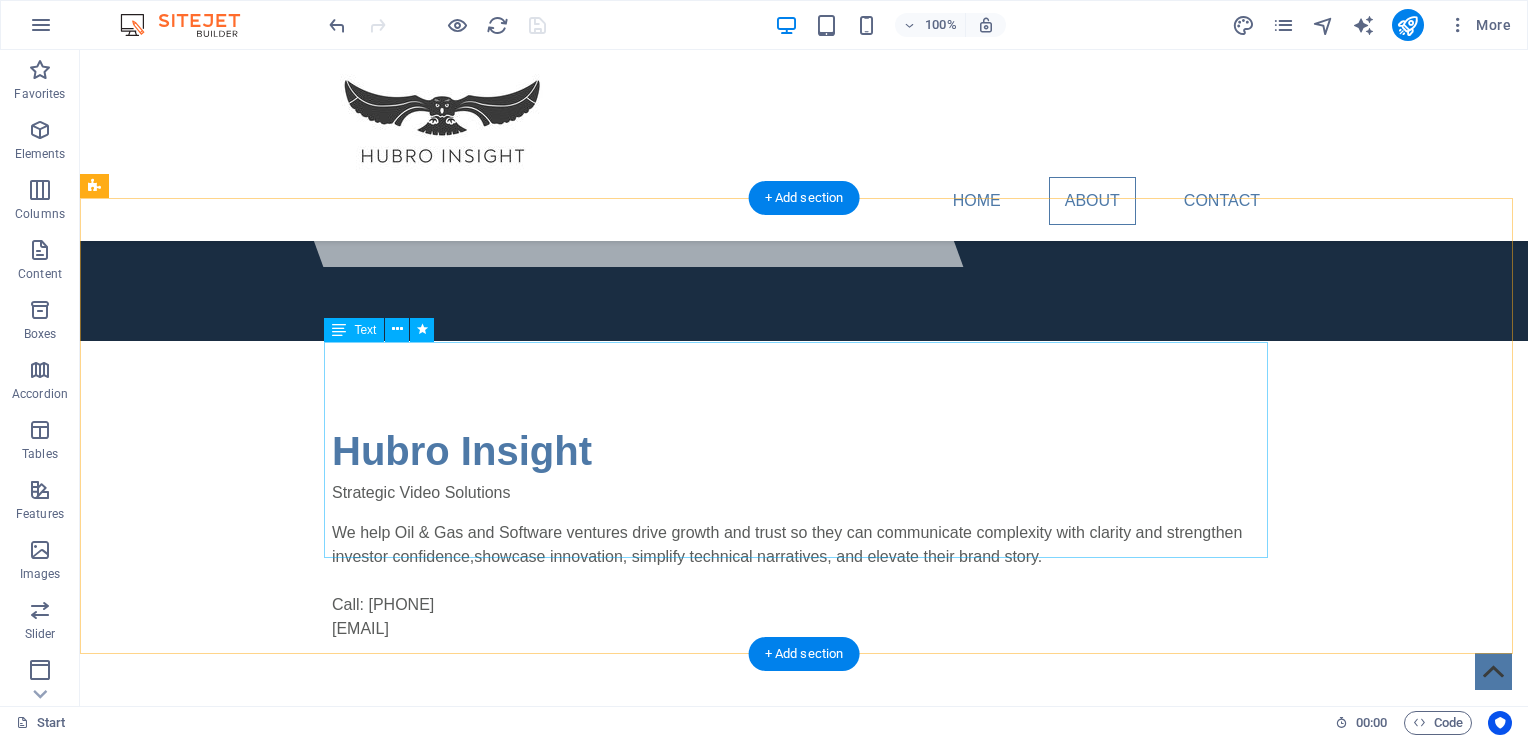 click at bounding box center (804, 1001) 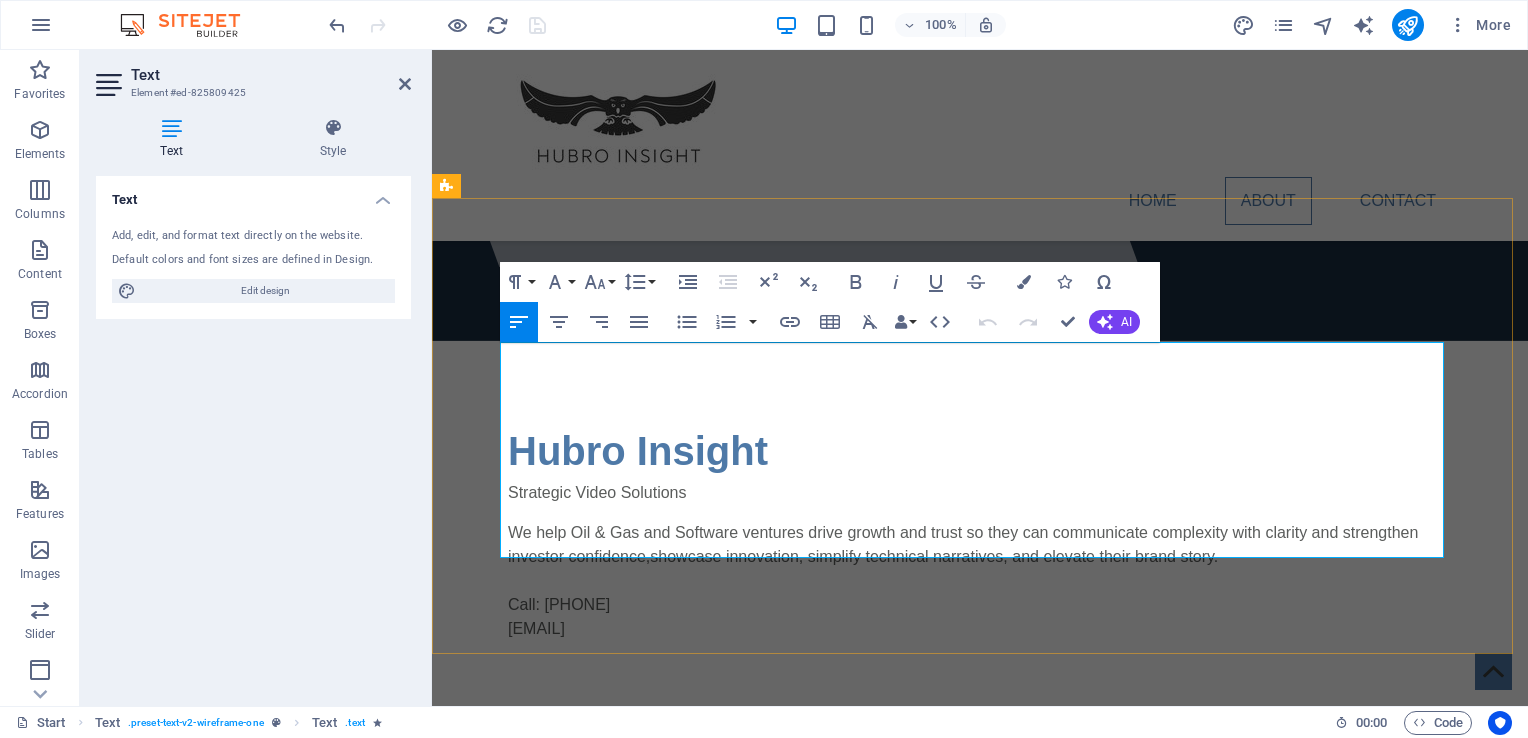 click at bounding box center (980, 1001) 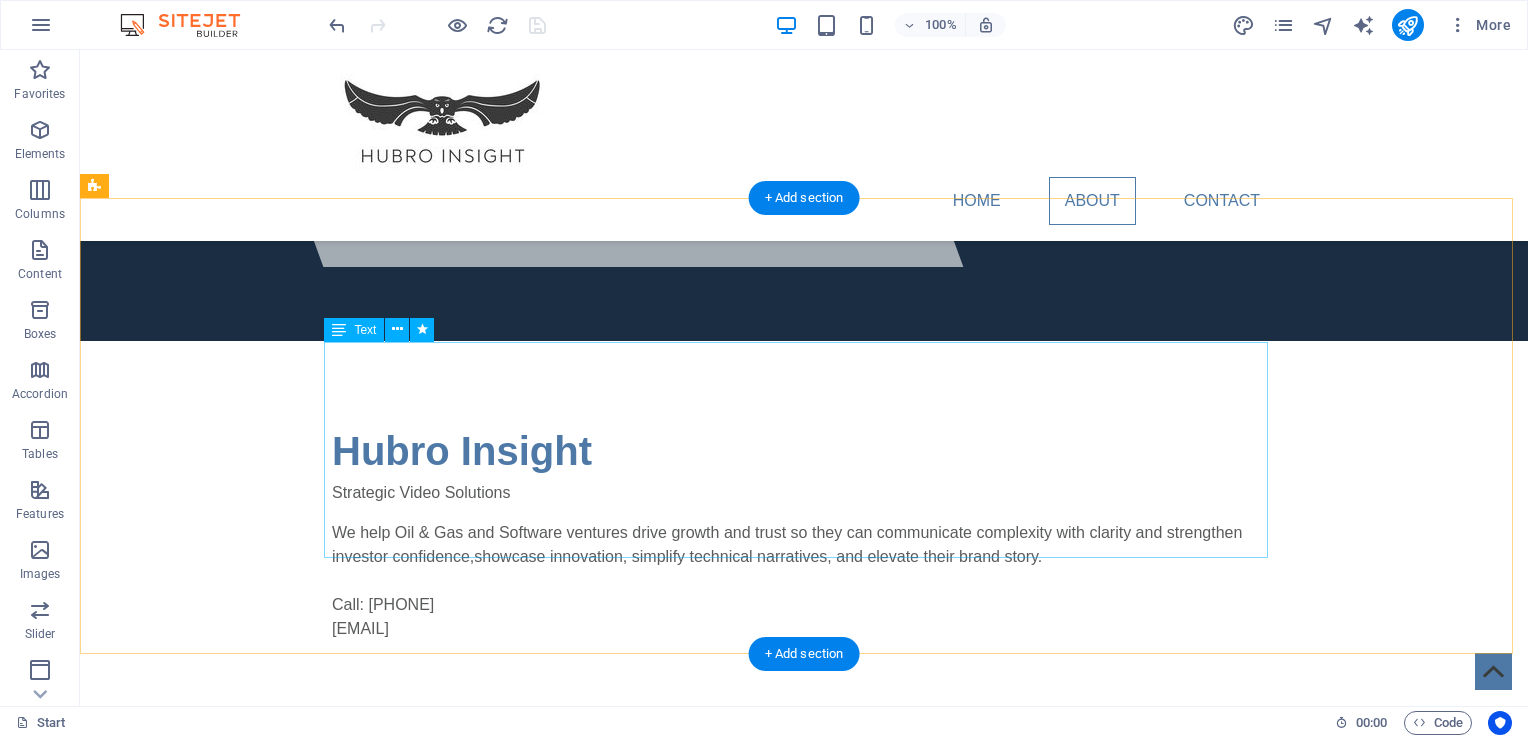 click at bounding box center (804, 1001) 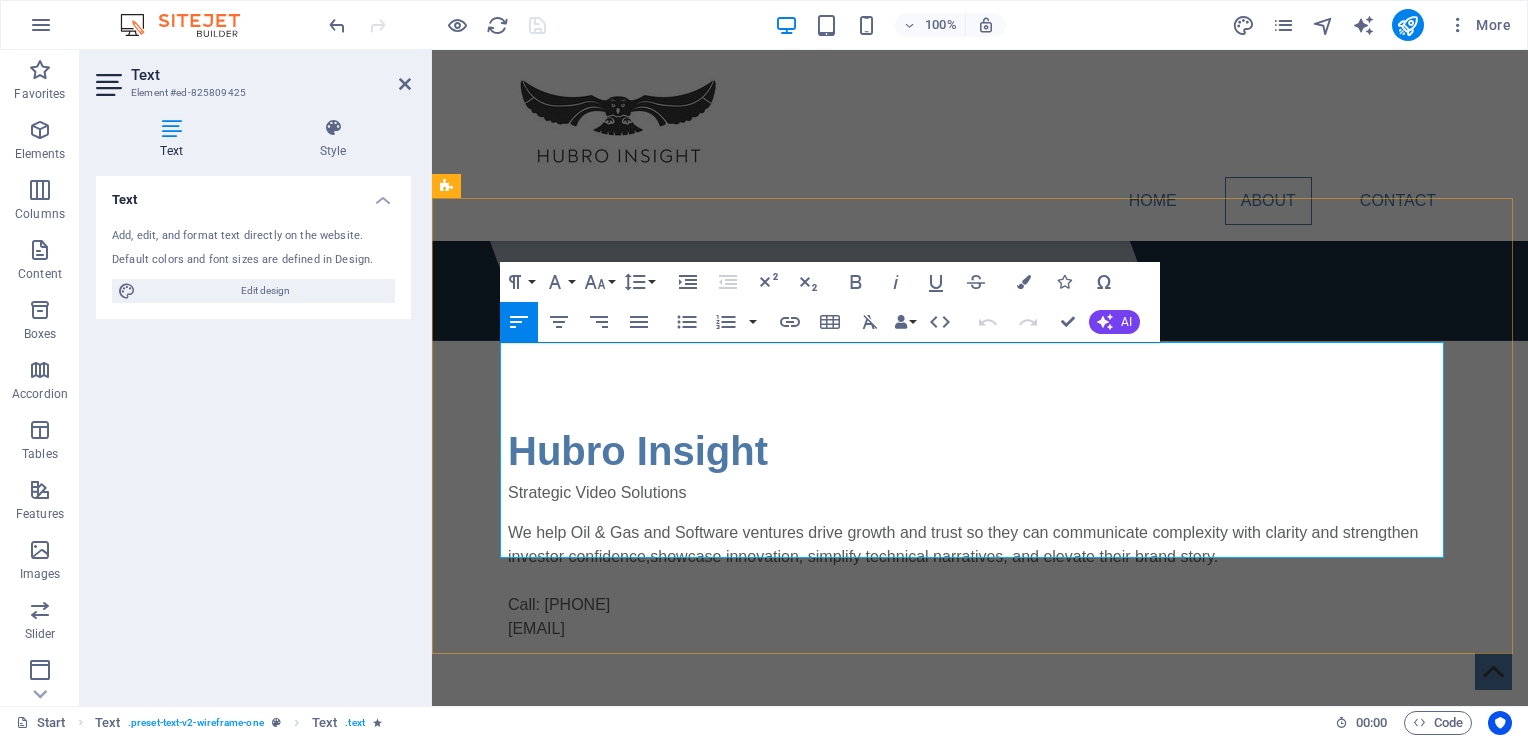 click at bounding box center (980, 1001) 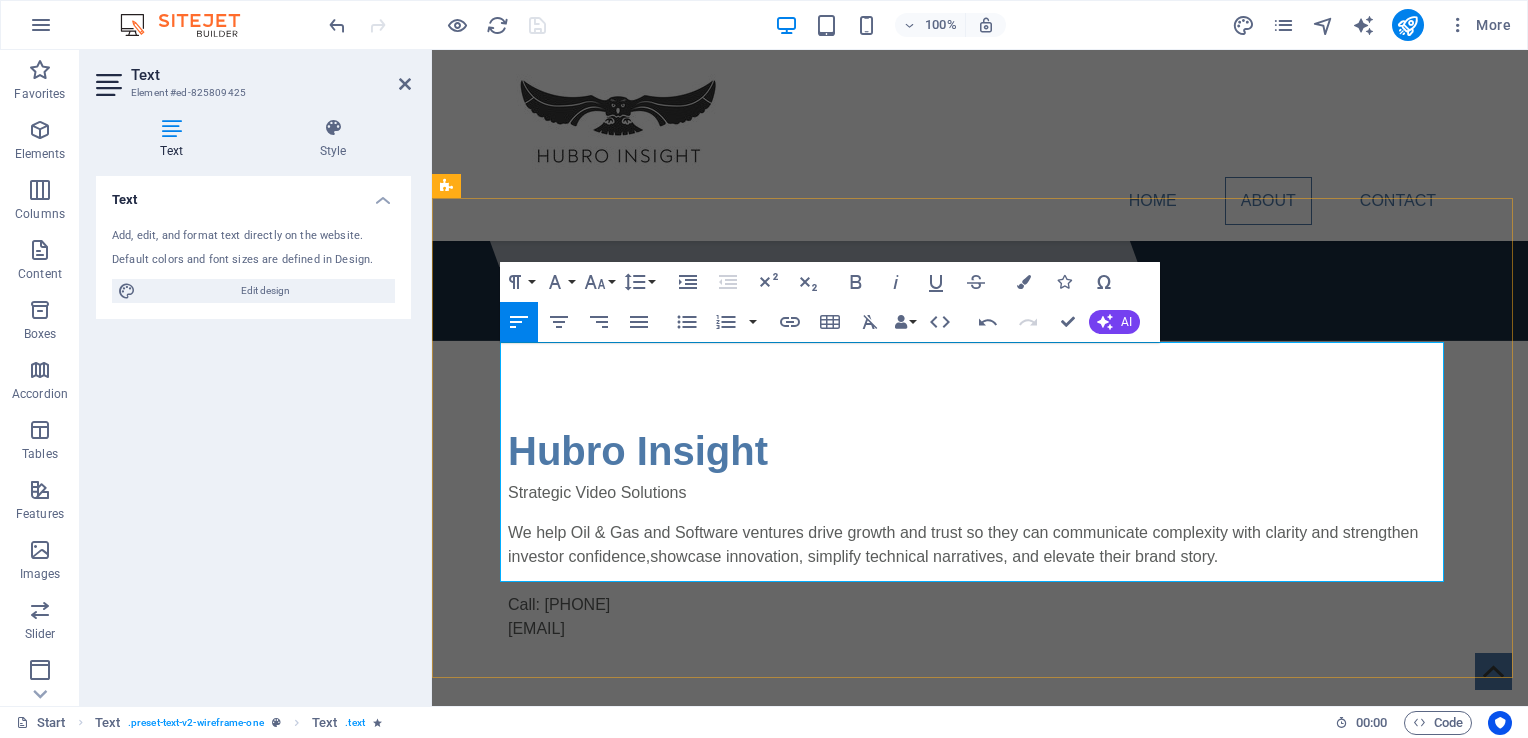 click on "I am [FIRST] [LAST] who established Hubro Insight in the late 2000s after three decades of senior management in Oil & Gas and international" at bounding box center [980, 1001] 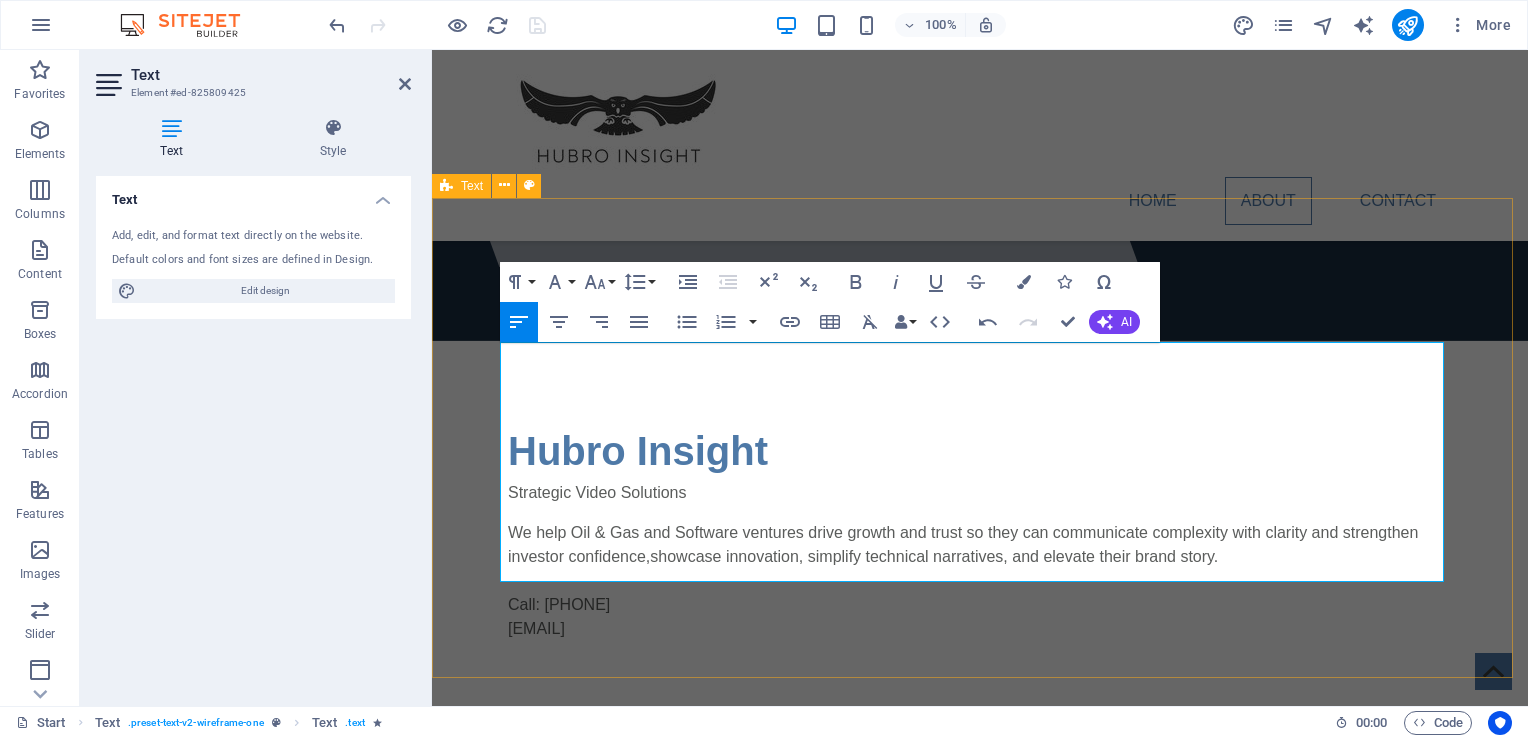 drag, startPoint x: 822, startPoint y: 571, endPoint x: 472, endPoint y: 339, distance: 419.90952 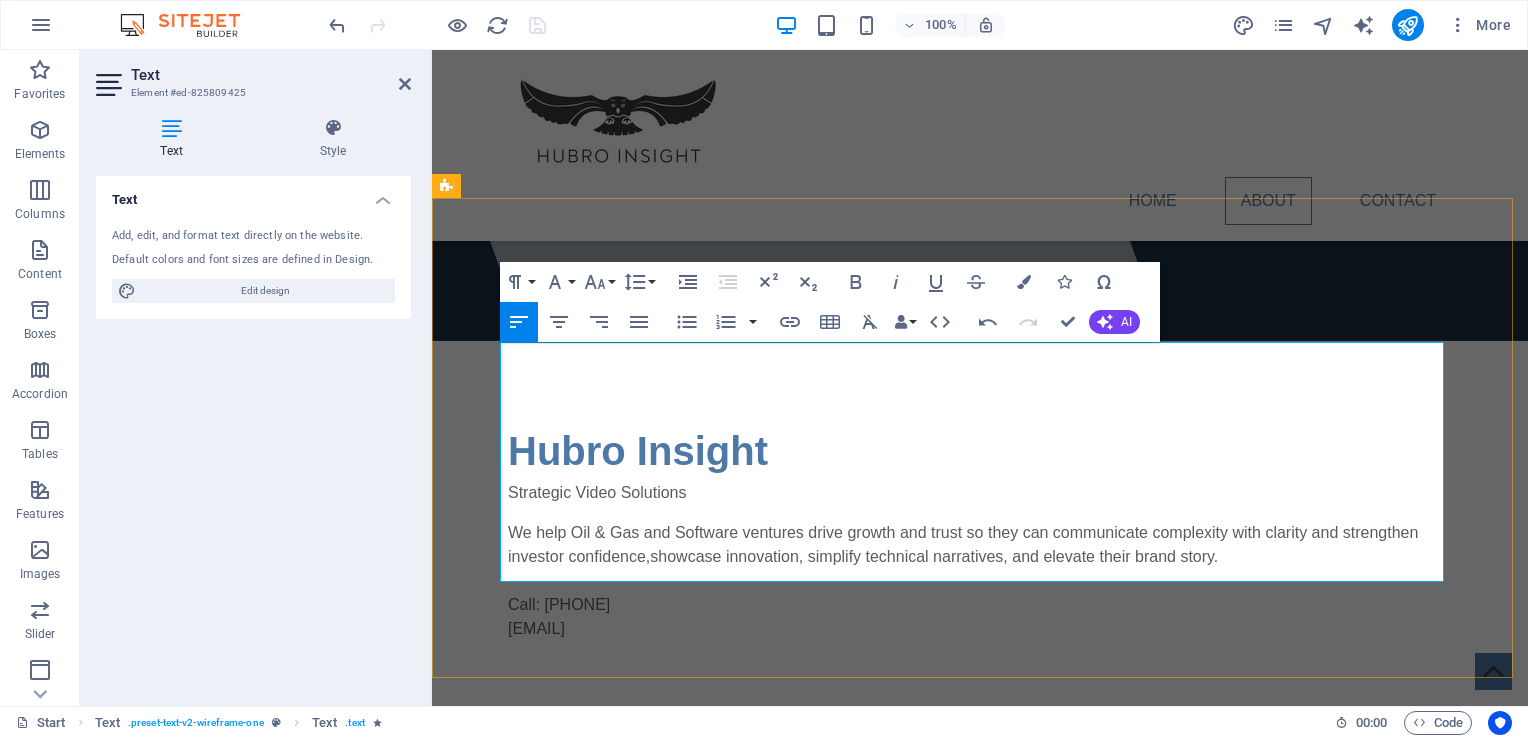 click at bounding box center [980, 1001] 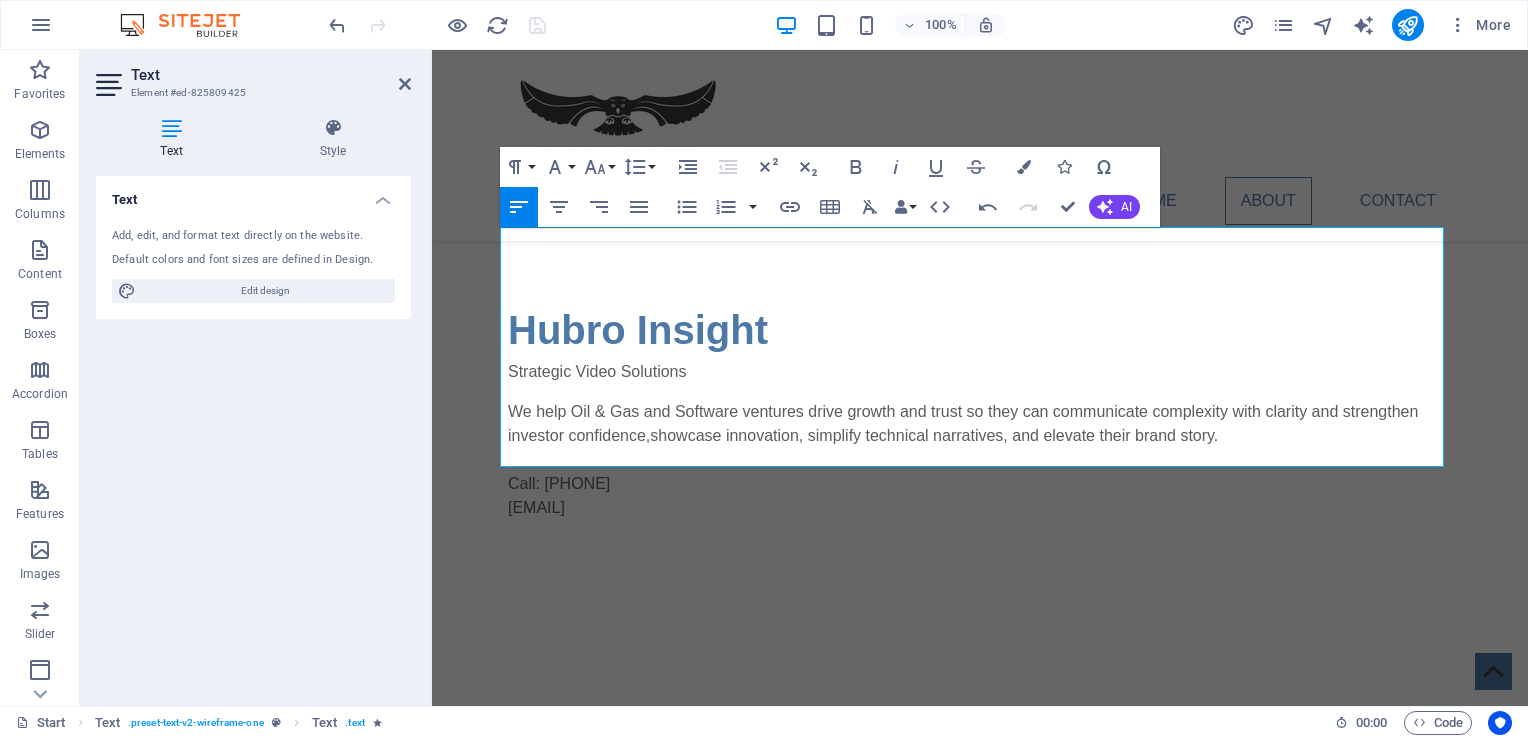 scroll, scrollTop: 535, scrollLeft: 0, axis: vertical 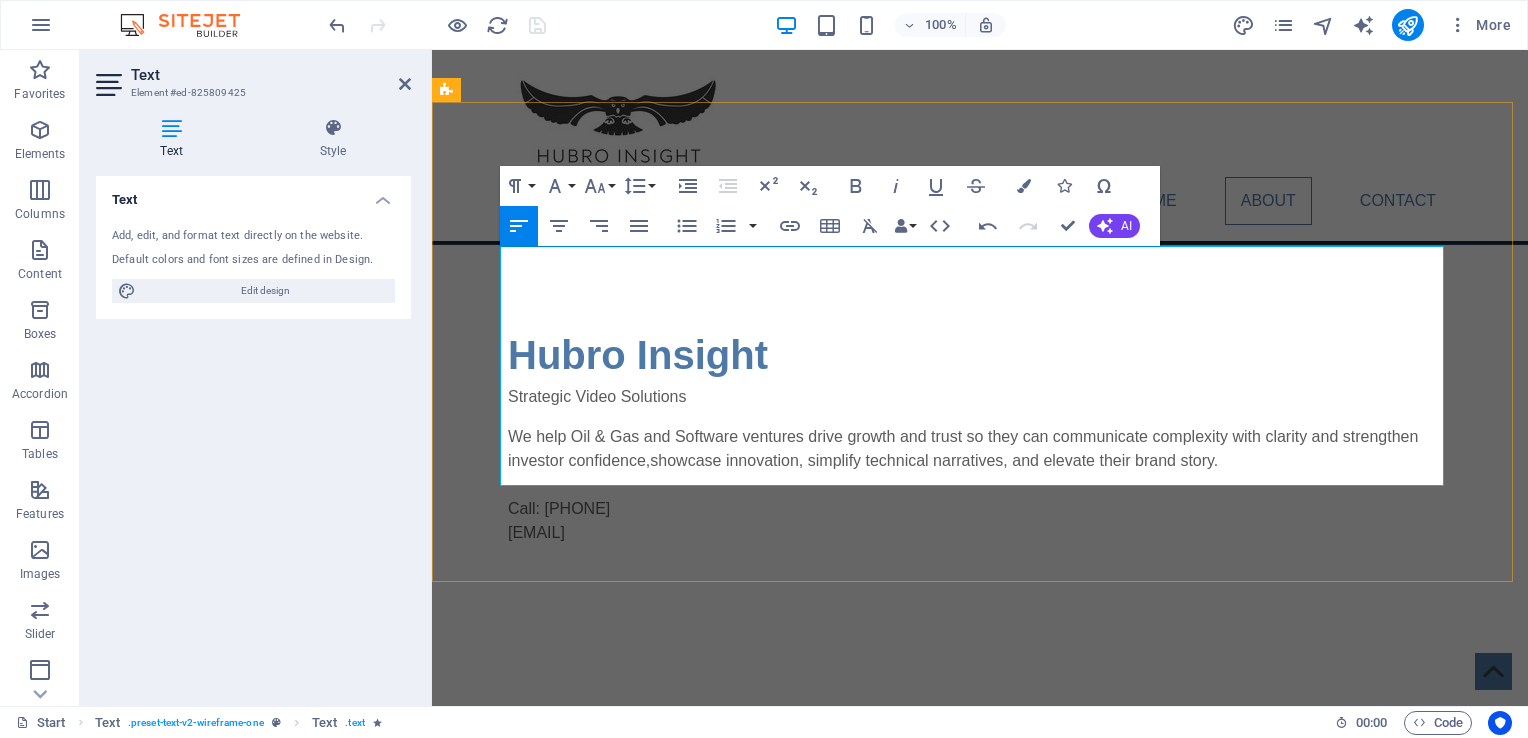 drag, startPoint x: 982, startPoint y: 474, endPoint x: 1192, endPoint y: 466, distance: 210.15233 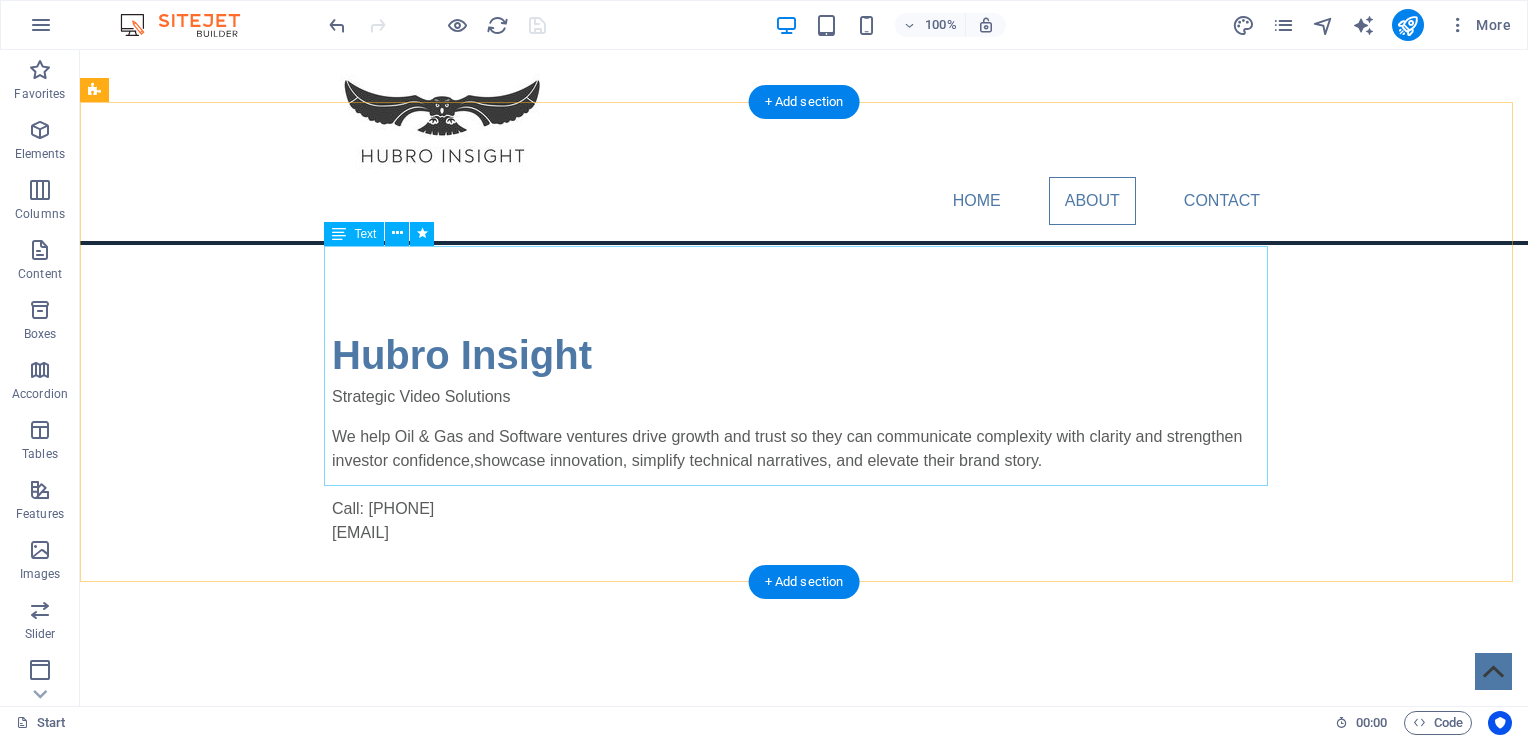 click on "Hubro Insight was founded by [FIRST] [LAST] in the late 2000s, drawing on more than thirty years of senior leadership in the Oil & Gas and international software sectors. As Managing Director of Phoenix Hydrocarbons, [FIRST] oversaw the North Sea crude oil equity for RTZ Oil & Gas, Blackfriars Oil, and Kleinwort Benson Energy, achieving annual revenues exceeding $100 million. Later, as Director of International Operations at Oracle Corporation, he delivered multimillion-dollar technology and application solutions across [LOCATION], the Middle East, and [LOCATION]—serving clients in Oil & Gas, Petrochemicals, Defense, Banking, and Aerospace. At Hubro Insight, video isn’t just a medium—it’s a strategic asset for business growth." at bounding box center (804, 905) 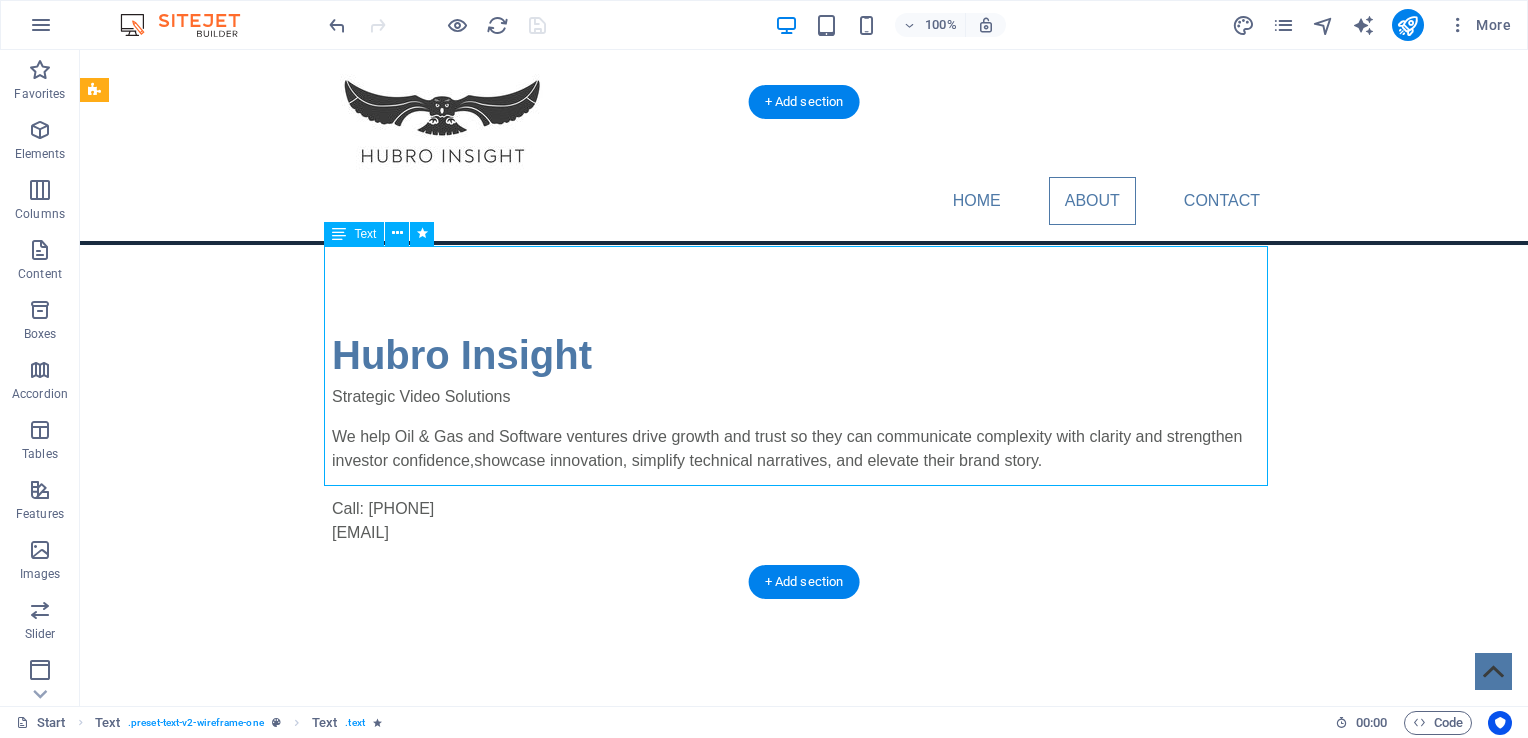 click on "Hubro Insight was founded by [FIRST] [LAST] in the late 2000s, drawing on more than thirty years of senior leadership in the Oil & Gas and international software sectors. As Managing Director of Phoenix Hydrocarbons, [FIRST] oversaw the North Sea crude oil equity for RTZ Oil & Gas, Blackfriars Oil, and Kleinwort Benson Energy, achieving annual revenues exceeding $100 million. Later, as Director of International Operations at Oracle Corporation, he delivered multimillion-dollar technology and application solutions across [LOCATION], the Middle East, and [LOCATION]—serving clients in Oil & Gas, Petrochemicals, Defense, Banking, and Aerospace. At Hubro Insight, video isn’t just a medium—it’s a strategic asset for business growth." at bounding box center (804, 905) 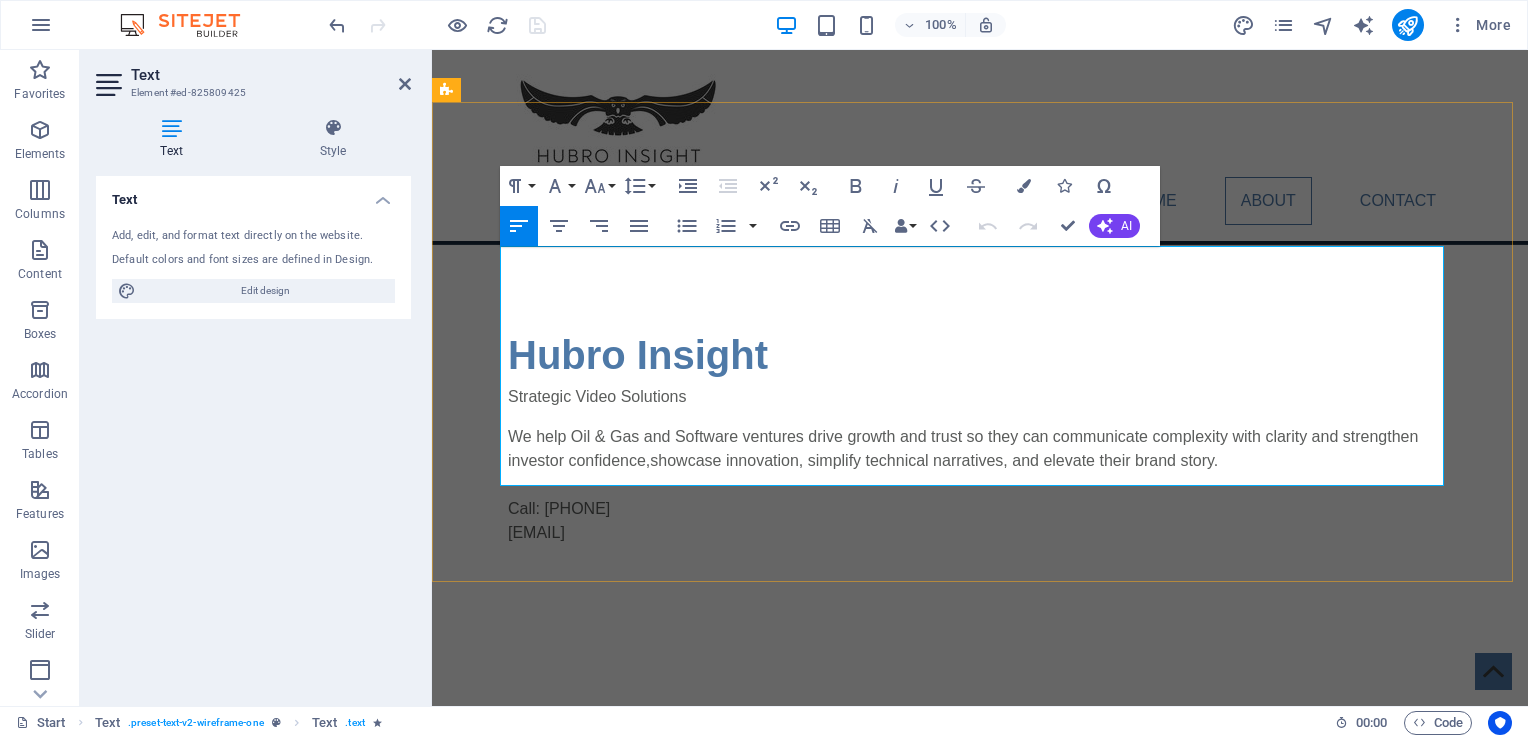drag, startPoint x: 1277, startPoint y: 256, endPoint x: 1348, endPoint y: 267, distance: 71.84706 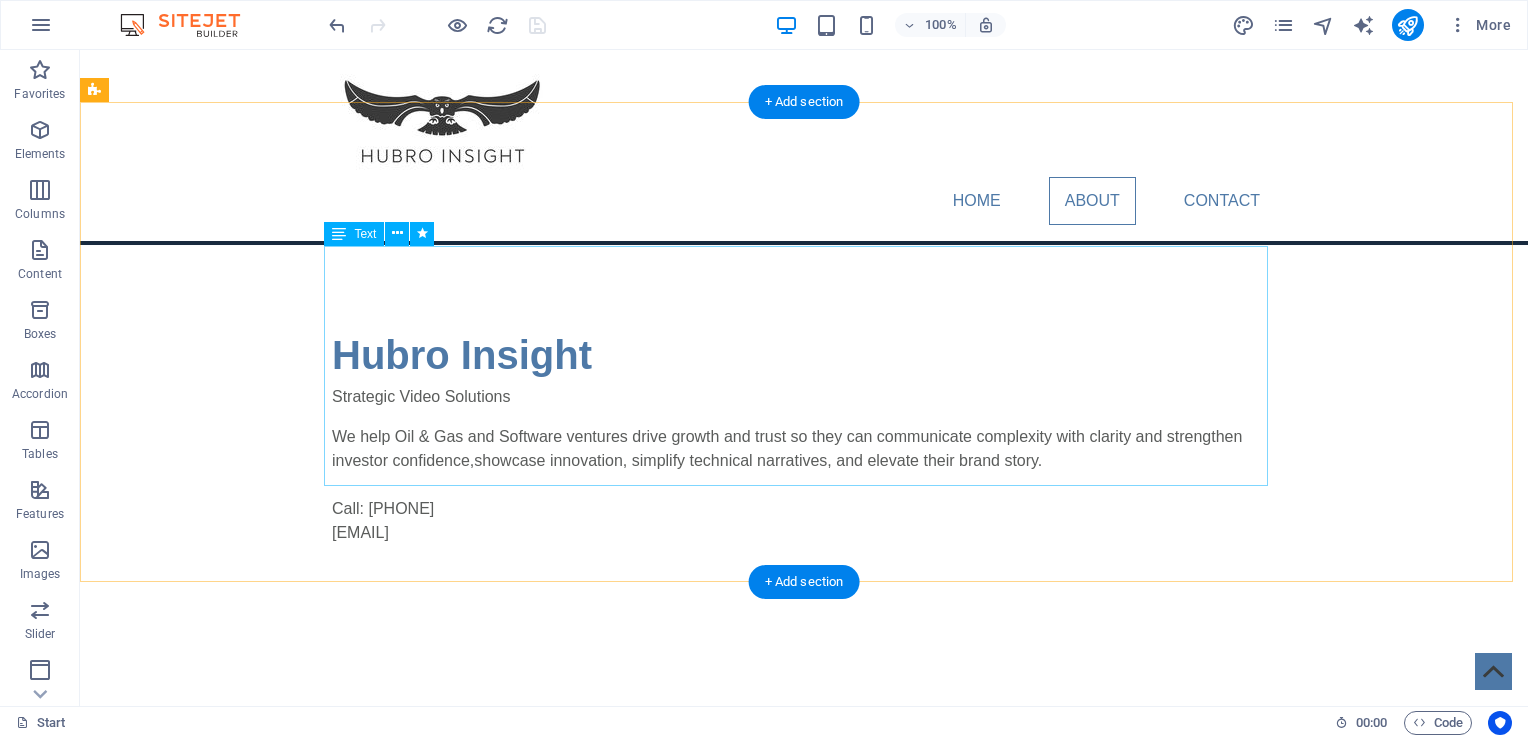 click on "Hubro Insight was founded by [FIRST] [LAST] in the late 2000s, drawing on more than thirty years of senior management in the Oil & Gas and international software sectors. As Managing Director of Phoenix Hydrocarbons, [FIRST] oversaw the North Sea crude oil equity for RTZ Oil & Gas, Blackfriars Oil, and Kleinwort Benson Energy, achieving annual revenues exceeding $100 million. Later, as Director of International Operations at Oracle Corporation, he delivered multimillion-dollar technology and application solutions across [COUNTRY], the [REGION], and [REGION]—serving clients in Oil & Gas, Petrochemicals, Defense, Banking, and Aerospace. At Hubro Insight, video isn’t just a medium—it’s a strategic asset for business growth." at bounding box center (804, 905) 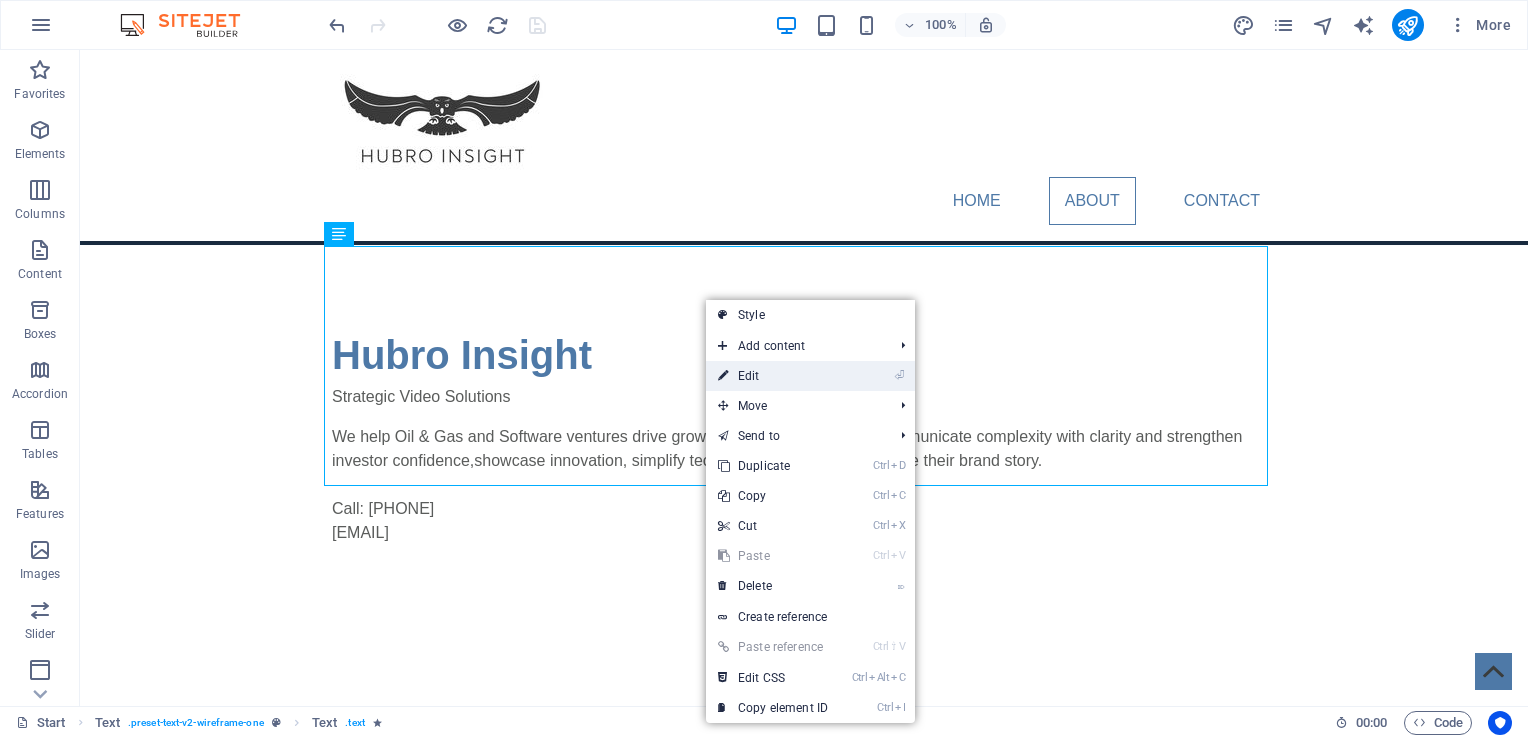 click on "⏎  Edit" at bounding box center [773, 376] 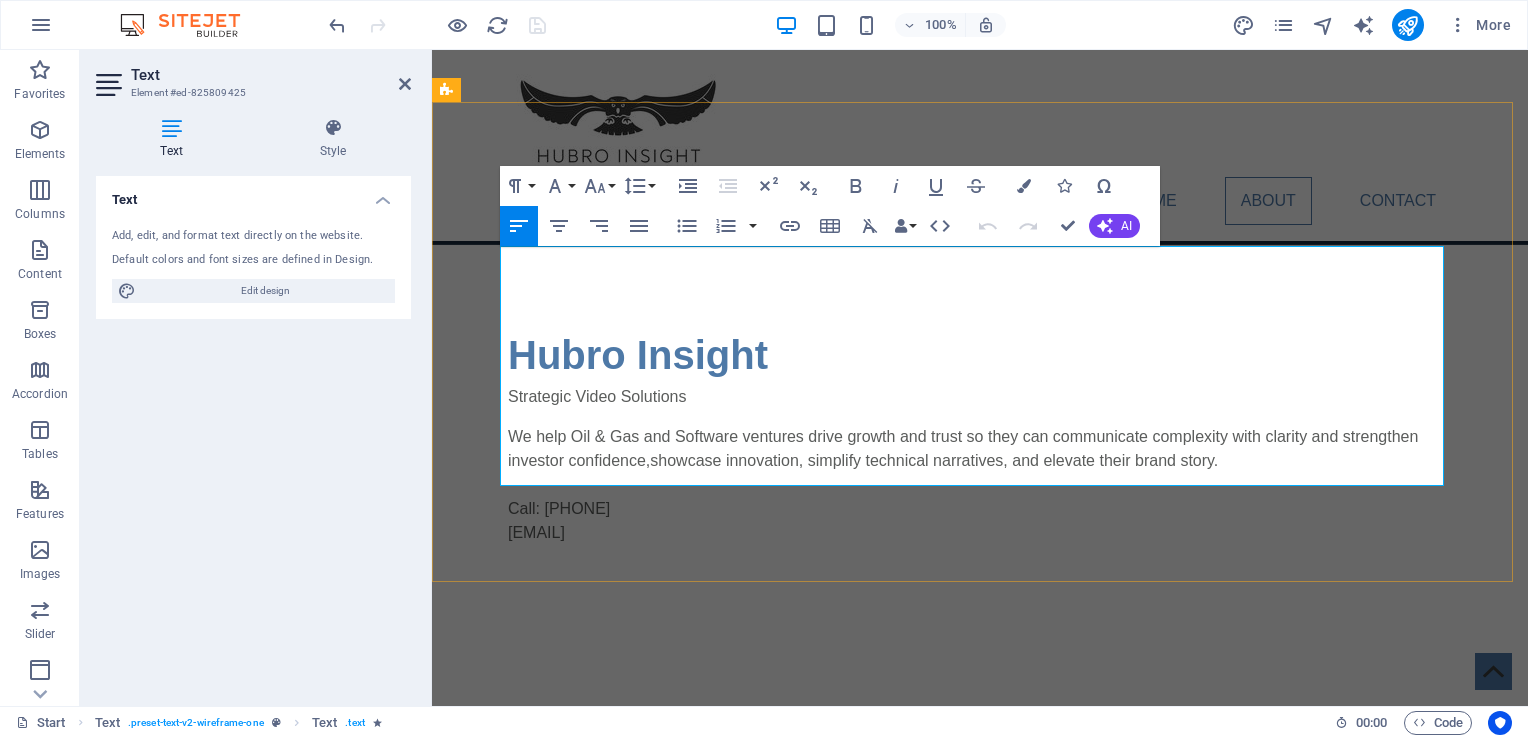 drag, startPoint x: 918, startPoint y: 258, endPoint x: 952, endPoint y: 259, distance: 34.0147 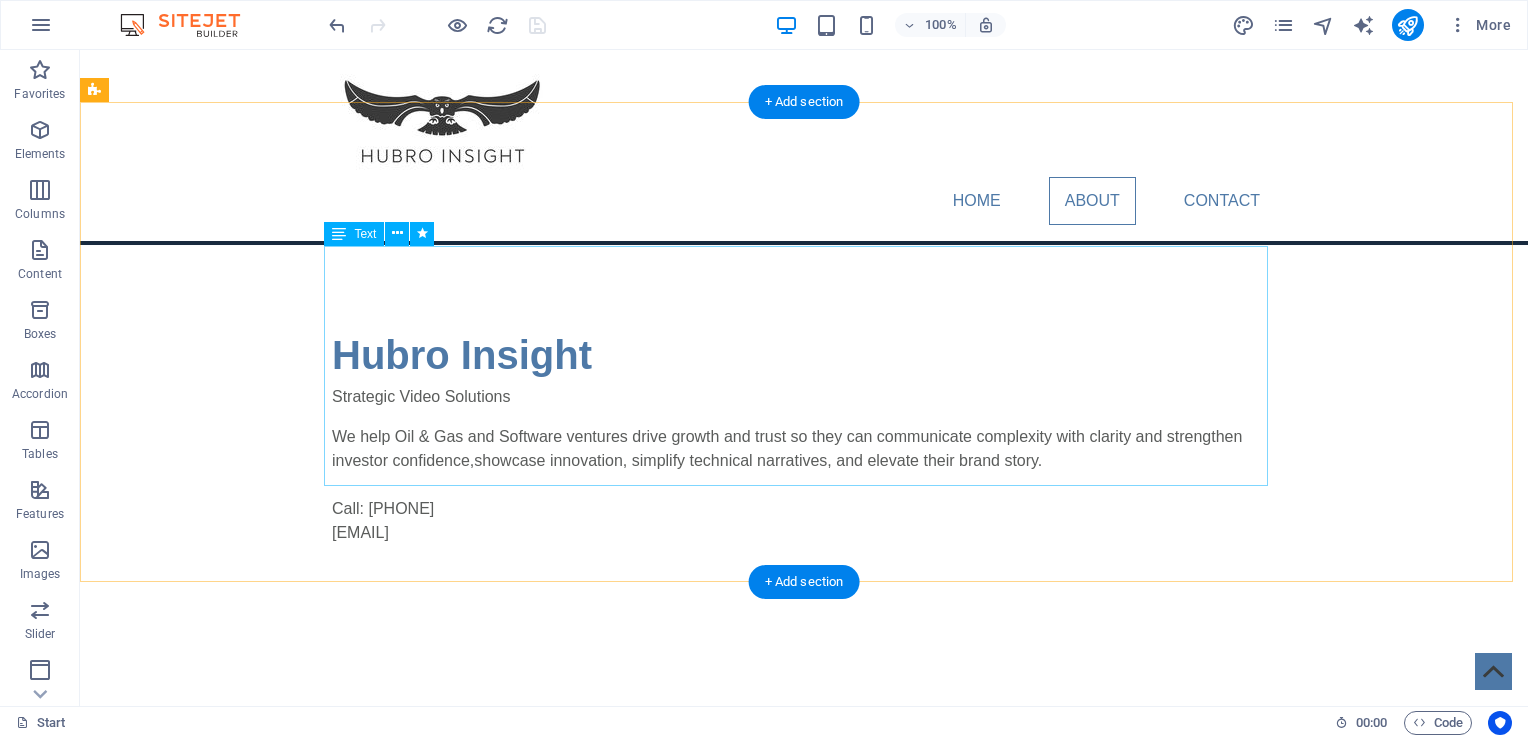 click on "Hubro Insight was founded by [FIRST] [LAST] in the late 1990s, drawing on more than thirty years of senior management in the Oil & Gas and international software sectors. As Managing Director of Phoenix Hydrocarbons, [FIRST] oversaw the North Sea crude oil equity for RTZ Oil & Gas, Blackfriars Oil, and Kleinwort Benson Energy, achieving annual revenues exceeding $100 million. Later, as Director of International Operations at Oracle Corporation, he delivered multimillion-dollar technology and application solutions across France, the Middle East, and Africa—serving clients in Oil & Gas, Petrochemicals, Defense, Banking, and Aerospace. At Hubro Insight, video isn’t just a medium—it’s a strategic asset for business growth." at bounding box center (804, 905) 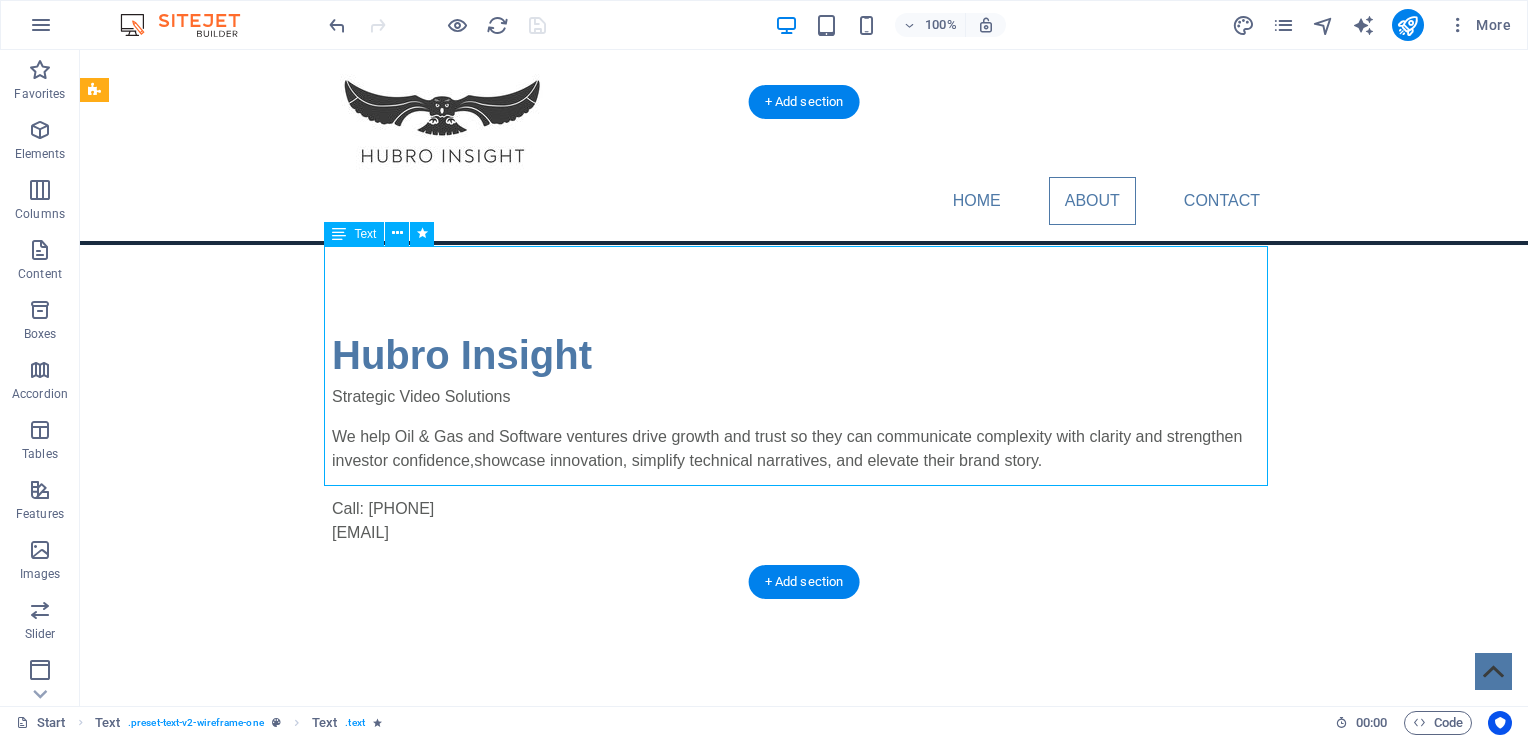 click on "Hubro Insight was founded by [FIRST] [LAST] in the late 1990s, drawing on more than thirty years of senior management in the Oil & Gas and international software sectors. As Managing Director of Phoenix Hydrocarbons, [FIRST] oversaw the North Sea crude oil equity for RTZ Oil & Gas, Blackfriars Oil, and Kleinwort Benson Energy, achieving annual revenues exceeding $100 million. Later, as Director of International Operations at Oracle Corporation, he delivered multimillion-dollar technology and application solutions across France, the Middle East, and Africa—serving clients in Oil & Gas, Petrochemicals, Defense, Banking, and Aerospace. At Hubro Insight, video isn’t just a medium—it’s a strategic asset for business growth." at bounding box center [804, 905] 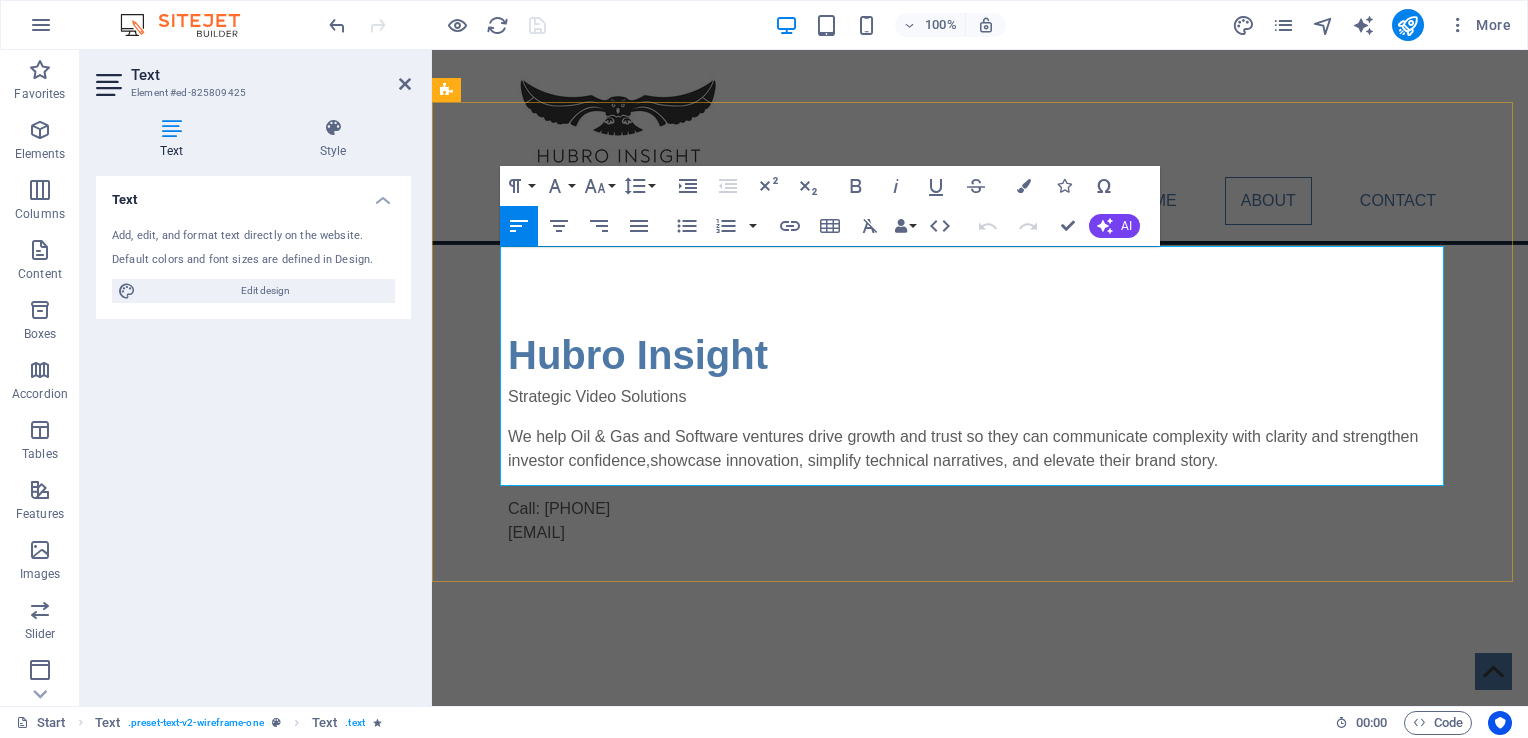 drag, startPoint x: 750, startPoint y: 379, endPoint x: 818, endPoint y: 378, distance: 68.007355 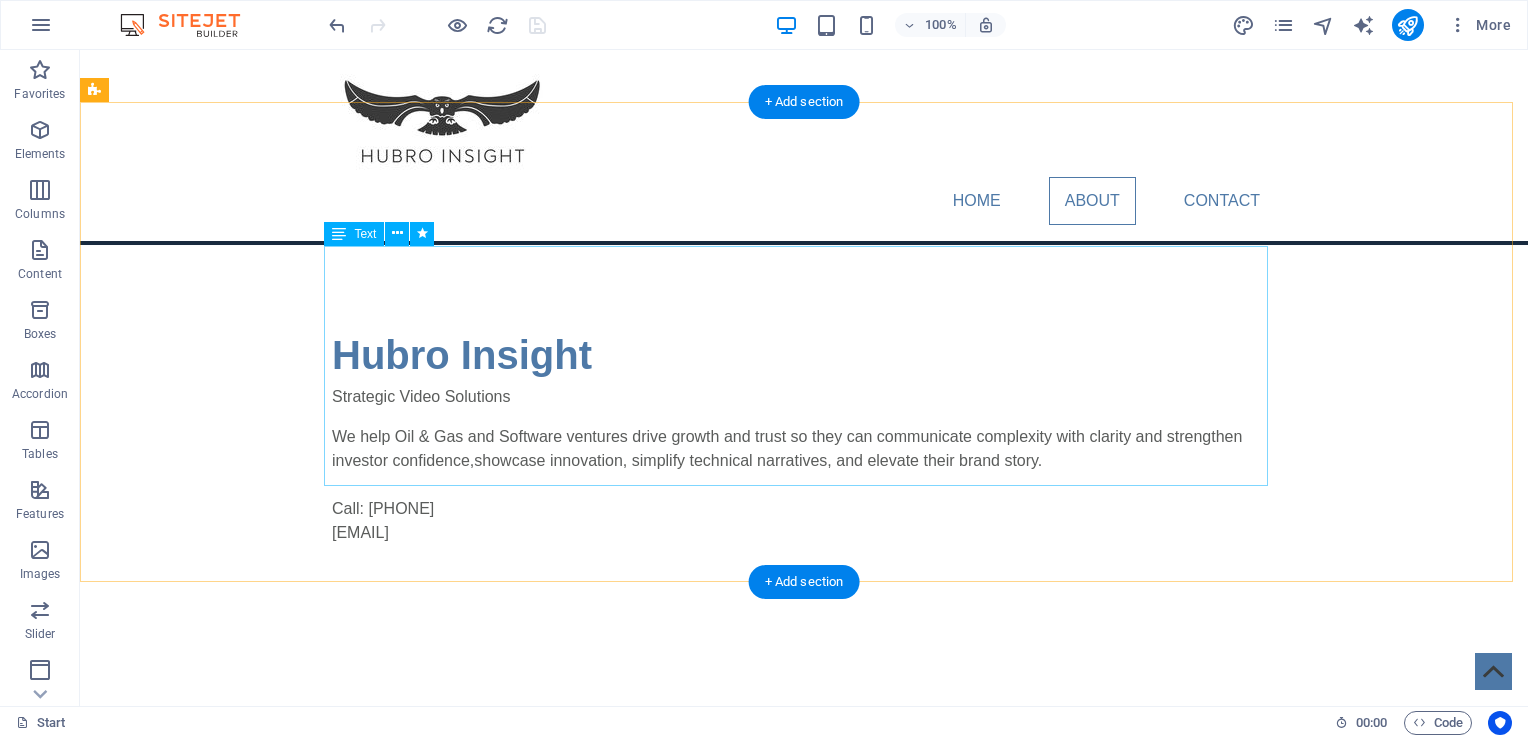 click on "Hubro Insight was founded by [FIRST] [LAST] in the late 1990s, drawing on more than thirty years of senior management in the Oil & Gas and international software sectors. As Managing Director of Phoenix Hydrocarbons, [FIRST] oversaw the North Sea crude oil equity for RTZ Oil & Gas, Blackfriars Oil, and Kleinwort Benson Energy, achieving annual revenues exceeding $100 million. Later, as Director of International Operations at Oracle Corporation, he delivered multimillion-dollar technology and application solutions across France, the Middle East, and Africa—serving clients in Oil & Gas, Petrochemicals, Defense, Banking, and Aerospace. At Hubro Insight, video isn’t just a medium—it’s a strategic asset for business growth." at bounding box center (804, 905) 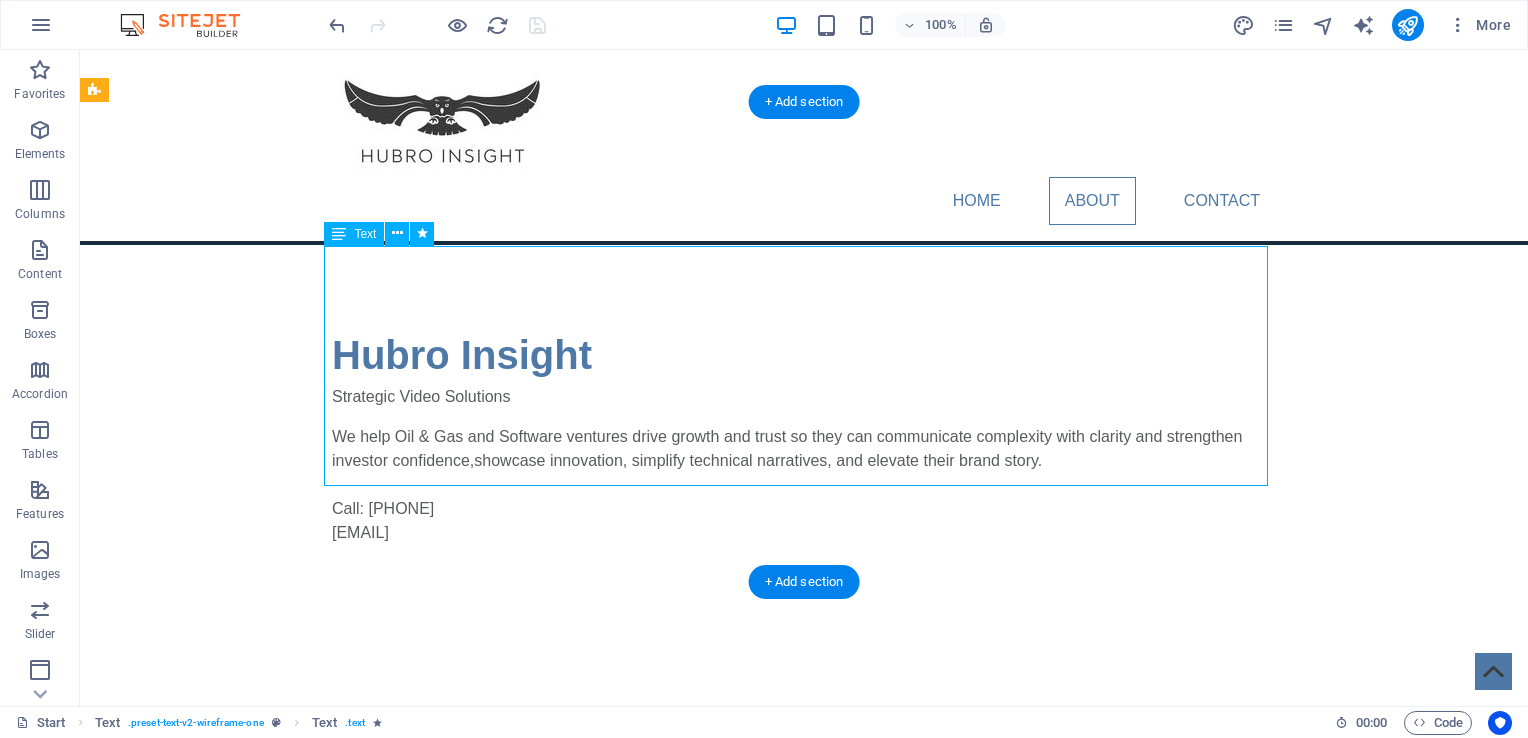 click on "Hubro Insight was founded by [FIRST] [LAST] in the late 1990s, drawing on more than thirty years of senior management in the Oil & Gas and international software sectors. As Managing Director of Phoenix Hydrocarbons, [FIRST] oversaw the North Sea crude oil equity for RTZ Oil & Gas, Blackfriars Oil, and Kleinwort Benson Energy, achieving annual revenues exceeding $100 million. Later, as Director of International Operations at Oracle Corporation, he delivered multimillion-dollar technology and application solutions across France, the Middle East, and Africa—serving clients in Oil & Gas, Petrochemicals, Defense, Banking, and Aerospace. At Hubro Insight, video isn’t just a medium—it’s a strategic asset for business growth." at bounding box center (804, 905) 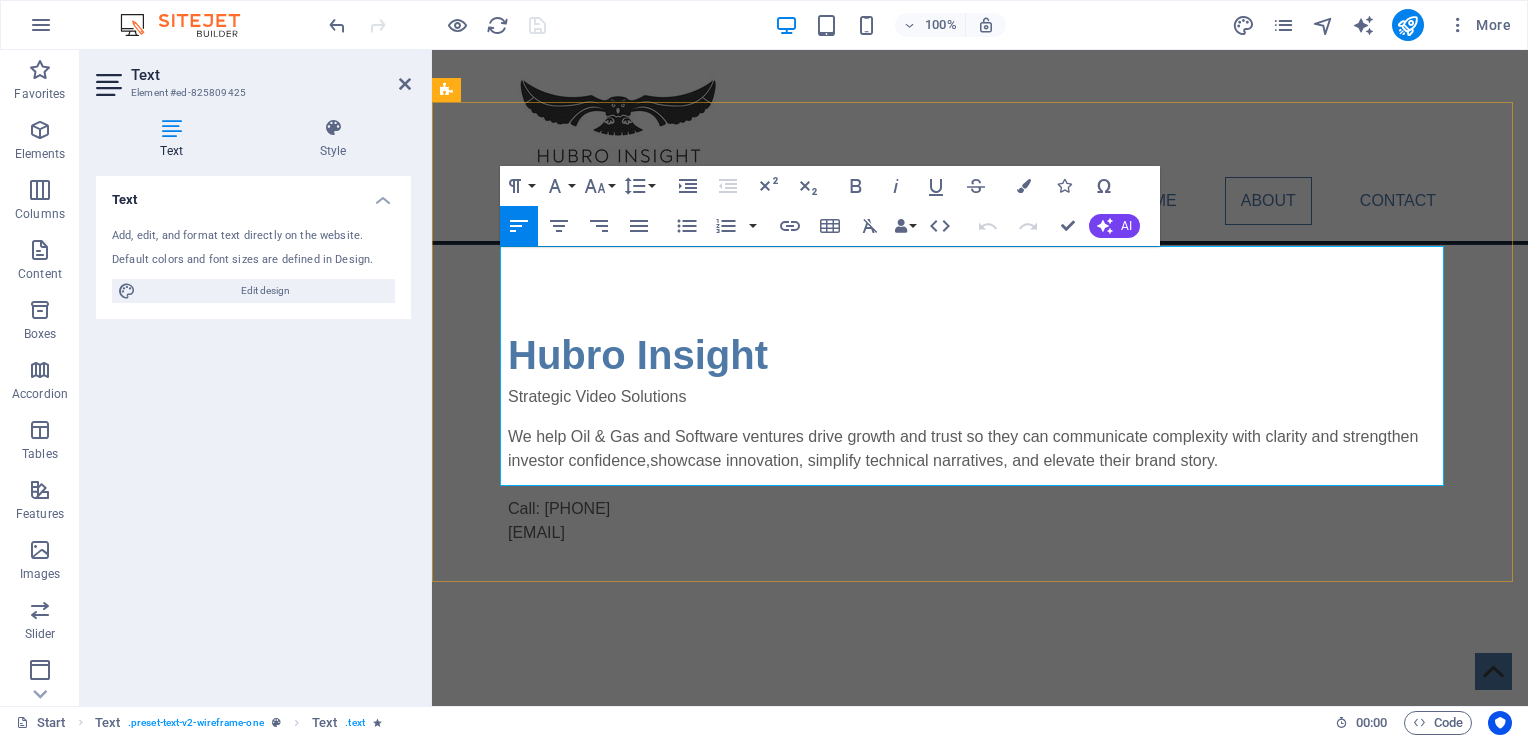click on "At Hubro Insight, video isn’t just a medium—it’s a strategic asset for business growth." at bounding box center (980, 1013) 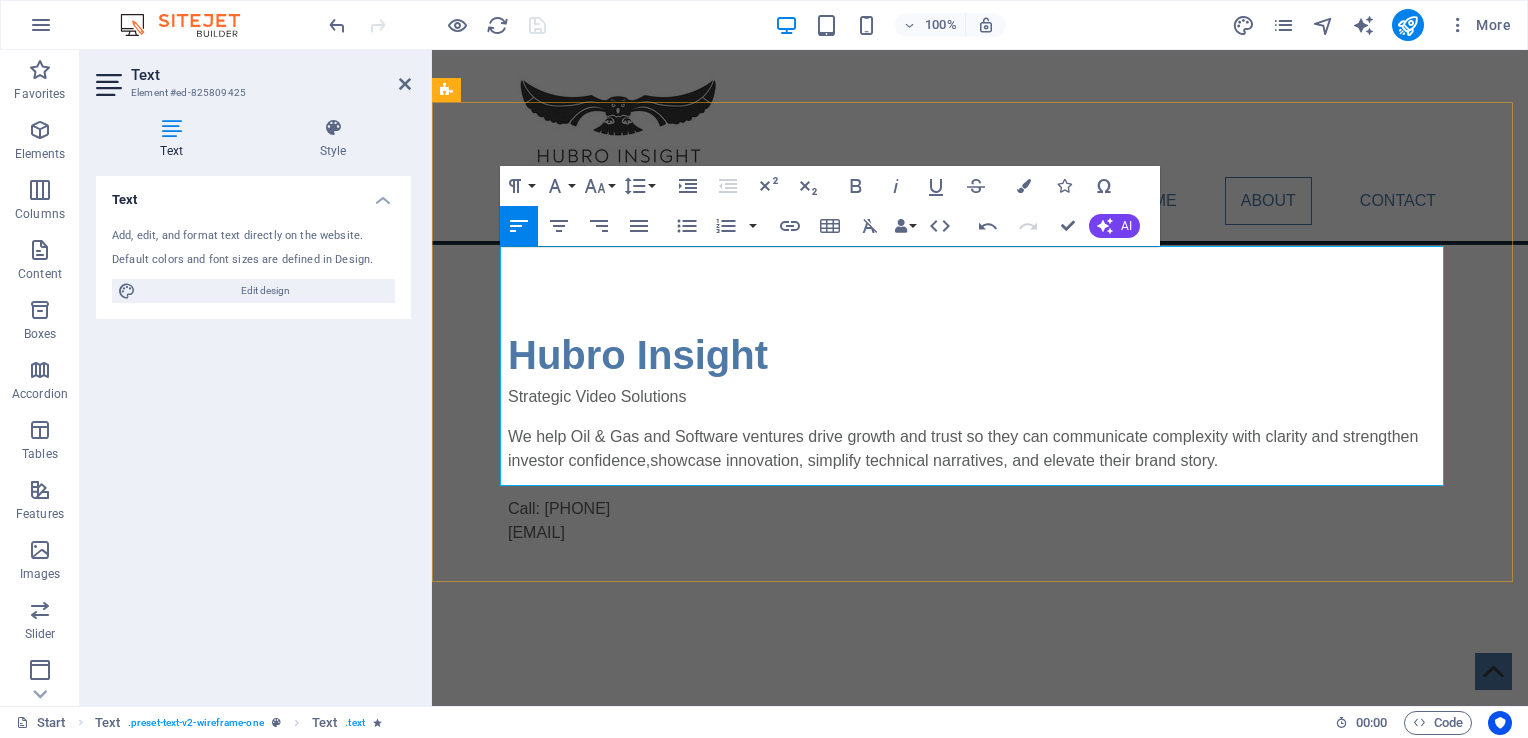 type 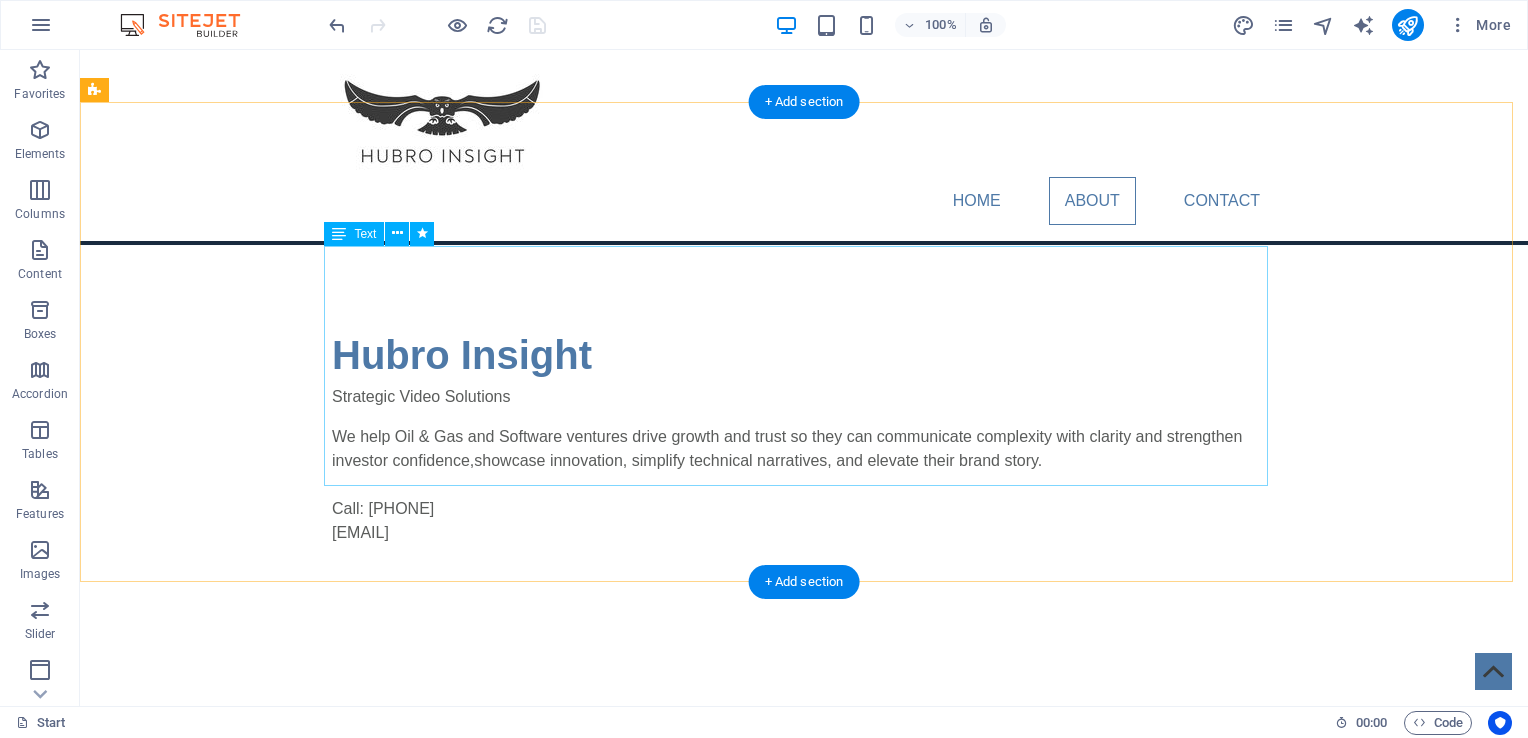 click on "Hubro Insight was founded by [FIRST] [LAST] in the late 1990s, drawing on more than thirty years of senior management in the Oil & Gas and international software sectors. As Managing Director of Phoenix Hydrocarbons, [FIRST] oversaw the North Sea crude oil equity for RTZ Oil & Gas, Blackfriars Oil, and Kleinwort Benson Energy, achieving annual revenues exceeding $100 million. Later, as Director of International Operations at Oracle Corporation, he delivered multimillion-dollar technology and application solutions across [COUNTRY], the [REGION], and [REGION]—serving clients in Oil & Gas, Petrochemicals, Defense, Banking, and Aerospace. At Hubro Insight, video isn’t just a medium—it’s a strategic asset for business success." at bounding box center (804, 905) 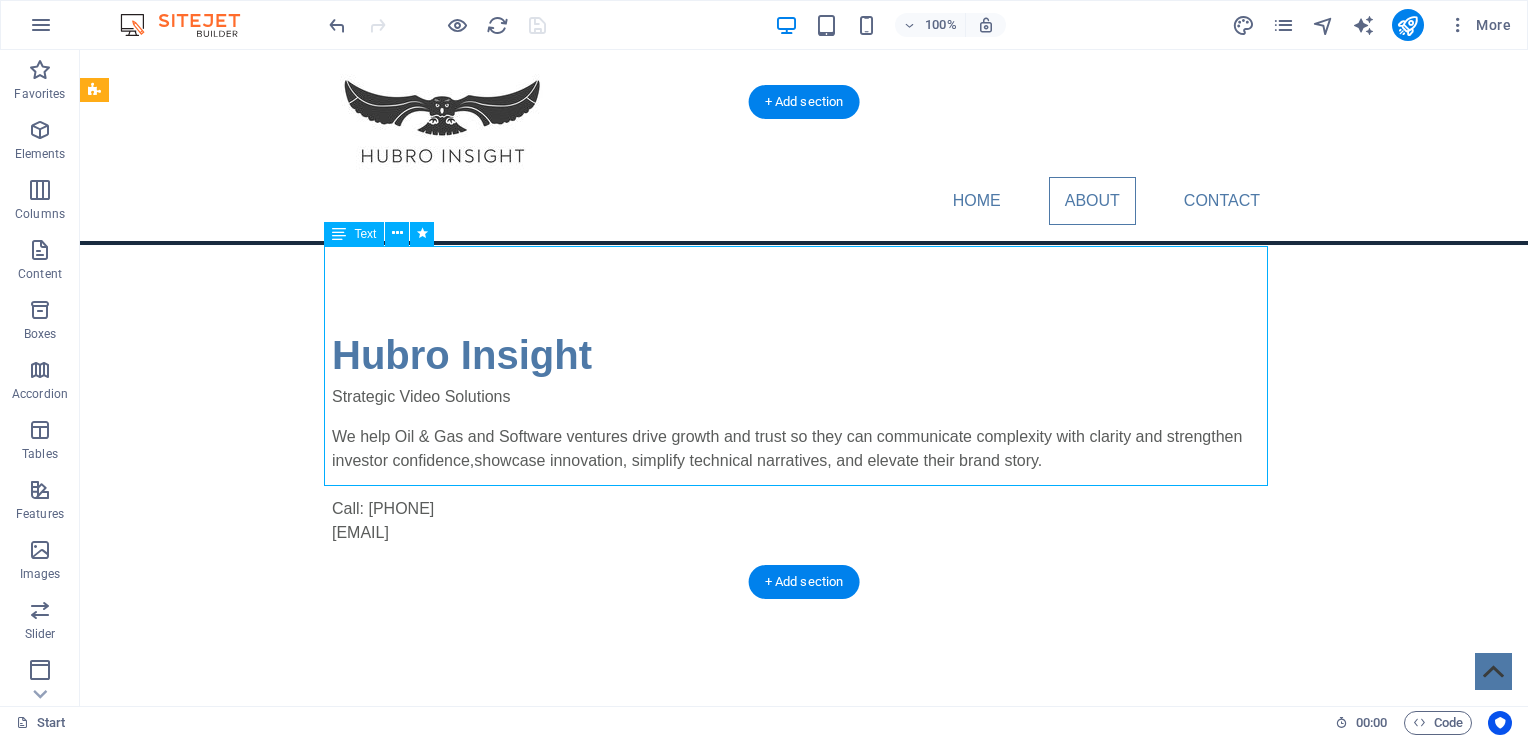click on "Hubro Insight was founded by [FIRST] [LAST] in the late 1990s, drawing on more than thirty years of senior management in the Oil & Gas and international software sectors. As Managing Director of Phoenix Hydrocarbons, [FIRST] oversaw the North Sea crude oil equity for RTZ Oil & Gas, Blackfriars Oil, and Kleinwort Benson Energy, achieving annual revenues exceeding $100 million. Later, as Director of International Operations at Oracle Corporation, he delivered multimillion-dollar technology and application solutions across [COUNTRY], the [REGION], and [REGION]—serving clients in Oil & Gas, Petrochemicals, Defense, Banking, and Aerospace. At Hubro Insight, video isn’t just a medium—it’s a strategic asset for business success." at bounding box center [804, 905] 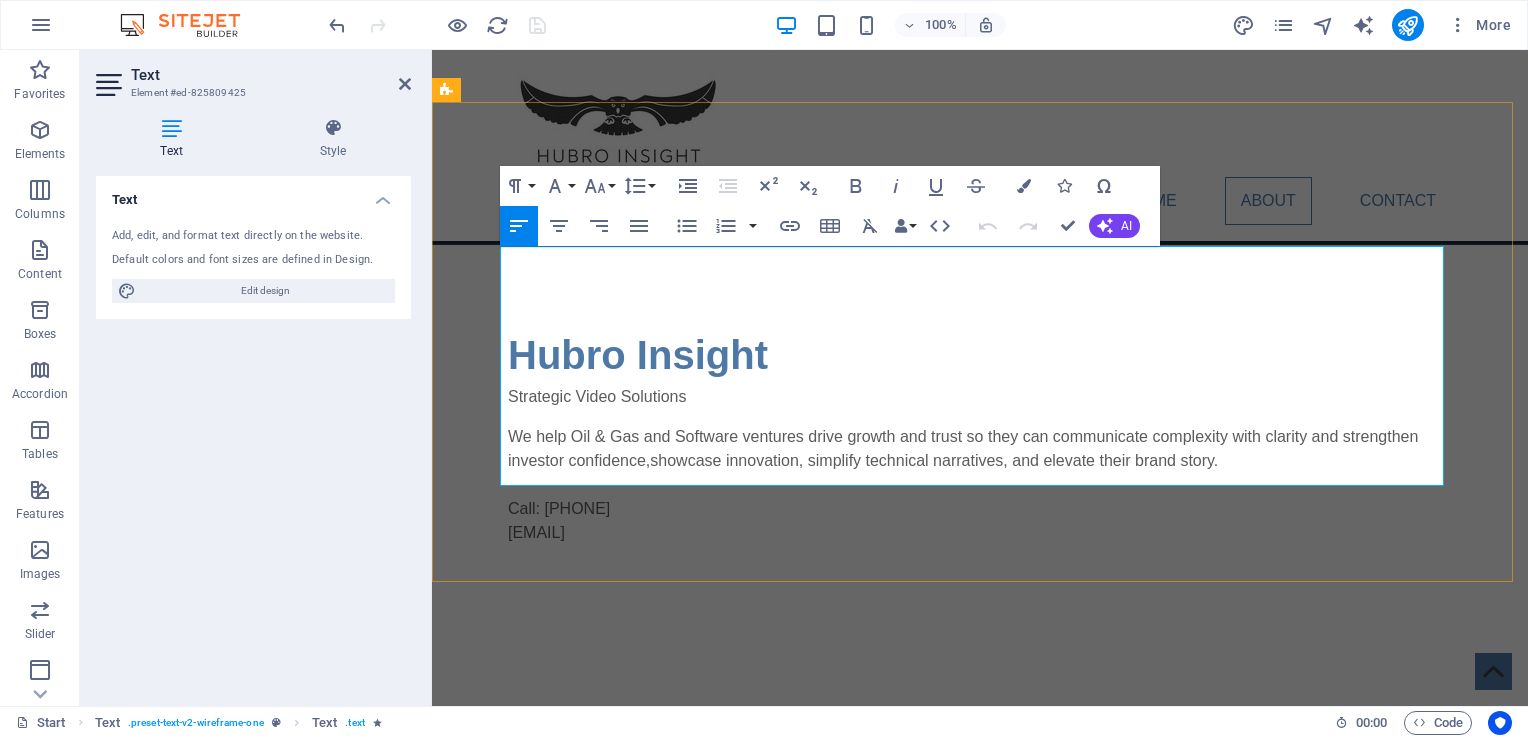 click on "This depth of experience forms the wings of Hubro Insight. We provide strategic video solutions that help business leaders communicate complex value with clarity and purpose—whether engaging investors, aligning internal teams, or navigating ESG transitions. Our approach fuses industry insight with sharp, executive-level messaging, serving organisations where precision and trust drive performance." at bounding box center (980, 953) 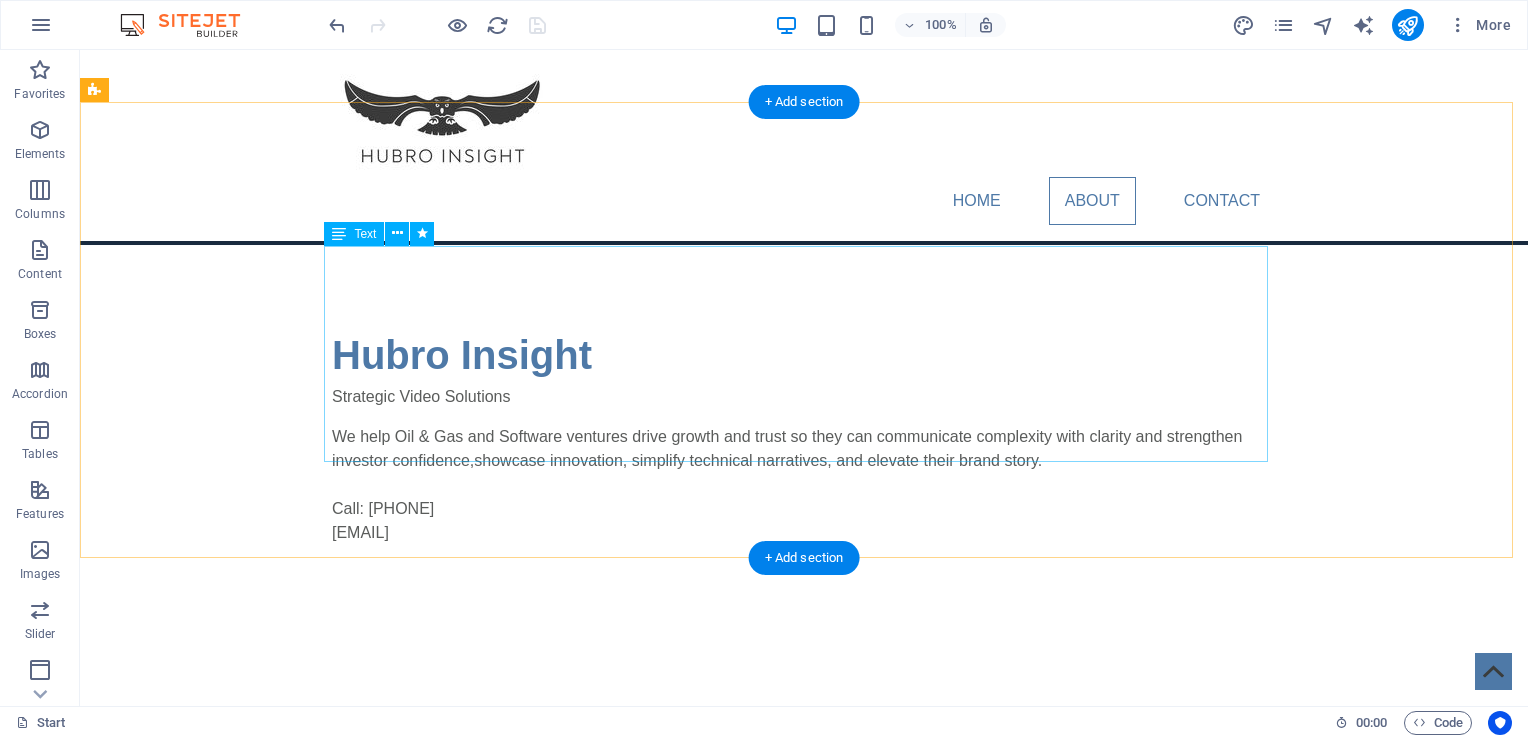 click on "Hubro Insight was founded by [FIRST] [LAST] in the late 1990s, drawing on more than thirty years of senior management in the Oil & Gas and international software sectors. As Managing Director of Phoenix Hydrocarbons, [FIRST] oversaw the North Sea crude oil equity for RTZ Oil & Gas, Blackfriars Oil, and Kleinwort Benson Energy, achieving annual revenues exceeding $100 million. Later, as Director of International Operations at Oracle Corporation, he delivered multimillion-dollar technology and application solutions across [COUNTRY], the [REGION], and [REGION]—serving clients in Oil & Gas, Petrochemicals, Defense, Banking, and Aerospace." at bounding box center [804, 893] 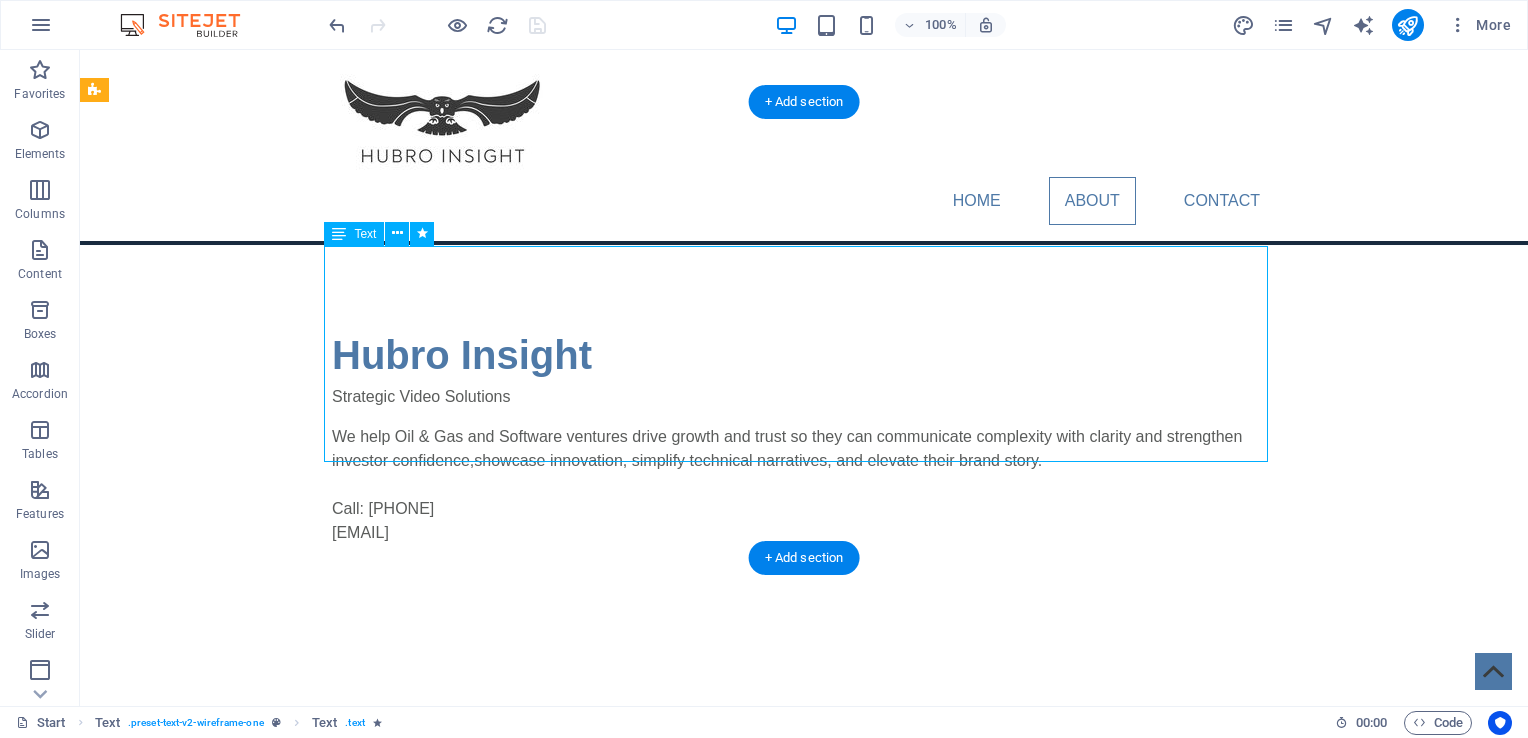 click on "Hubro Insight was founded by [FIRST] [LAST] in the late 1990s, drawing on more than thirty years of senior management in the Oil & Gas and international software sectors. As Managing Director of Phoenix Hydrocarbons, [FIRST] oversaw the North Sea crude oil equity for RTZ Oil & Gas, Blackfriars Oil, and Kleinwort Benson Energy, achieving annual revenues exceeding $100 million. Later, as Director of International Operations at Oracle Corporation, he delivered multimillion-dollar technology and application solutions across [COUNTRY], the [REGION], and [REGION]—serving clients in Oil & Gas, Petrochemicals, Defense, Banking, and Aerospace." at bounding box center [804, 893] 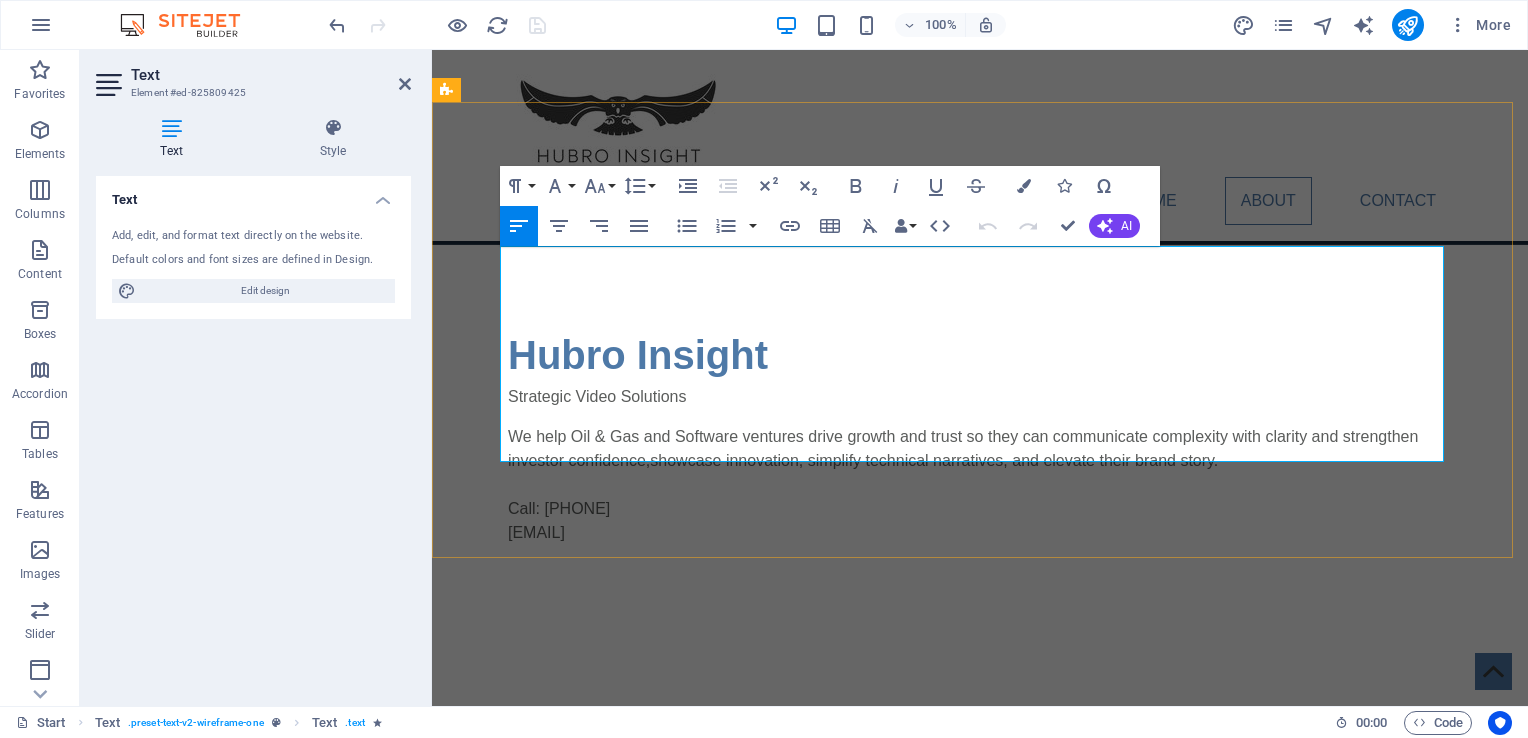 click on "This depth of experience forms the wings of Hubro Insight. We provide strategic video solutions that help business leaders communicate complex value with clarity and purpose—whether engaging investors, aligning internal teams, or navigating ESG transitions. Our approach fuses industry insight with sharp, executive-level messaging, serving organisations where precision and trust drive performance. At Hubro Insight, video isn’t just a medium—it’s a strategic asset for business success." at bounding box center [980, 953] 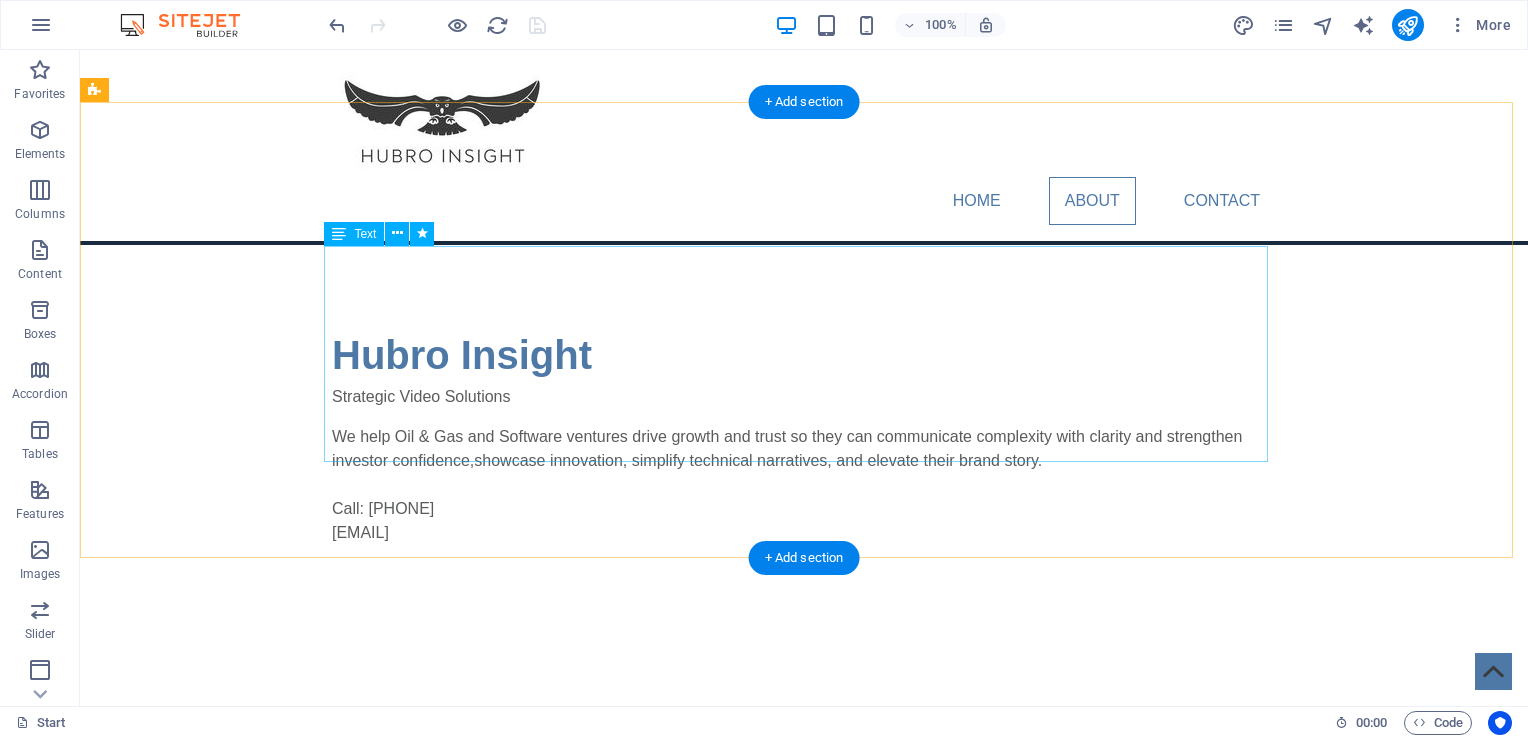 click on "Hubro Insight was founded by [FIRST] [LAST] in the late 1990s, drawing on more than thirty years of senior management in the Oil & Gas and international software sectors. As Managing Director of Phoenix Hydrocarbons, [FIRST] oversaw the North Sea crude oil equity for RTZ Oil & Gas, Blackfriars Oil, and Kleinwort Benson Energy, achieving annual revenues exceeding $100 million. Later, as Director of International Operations at Oracle Corporation, he delivered multimillion-dollar technology and application solutions across [COUNTRY], the [REGION], and [REGION]—serving clients in Oil & Gas, Petrochemicals, Defense, Banking, and Aerospace." at bounding box center [804, 893] 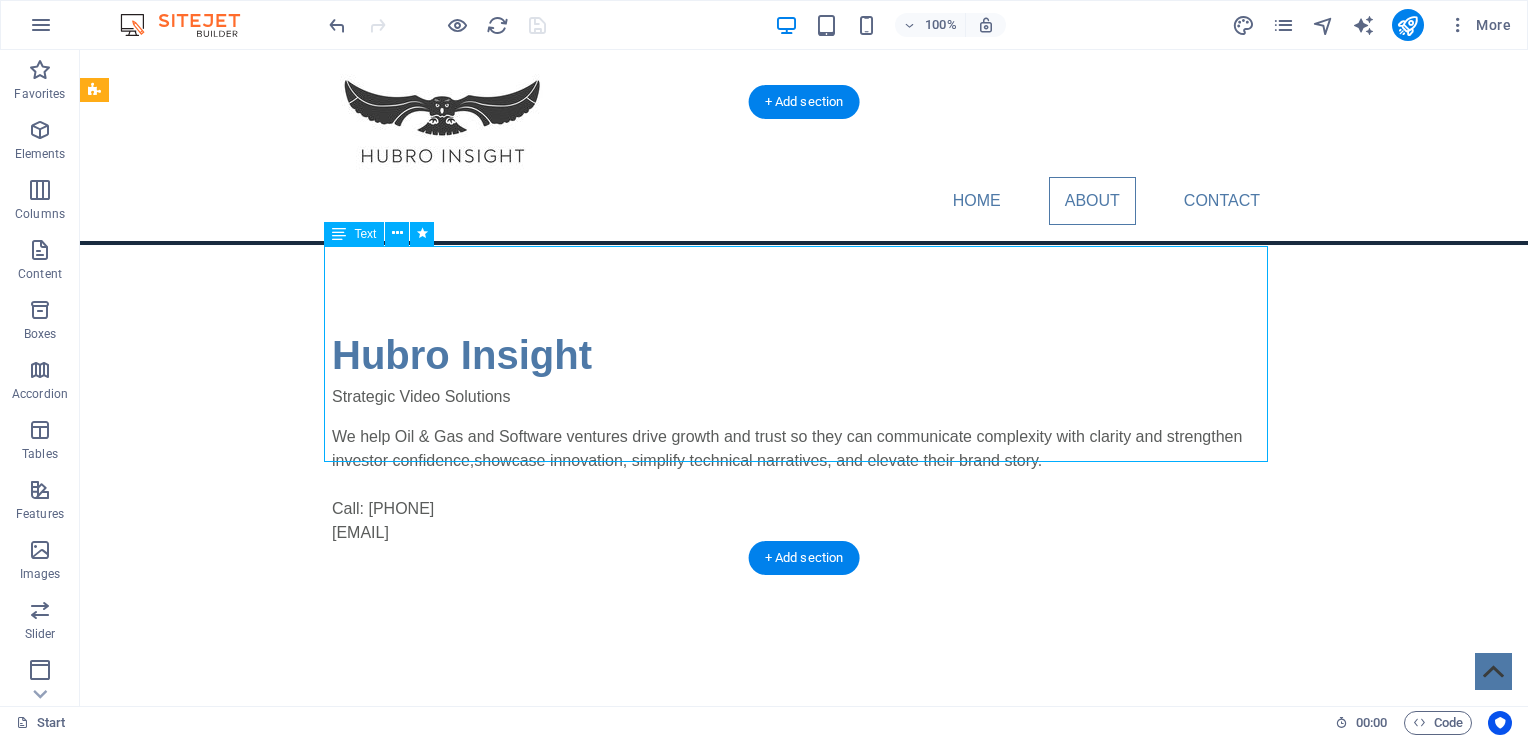 click on "Hubro Insight was founded by [FIRST] [LAST] in the late 1990s, drawing on more than thirty years of senior management in the Oil & Gas and international software sectors. As Managing Director of Phoenix Hydrocarbons, [FIRST] oversaw the North Sea crude oil equity for RTZ Oil & Gas, Blackfriars Oil, and Kleinwort Benson Energy, achieving annual revenues exceeding $100 million. Later, as Director of International Operations at Oracle Corporation, he delivered multimillion-dollar technology and application solutions across [COUNTRY], the [REGION], and [REGION]—serving clients in Oil & Gas, Petrochemicals, Defense, Banking, and Aerospace." at bounding box center (804, 893) 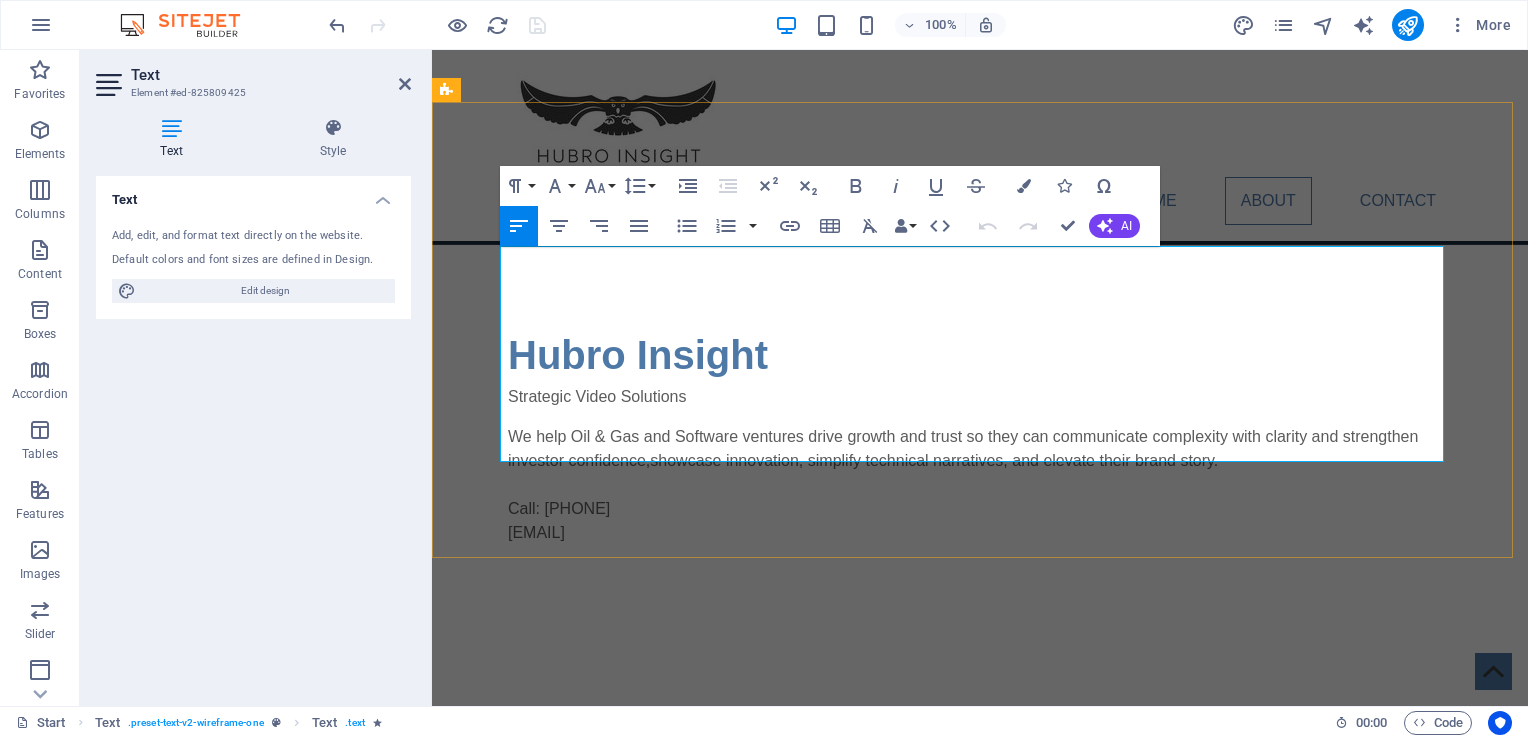 click on "Hubro Insight was founded by [FIRST] [LAST] in the late 1990s, drawing on more than thirty years of senior management in the Oil & Gas and international software sectors. As Managing Director of Phoenix Hydrocarbons, [FIRST] oversaw the North Sea crude oil equity for RTZ Oil & Gas, Blackfriars Oil, and Kleinwort Benson Energy, achieving annual revenues exceeding $100 million. Later, as Director of International Operations at Oracle Corporation, he delivered multimillion-dollar technology and application solutions across [COUNTRY], the [REGION], and [REGION]—serving clients in Oil & Gas, Petrochemicals, Defense, Banking, and Aerospace." at bounding box center (980, 845) 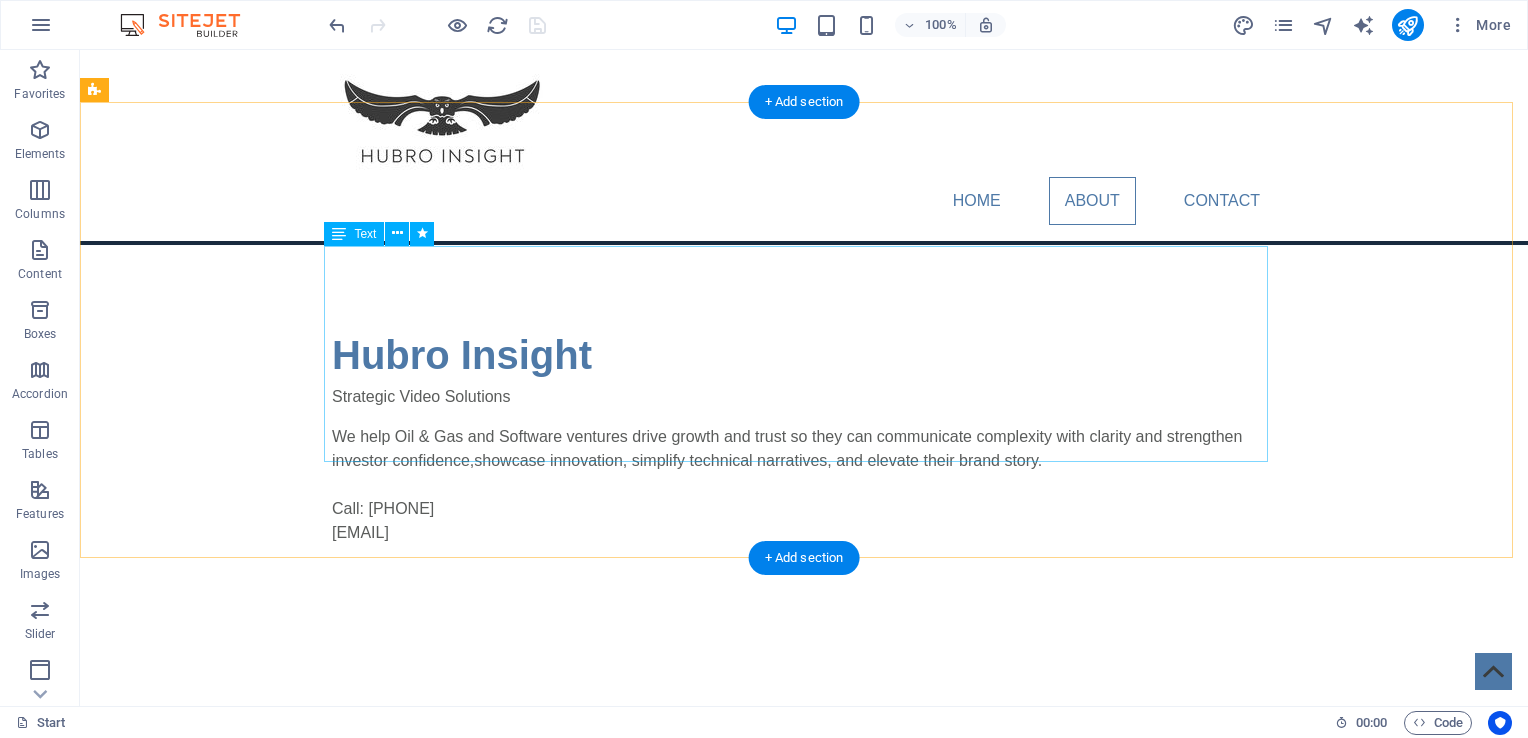 click on "Hubro Insight was founded by [FIRST] [LAST] in the late 1990s, drawing on more than thirty years of senior management in the Oil & Gas and international software sectors. As Managing Director of Phoenix Hydrocarbons, [FIRST] oversaw the North Sea crude oil equity for RTZ Oil & Gas, Blackfriars Oil, and Kleinwort Benson Energy, achieving annual revenues exceeding $100 million. Later, as Director of International Operations at Oracle Corporation, he delivered multimillion-dollar technology and application solutions across [COUNTRY], the [REGION], and [REGION]—serving clients in Oil & Gas, Petrochemicals, Defense, Security, Banking, and Aerospace." at bounding box center (804, 905) 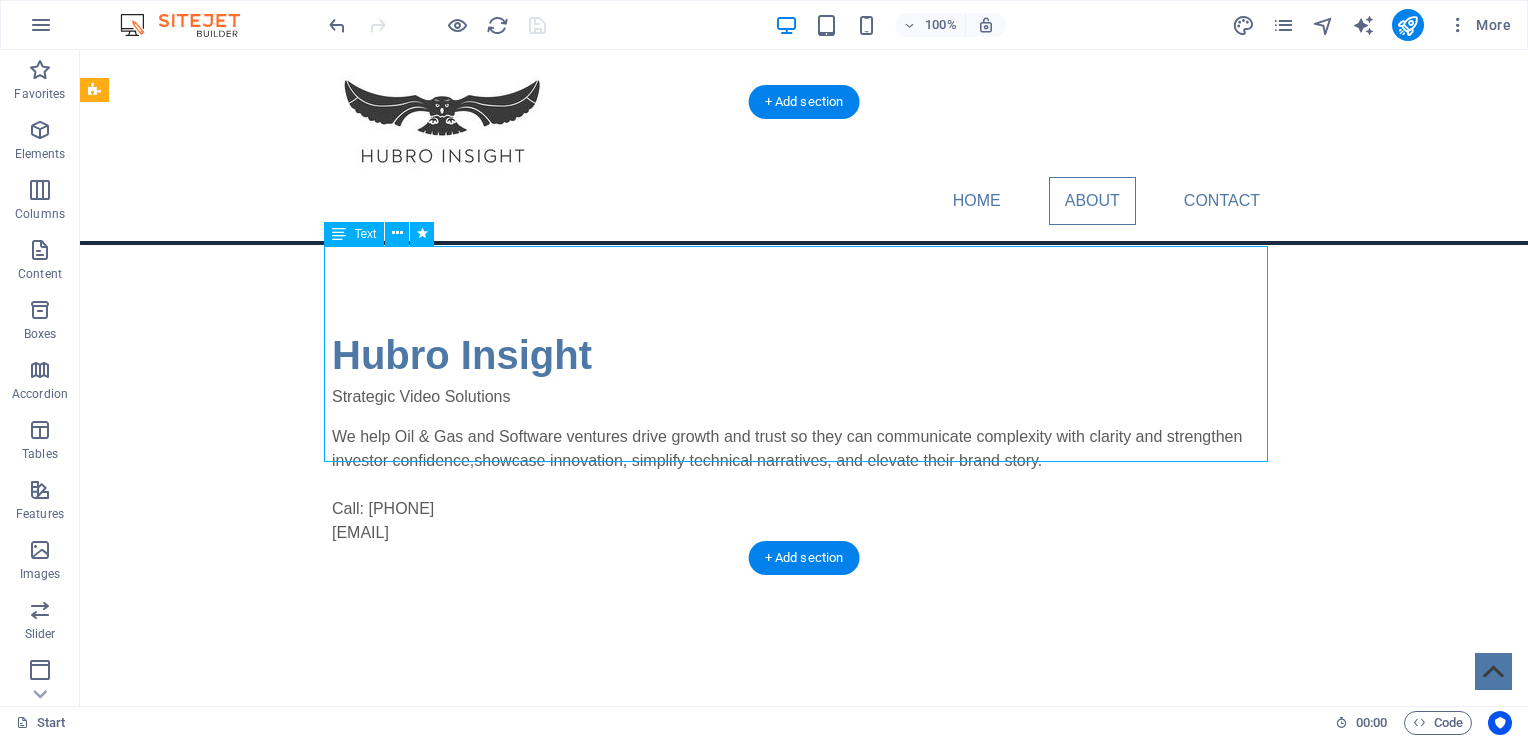 click on "Hubro Insight was founded by [FIRST] [LAST] in the late 1990s, drawing on more than thirty years of senior management in the Oil & Gas and international software sectors. As Managing Director of Phoenix Hydrocarbons, [FIRST] oversaw the North Sea crude oil equity for RTZ Oil & Gas, Blackfriars Oil, and Kleinwort Benson Energy, achieving annual revenues exceeding $100 million. Later, as Director of International Operations at Oracle Corporation, he delivered multimillion-dollar technology and application solutions across [COUNTRY], the [REGION], and [REGION]—serving clients in Oil & Gas, Petrochemicals, Defense, Security, Banking, and Aerospace." at bounding box center (804, 905) 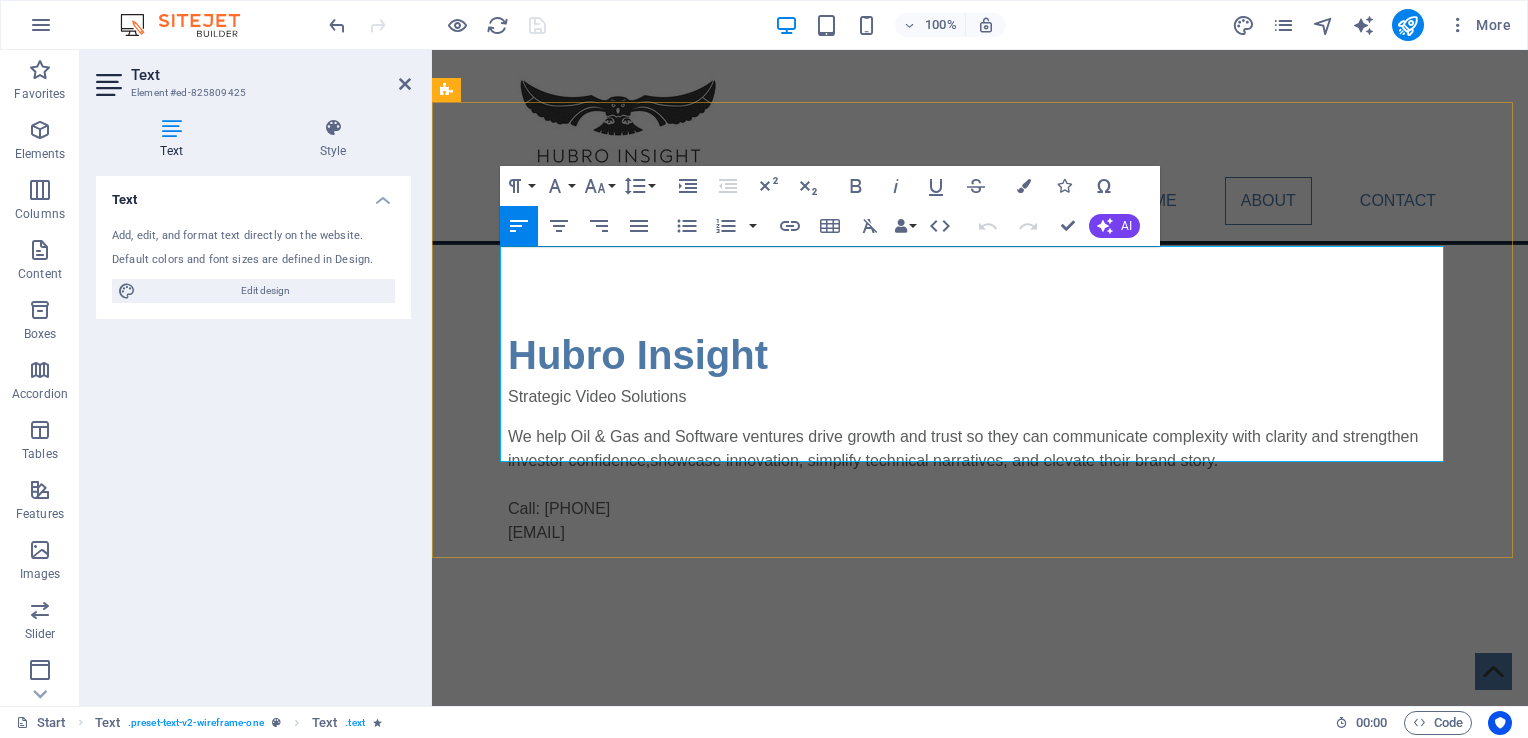 drag, startPoint x: 1020, startPoint y: 452, endPoint x: 1070, endPoint y: 460, distance: 50.635956 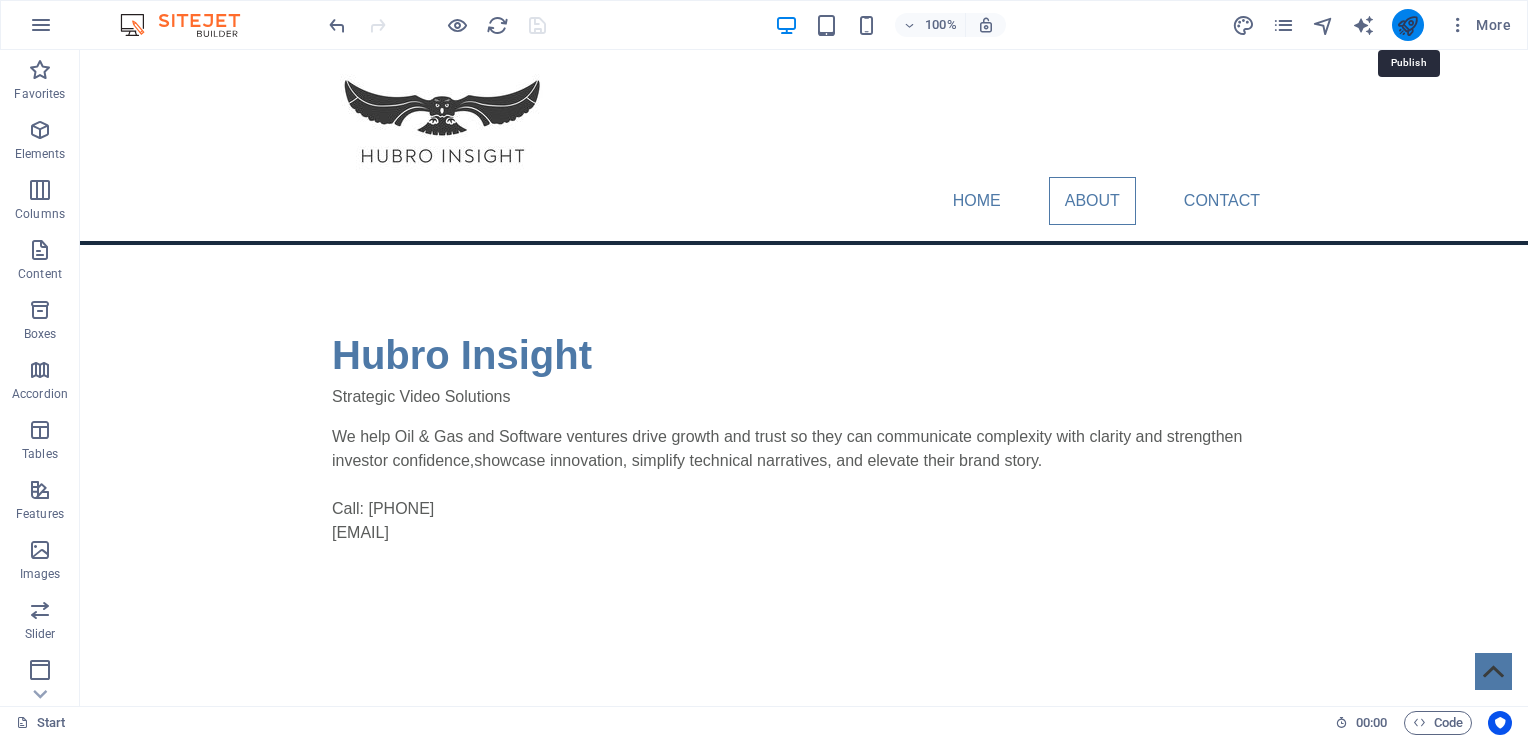 click at bounding box center [1407, 25] 